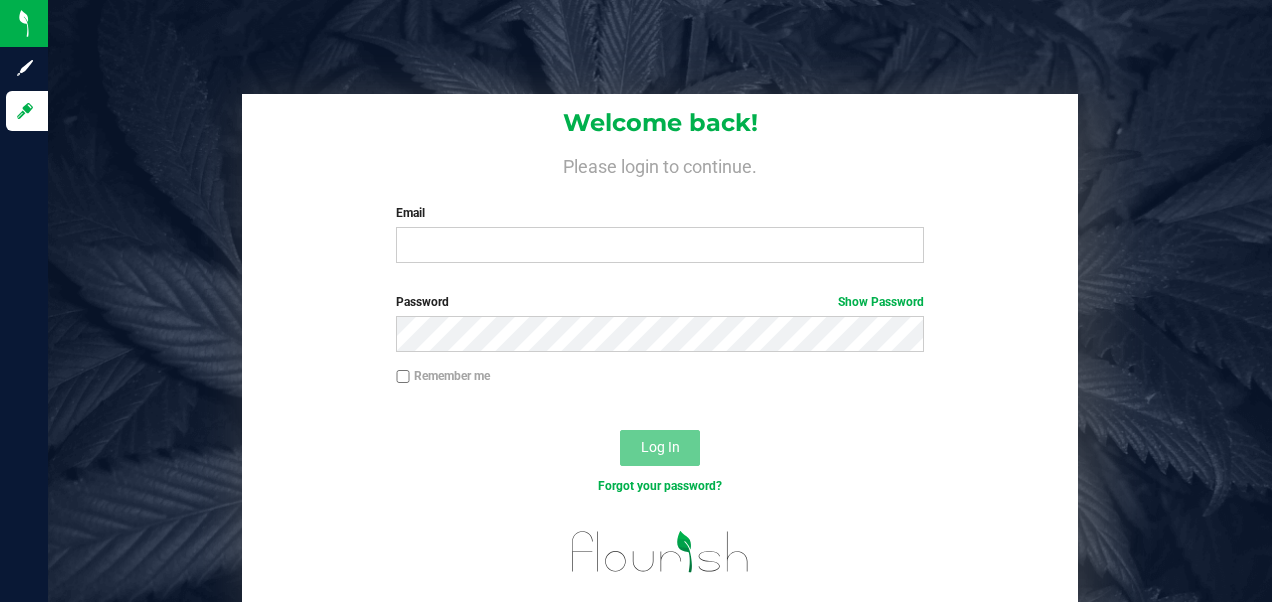 scroll, scrollTop: 0, scrollLeft: 0, axis: both 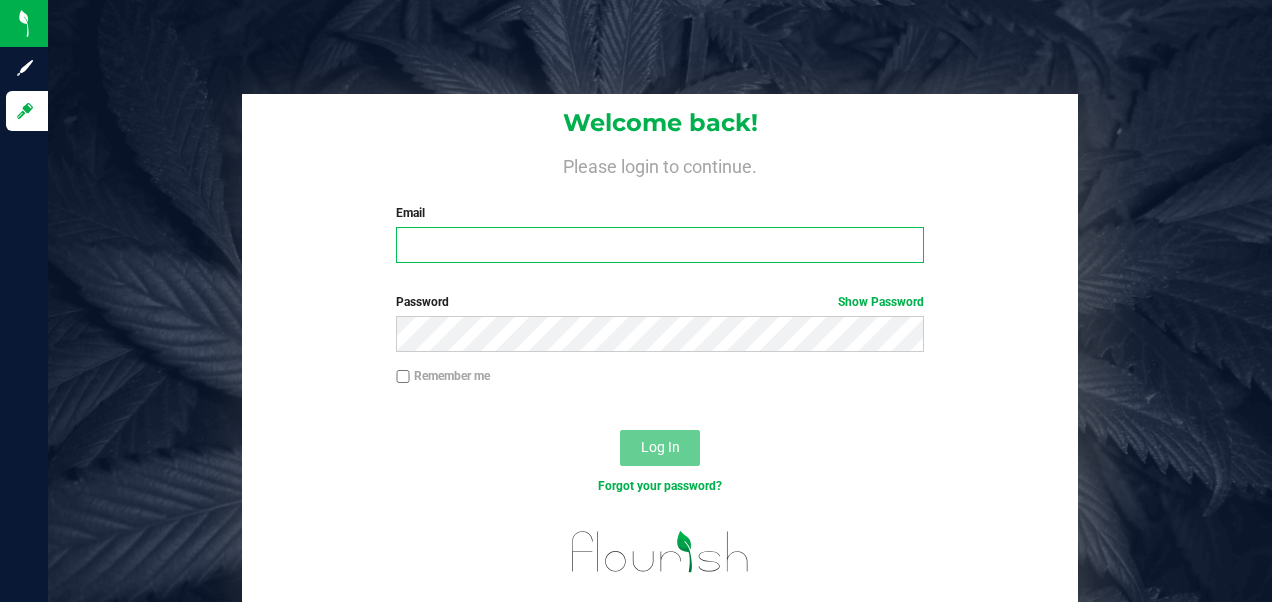 click on "Email" at bounding box center (659, 245) 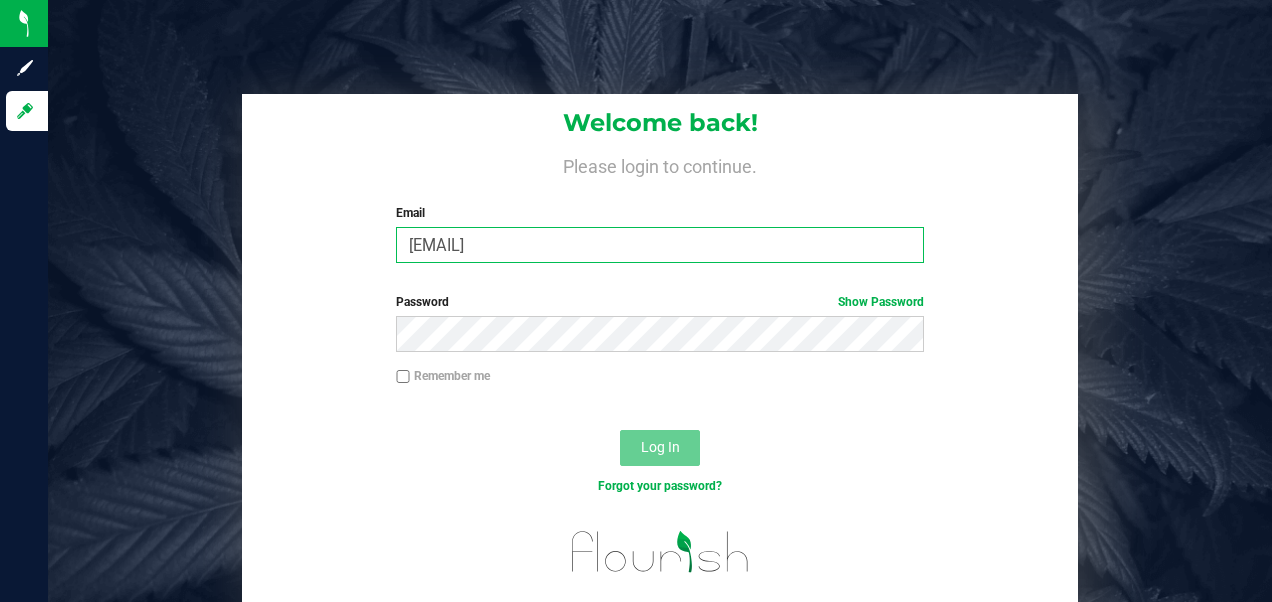type on "[EMAIL]" 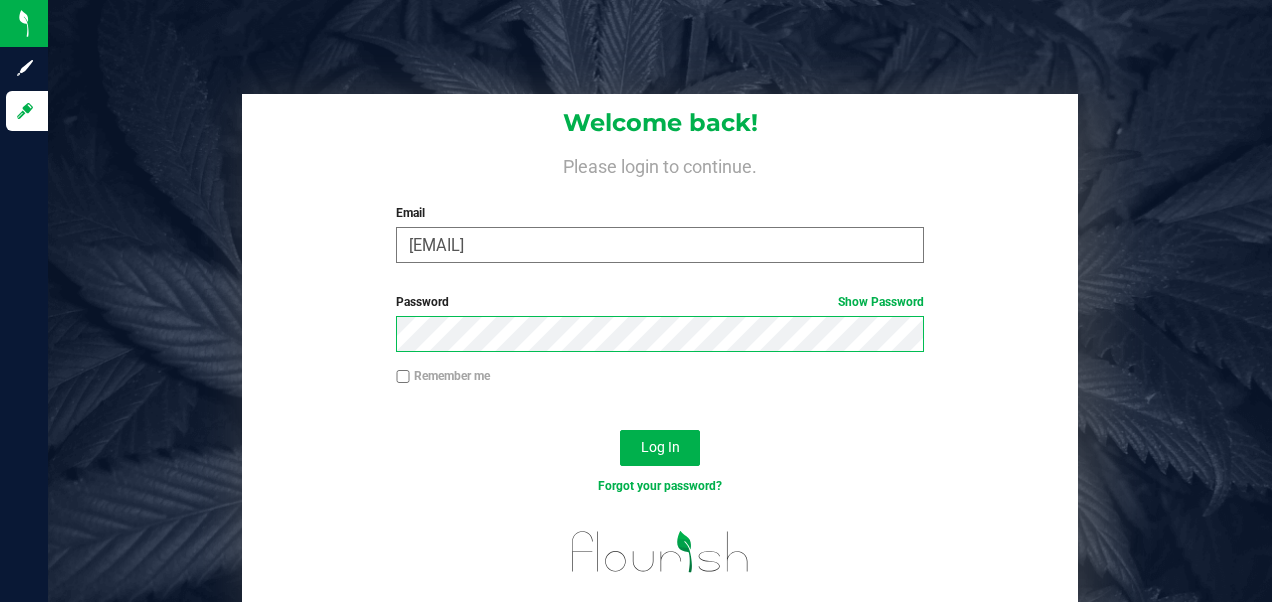click on "Log In" at bounding box center (660, 448) 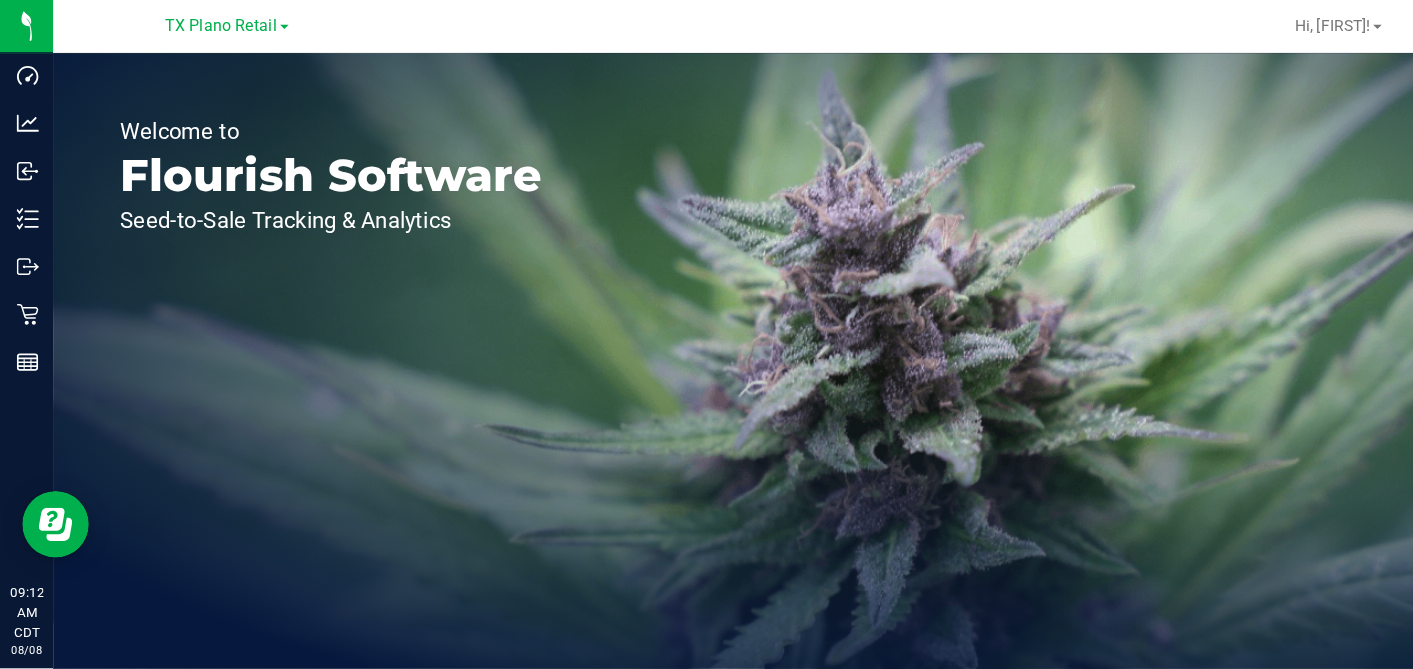 scroll, scrollTop: 0, scrollLeft: 0, axis: both 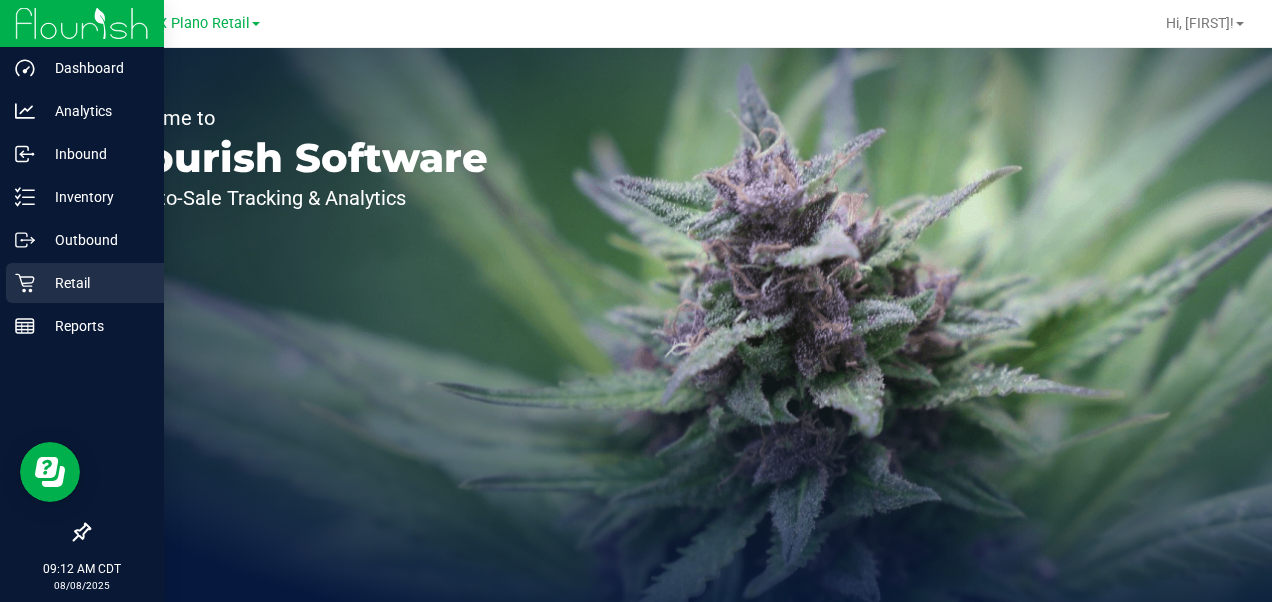 click 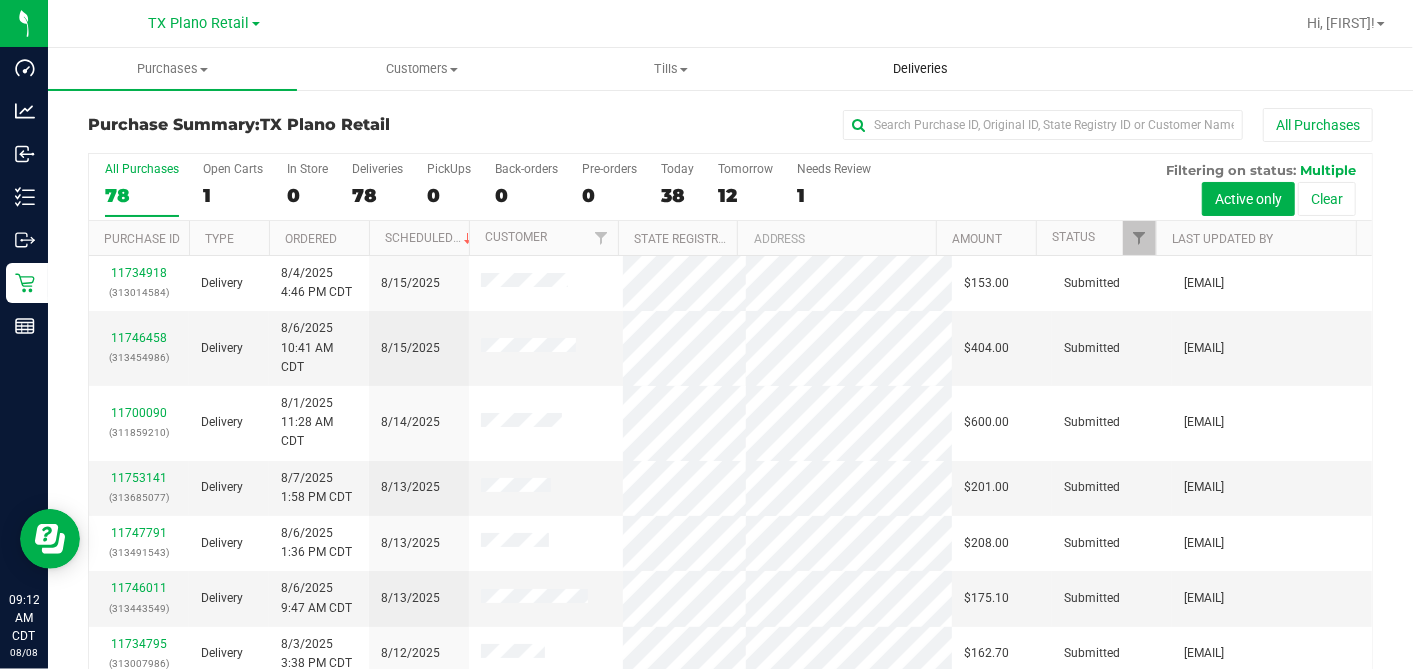 click on "Deliveries" at bounding box center (920, 69) 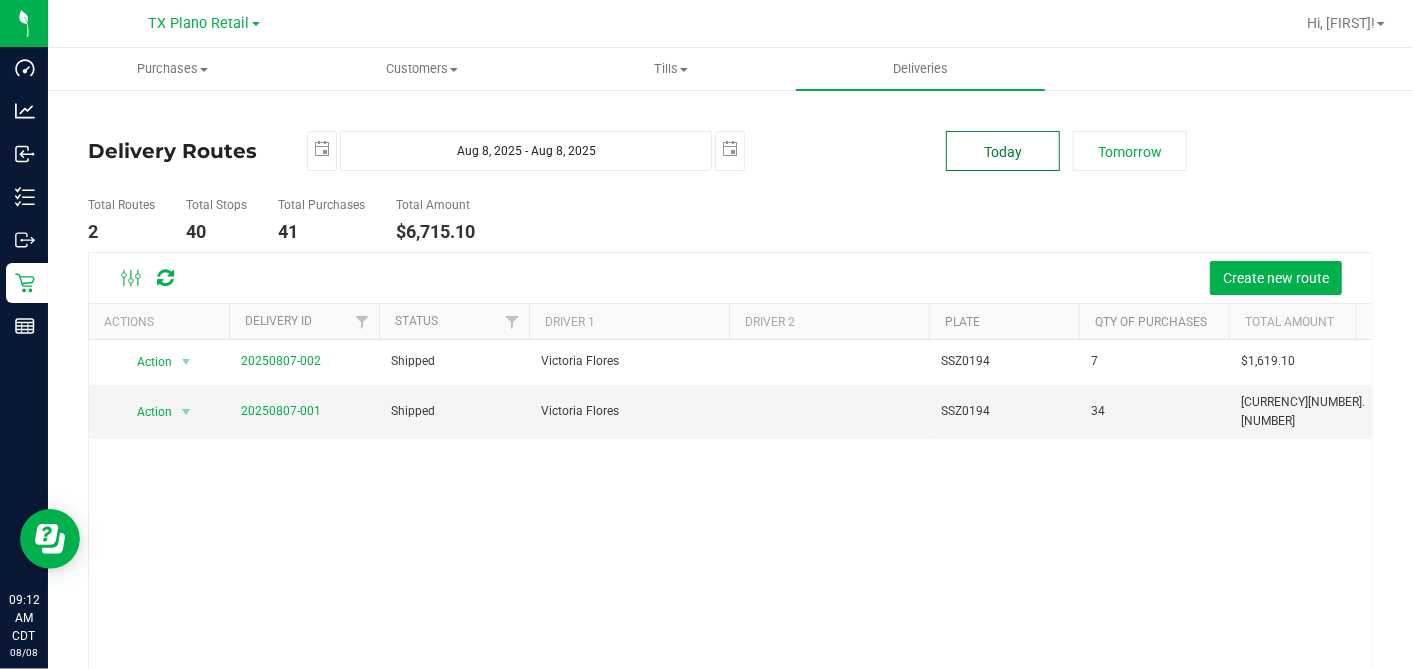 click on "Today" at bounding box center [1003, 151] 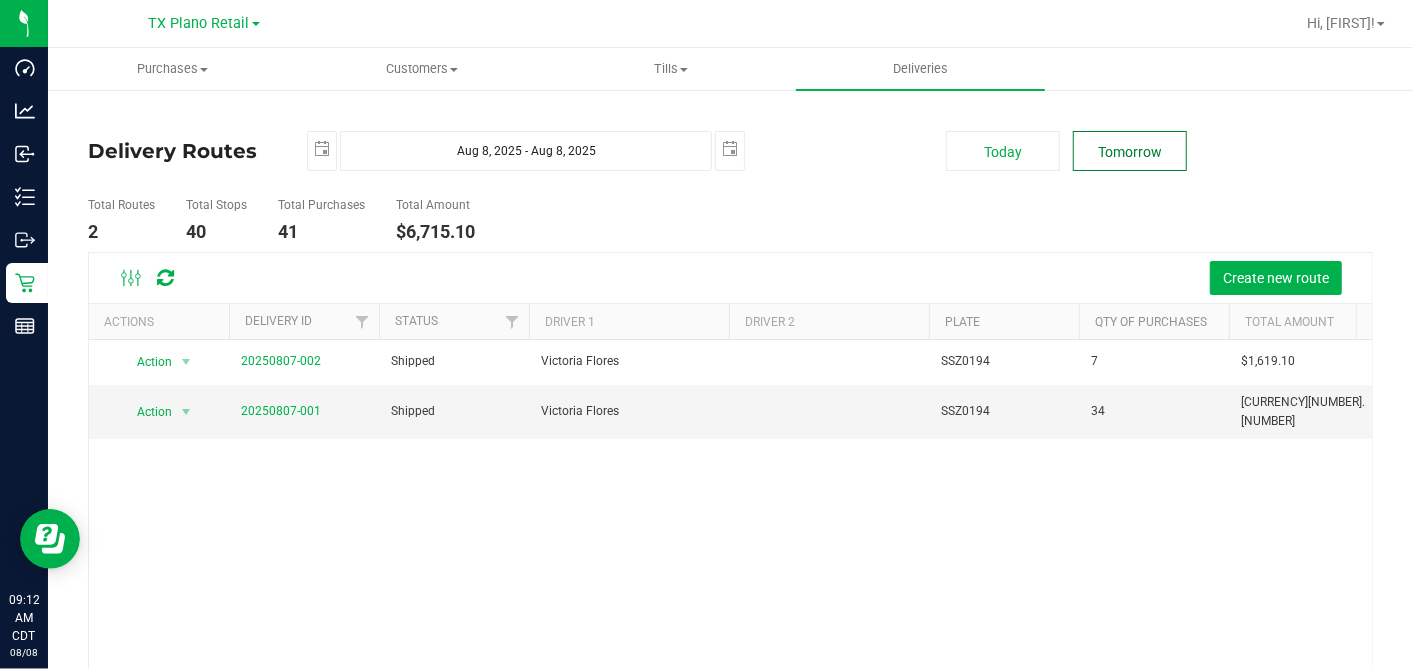 click on "Tomorrow" at bounding box center (1130, 151) 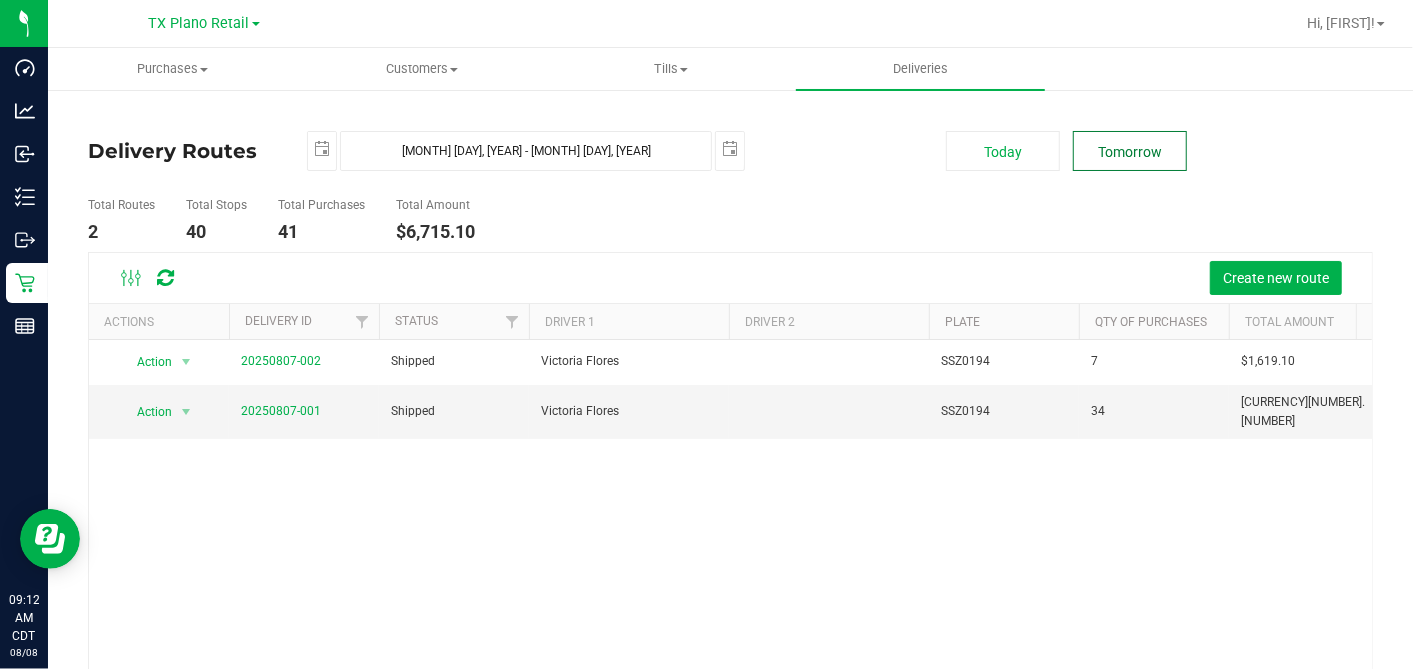 type 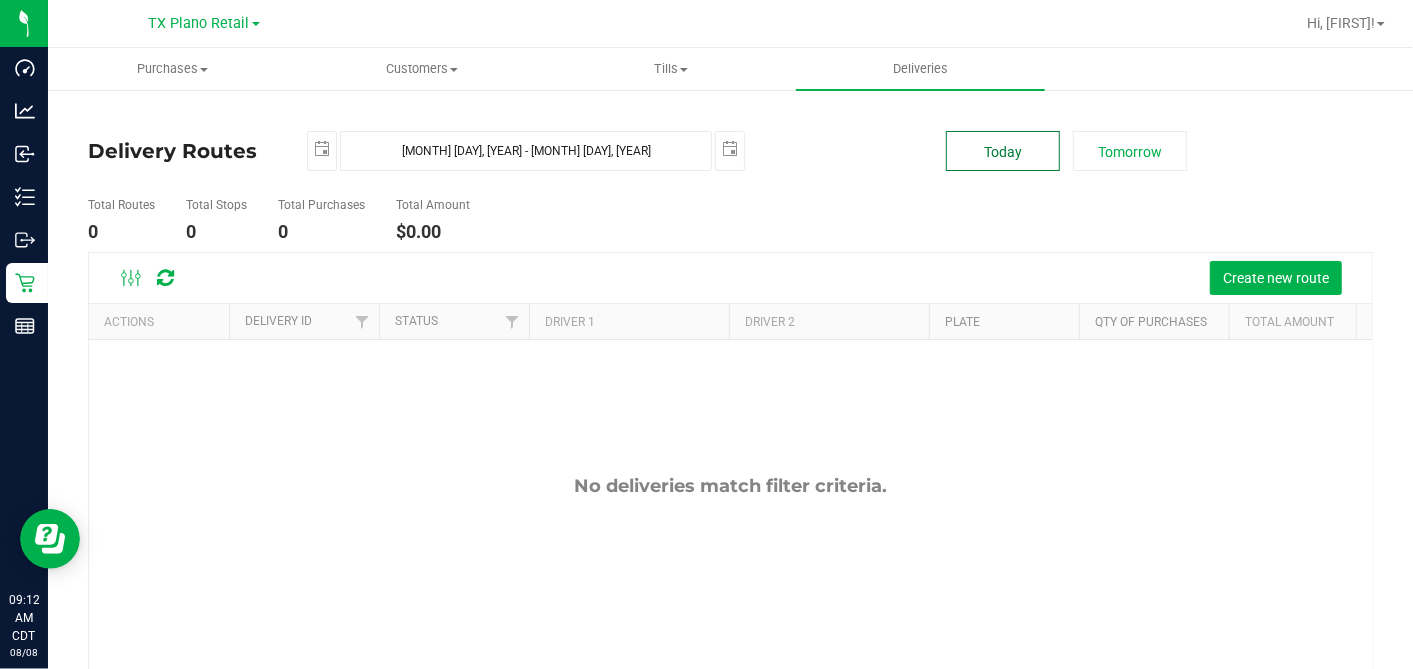 click on "Today" at bounding box center (1003, 151) 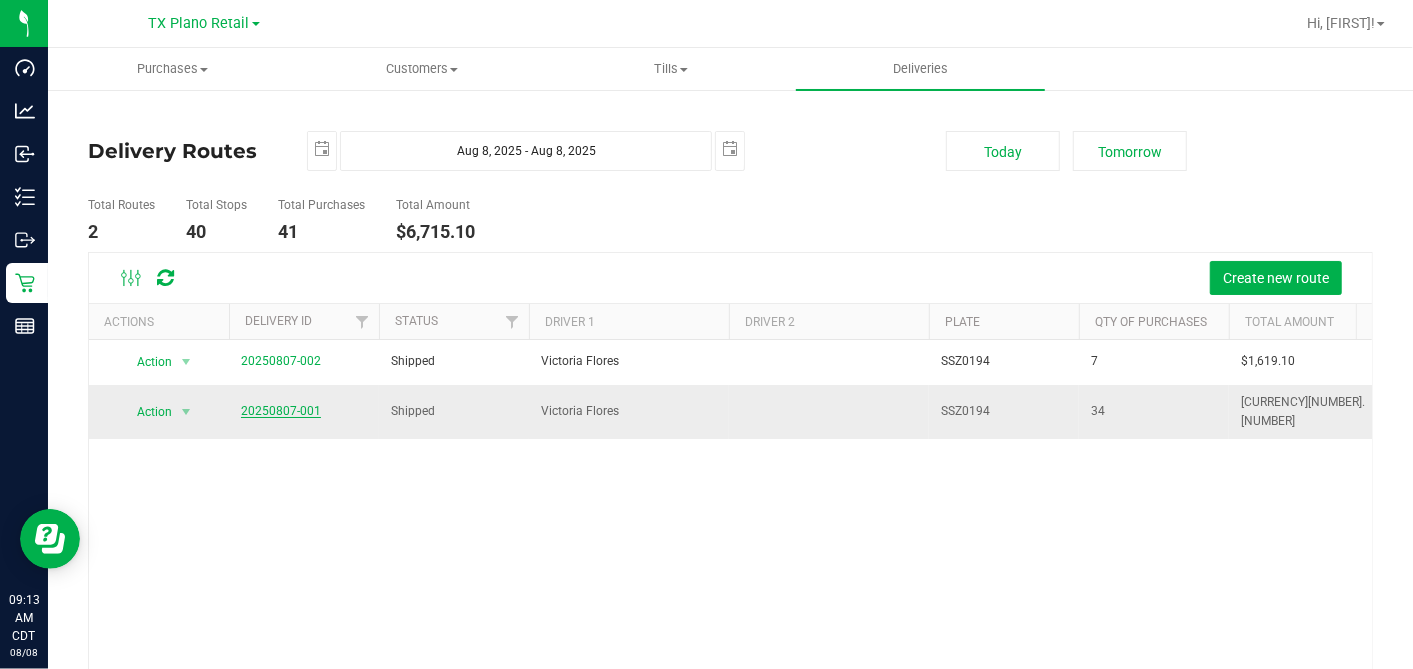click on "20250807-001" at bounding box center (281, 411) 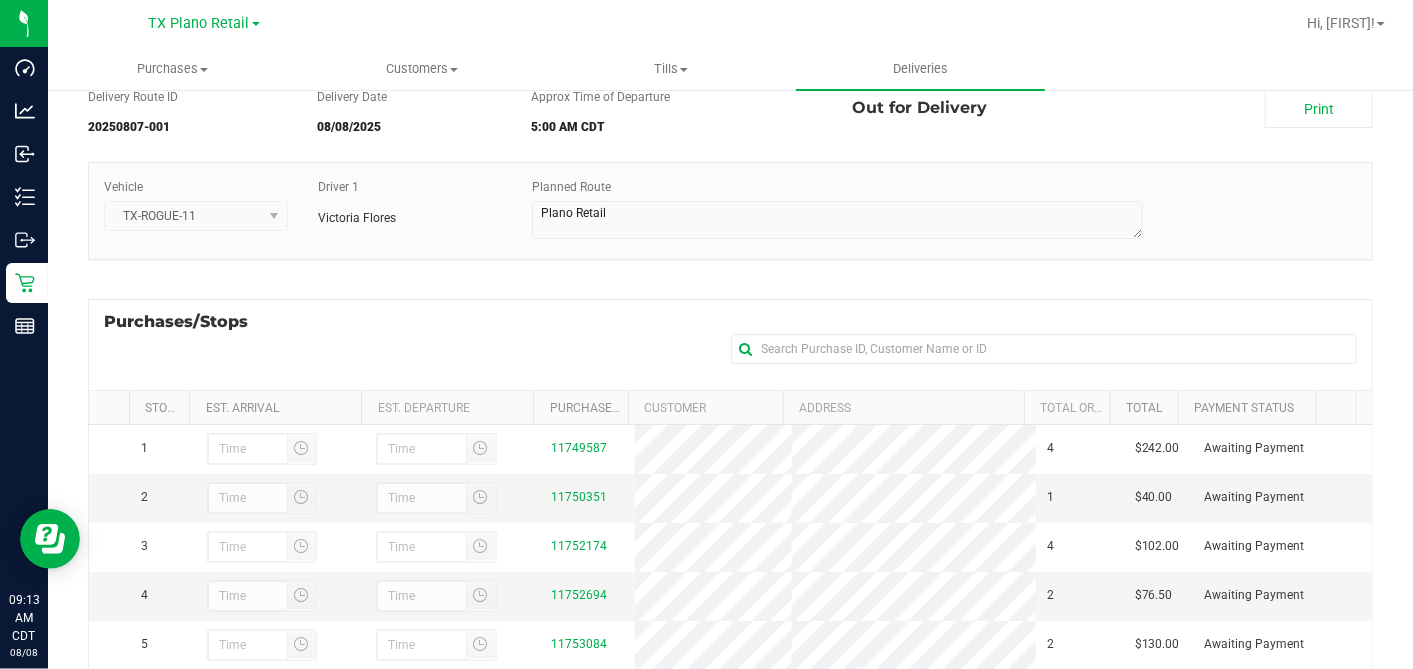 scroll, scrollTop: 333, scrollLeft: 0, axis: vertical 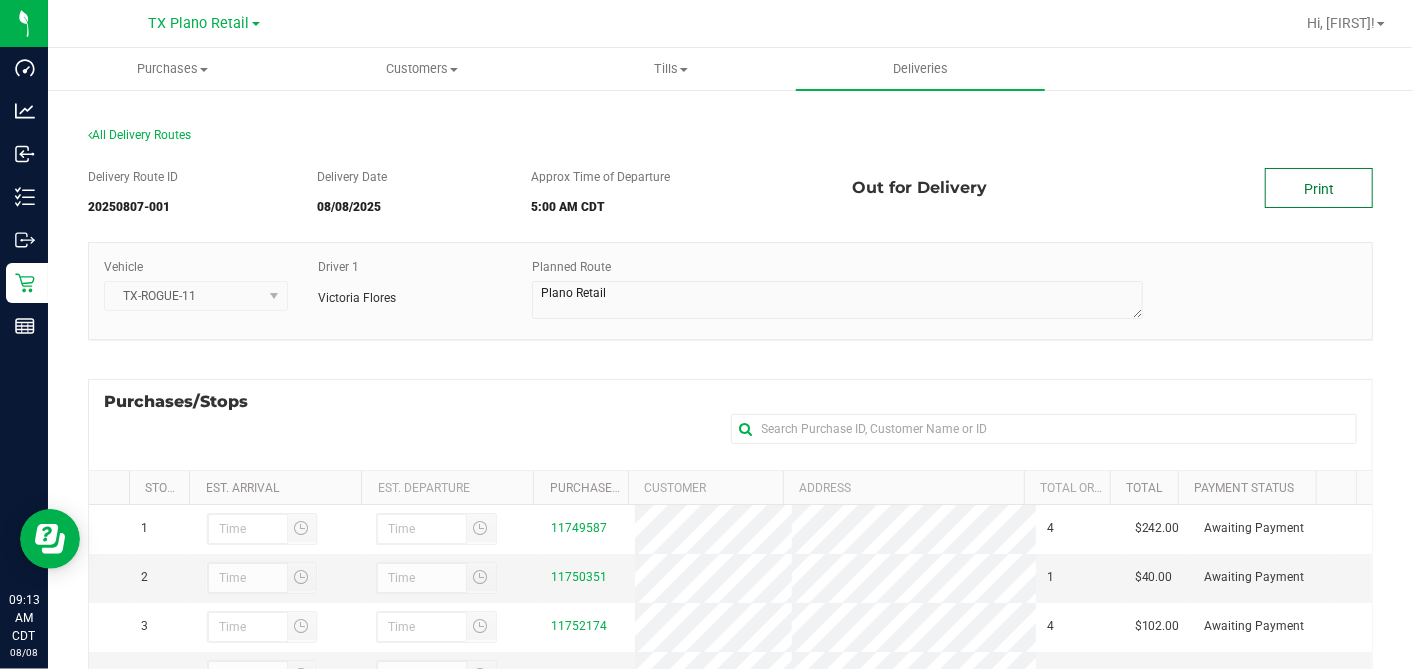 click on "Print" at bounding box center [1319, 188] 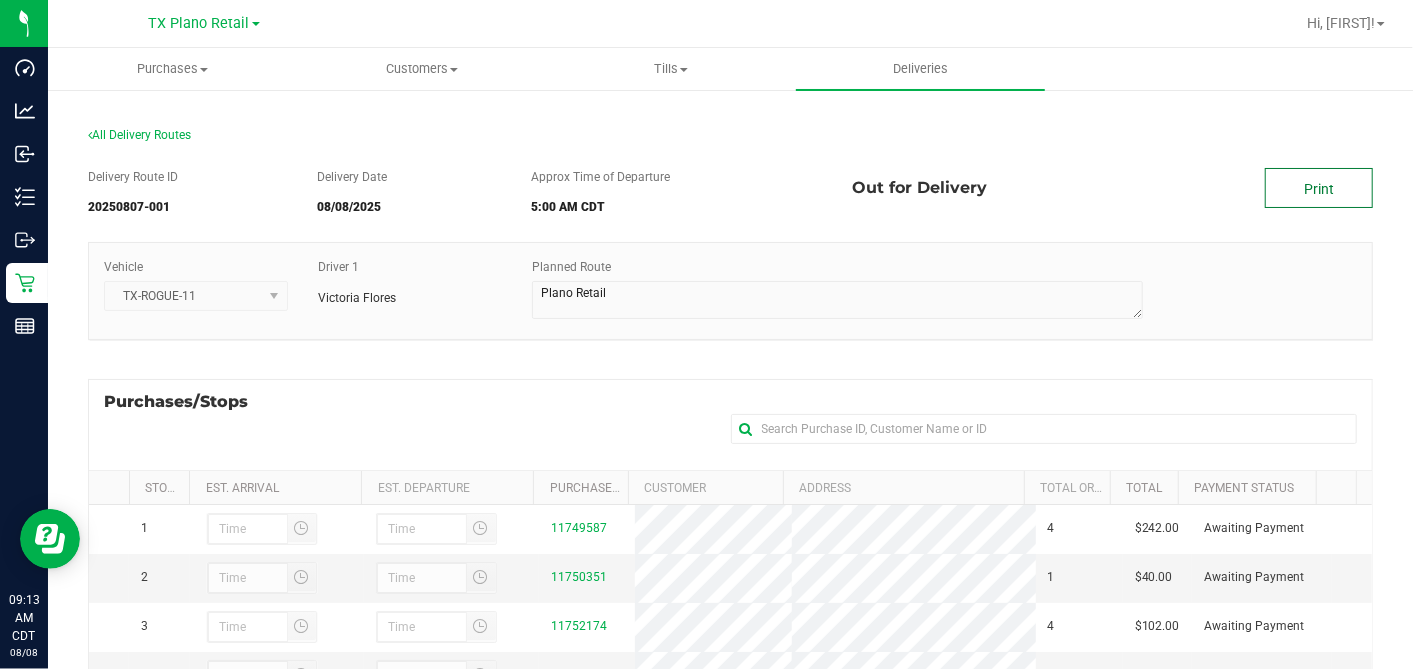 click on "Print" at bounding box center [1319, 188] 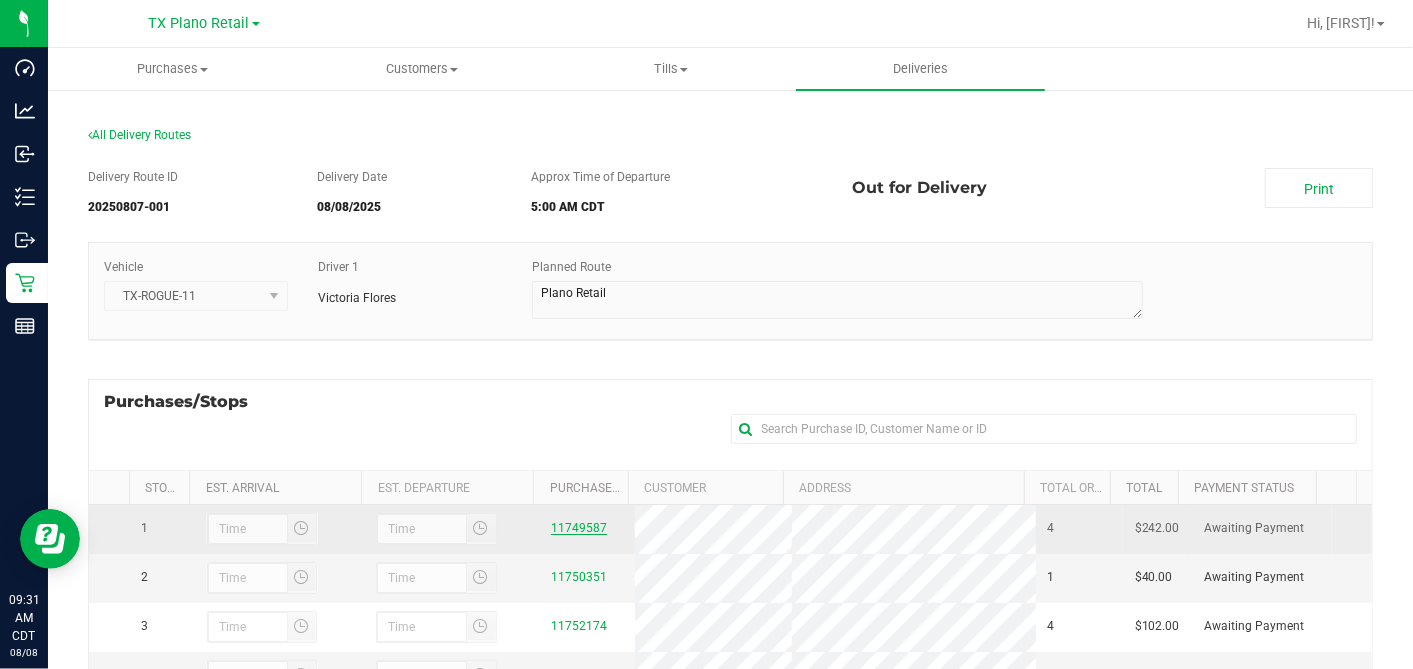 click on "11749587" at bounding box center [579, 528] 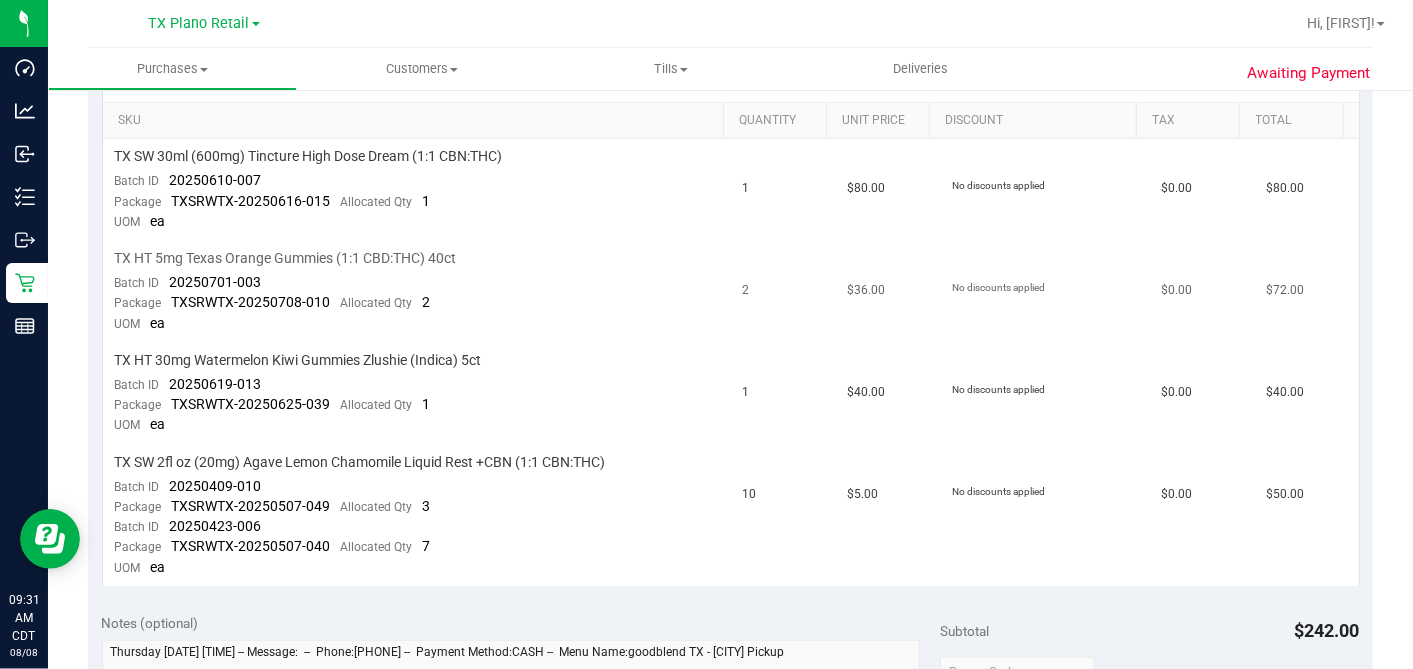 scroll, scrollTop: 444, scrollLeft: 0, axis: vertical 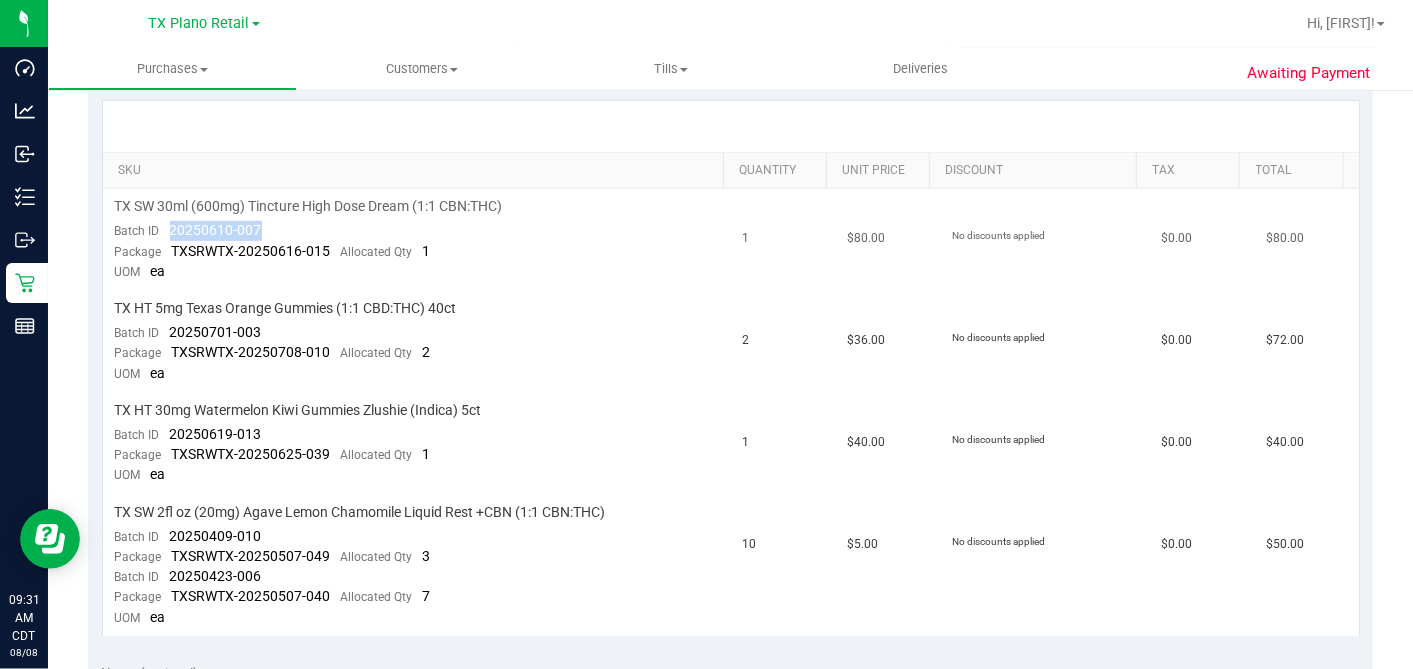 drag, startPoint x: 270, startPoint y: 220, endPoint x: 168, endPoint y: 231, distance: 102.59142 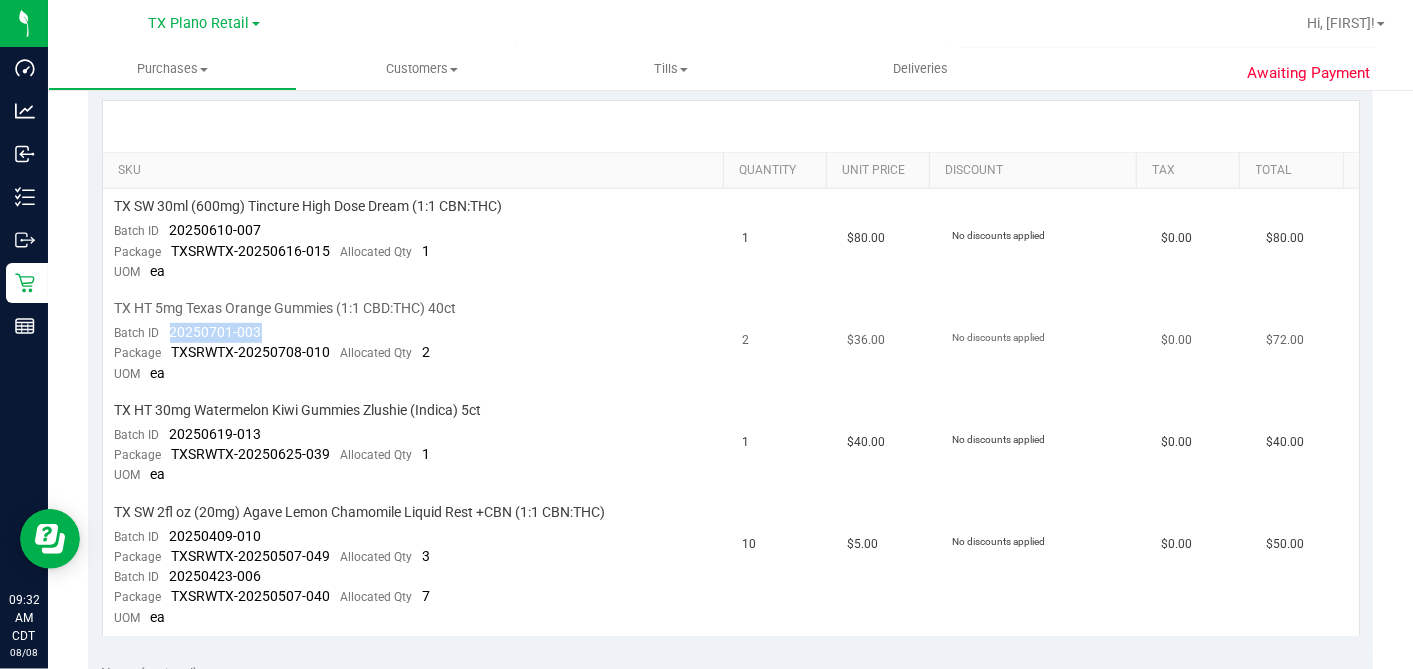 drag, startPoint x: 245, startPoint y: 326, endPoint x: 170, endPoint y: 331, distance: 75.16648 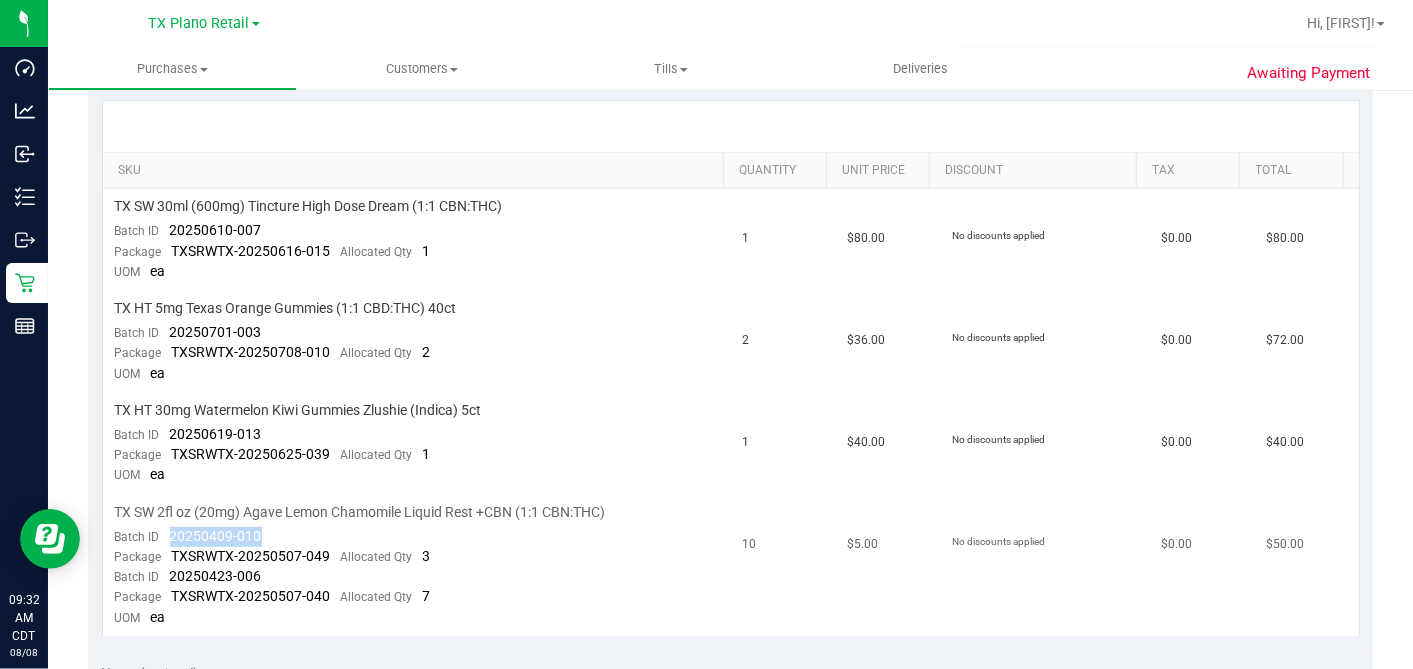 drag, startPoint x: 265, startPoint y: 529, endPoint x: 171, endPoint y: 531, distance: 94.02127 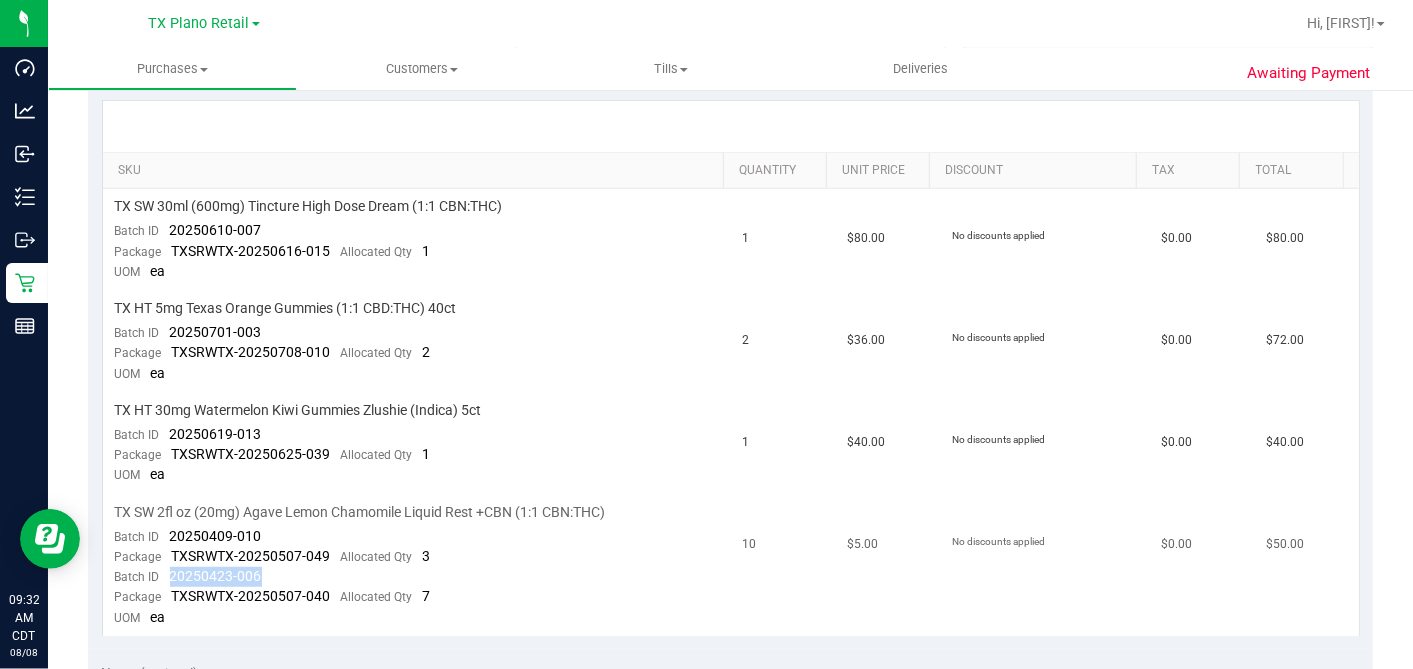 drag, startPoint x: 268, startPoint y: 566, endPoint x: 169, endPoint y: 573, distance: 99.24717 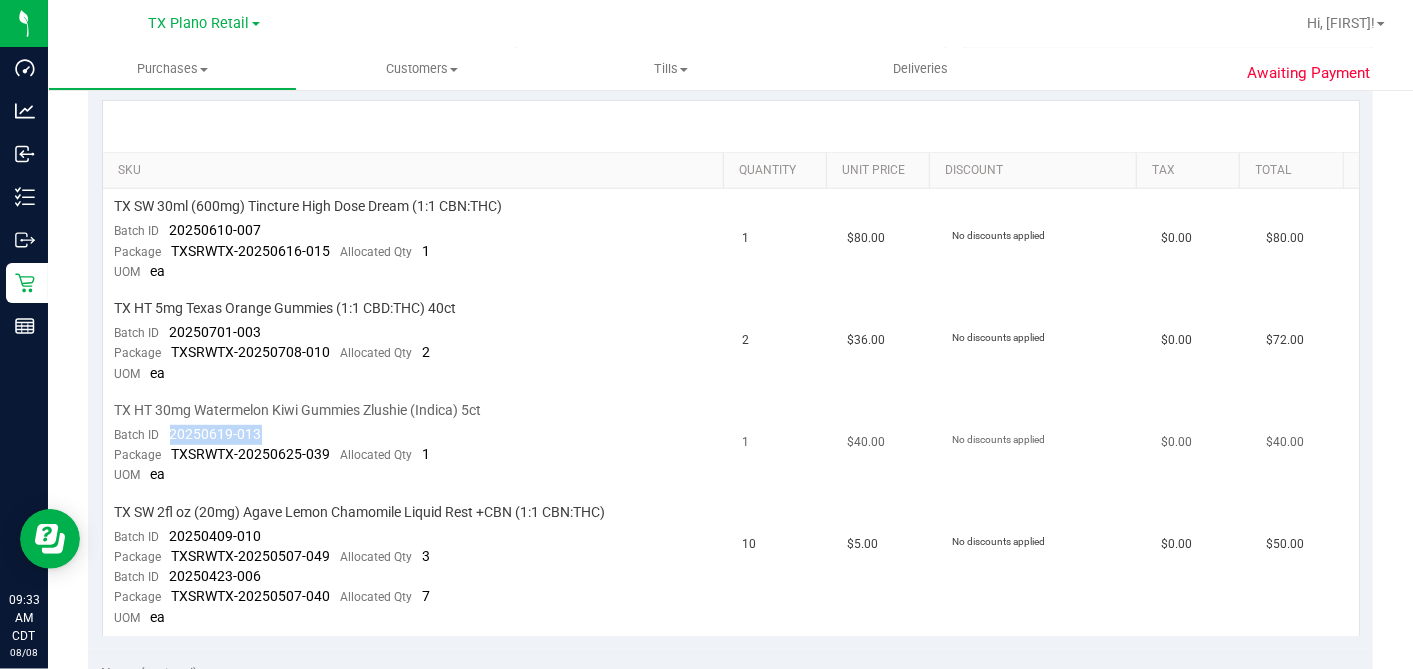 drag, startPoint x: 275, startPoint y: 425, endPoint x: 163, endPoint y: 434, distance: 112.36102 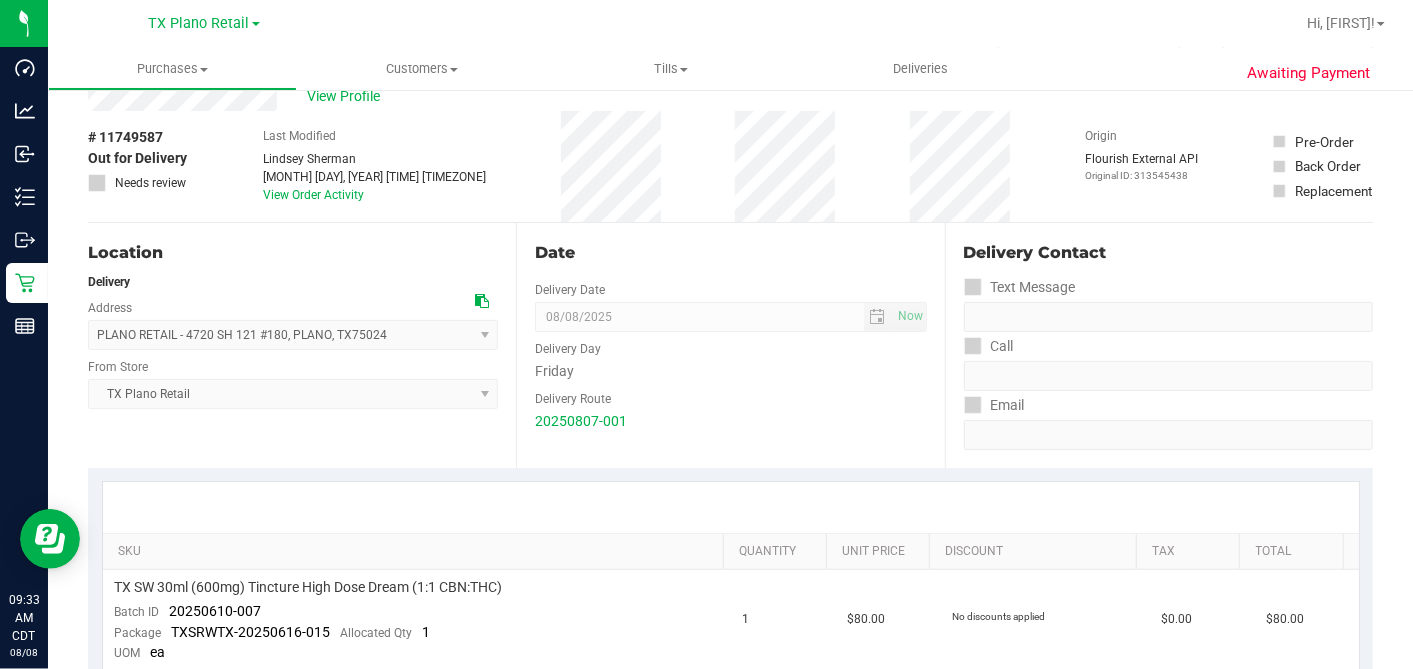 scroll, scrollTop: 0, scrollLeft: 0, axis: both 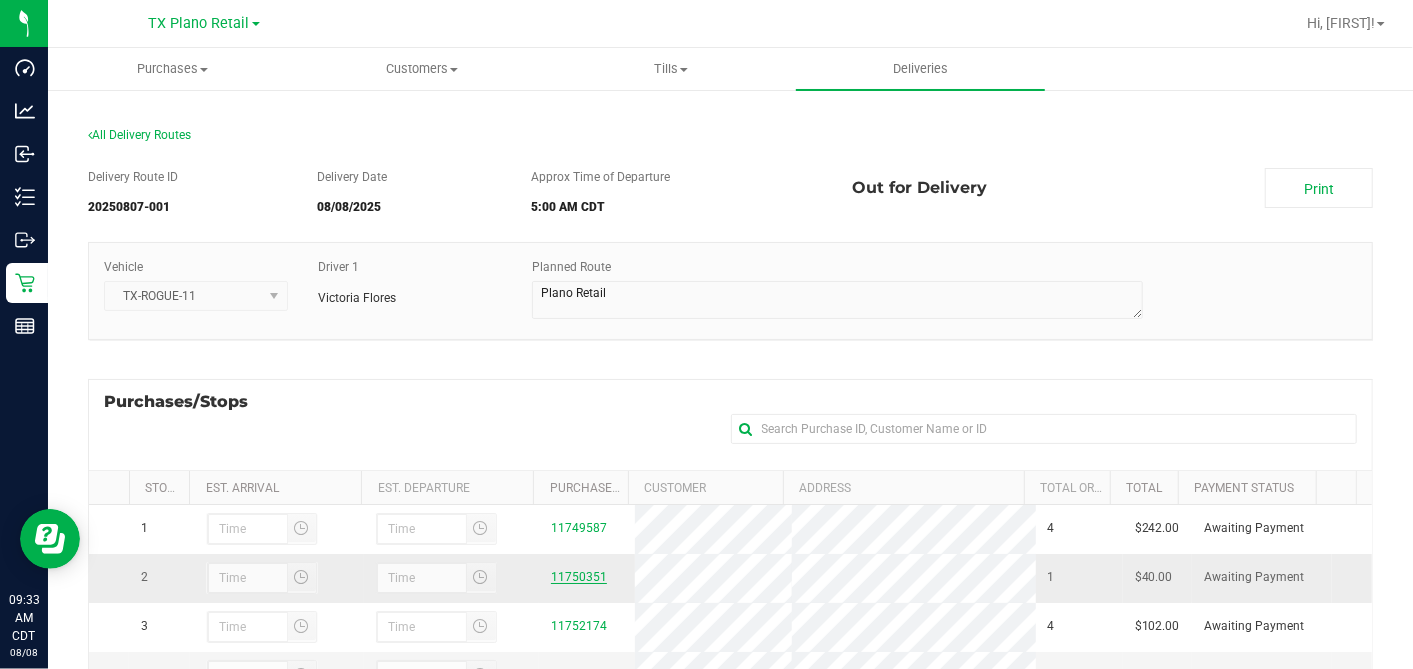 drag, startPoint x: 673, startPoint y: 483, endPoint x: 548, endPoint y: 587, distance: 162.60689 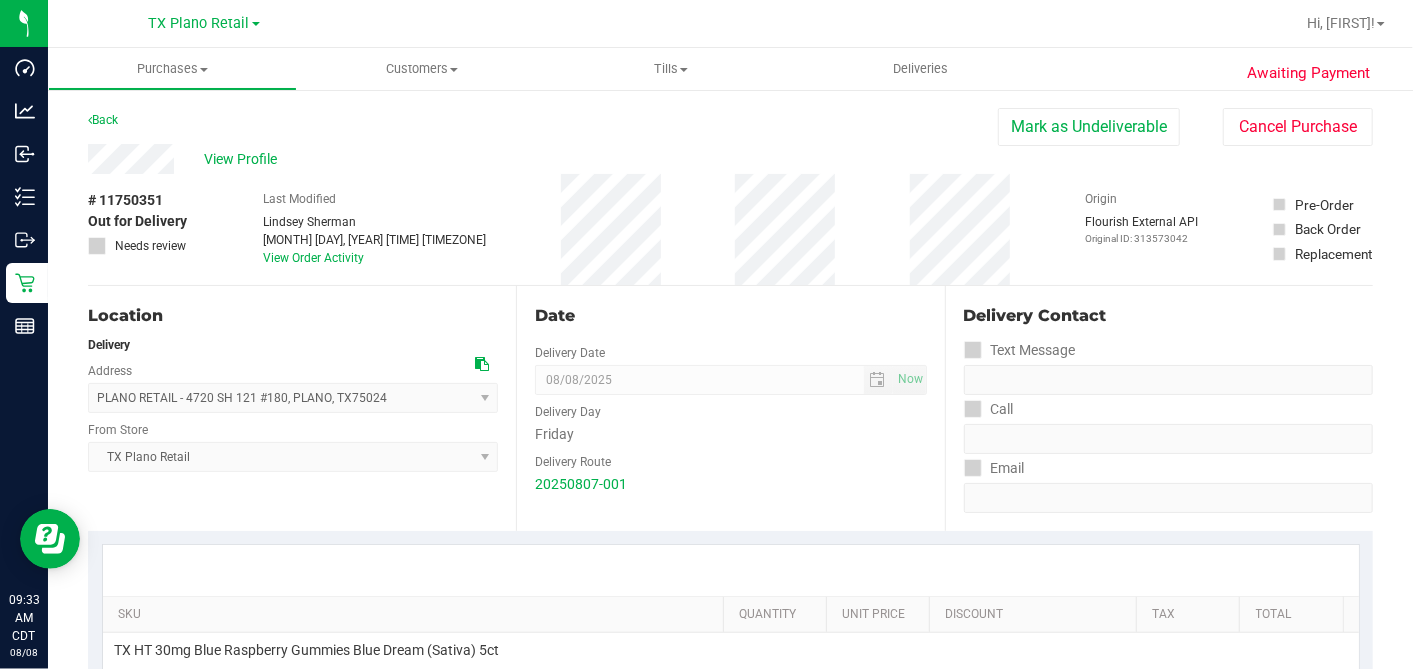 scroll, scrollTop: 333, scrollLeft: 0, axis: vertical 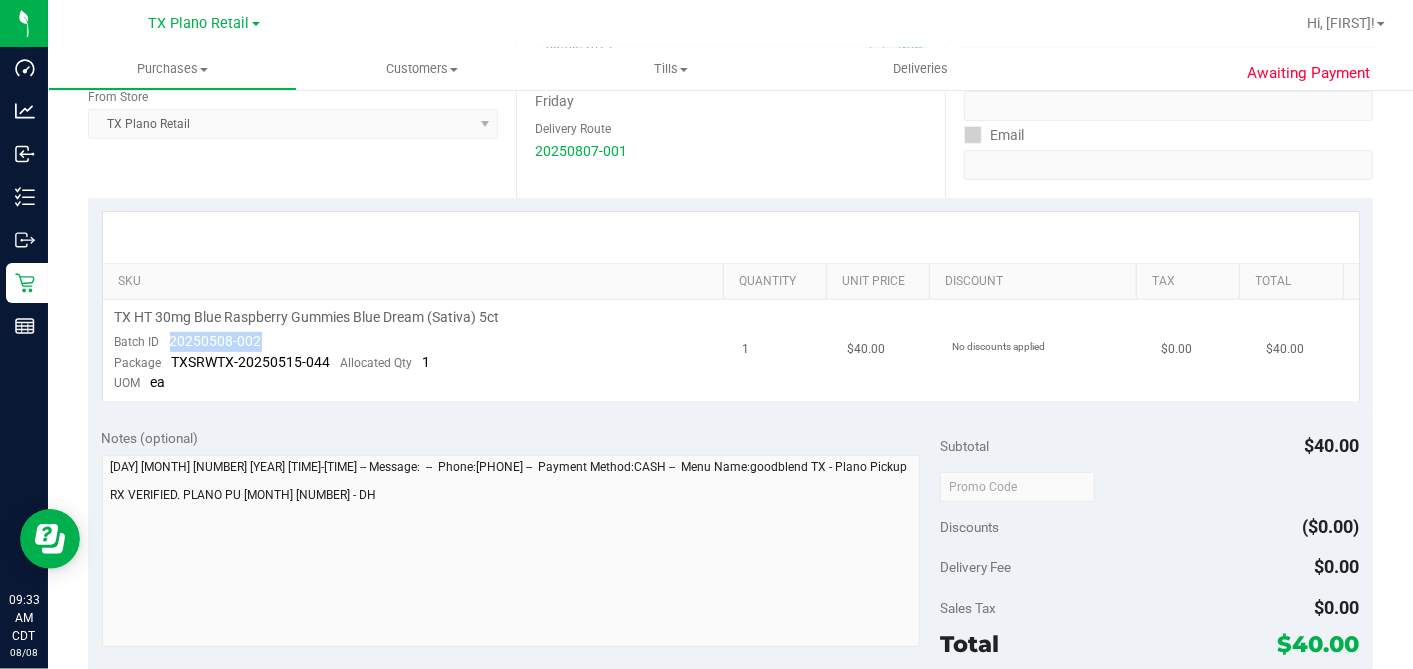 drag, startPoint x: 307, startPoint y: 345, endPoint x: 167, endPoint y: 345, distance: 140 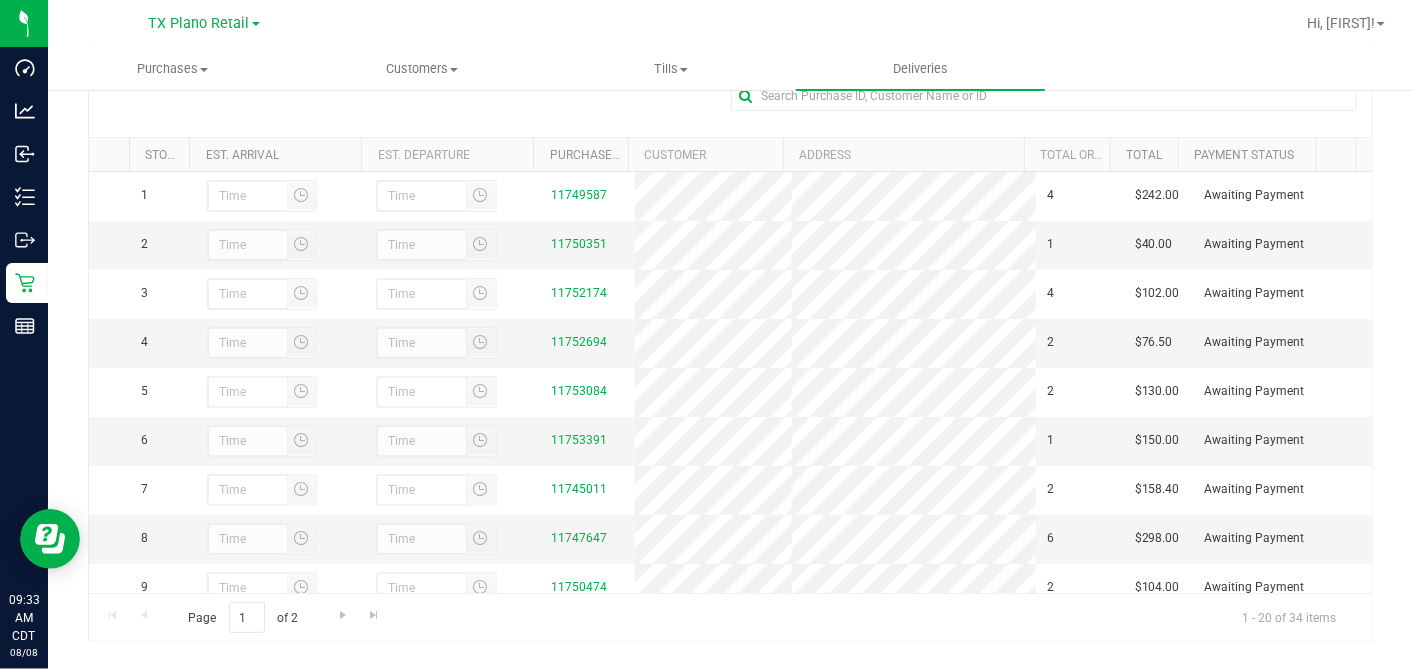 scroll, scrollTop: 0, scrollLeft: 0, axis: both 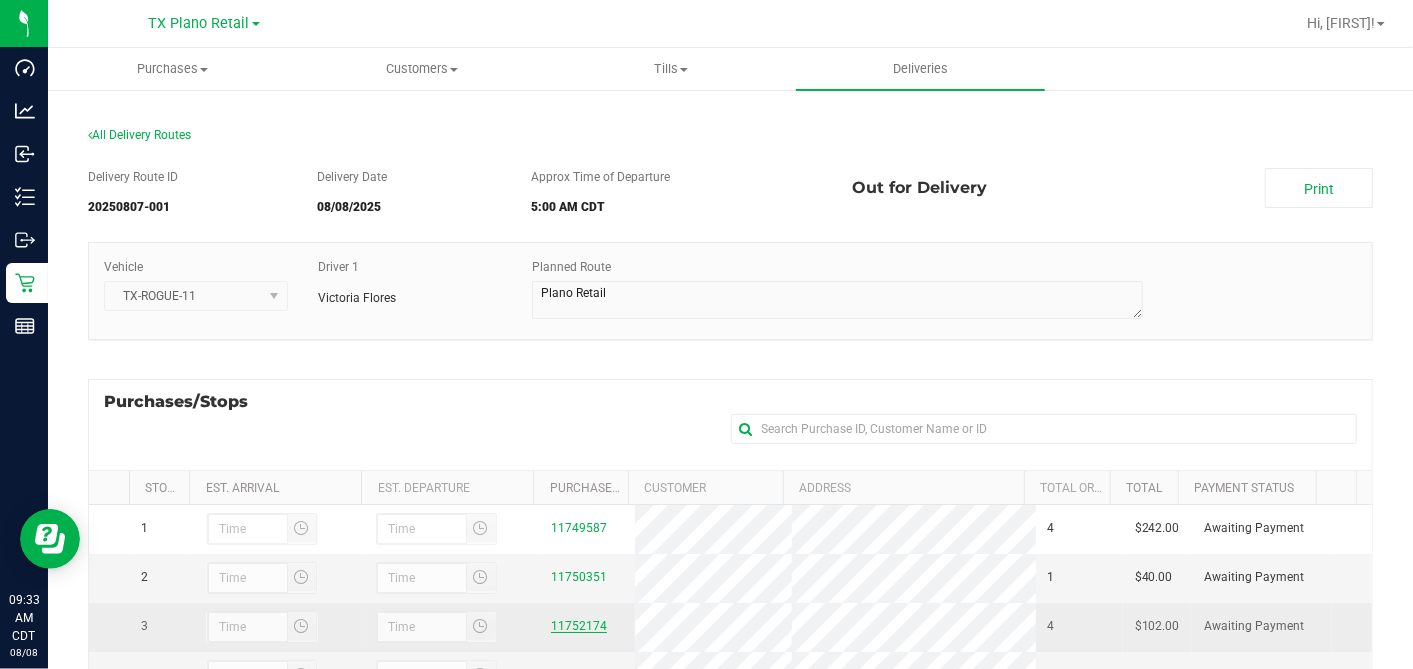 click on "11752174" at bounding box center [579, 626] 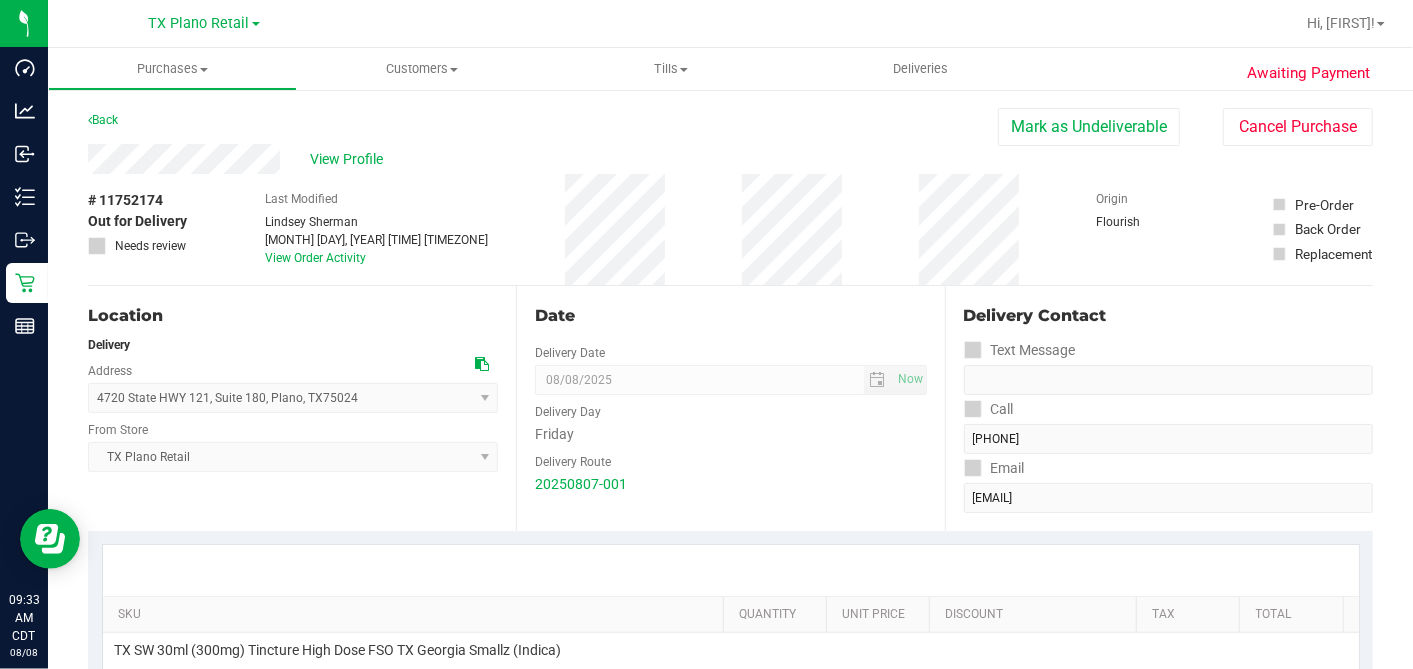 scroll, scrollTop: 444, scrollLeft: 0, axis: vertical 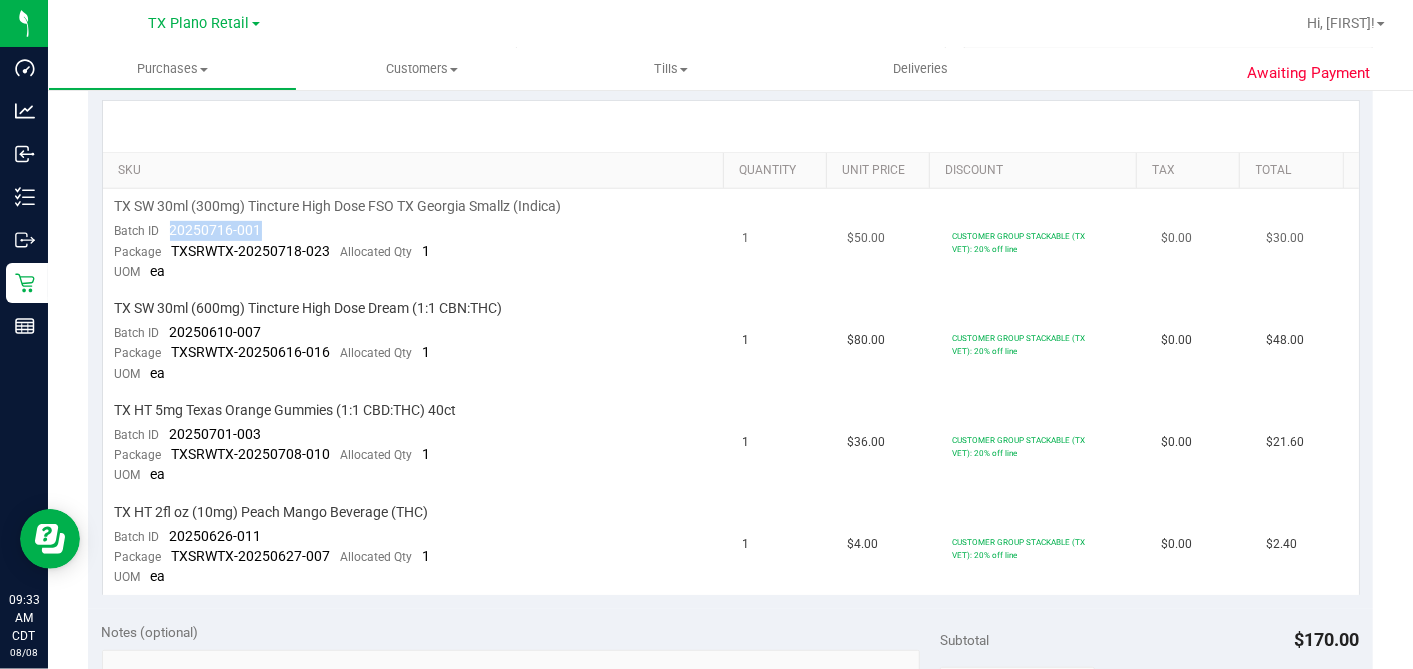 drag, startPoint x: 262, startPoint y: 227, endPoint x: 168, endPoint y: 229, distance: 94.02127 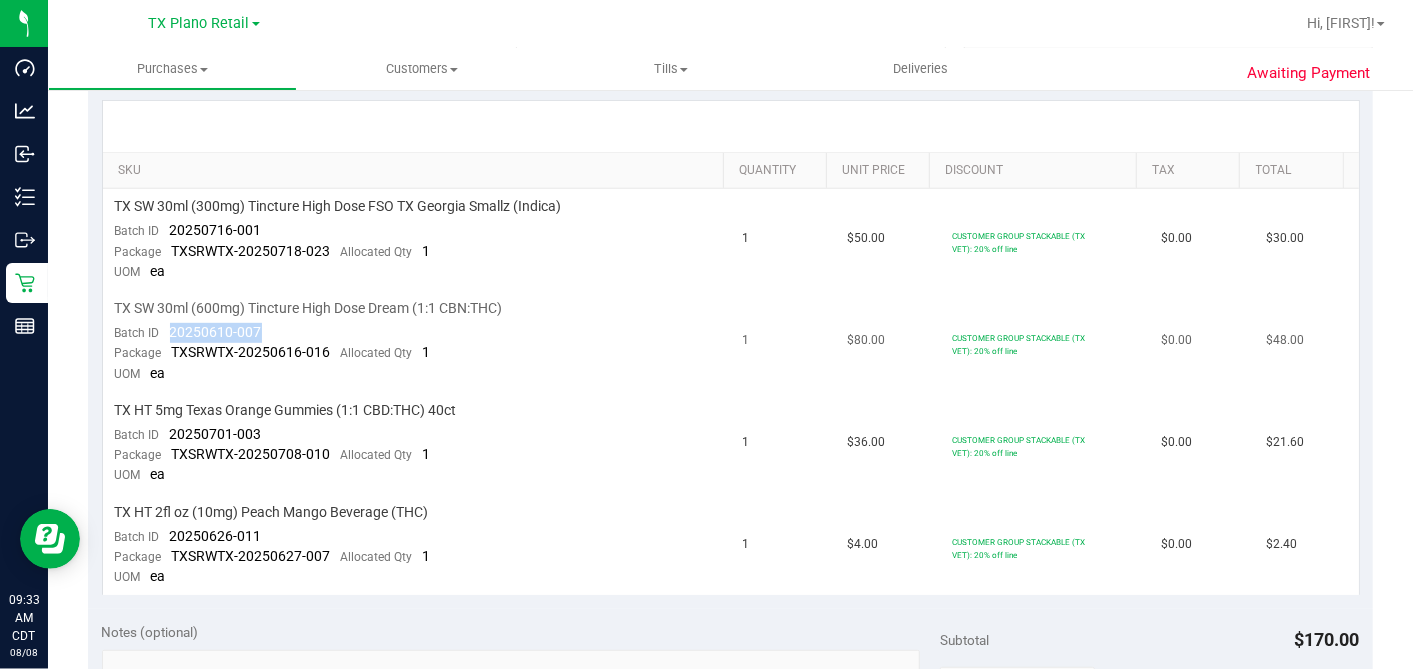 drag, startPoint x: 265, startPoint y: 326, endPoint x: 359, endPoint y: 349, distance: 96.77293 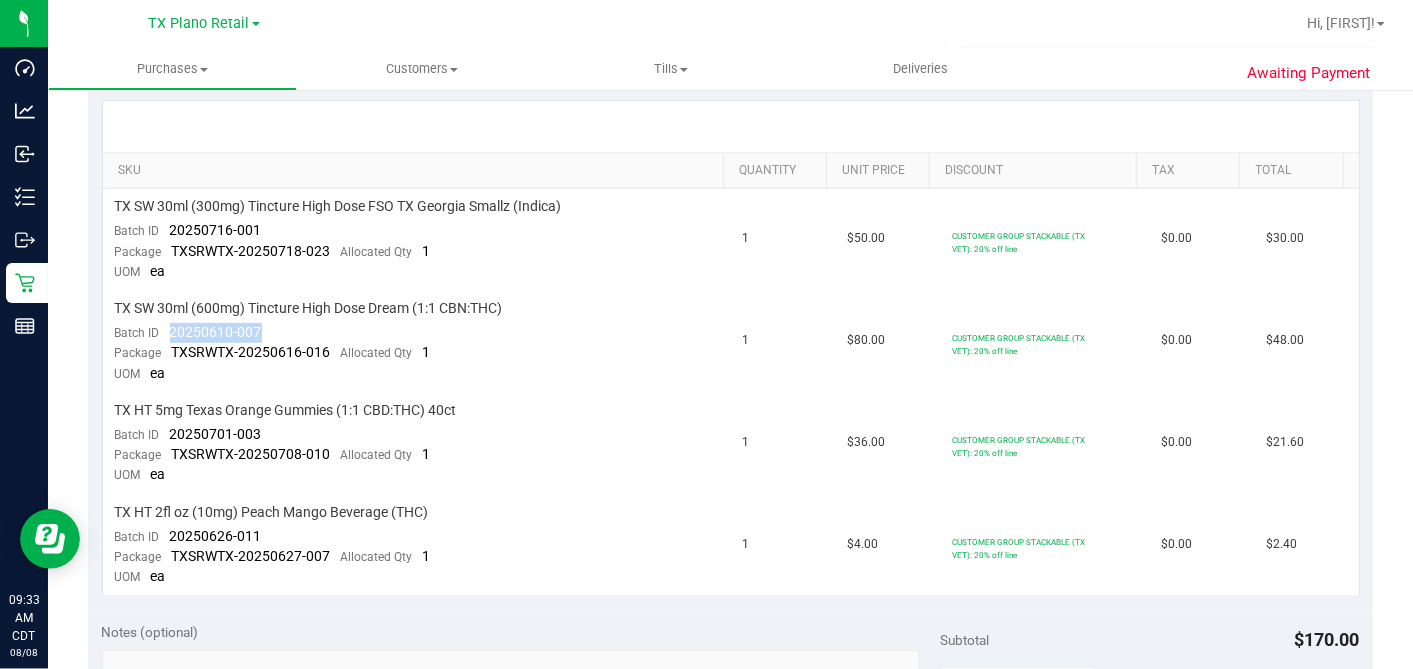 copy on "20250610-007" 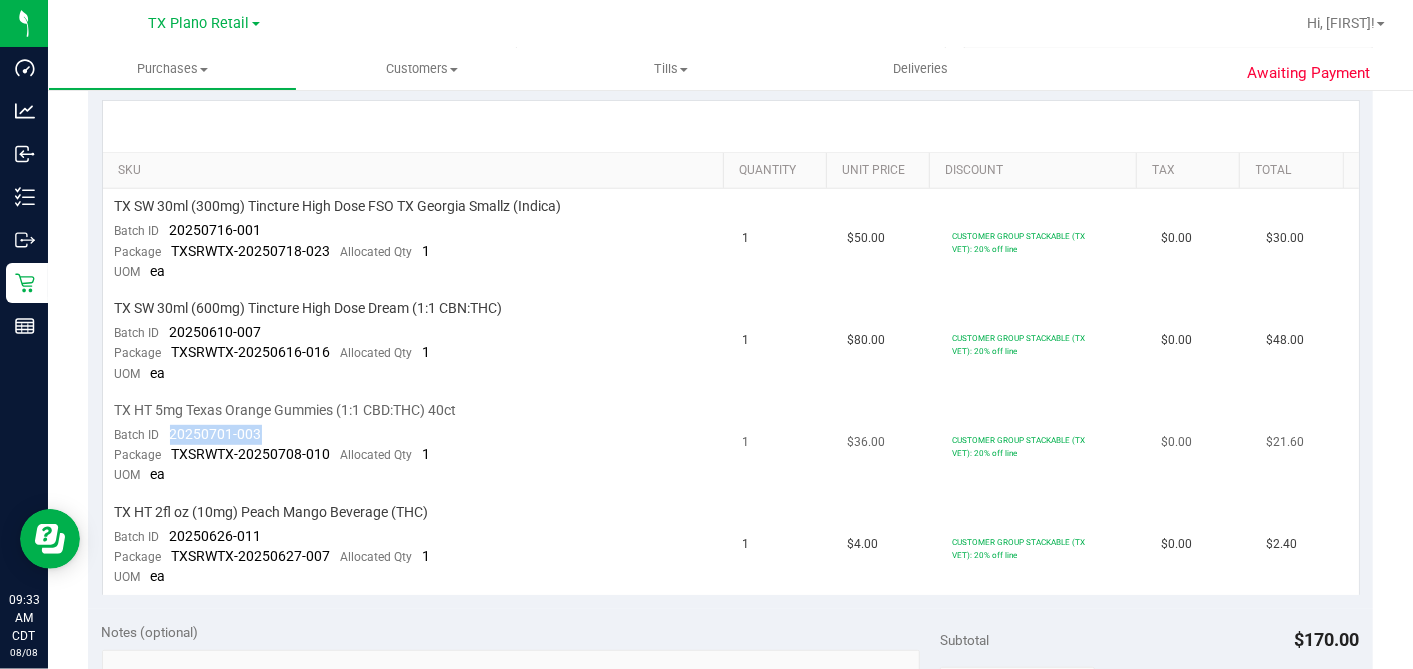 drag, startPoint x: 268, startPoint y: 431, endPoint x: 165, endPoint y: 430, distance: 103.00485 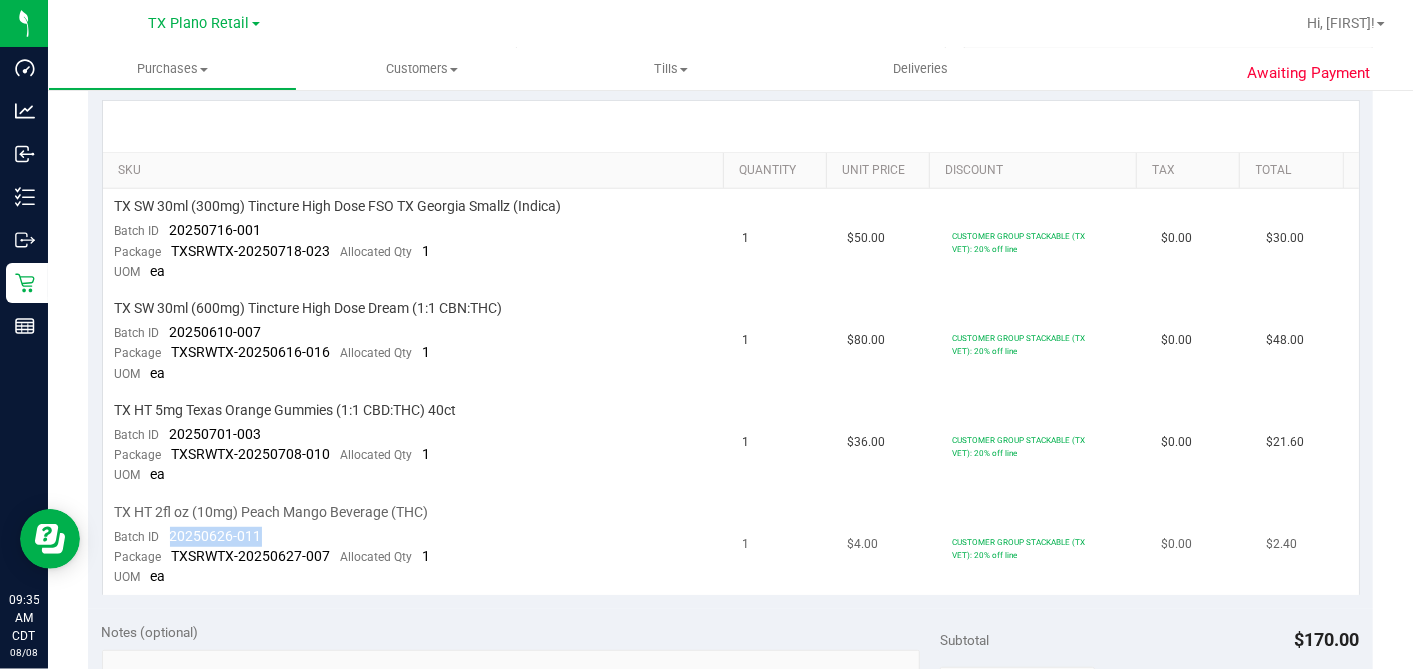 drag, startPoint x: 262, startPoint y: 527, endPoint x: 160, endPoint y: 531, distance: 102.0784 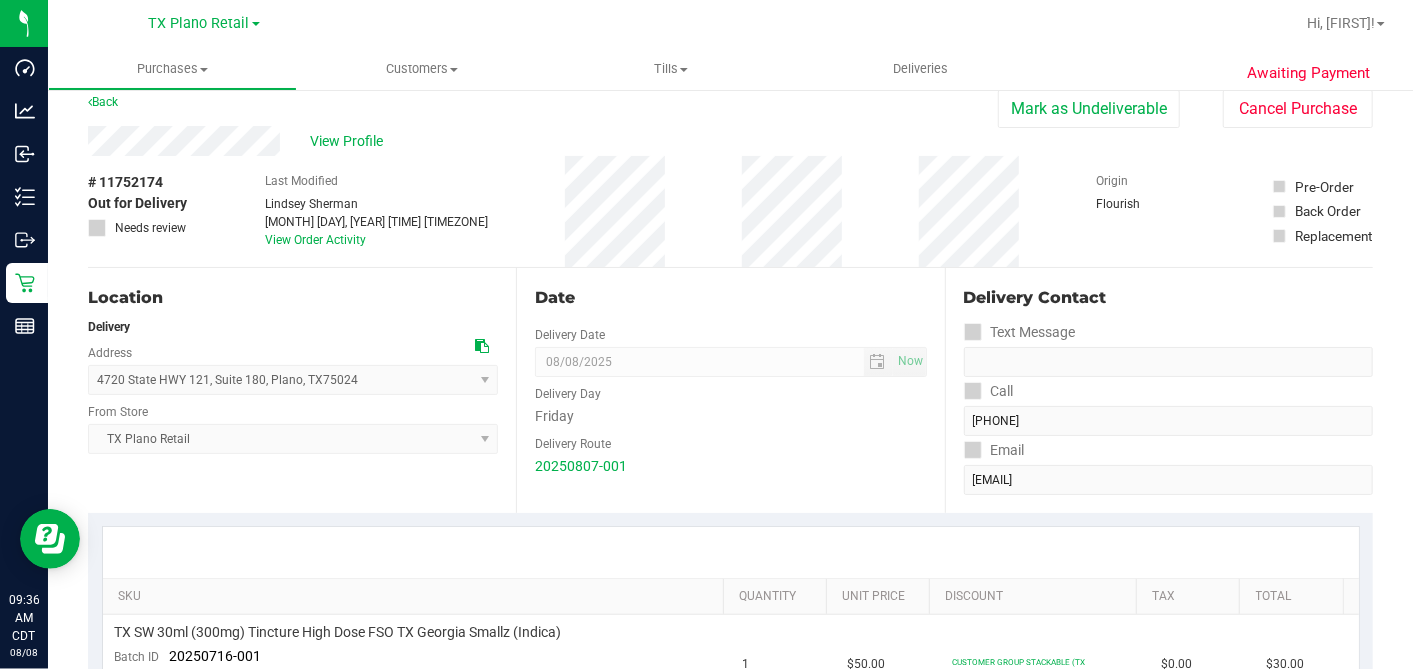 scroll, scrollTop: 0, scrollLeft: 0, axis: both 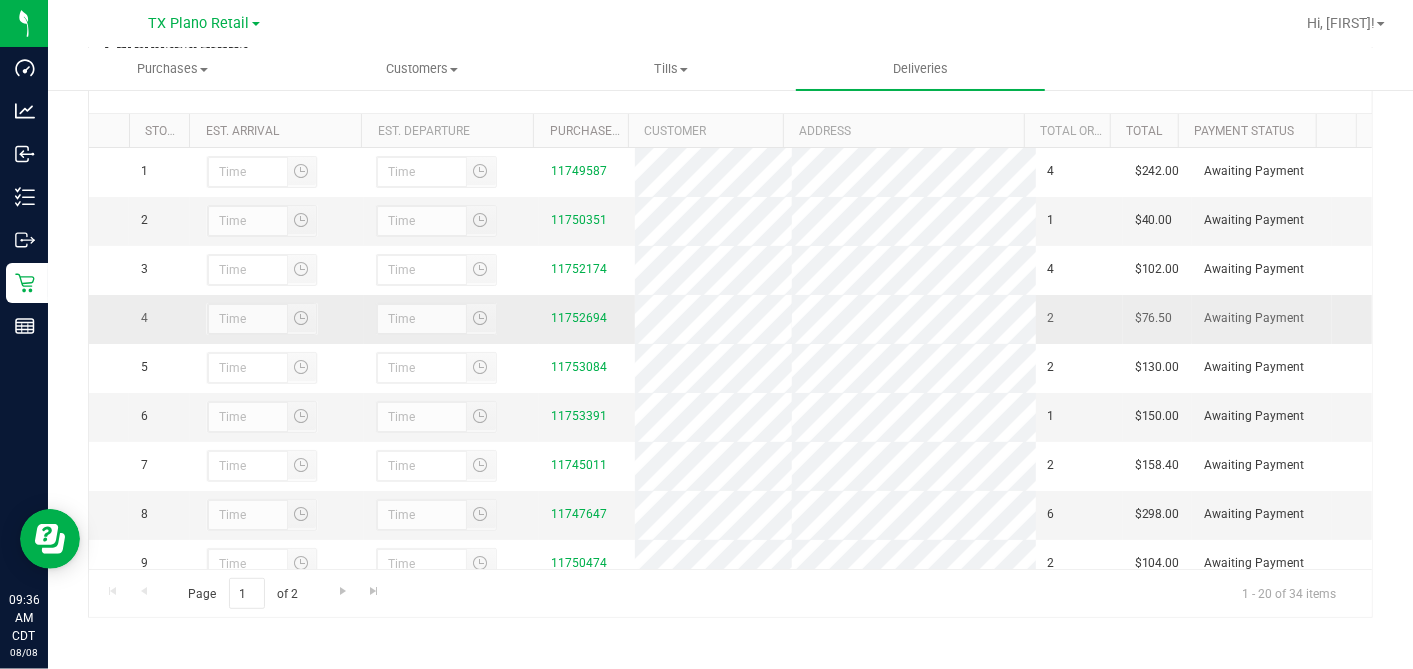 drag, startPoint x: 614, startPoint y: 354, endPoint x: 577, endPoint y: 331, distance: 43.56604 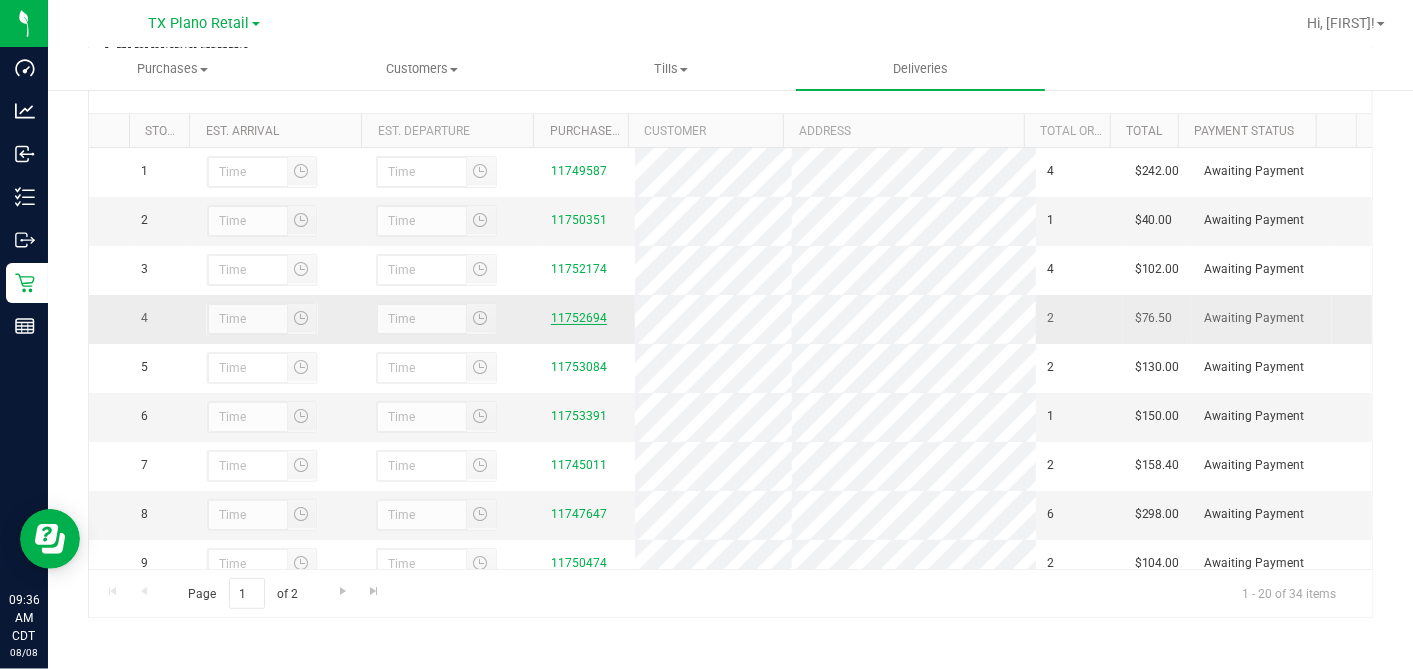 click on "11752694" at bounding box center (579, 318) 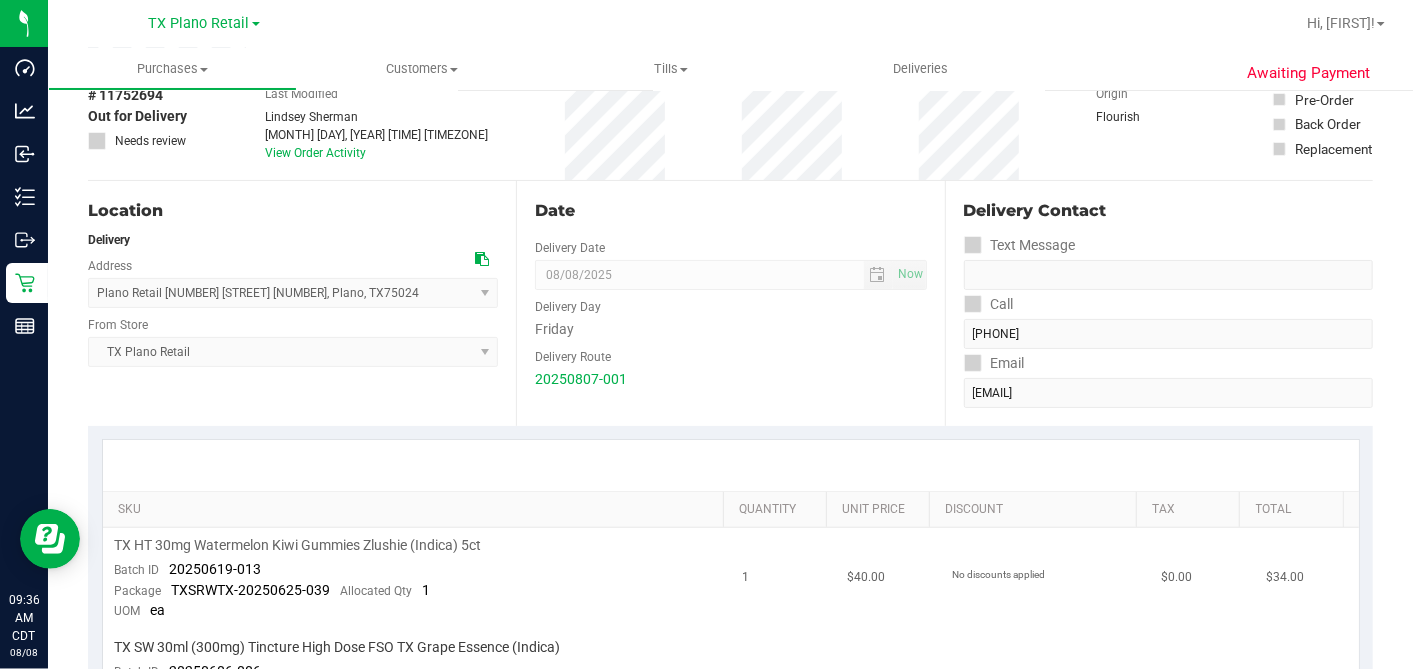 scroll, scrollTop: 333, scrollLeft: 0, axis: vertical 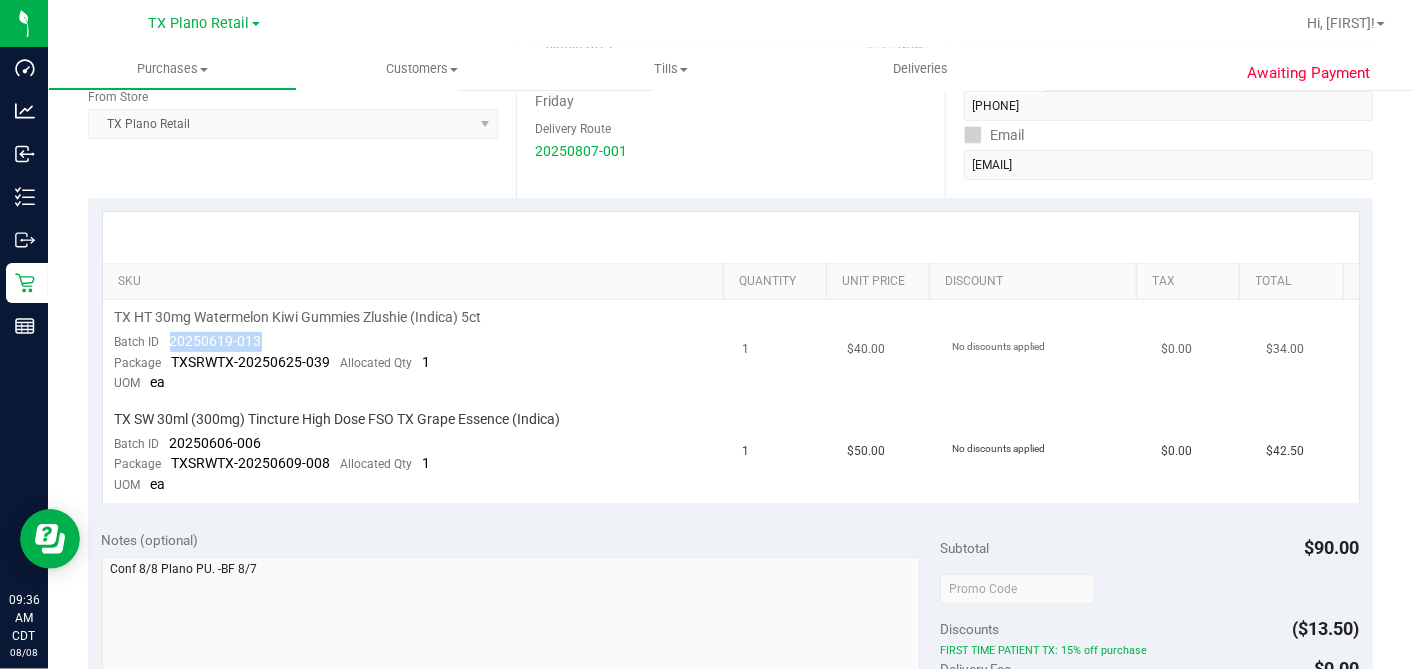 drag, startPoint x: 267, startPoint y: 342, endPoint x: 170, endPoint y: 340, distance: 97.020615 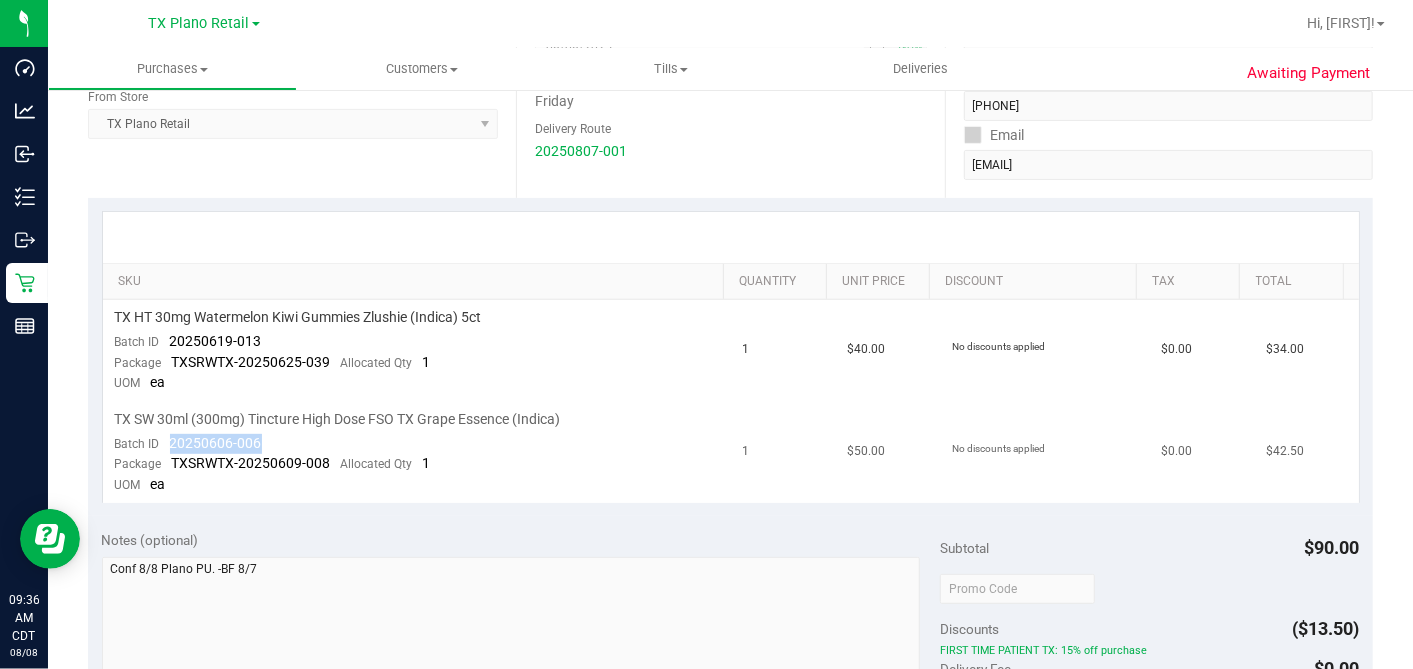 drag, startPoint x: 265, startPoint y: 435, endPoint x: 168, endPoint y: 436, distance: 97.00516 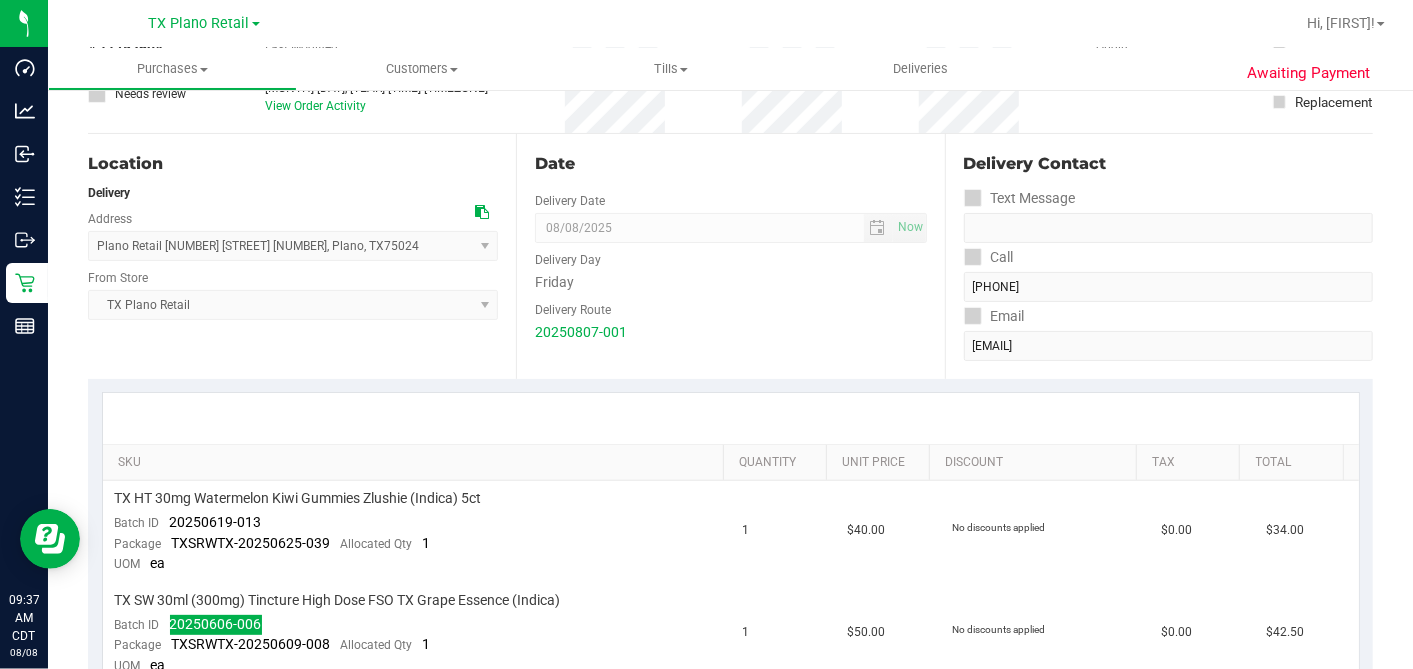 scroll, scrollTop: 0, scrollLeft: 0, axis: both 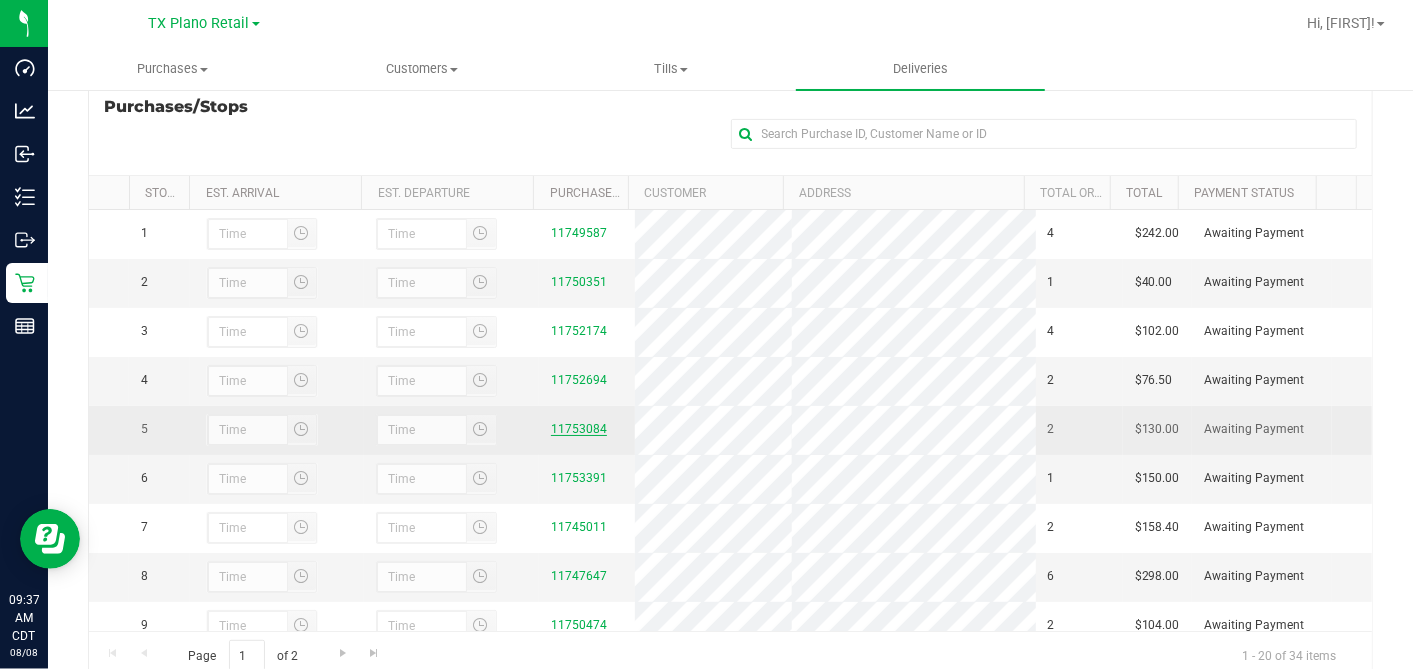 click on "11753084" at bounding box center (579, 429) 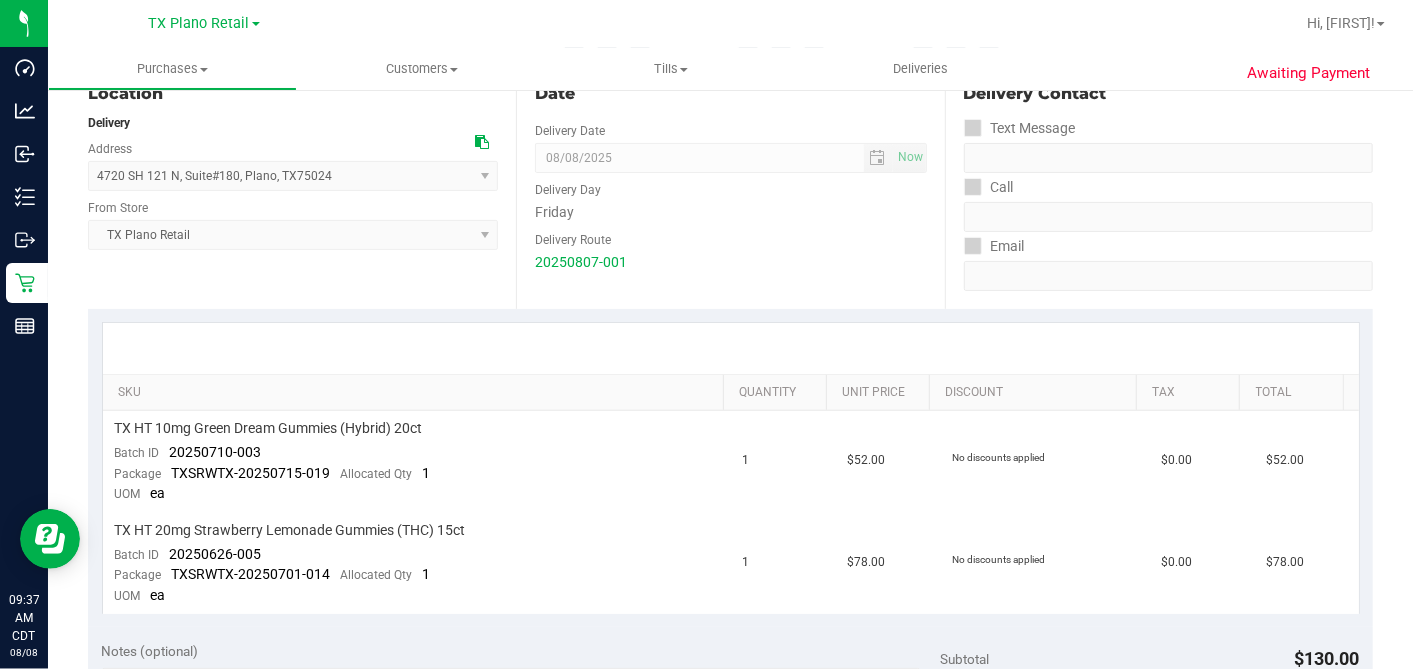 scroll, scrollTop: 333, scrollLeft: 0, axis: vertical 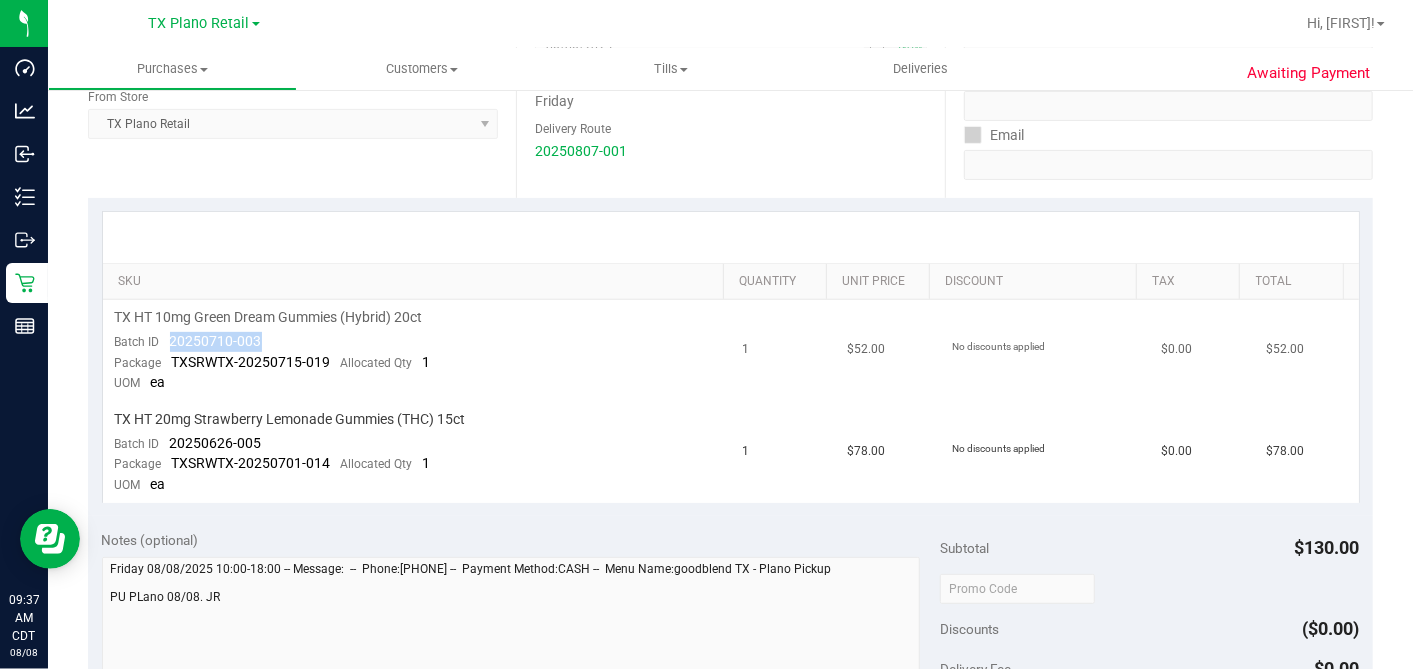 drag, startPoint x: 273, startPoint y: 327, endPoint x: 167, endPoint y: 340, distance: 106.7942 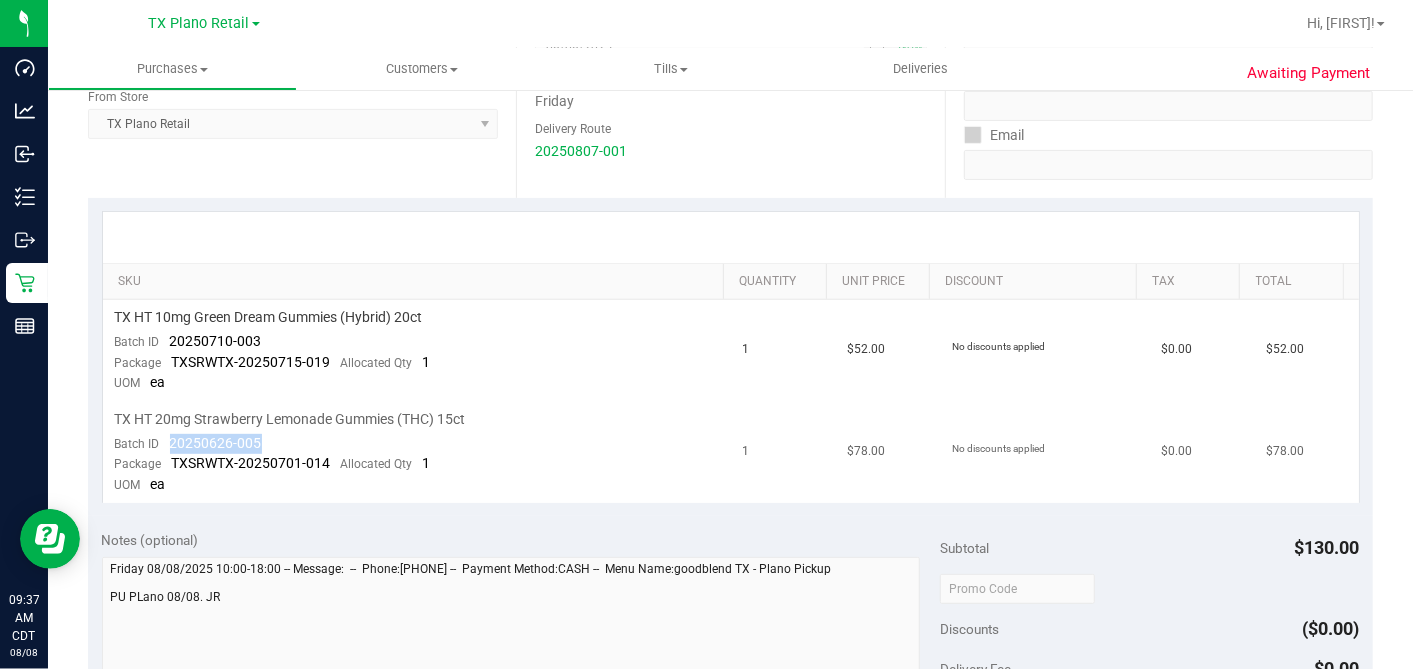 drag, startPoint x: 287, startPoint y: 440, endPoint x: 164, endPoint y: 444, distance: 123.065025 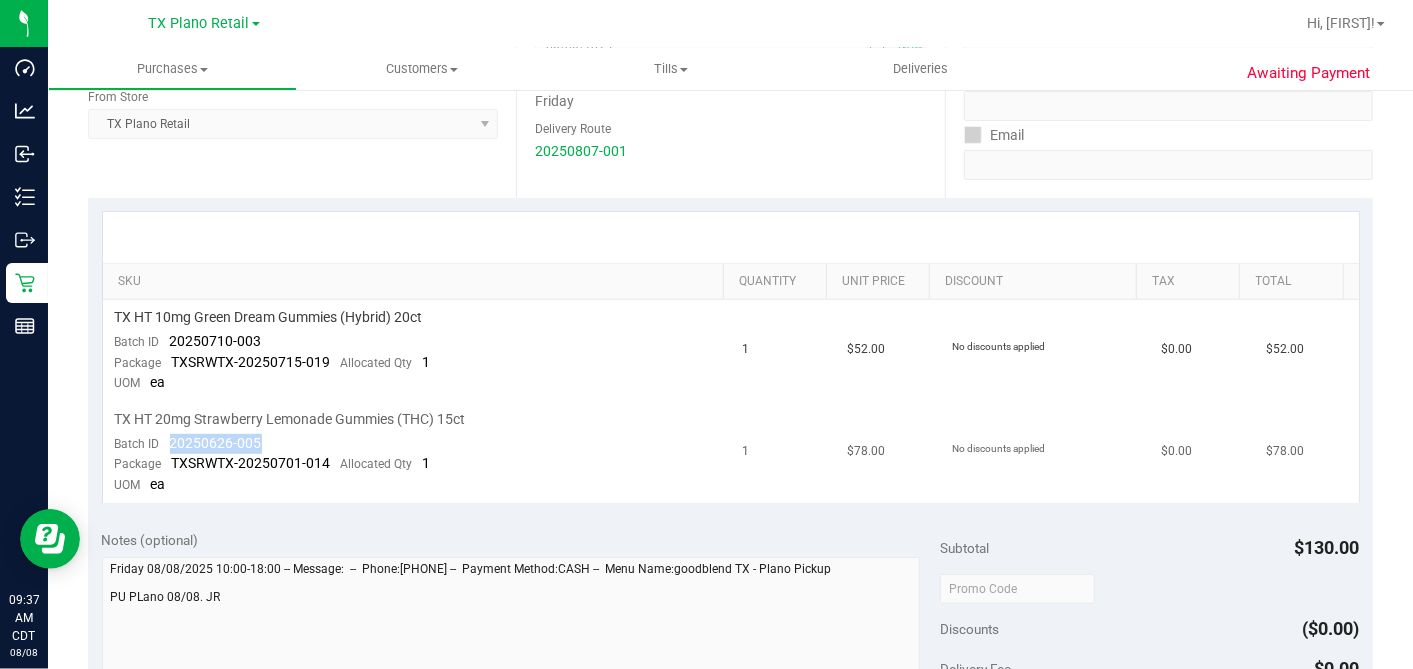 click on "TX HT 20mg Strawberry Lemonade Gummies (THC) 15ct
Batch ID
20250626-005
Package
TXSRWTX-20250701-014
Allocated Qty
1
UOM
ea" at bounding box center (417, 452) 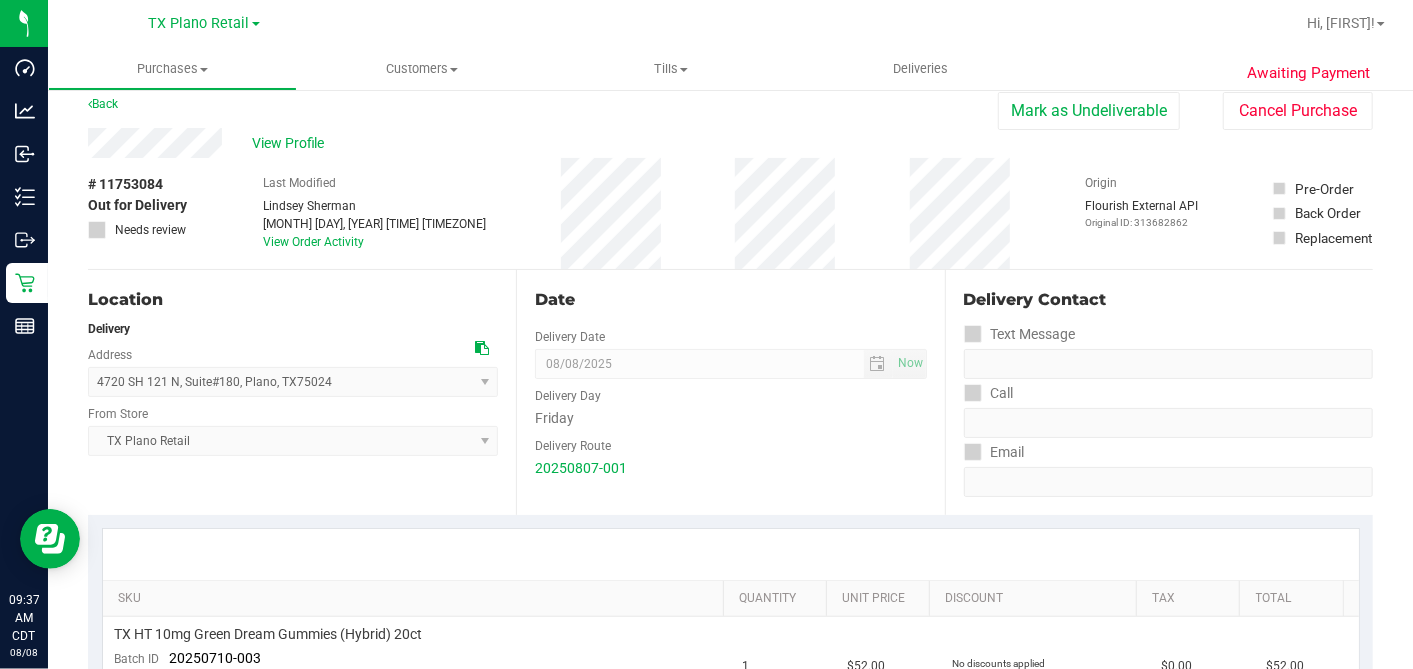 scroll, scrollTop: 0, scrollLeft: 0, axis: both 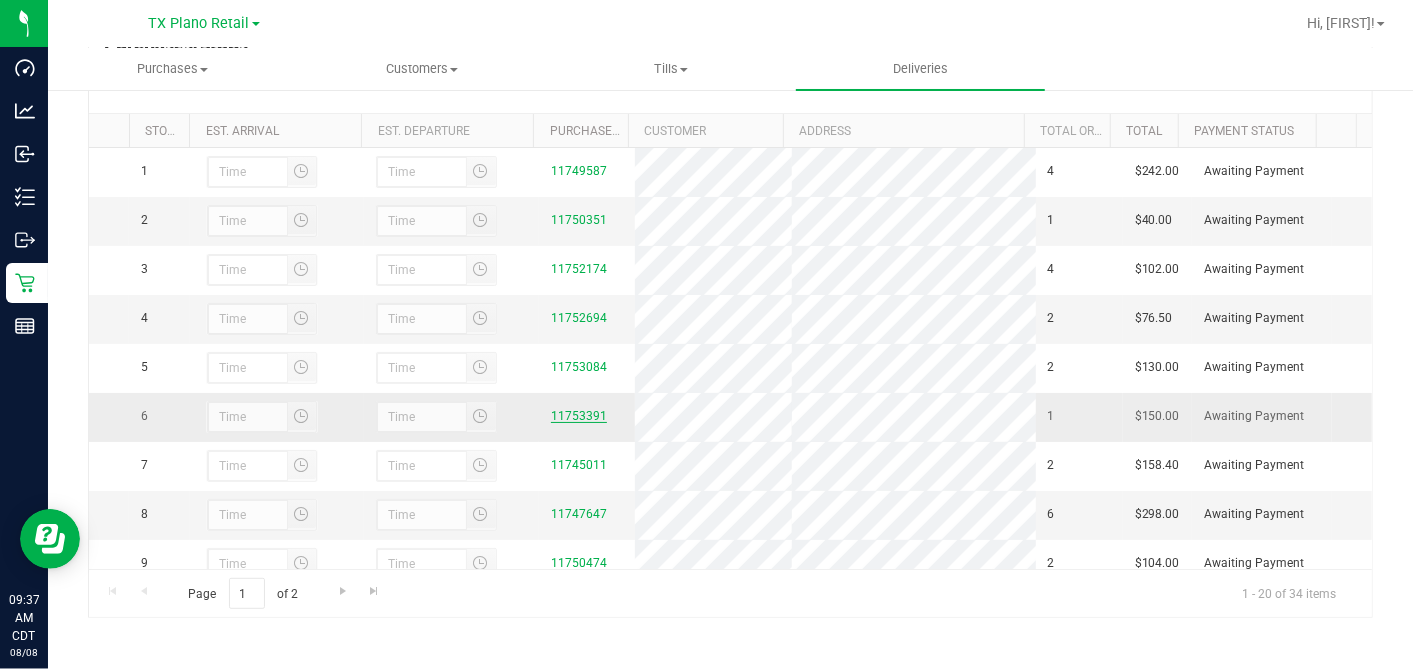 drag, startPoint x: 688, startPoint y: 280, endPoint x: 562, endPoint y: 448, distance: 210 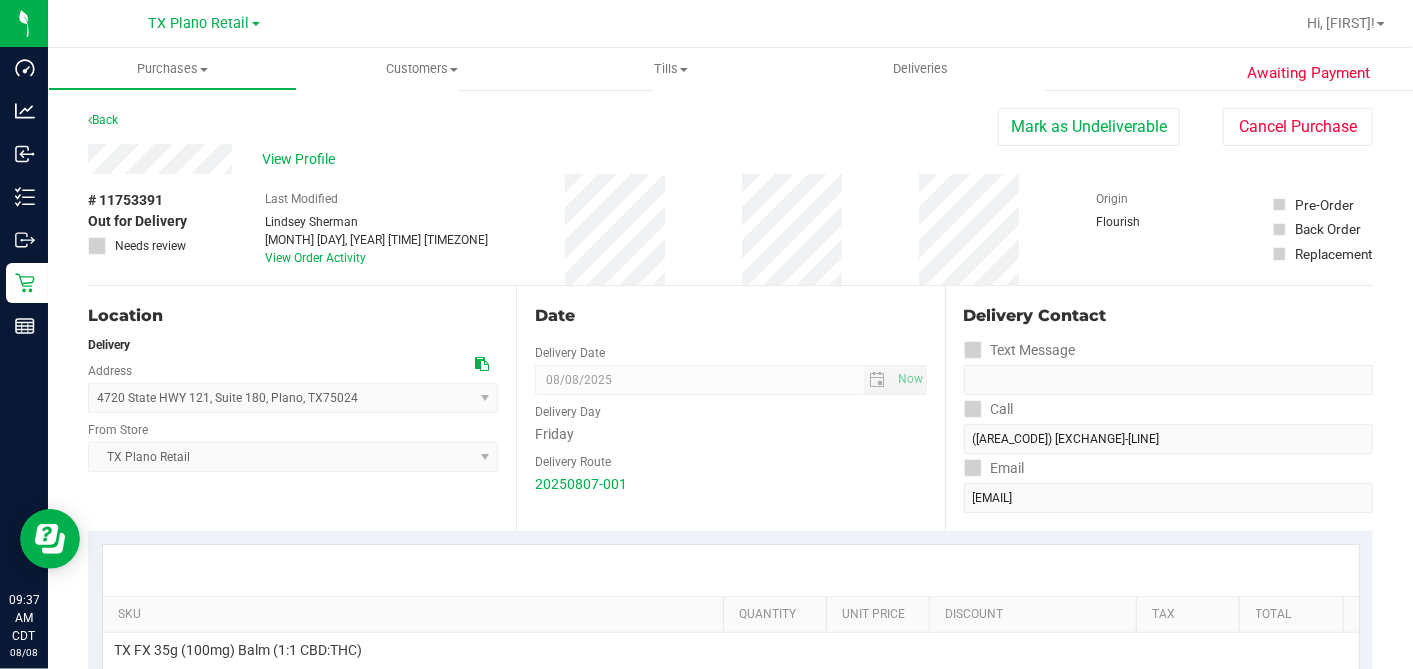 scroll, scrollTop: 333, scrollLeft: 0, axis: vertical 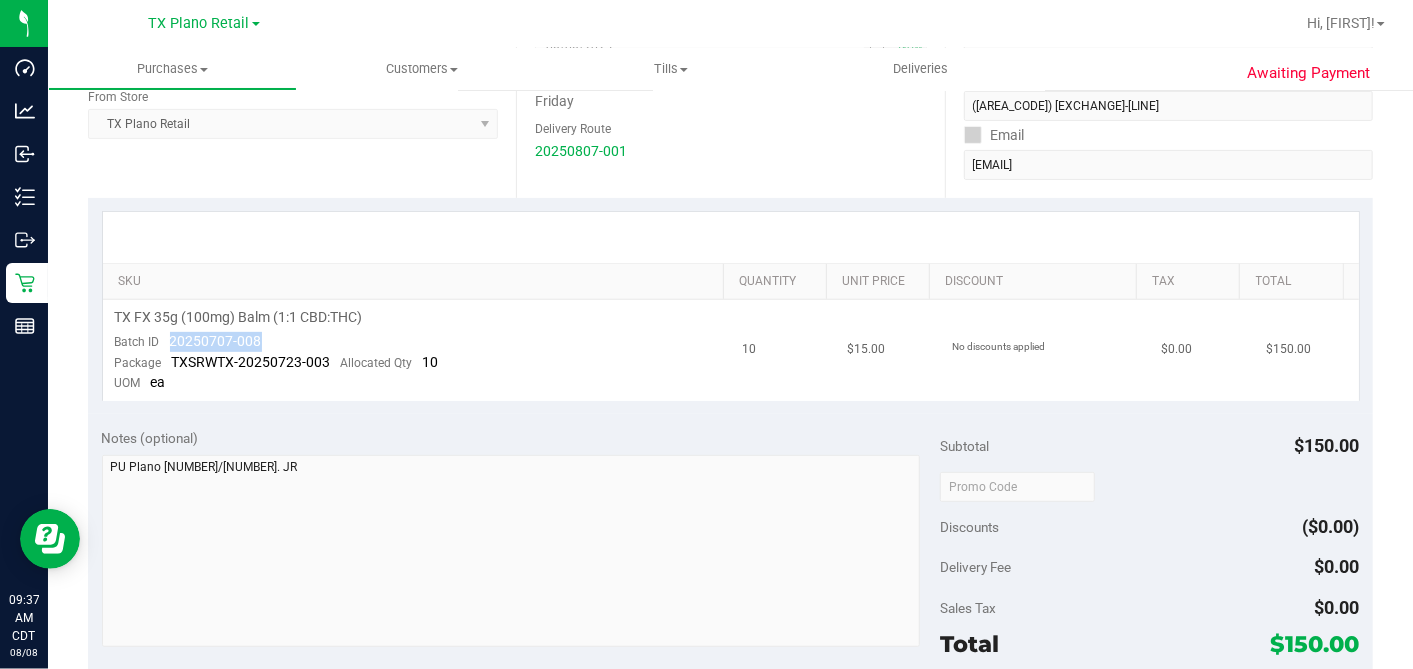 drag, startPoint x: 274, startPoint y: 332, endPoint x: 171, endPoint y: 337, distance: 103.121284 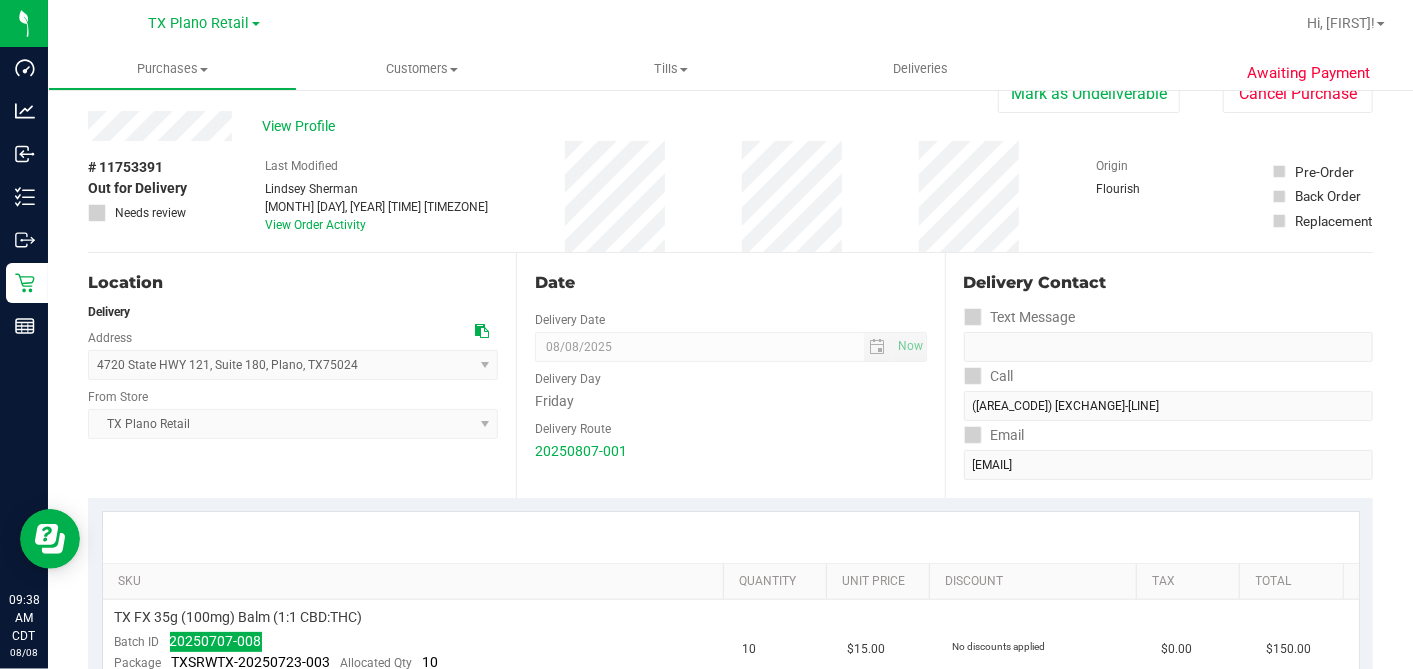scroll, scrollTop: 0, scrollLeft: 0, axis: both 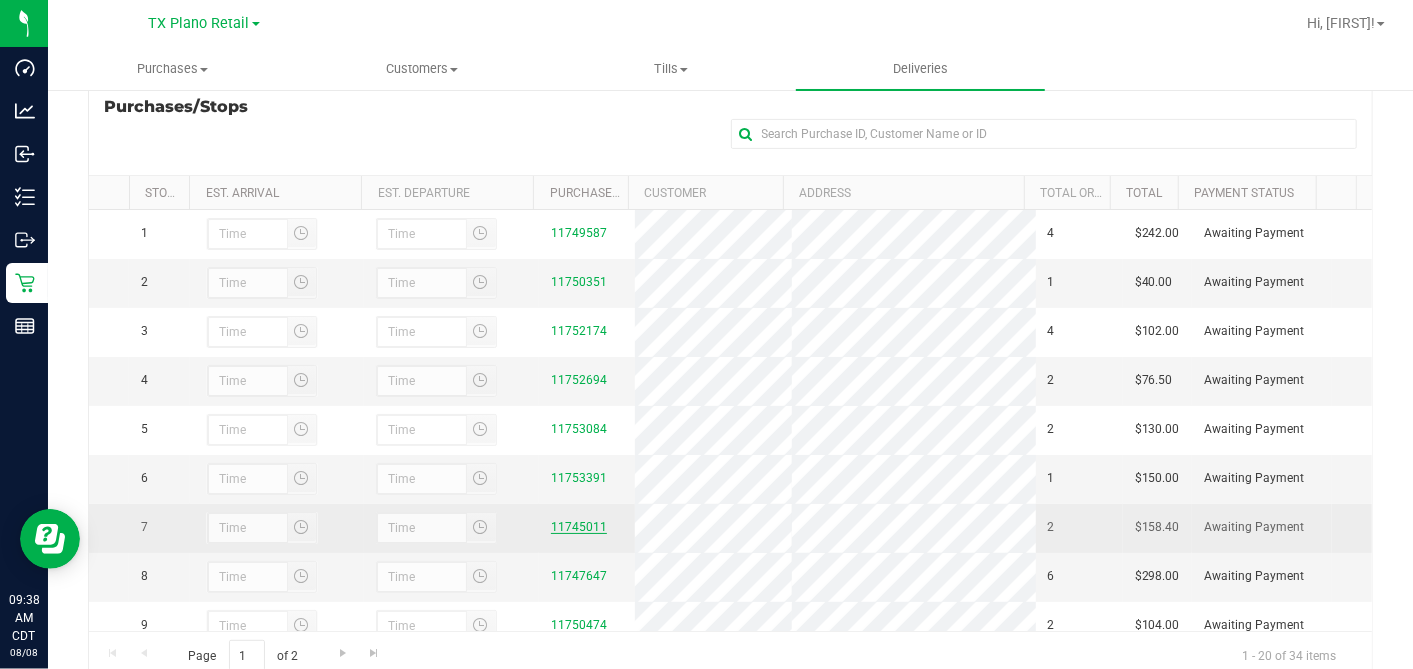 click on "11745011" at bounding box center [579, 527] 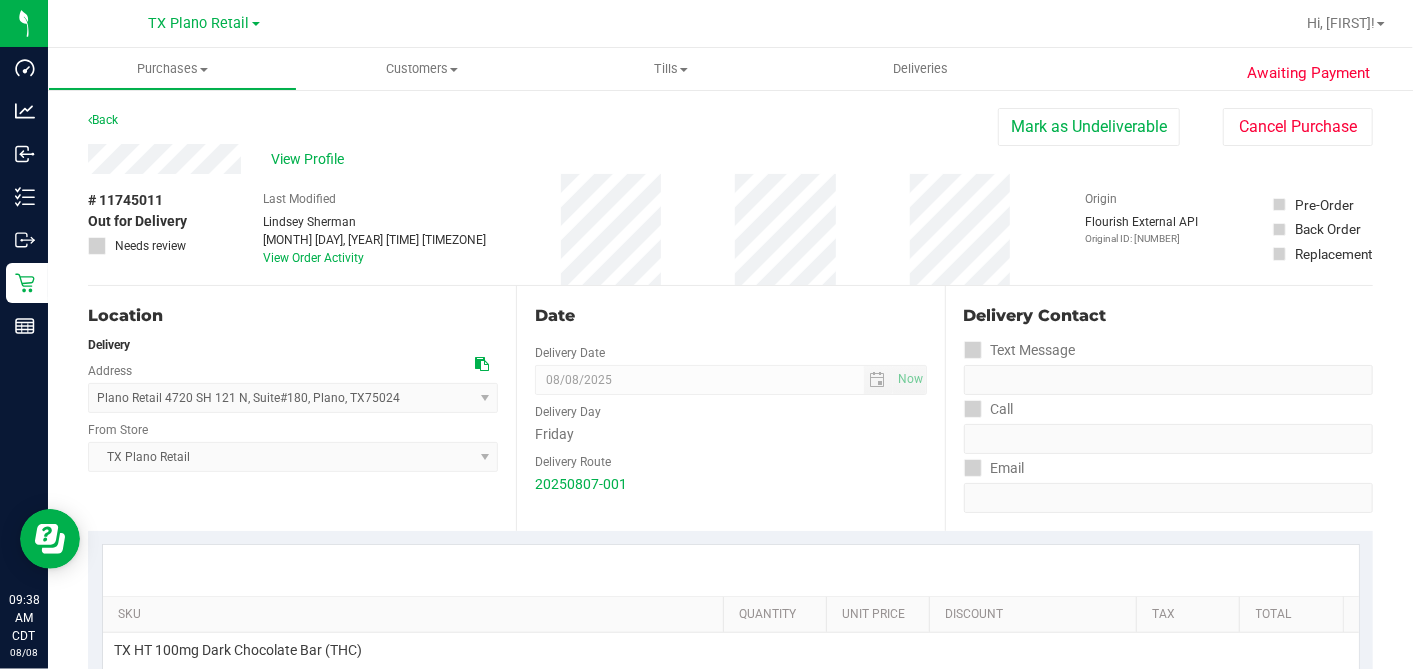 scroll, scrollTop: 333, scrollLeft: 0, axis: vertical 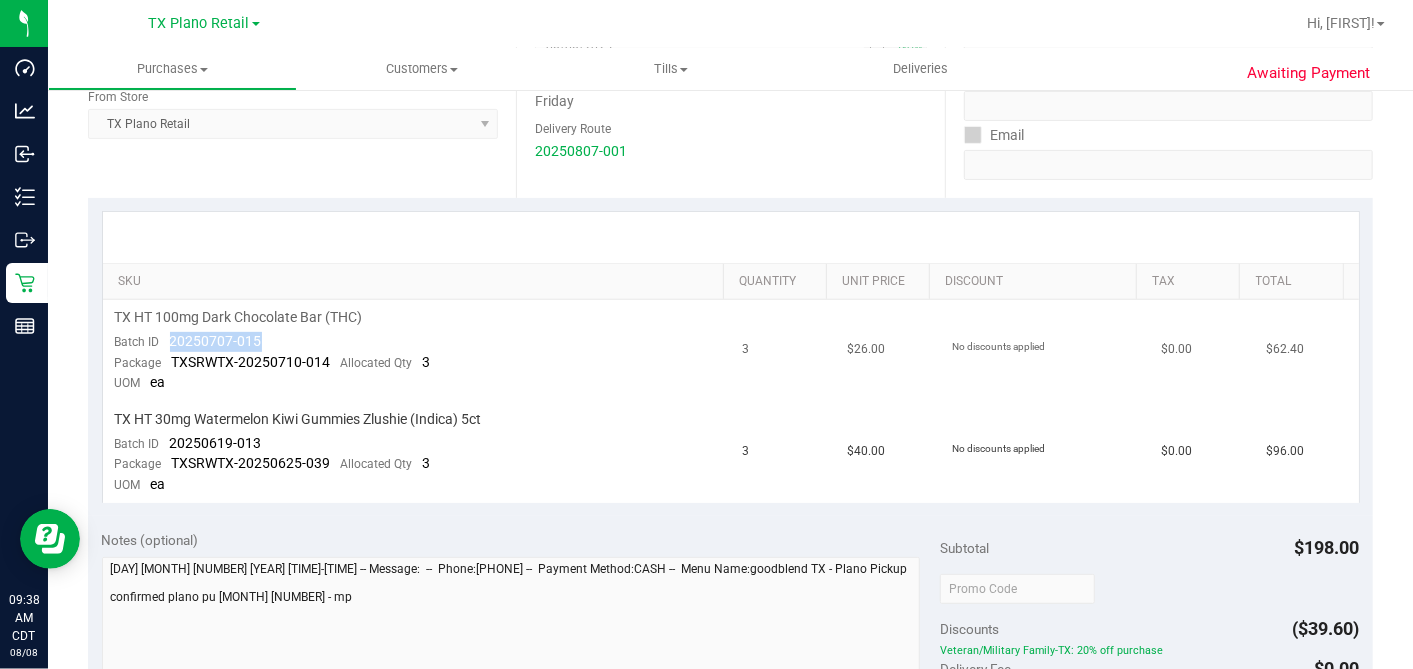 drag, startPoint x: 263, startPoint y: 339, endPoint x: 167, endPoint y: 342, distance: 96.04687 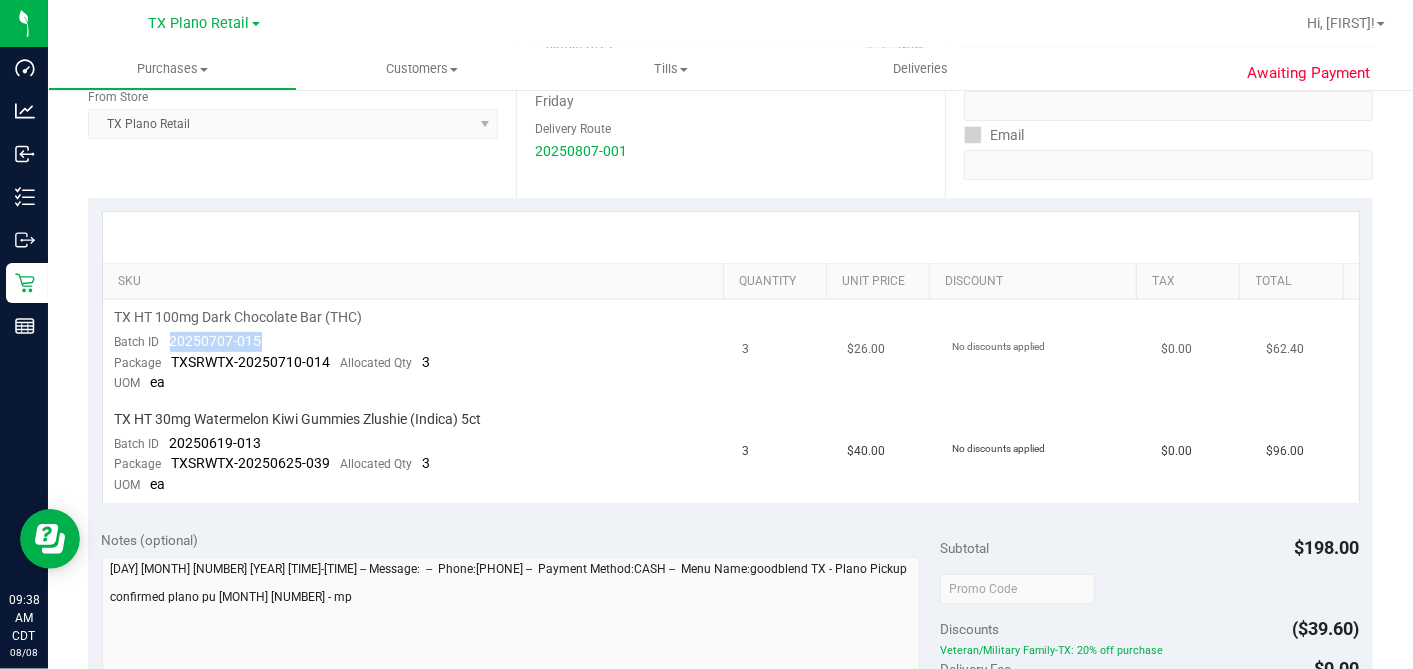 click on "TX HT 100mg Dark Chocolate Bar (THC)
Batch ID
[DATE]
Package
TXSRWTX-[DATE]-[NUMBER]
Allocated Qty
3
UOM
ea" at bounding box center (417, 351) 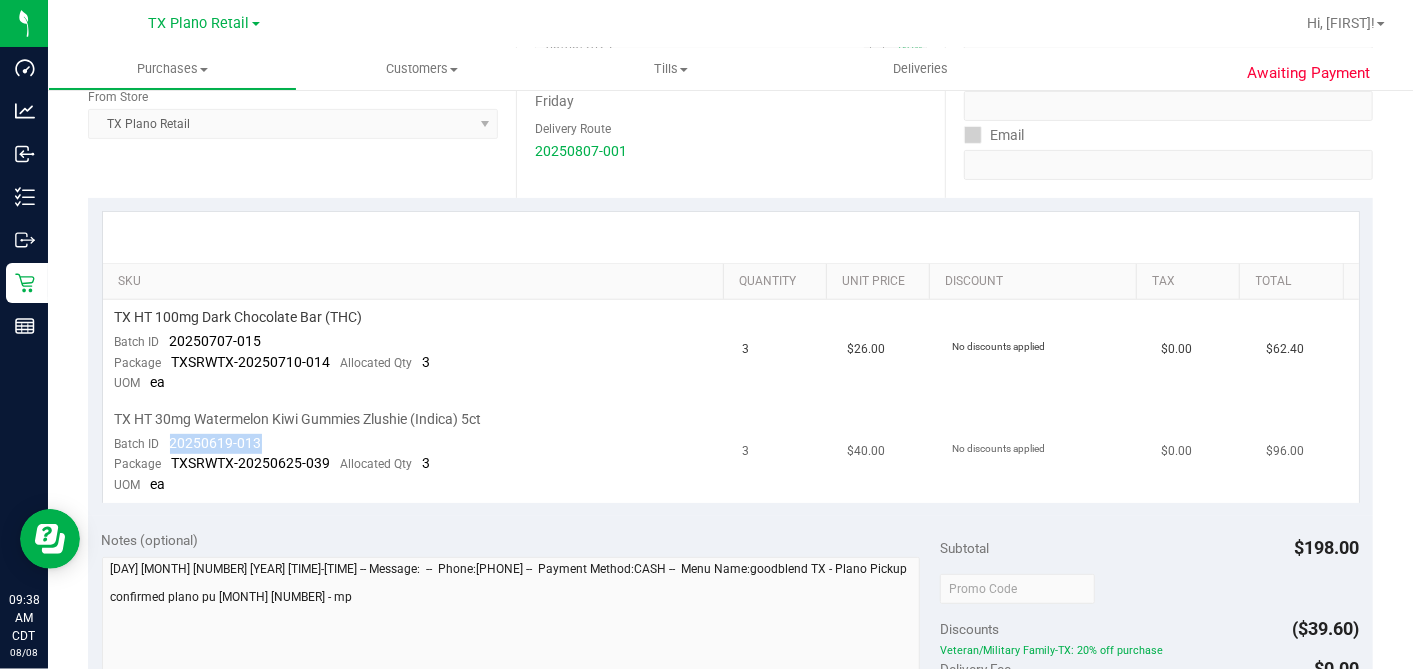 drag, startPoint x: 233, startPoint y: 441, endPoint x: 169, endPoint y: 440, distance: 64.00781 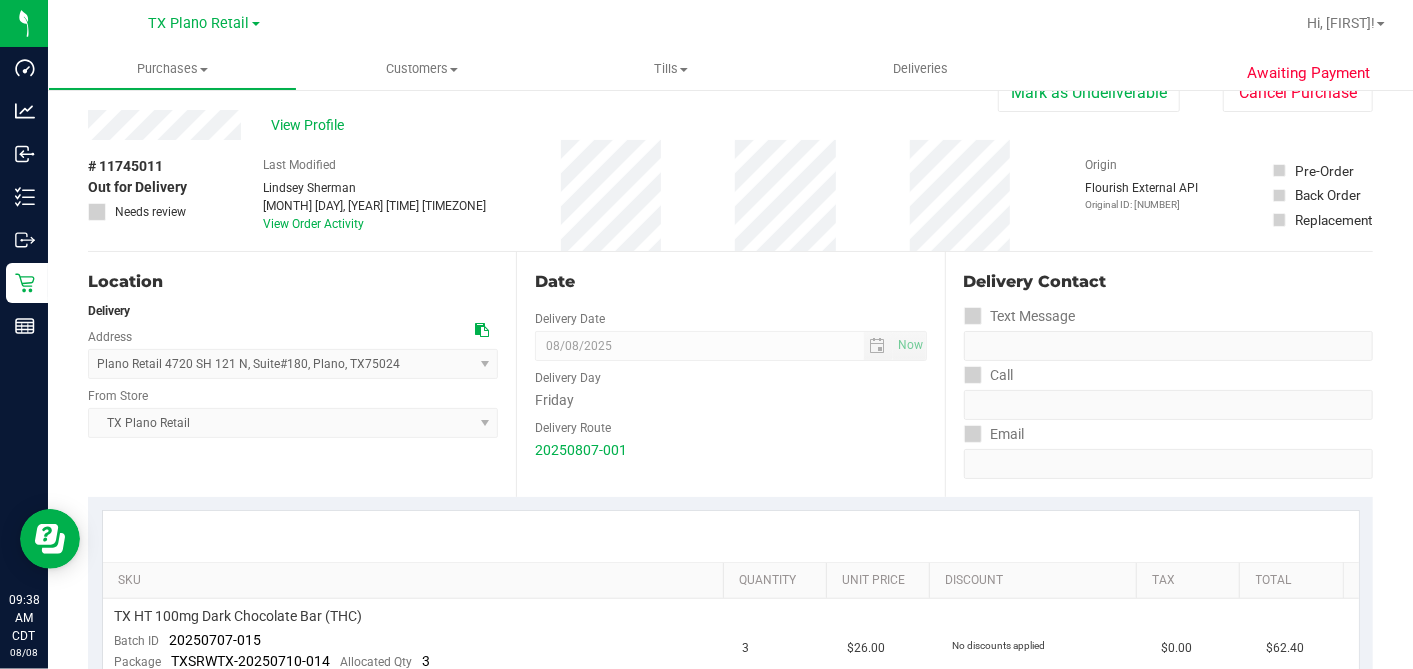 scroll, scrollTop: 0, scrollLeft: 0, axis: both 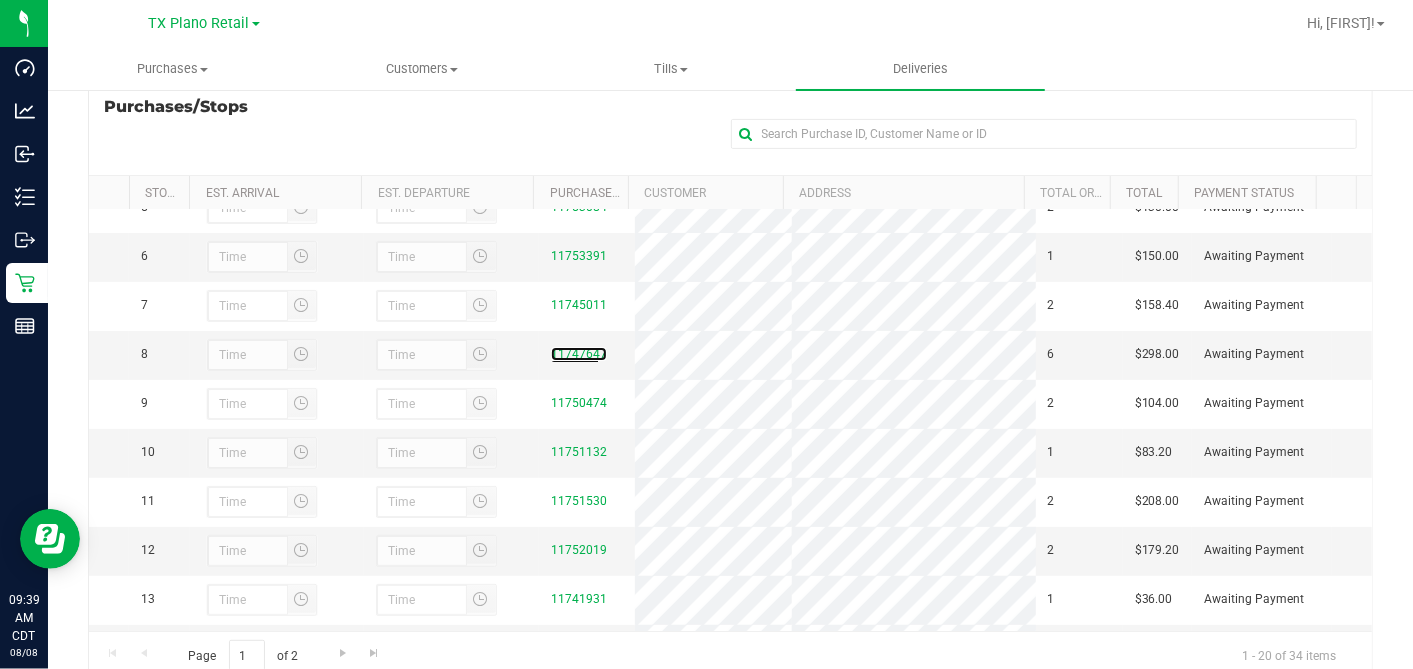 drag, startPoint x: 577, startPoint y: 393, endPoint x: 769, endPoint y: 380, distance: 192.4396 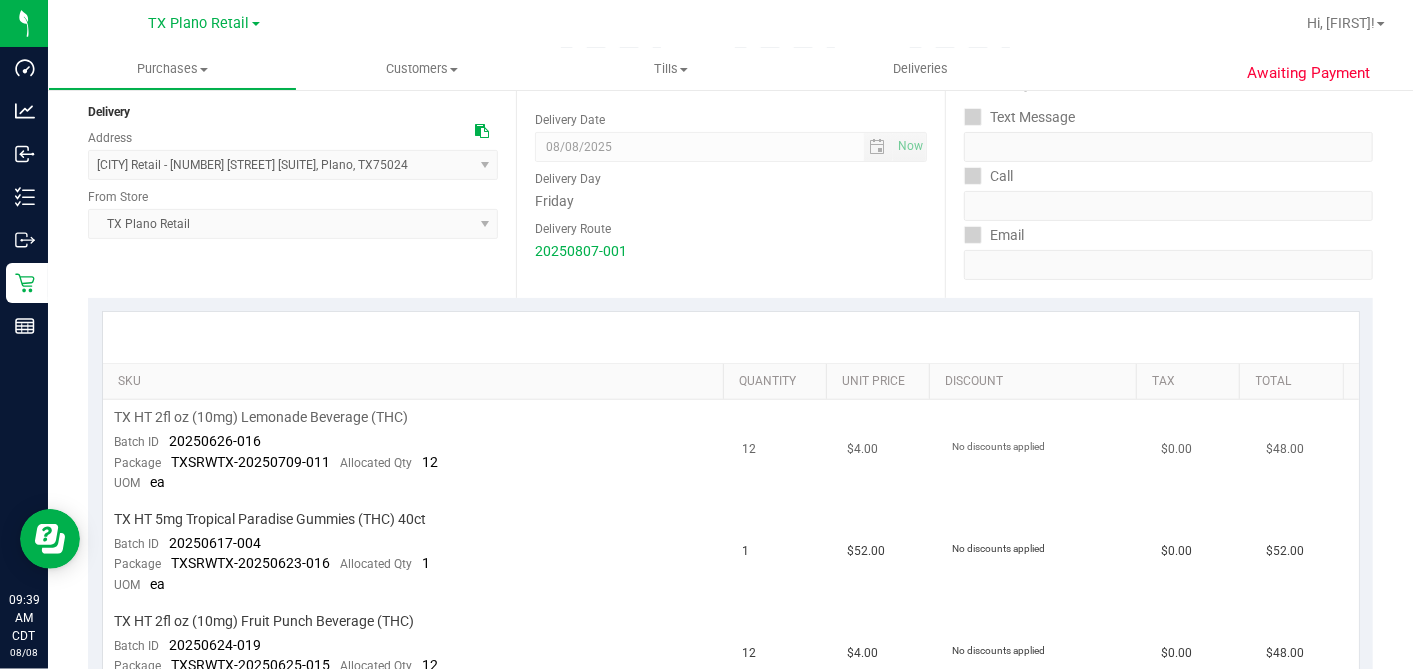 scroll, scrollTop: 333, scrollLeft: 0, axis: vertical 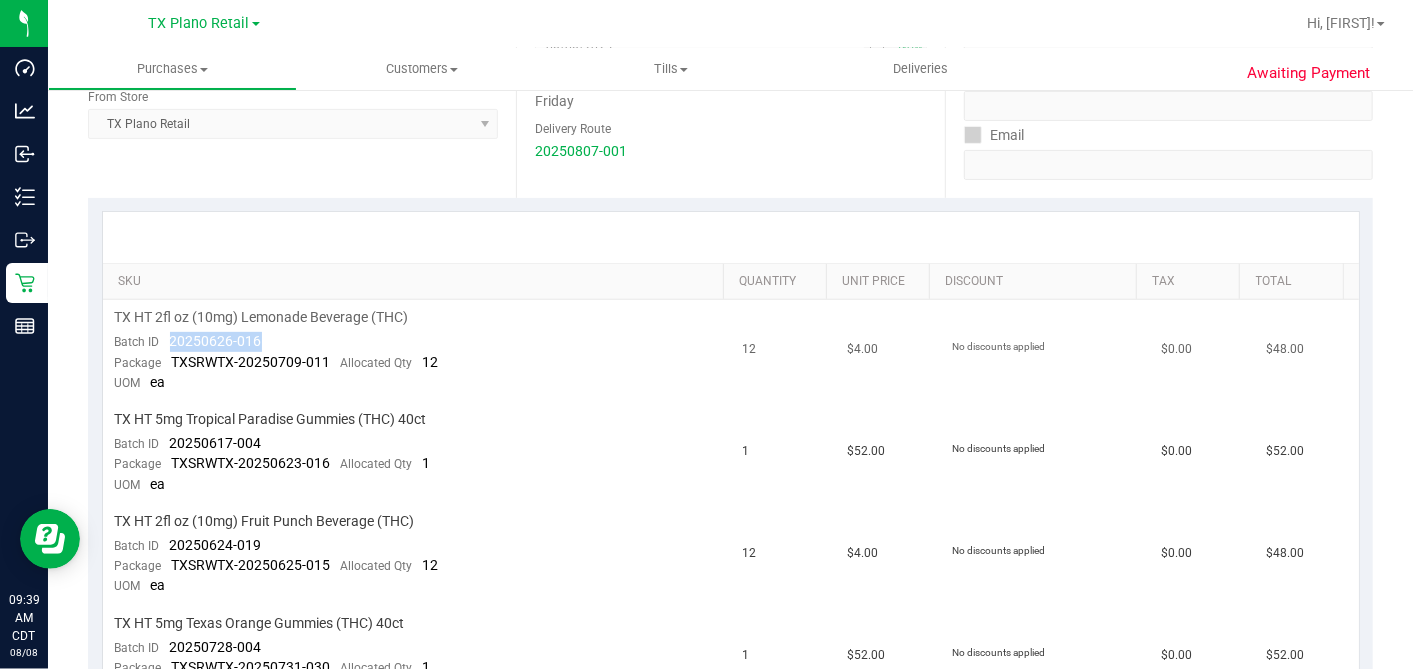 drag, startPoint x: 276, startPoint y: 337, endPoint x: 160, endPoint y: 343, distance: 116.15507 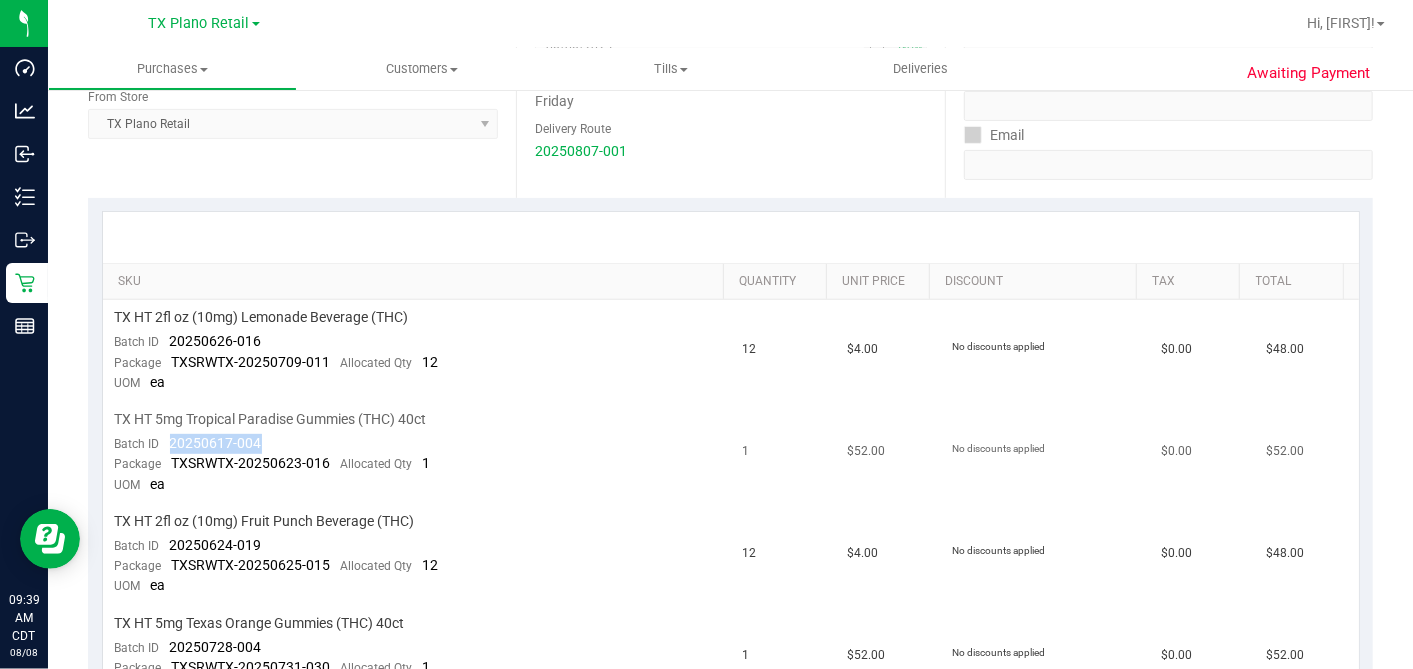 drag, startPoint x: 257, startPoint y: 444, endPoint x: 171, endPoint y: 440, distance: 86.09297 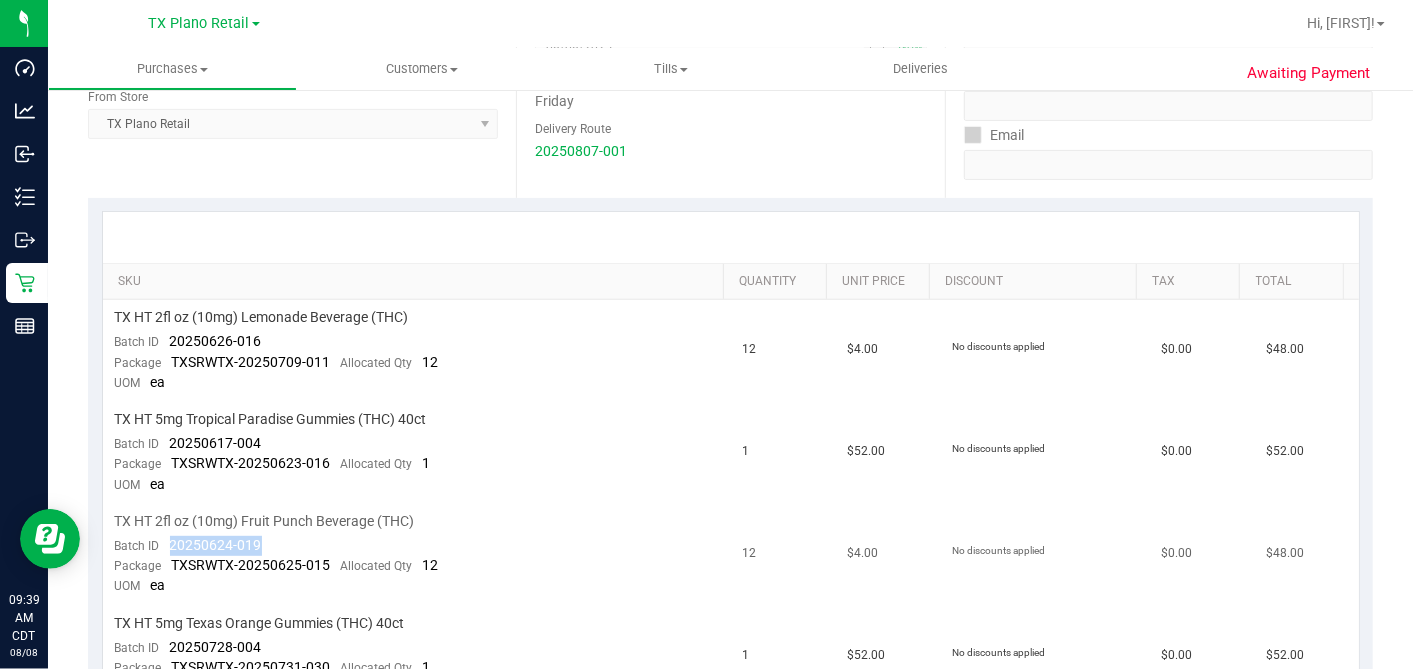 drag, startPoint x: 229, startPoint y: 543, endPoint x: 160, endPoint y: 542, distance: 69.00725 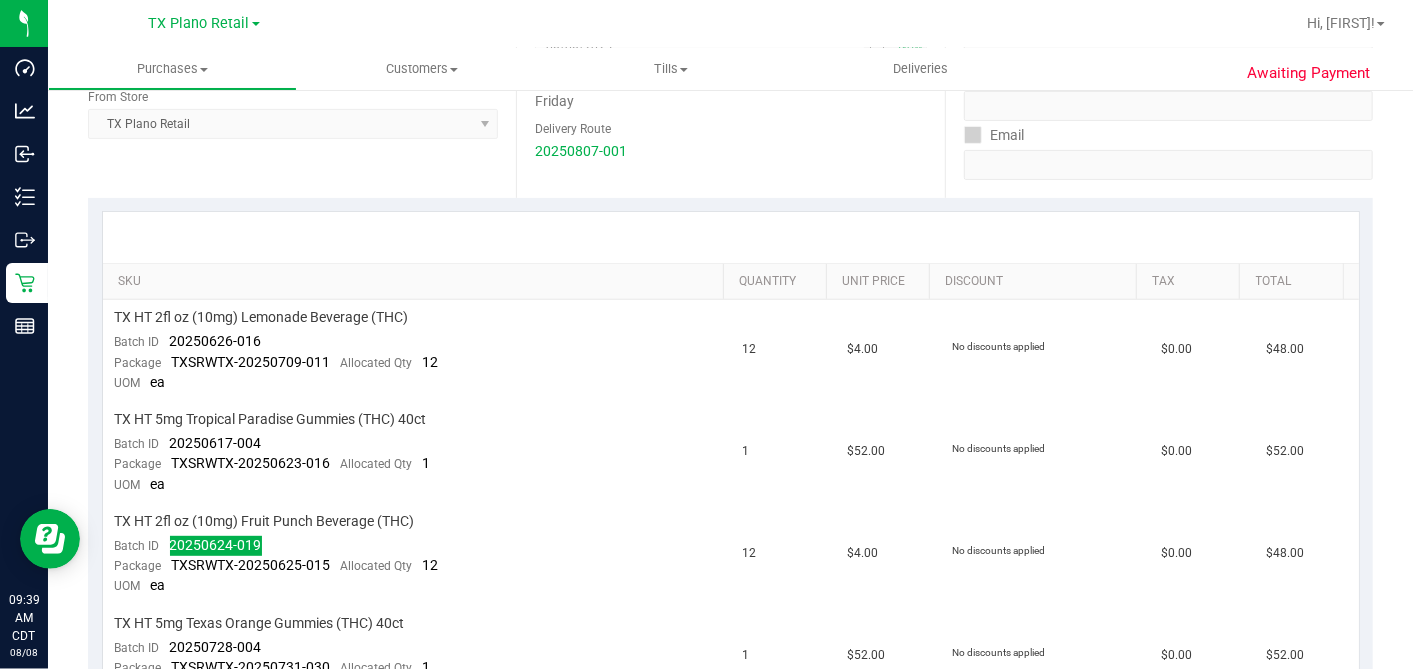 scroll, scrollTop: 666, scrollLeft: 0, axis: vertical 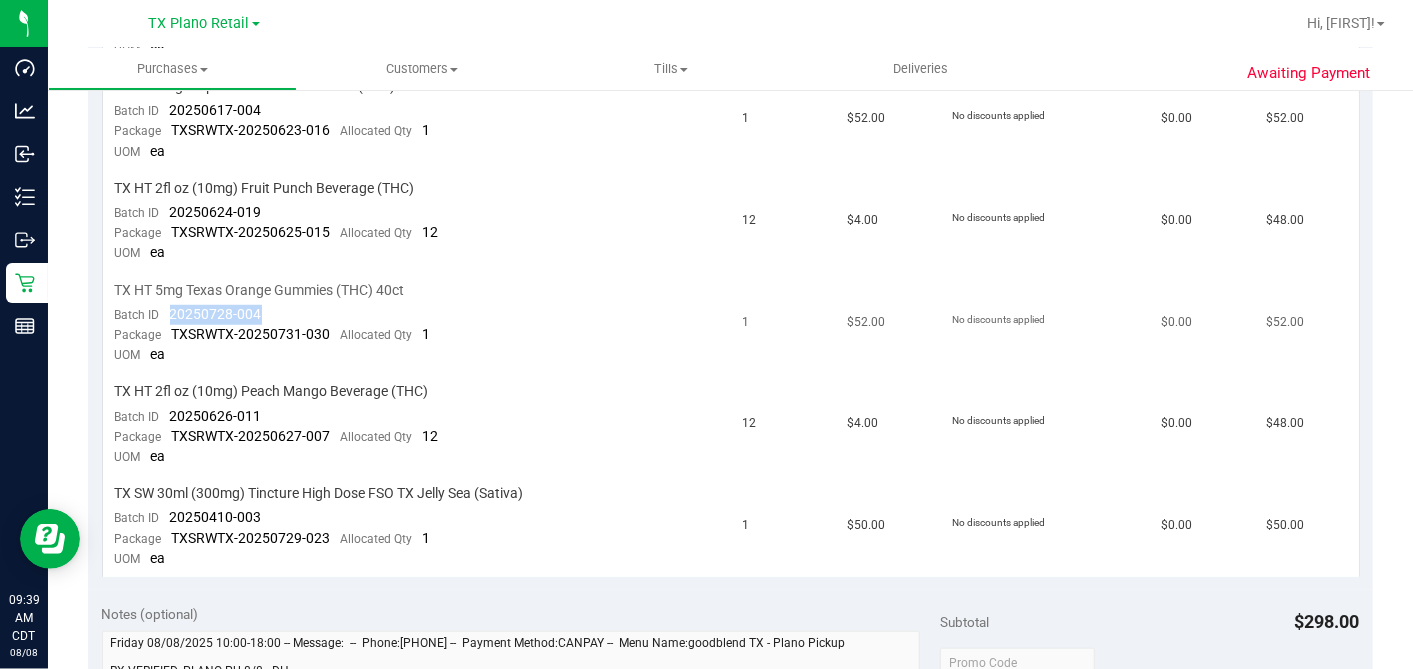 drag, startPoint x: 289, startPoint y: 309, endPoint x: 169, endPoint y: 309, distance: 120 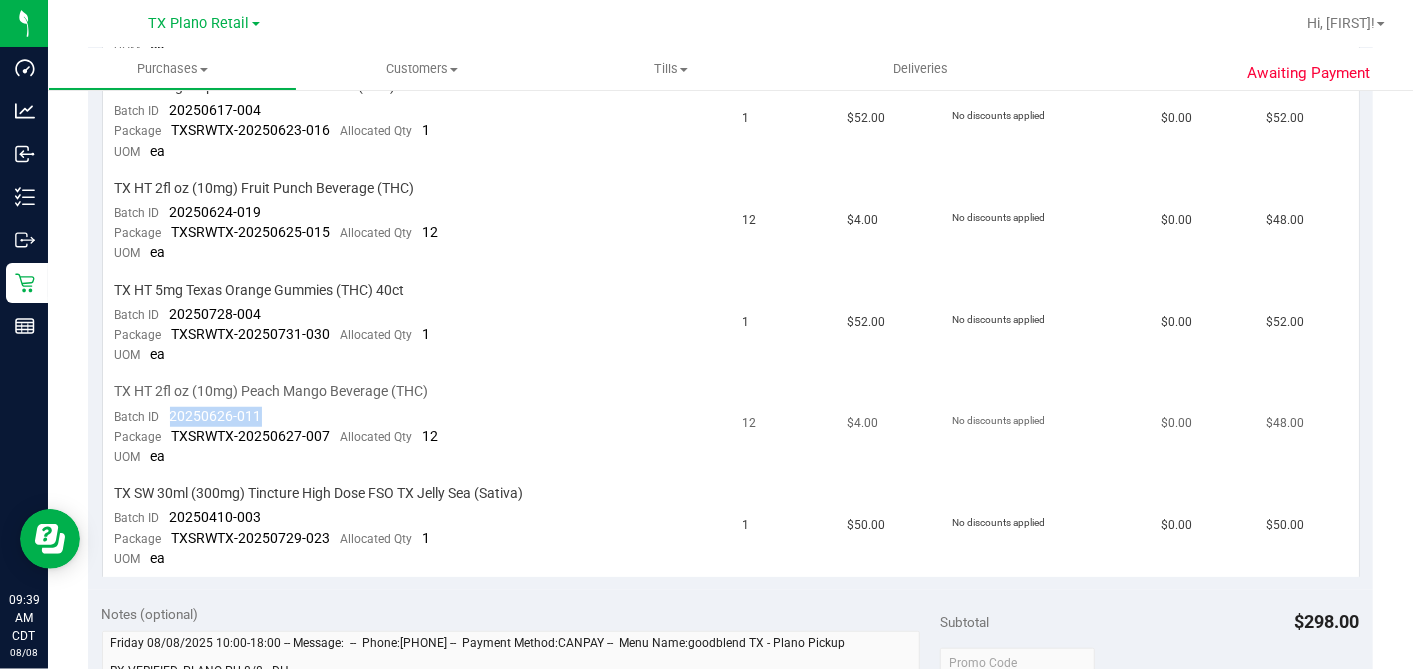 drag, startPoint x: 270, startPoint y: 408, endPoint x: 164, endPoint y: 409, distance: 106.004715 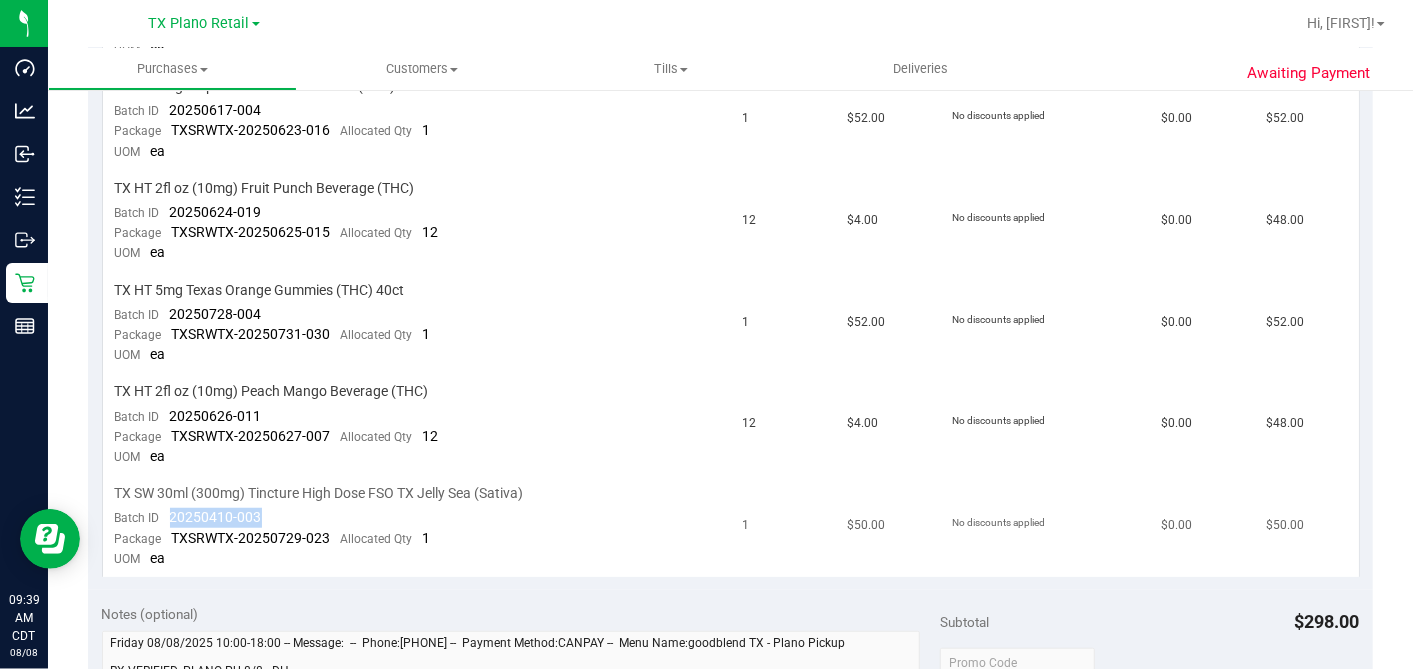 drag, startPoint x: 260, startPoint y: 505, endPoint x: 169, endPoint y: 505, distance: 91 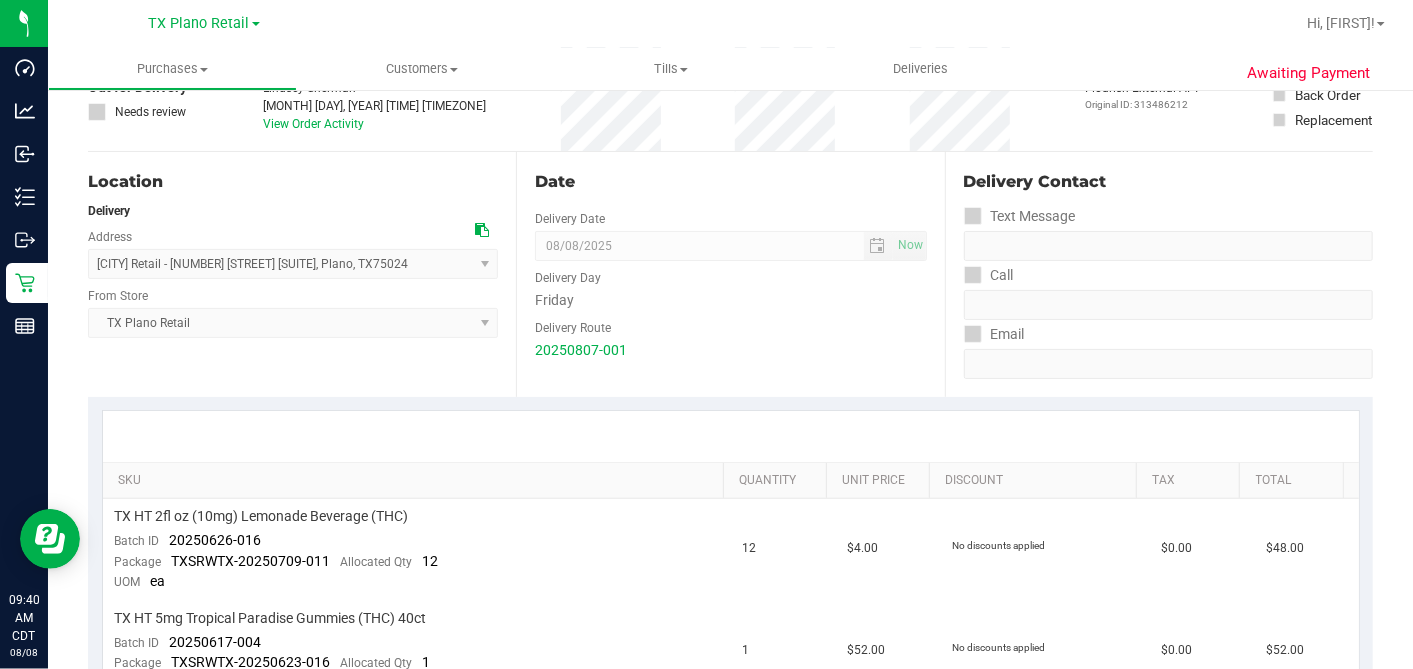 scroll, scrollTop: 0, scrollLeft: 0, axis: both 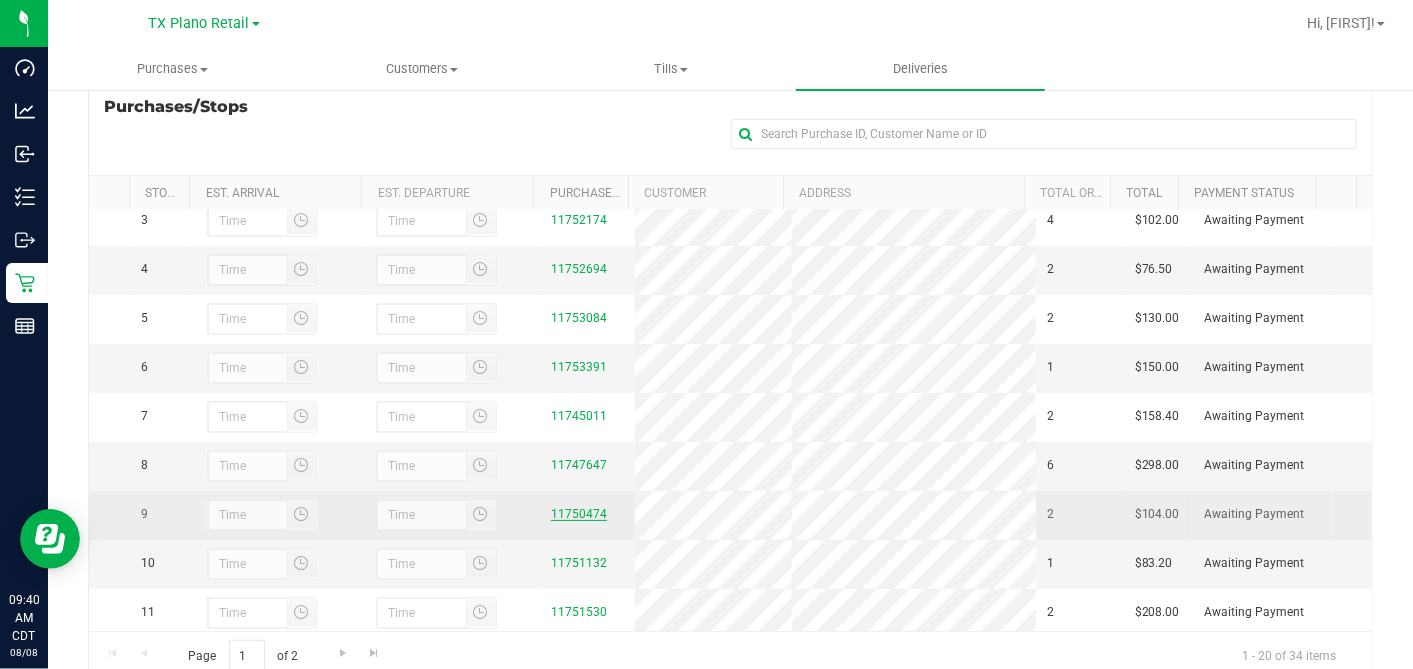 click on "11750474" at bounding box center (579, 514) 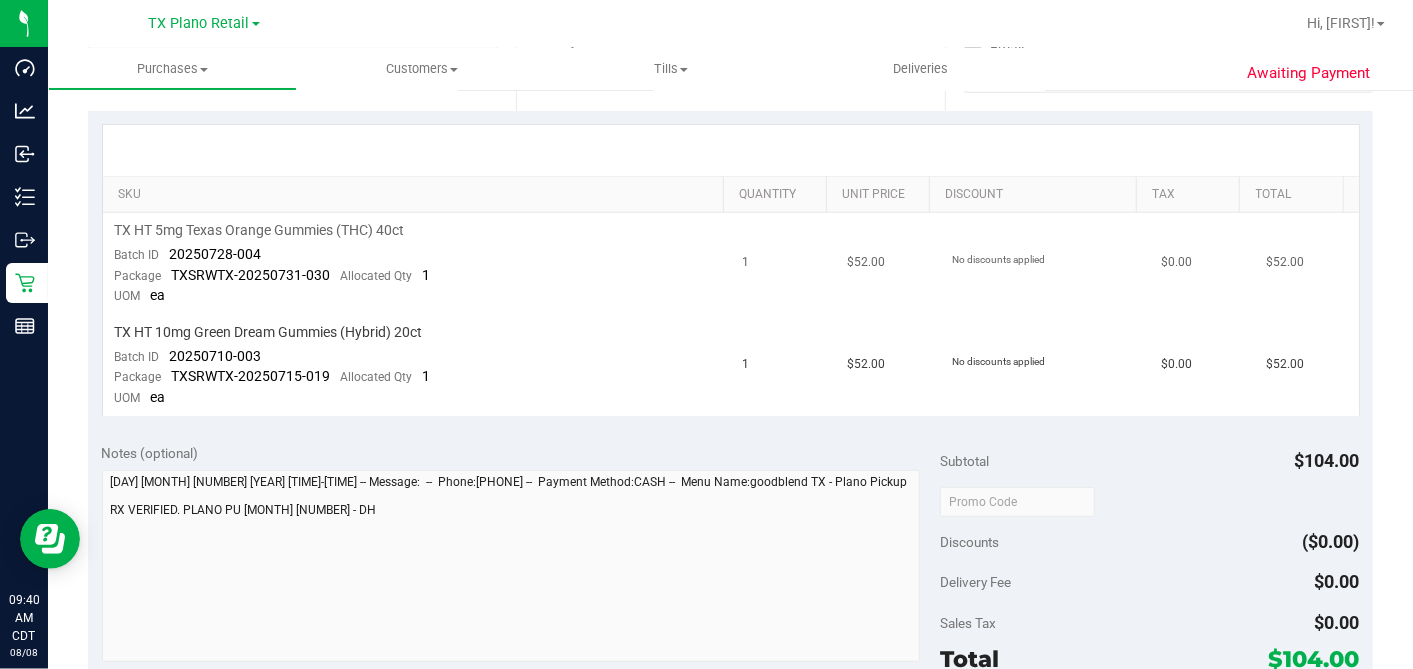 scroll, scrollTop: 444, scrollLeft: 0, axis: vertical 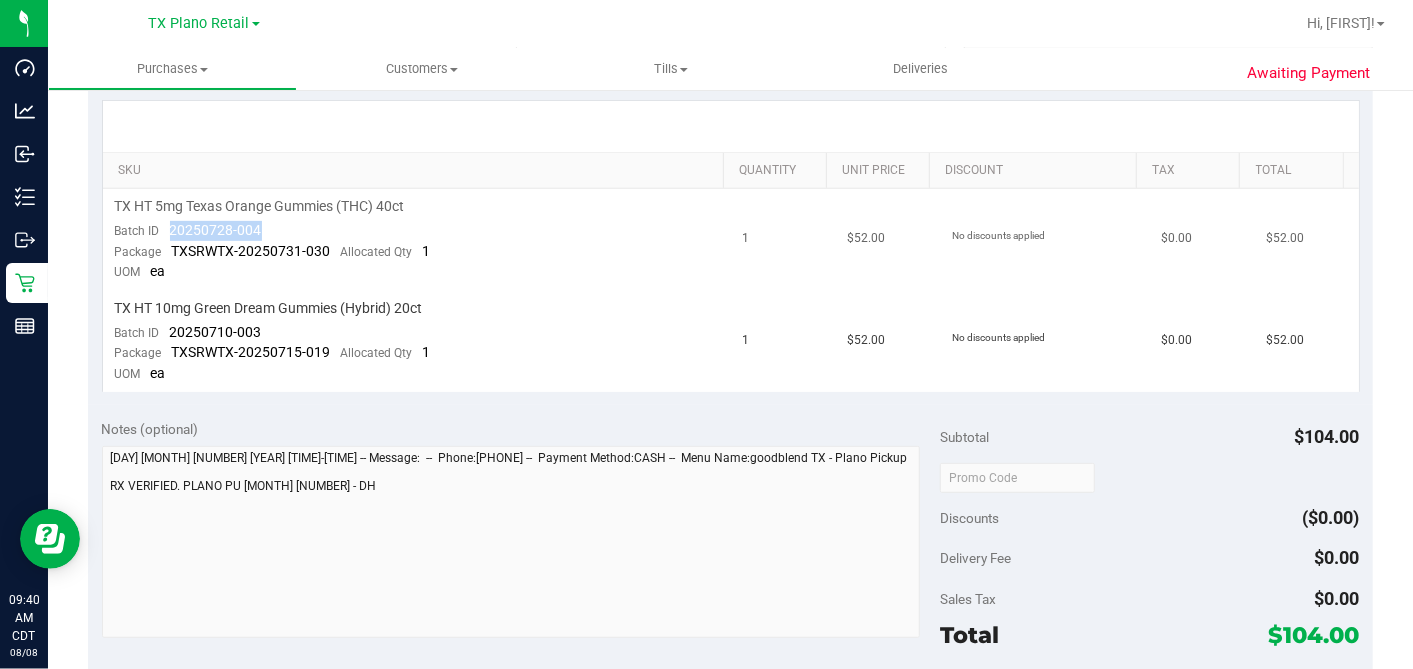 drag, startPoint x: 234, startPoint y: 225, endPoint x: 166, endPoint y: 228, distance: 68.06615 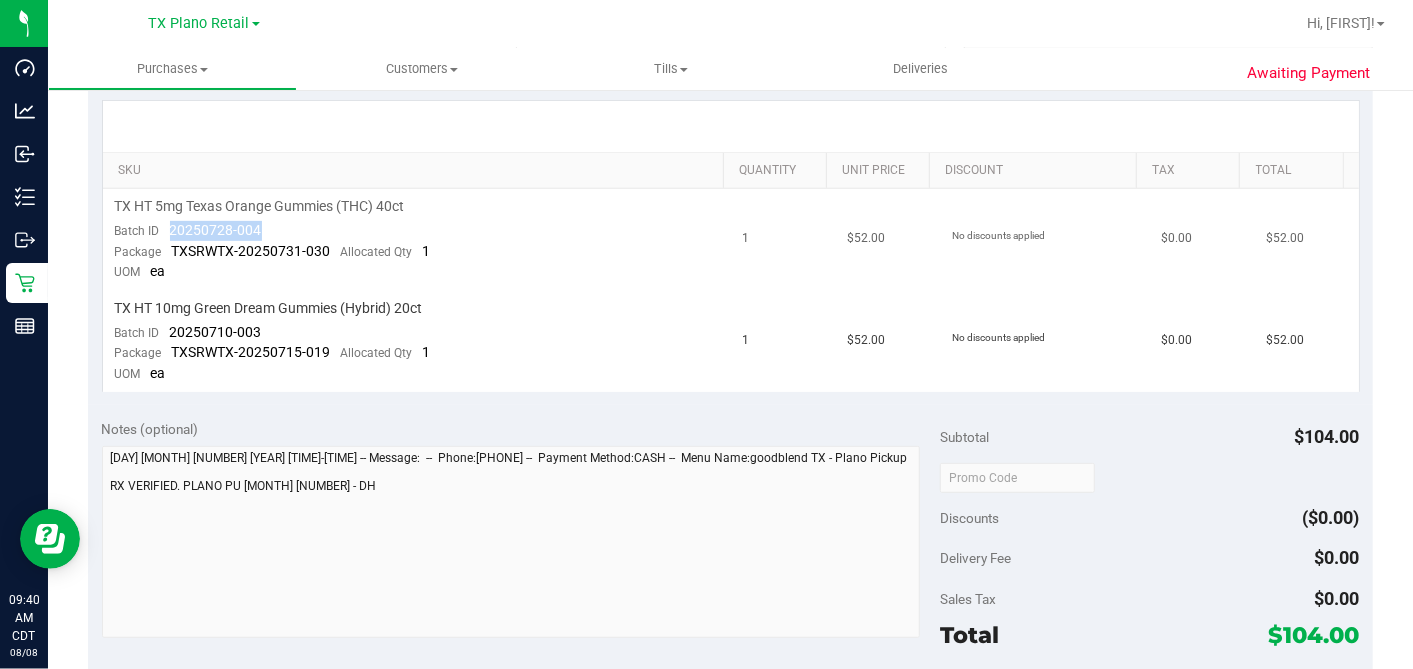 click on "TX HT 5mg Texas Orange Gummies (THC) 40ct
Batch ID
20250728-004
Package
TXSRWTX-20250731-030
Allocated Qty
1
UOM
ea" at bounding box center (417, 240) 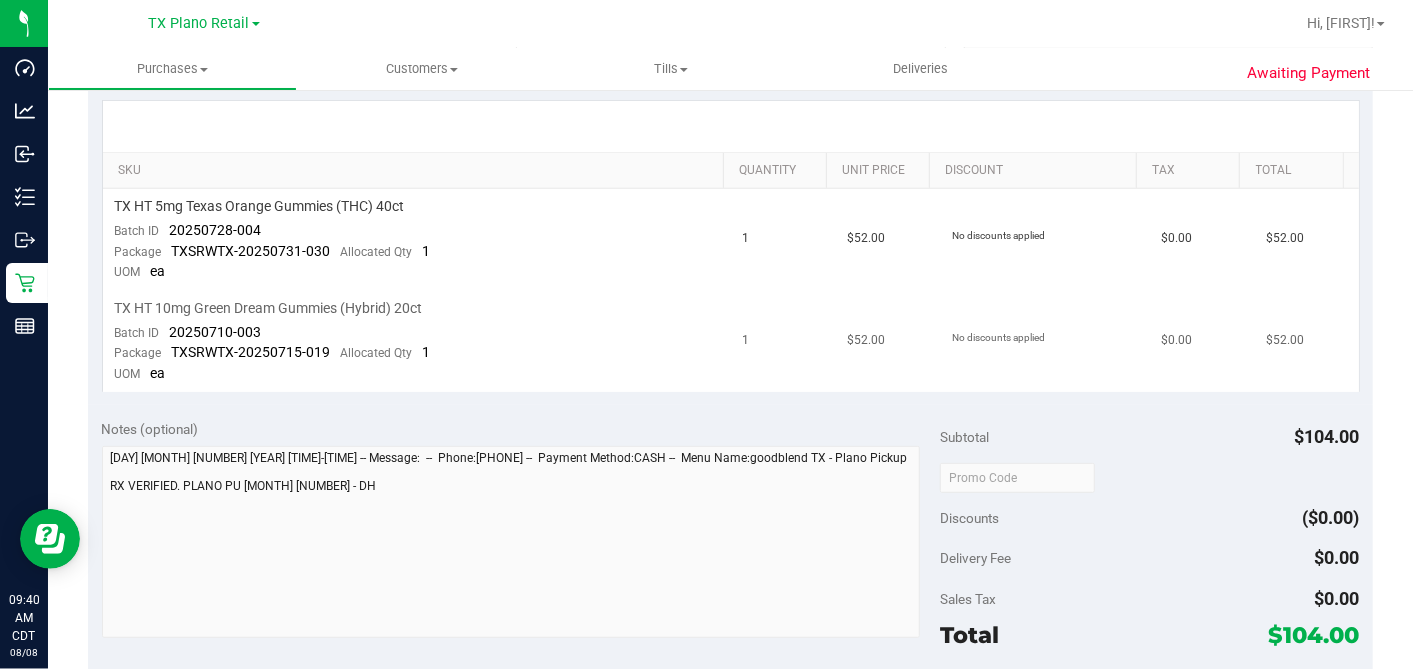 drag, startPoint x: 254, startPoint y: 334, endPoint x: 265, endPoint y: 334, distance: 11 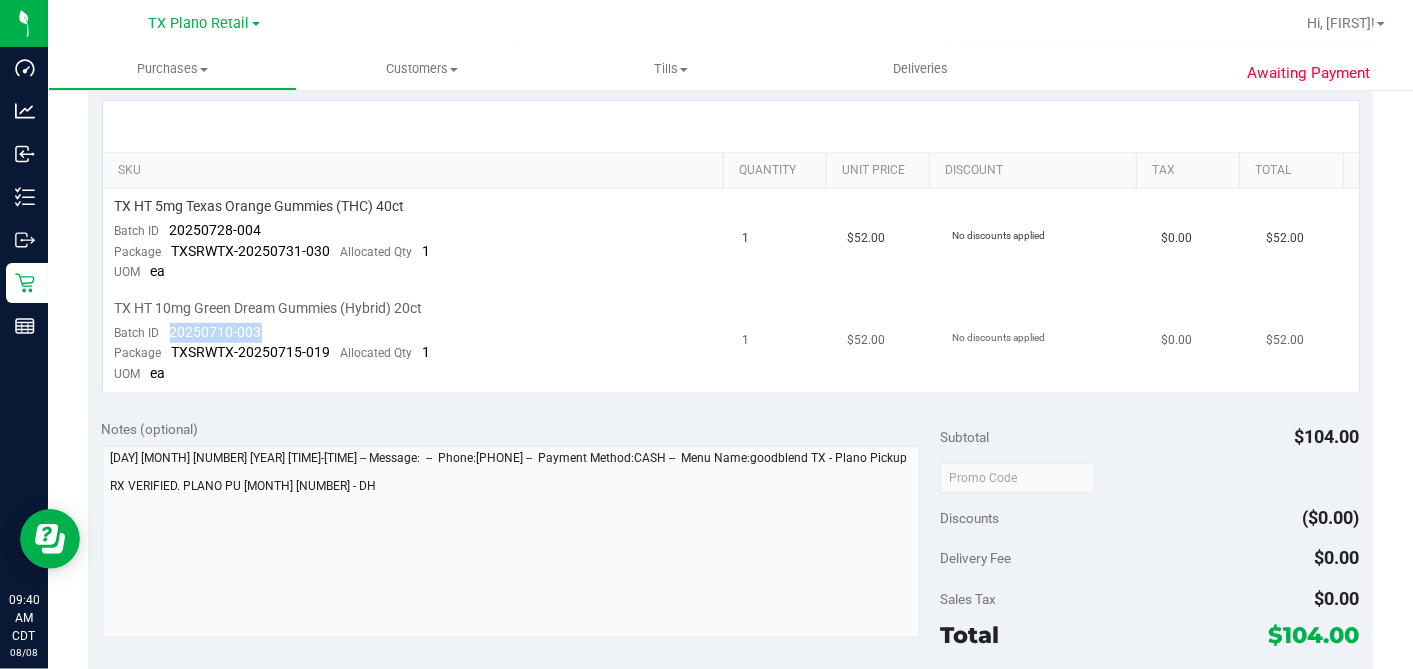 drag, startPoint x: 265, startPoint y: 334, endPoint x: 168, endPoint y: 334, distance: 97 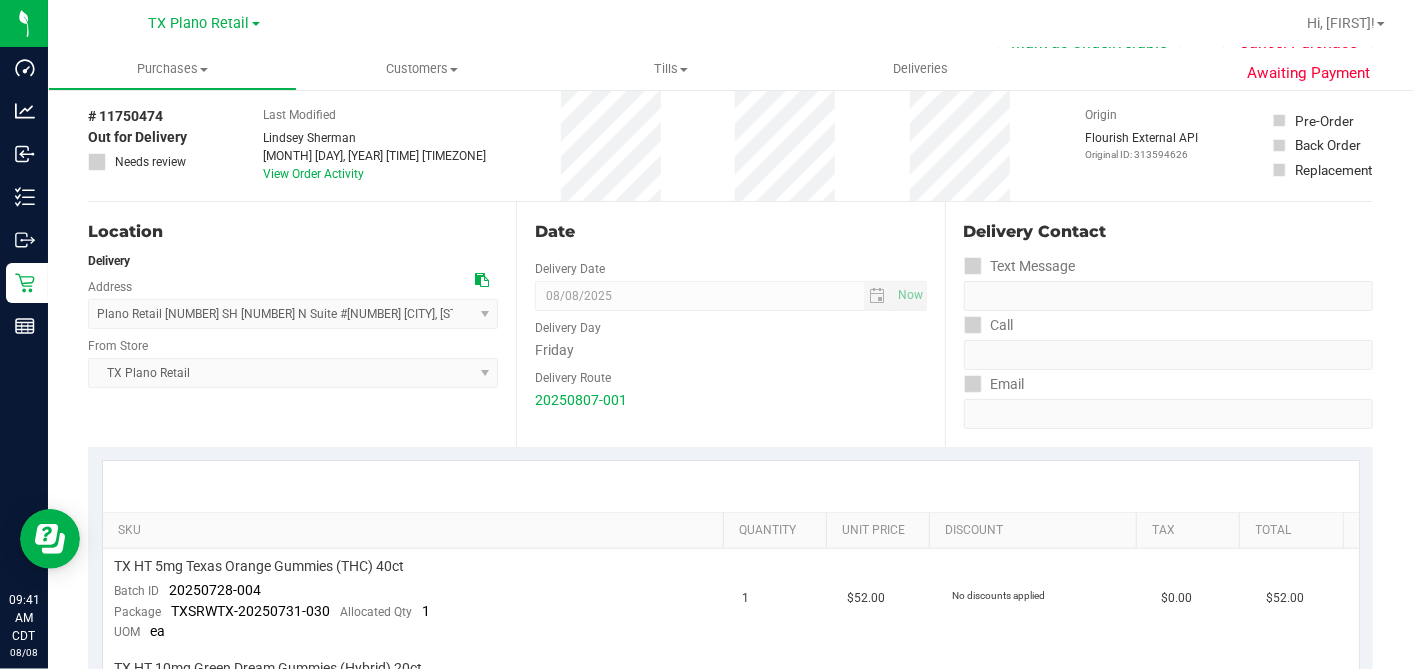 scroll, scrollTop: 0, scrollLeft: 0, axis: both 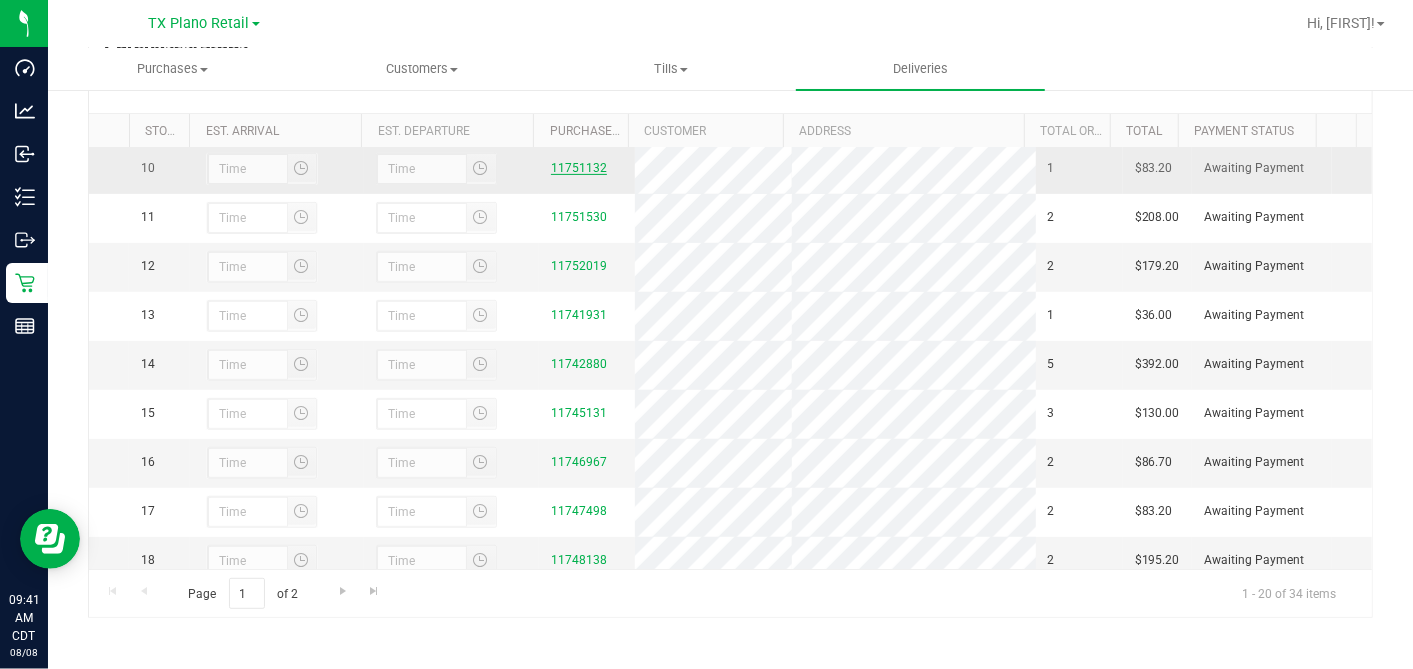 drag, startPoint x: 788, startPoint y: 333, endPoint x: 561, endPoint y: 221, distance: 253.12645 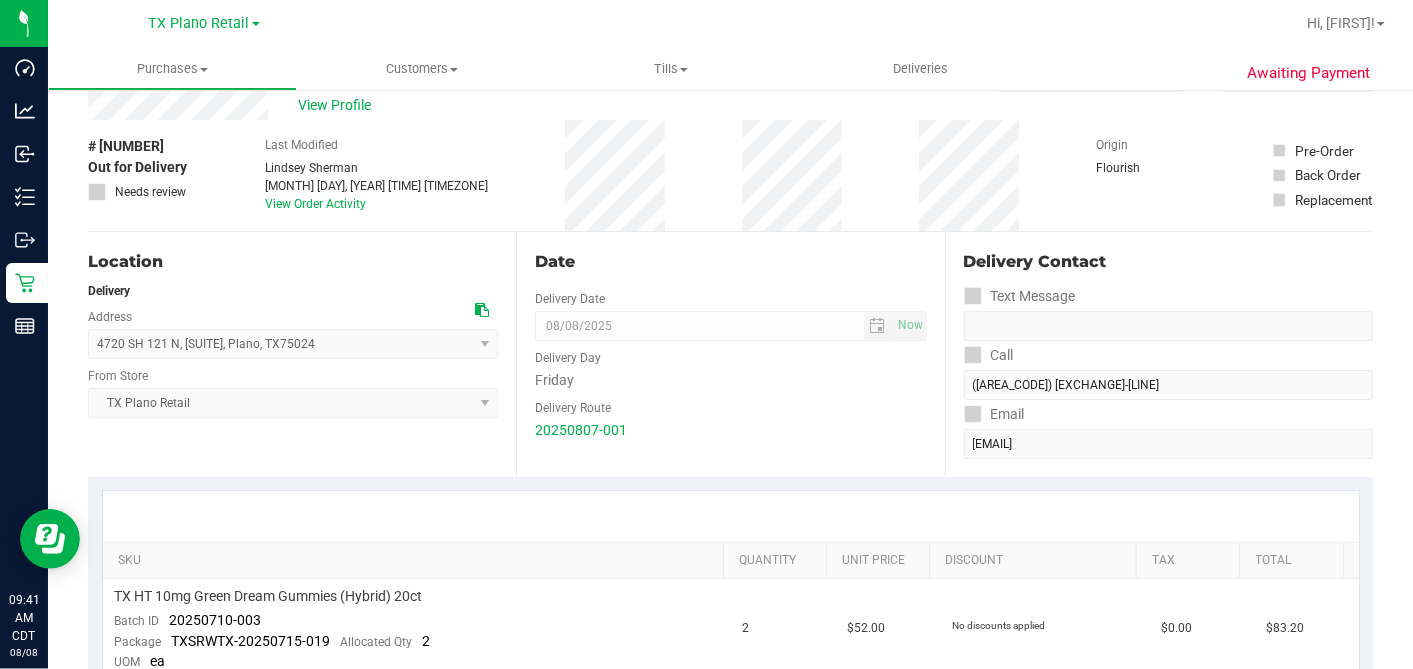 scroll, scrollTop: 0, scrollLeft: 0, axis: both 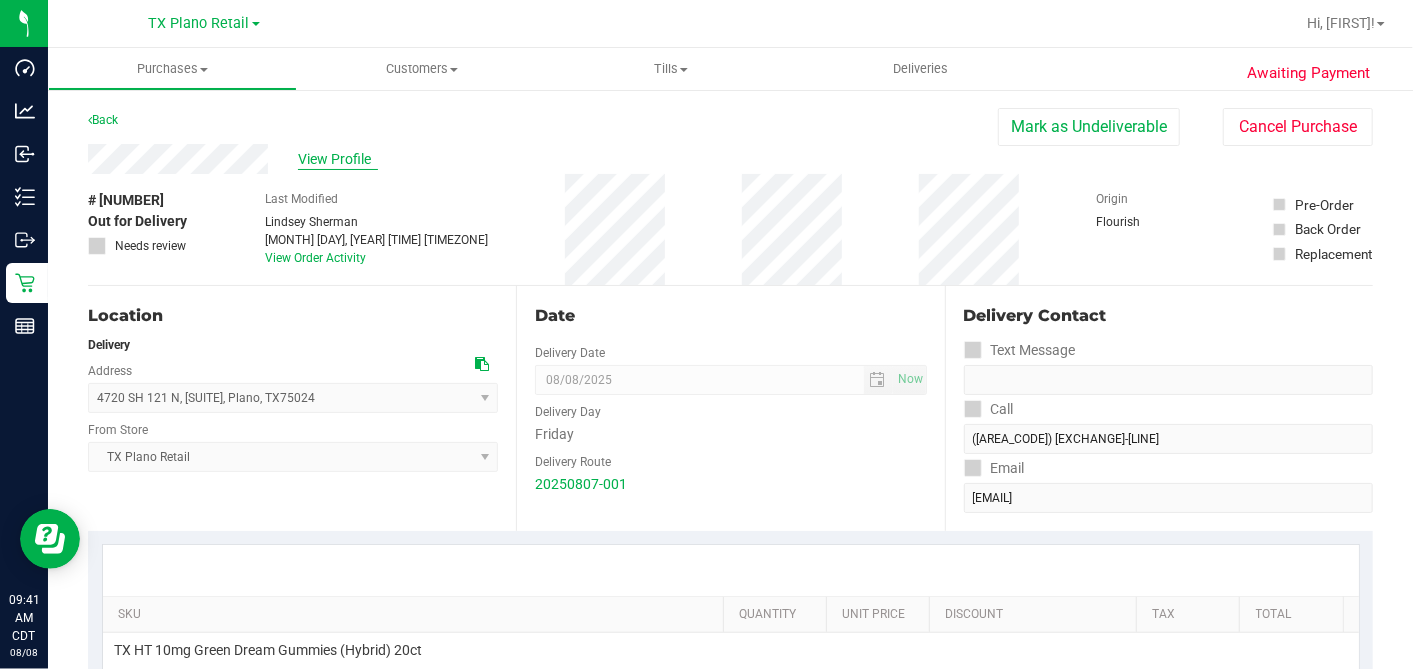 click on "View Profile" at bounding box center (338, 159) 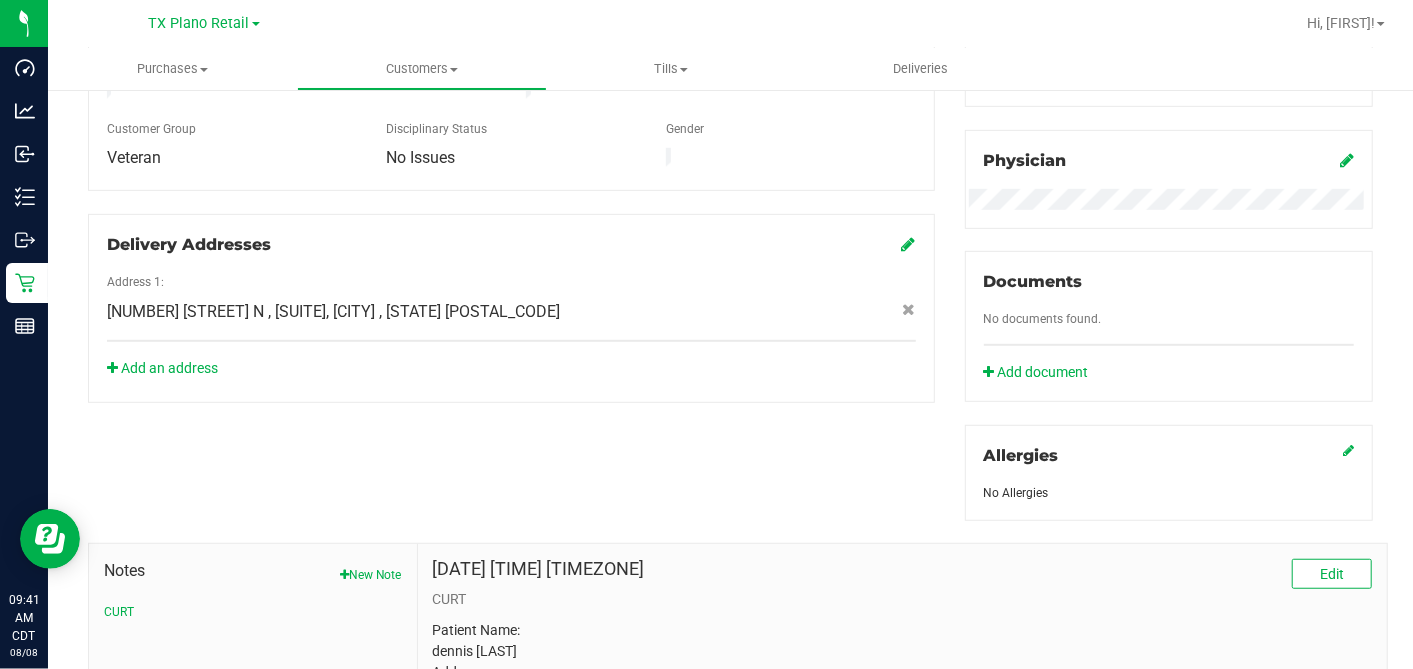scroll, scrollTop: 826, scrollLeft: 0, axis: vertical 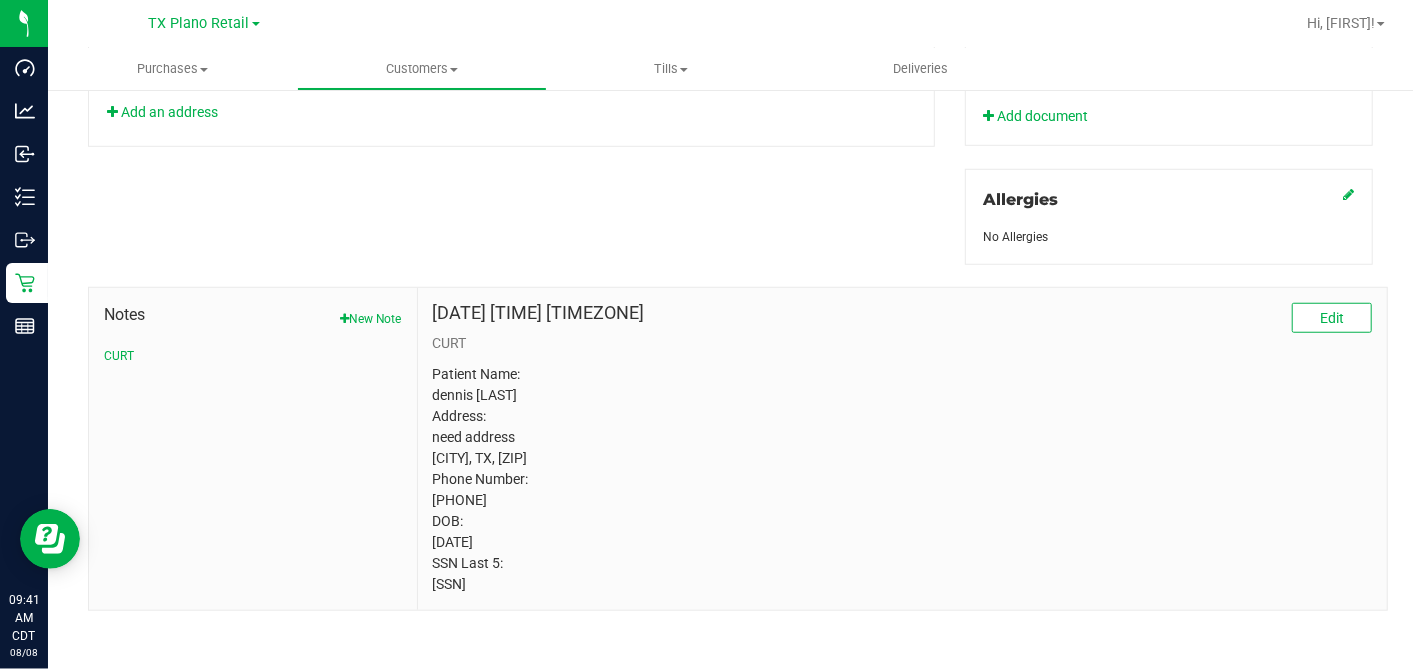 click on "Patient Name:
dennis [LAST]
Address:
need address
[CITY], TX, [ZIP]
Phone Number:
[PHONE]
DOB:
[DATE]
SSN Last 5:
[SSN]" at bounding box center [902, 479] 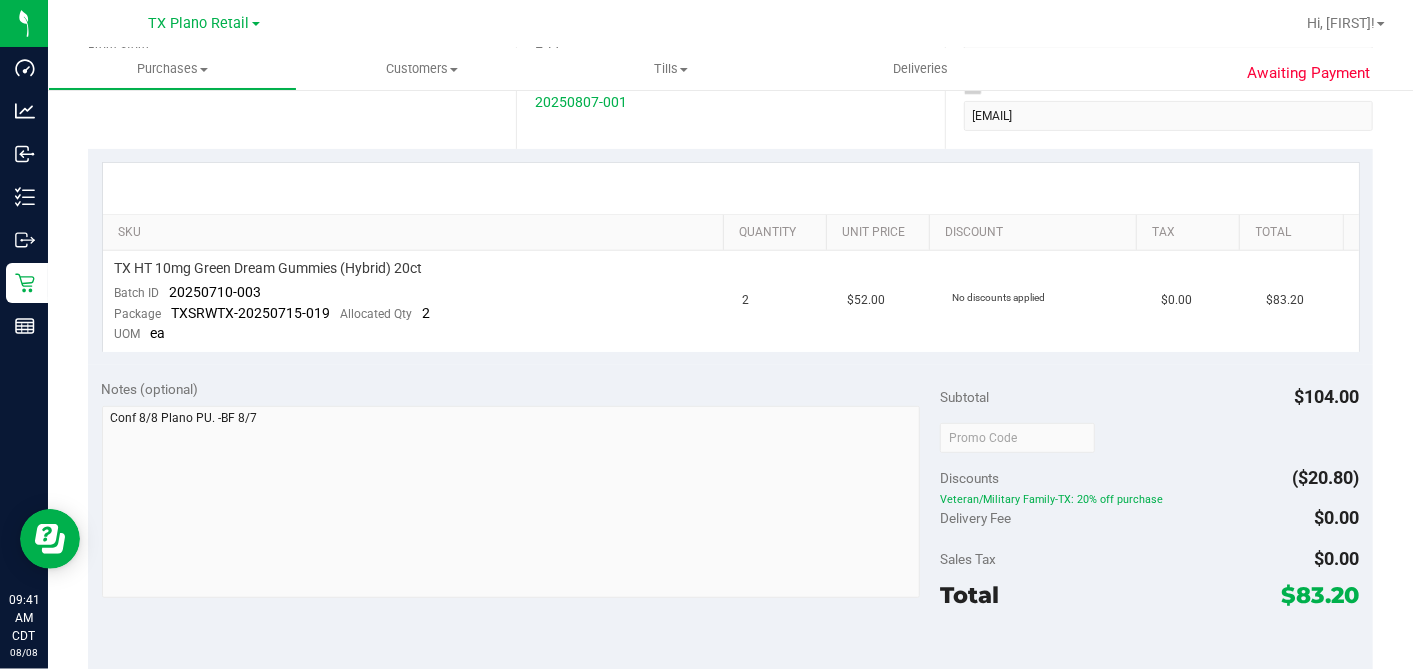 scroll, scrollTop: 271, scrollLeft: 0, axis: vertical 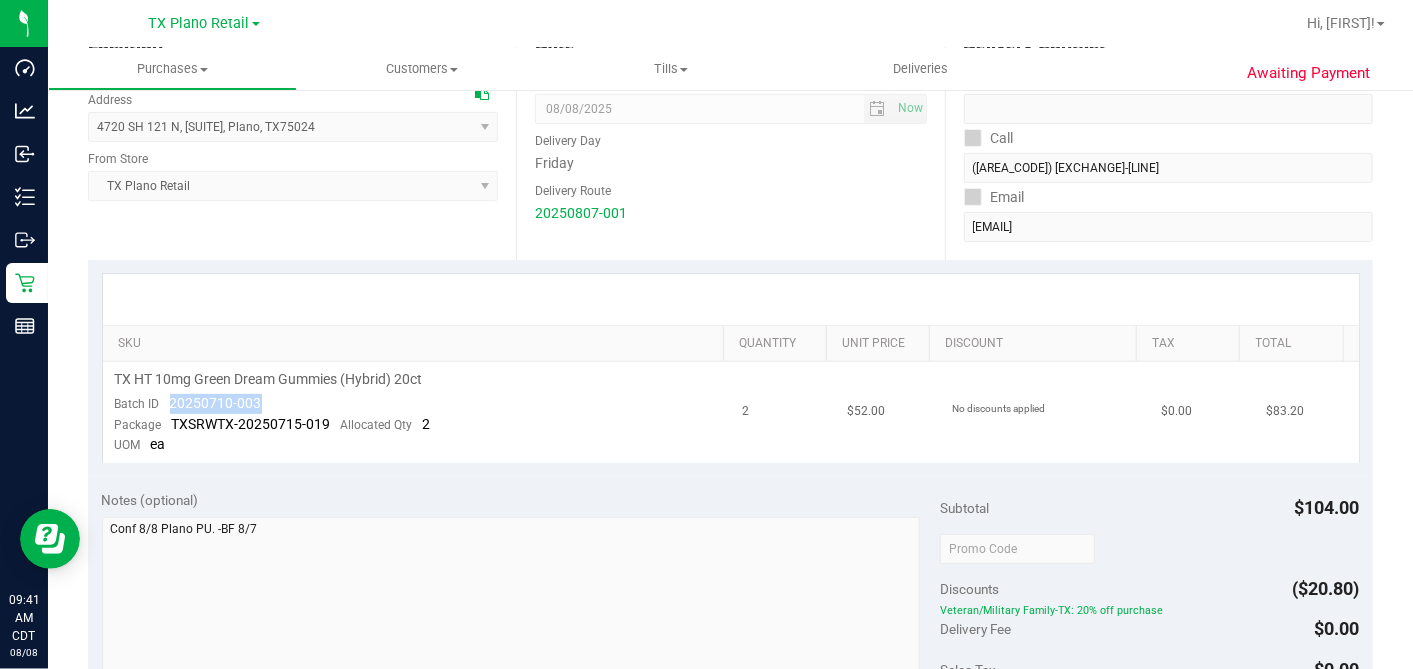 drag, startPoint x: 266, startPoint y: 399, endPoint x: 168, endPoint y: 400, distance: 98.005104 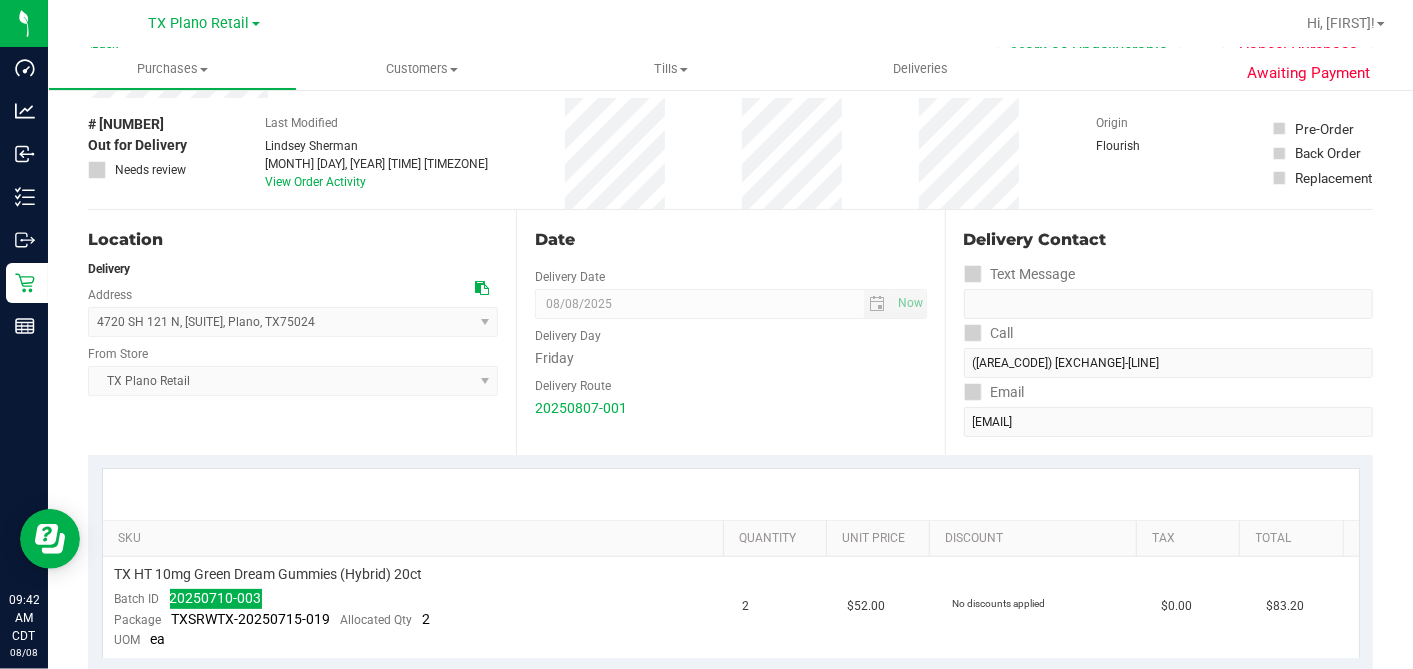 scroll, scrollTop: 0, scrollLeft: 0, axis: both 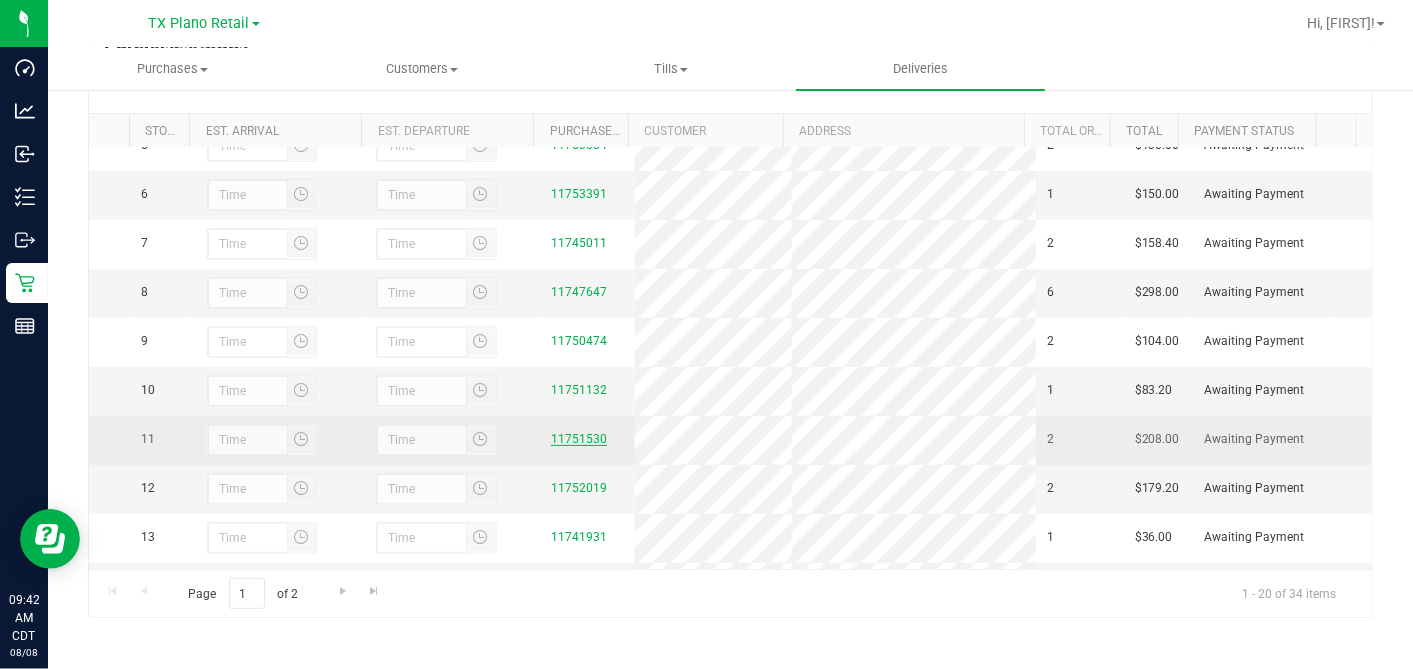 click on "11751530" at bounding box center (579, 439) 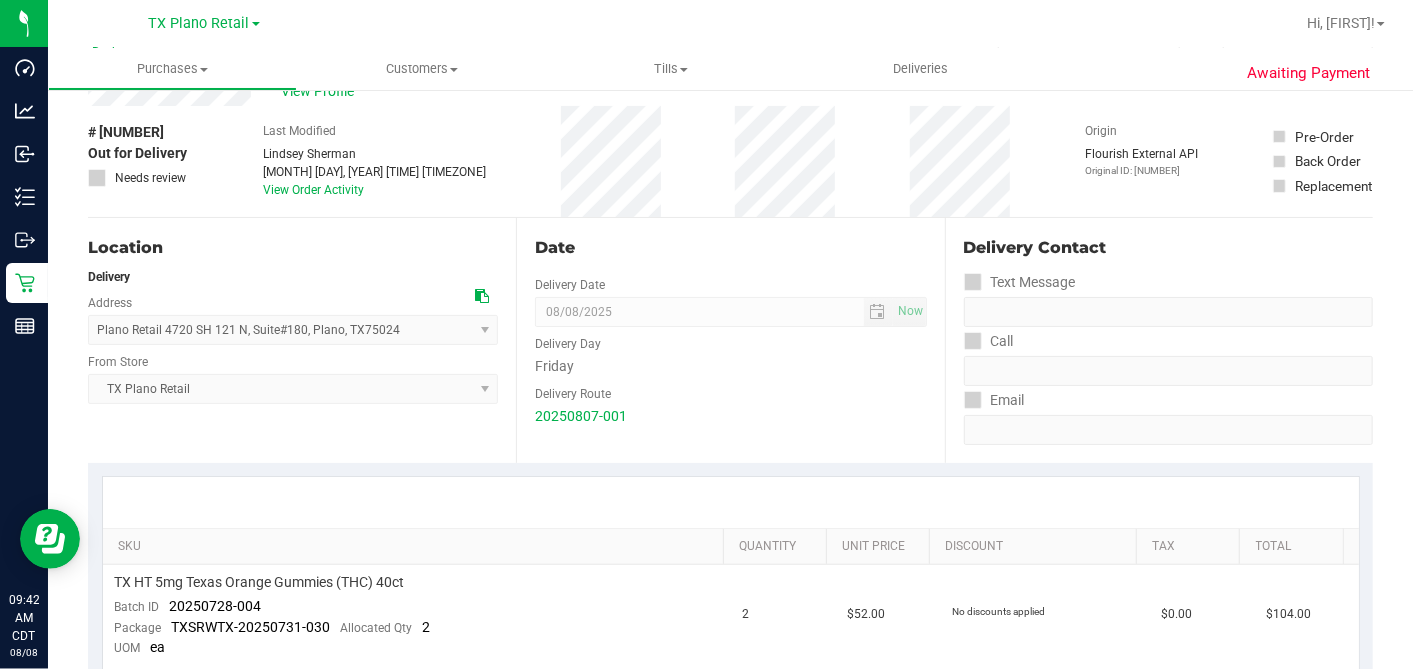 scroll, scrollTop: 0, scrollLeft: 0, axis: both 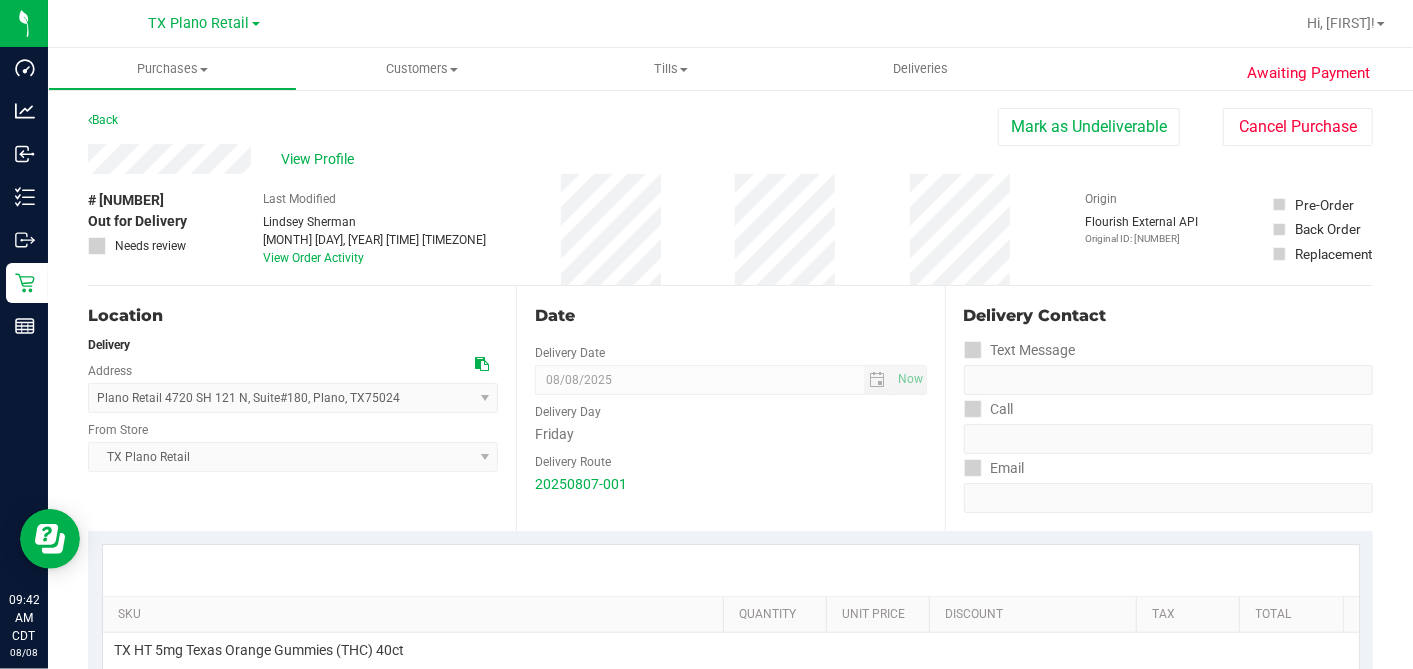 click on "View Profile
# [NUMBER]
Out for Delivery
Needs review
Last Modified
[FIRST] [LAST]
[MONTH] [DAY], [YEAR] [TIME] [TIMEZONE]
View Order Activity
Origin
Flourish External API
Original ID: [NUMBER]" at bounding box center [730, 215] 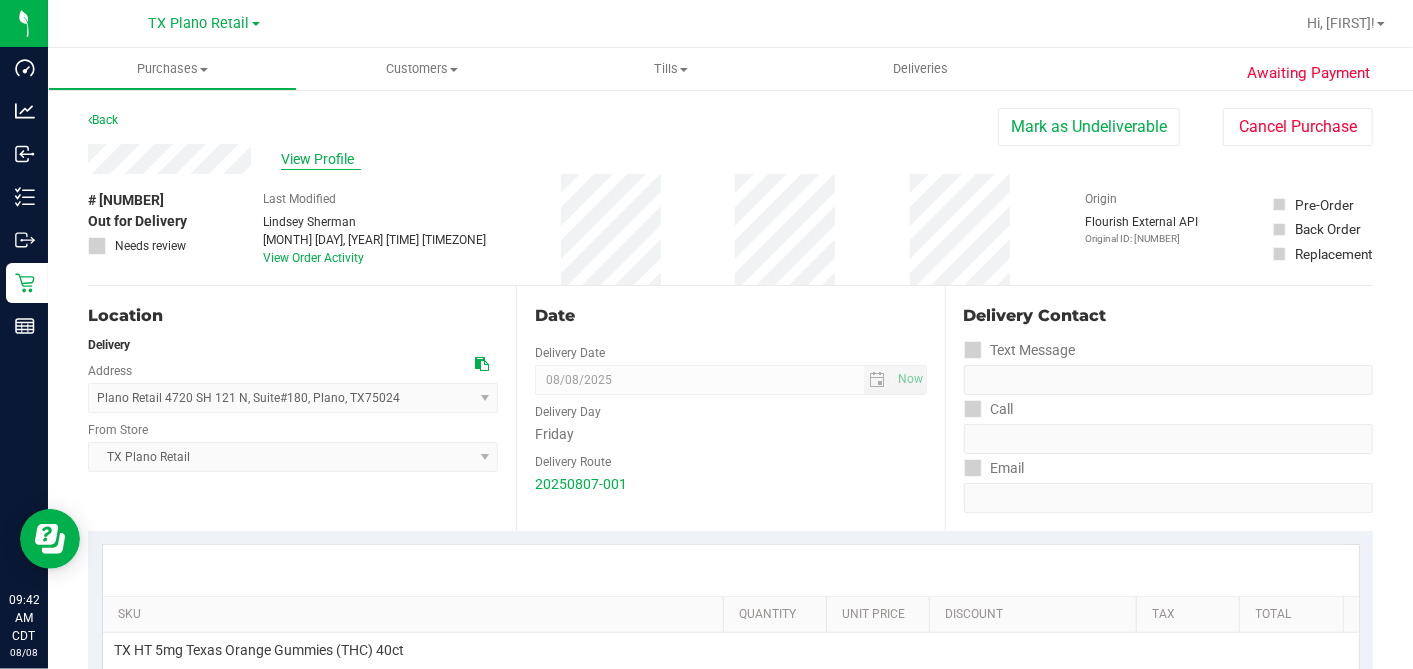 click on "View Profile" at bounding box center (321, 159) 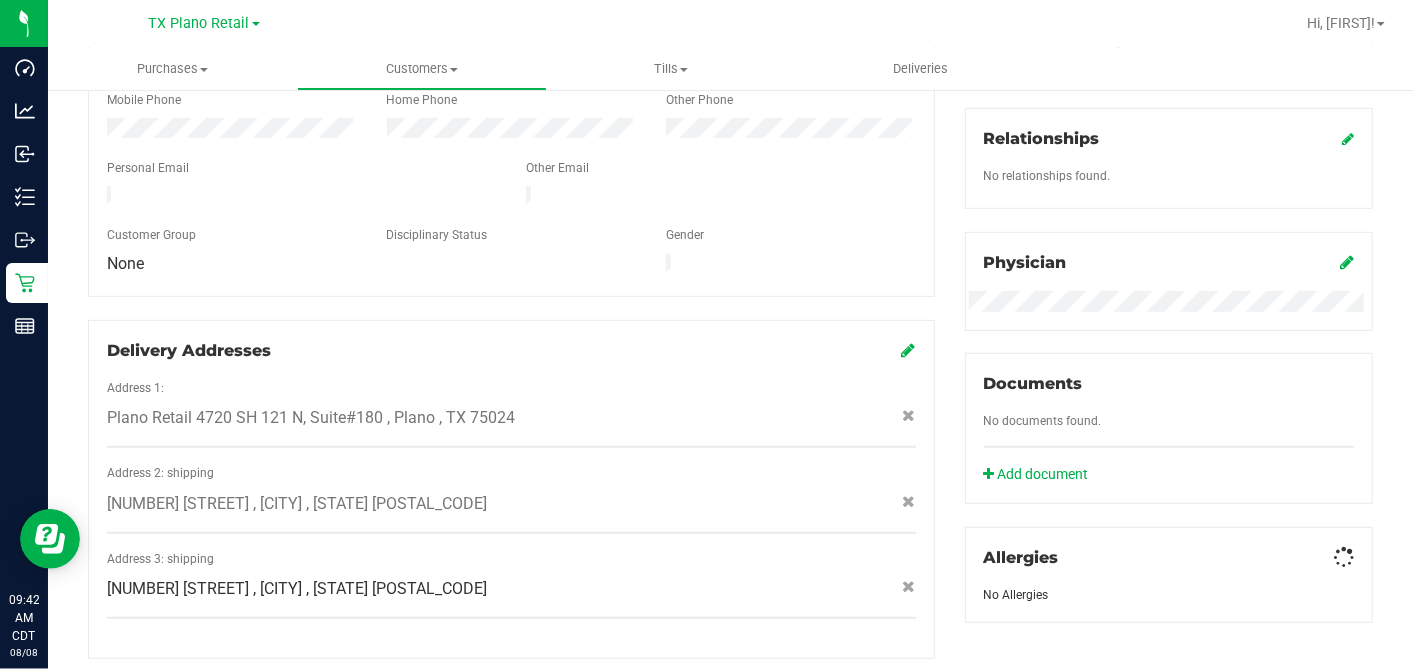 scroll, scrollTop: 845, scrollLeft: 0, axis: vertical 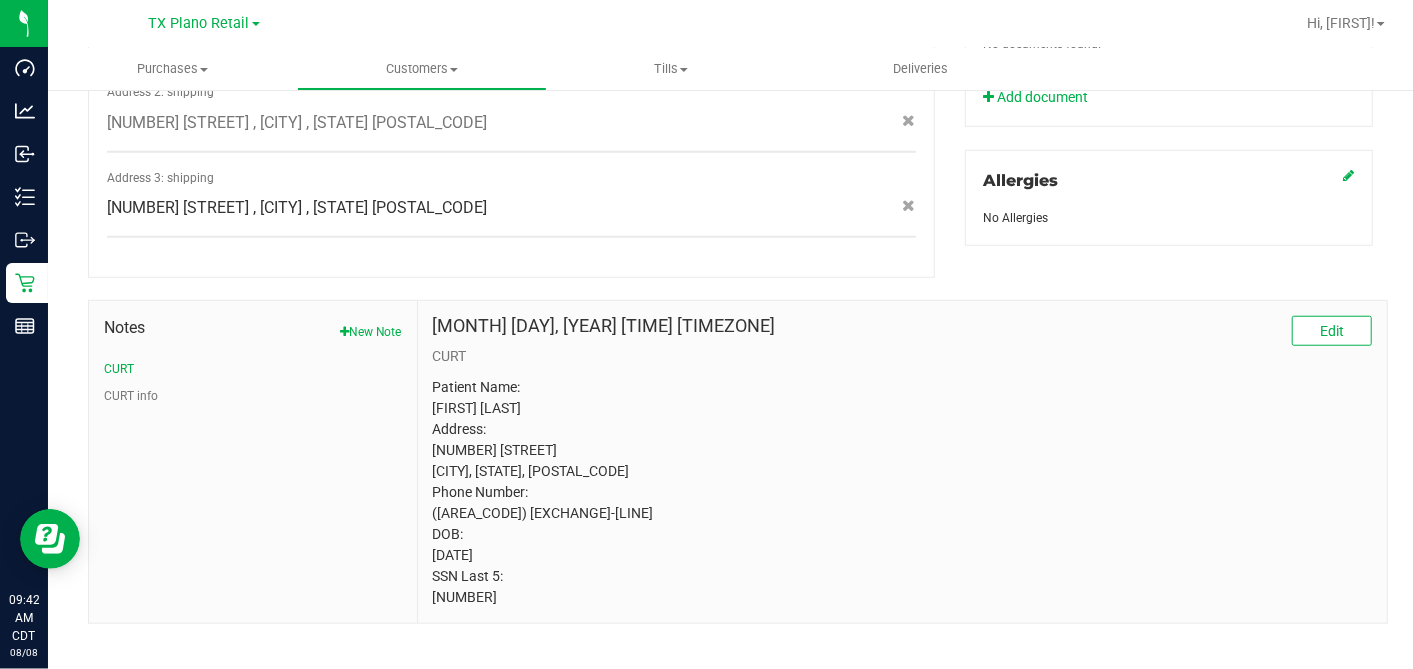 click on "Patient Name:
[FIRST] [LAST]
Address:
[NUMBER] [STREET]
[CITY], [STATE], [POSTAL_CODE]
Phone Number:
([AREA_CODE]) [EXCHANGE]-[LINE]
DOB:
[DATE]
SSN Last 5:
[NUMBER]" at bounding box center (902, 492) 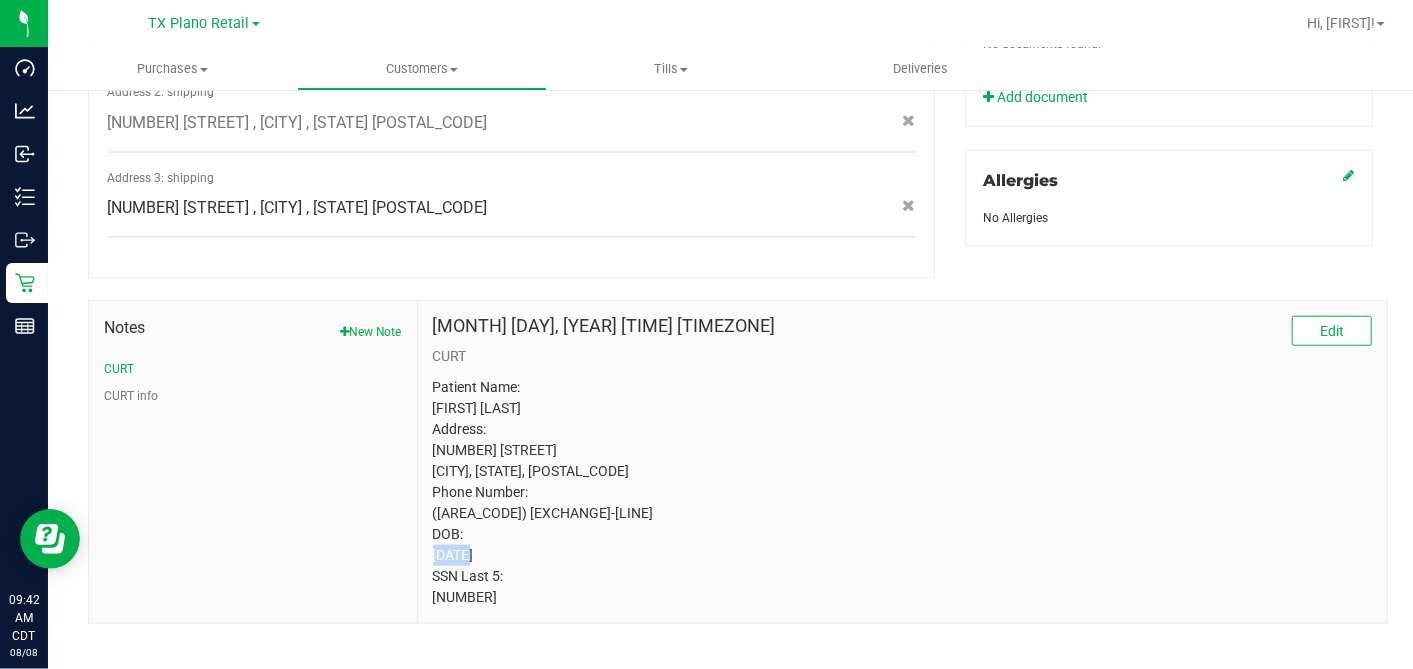 click on "Patient Name:
[FIRST] [LAST]
Address:
[NUMBER] [STREET]
[CITY], [STATE], [POSTAL_CODE]
Phone Number:
([AREA_CODE]) [EXCHANGE]-[LINE]
DOB:
[DATE]
SSN Last 5:
[NUMBER]" at bounding box center (902, 492) 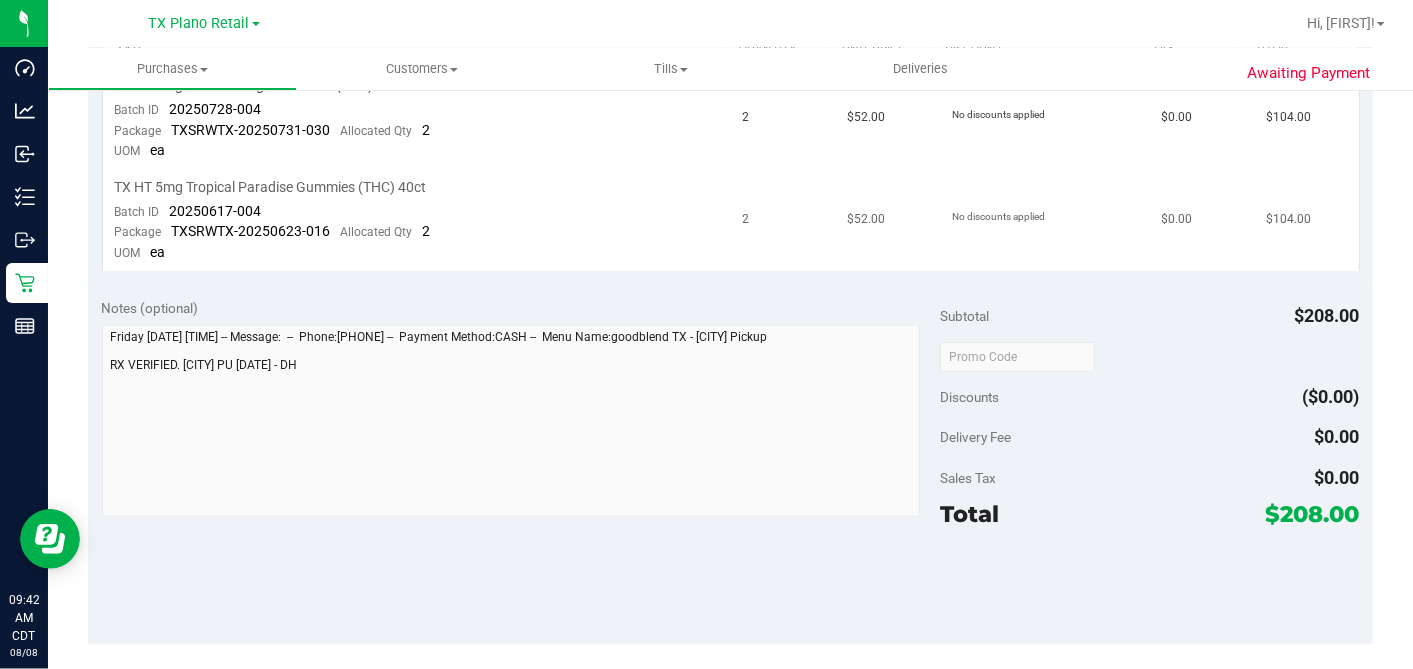scroll, scrollTop: 289, scrollLeft: 0, axis: vertical 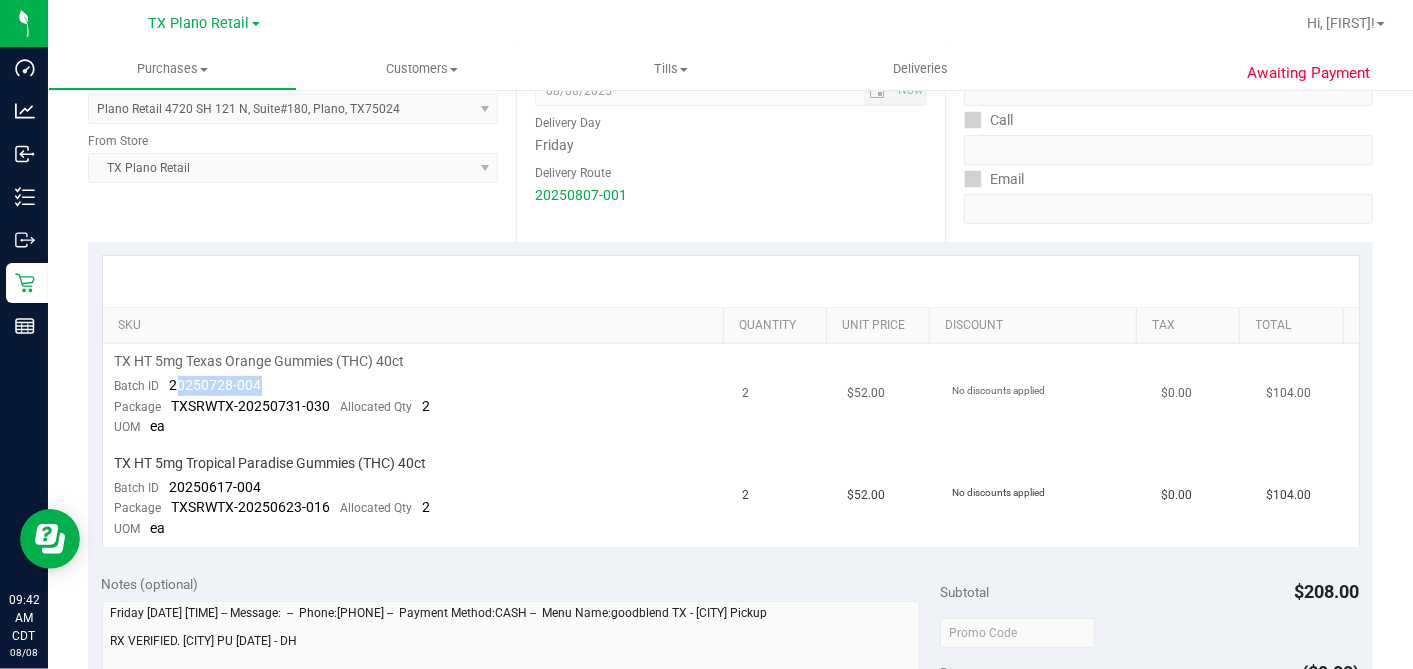 drag, startPoint x: 210, startPoint y: 378, endPoint x: 173, endPoint y: 384, distance: 37.48333 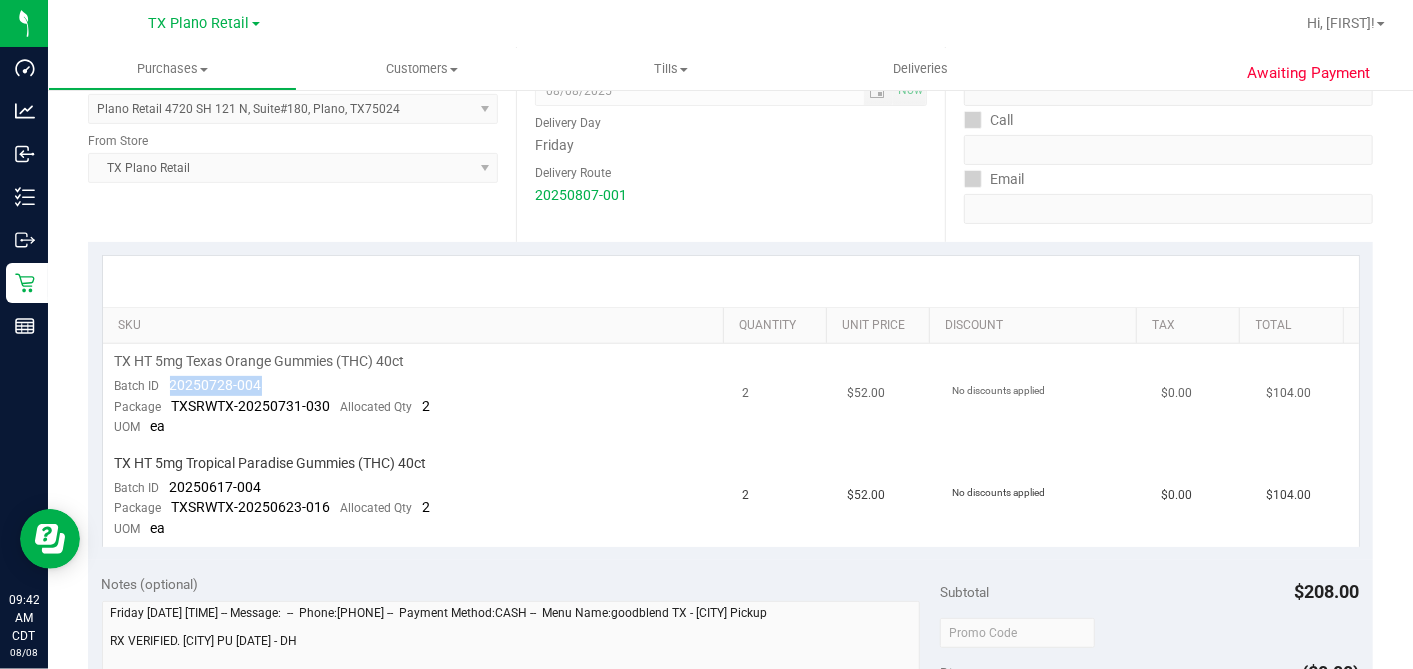 drag, startPoint x: 163, startPoint y: 381, endPoint x: 276, endPoint y: 386, distance: 113.110565 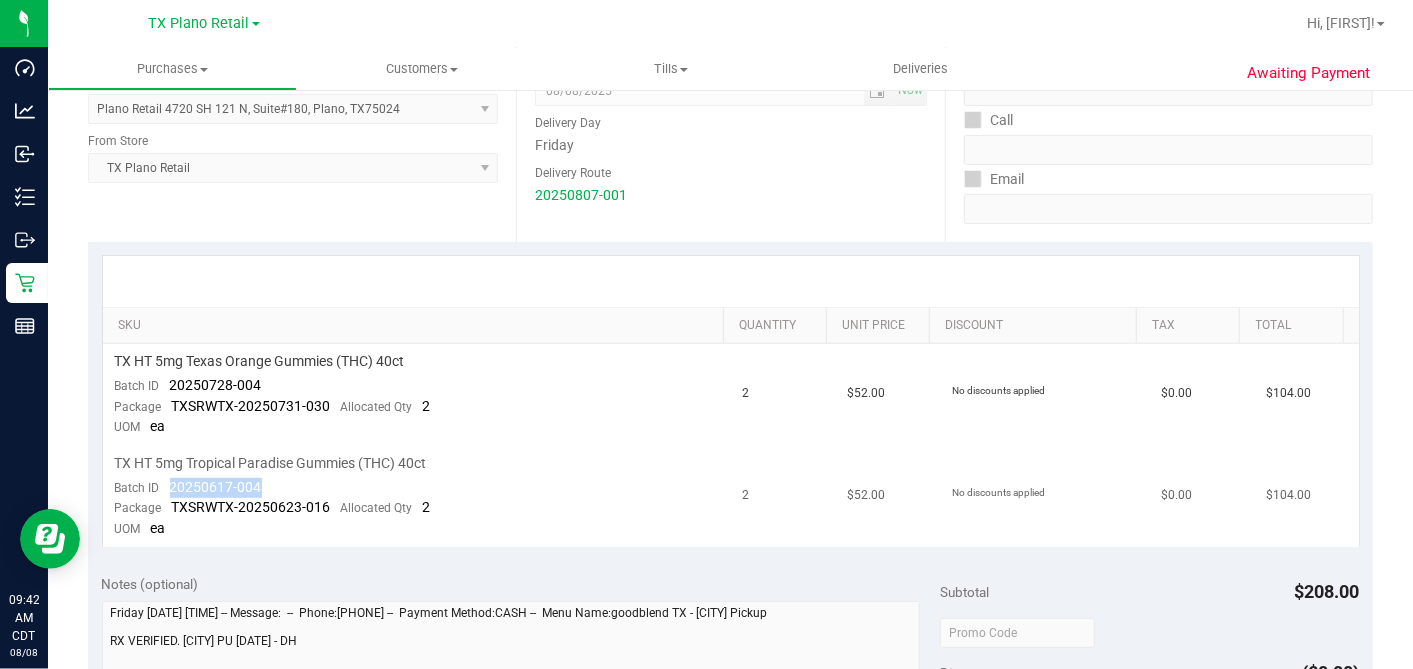 drag, startPoint x: 274, startPoint y: 480, endPoint x: 170, endPoint y: 480, distance: 104 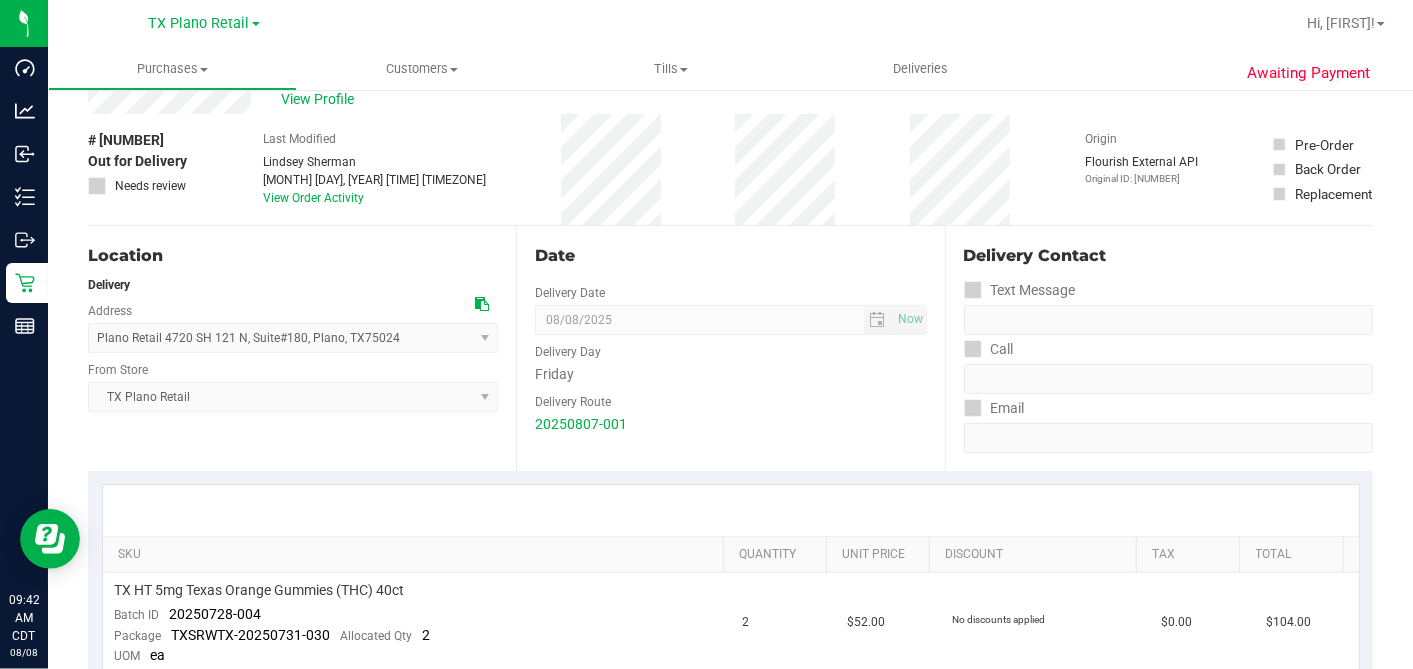 scroll, scrollTop: 0, scrollLeft: 0, axis: both 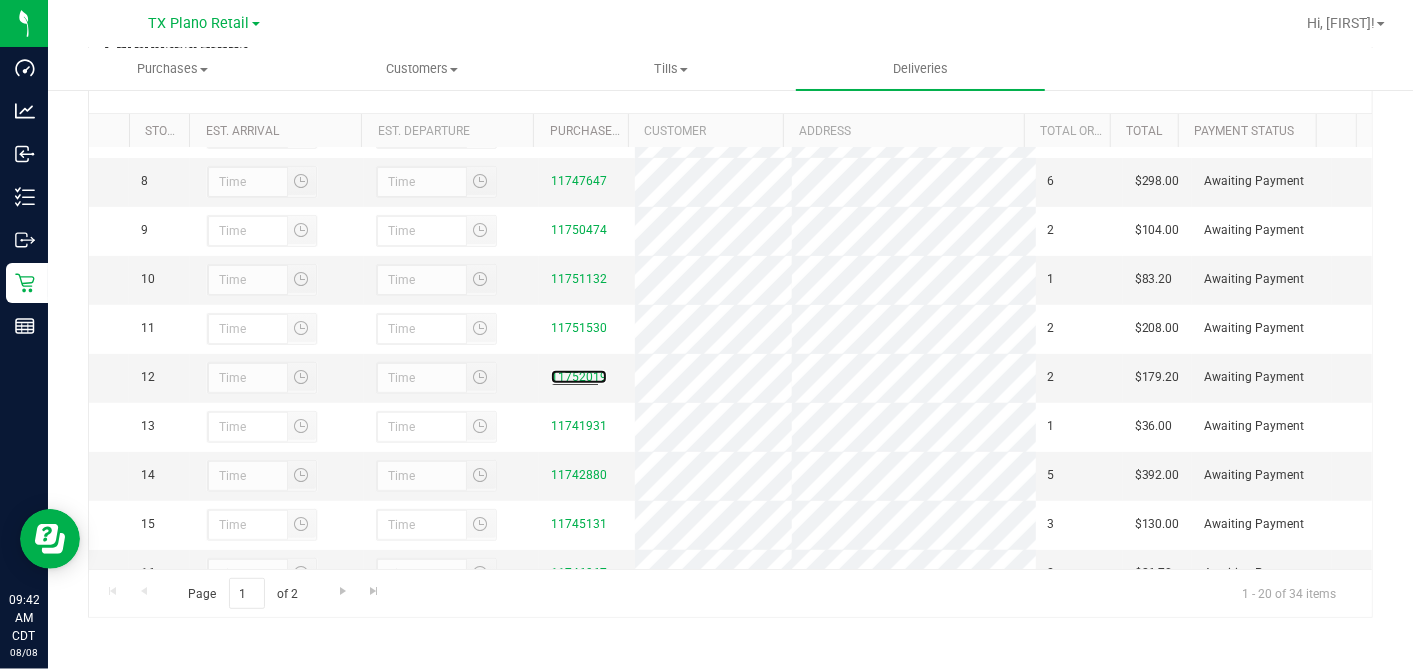 drag, startPoint x: 576, startPoint y: 433, endPoint x: 794, endPoint y: 406, distance: 219.66565 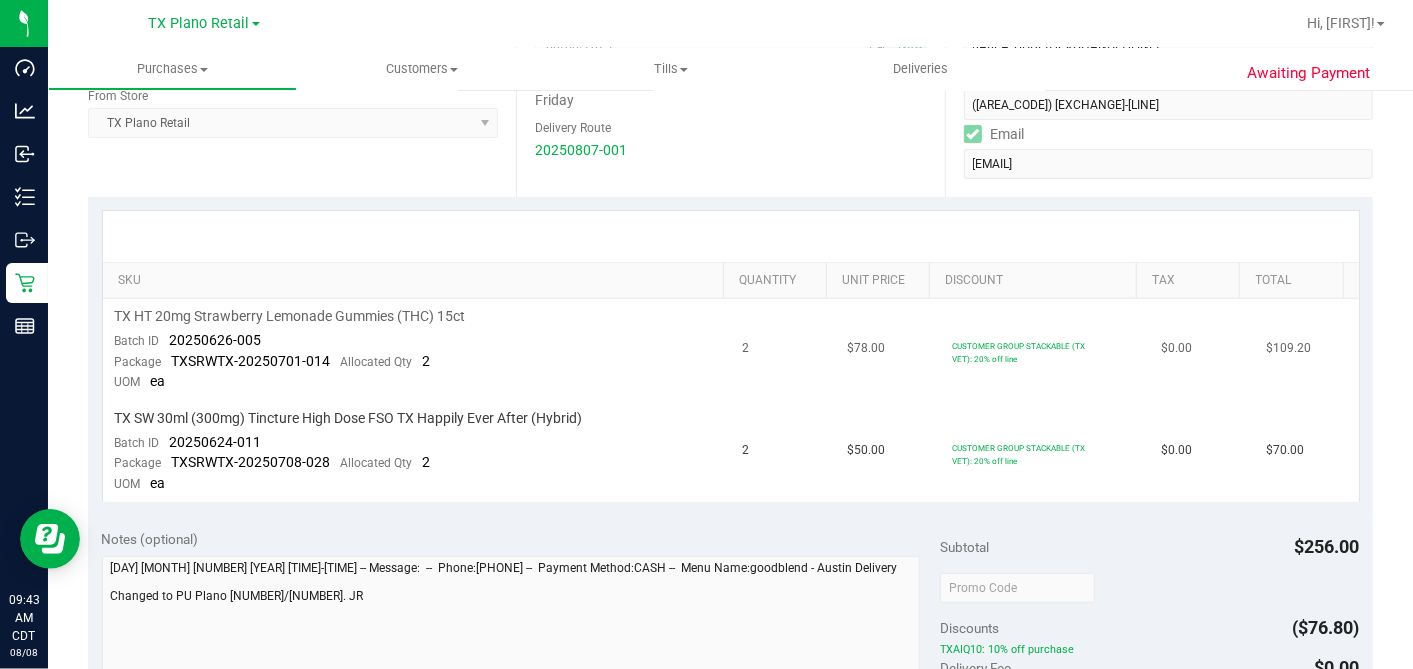 scroll, scrollTop: 333, scrollLeft: 0, axis: vertical 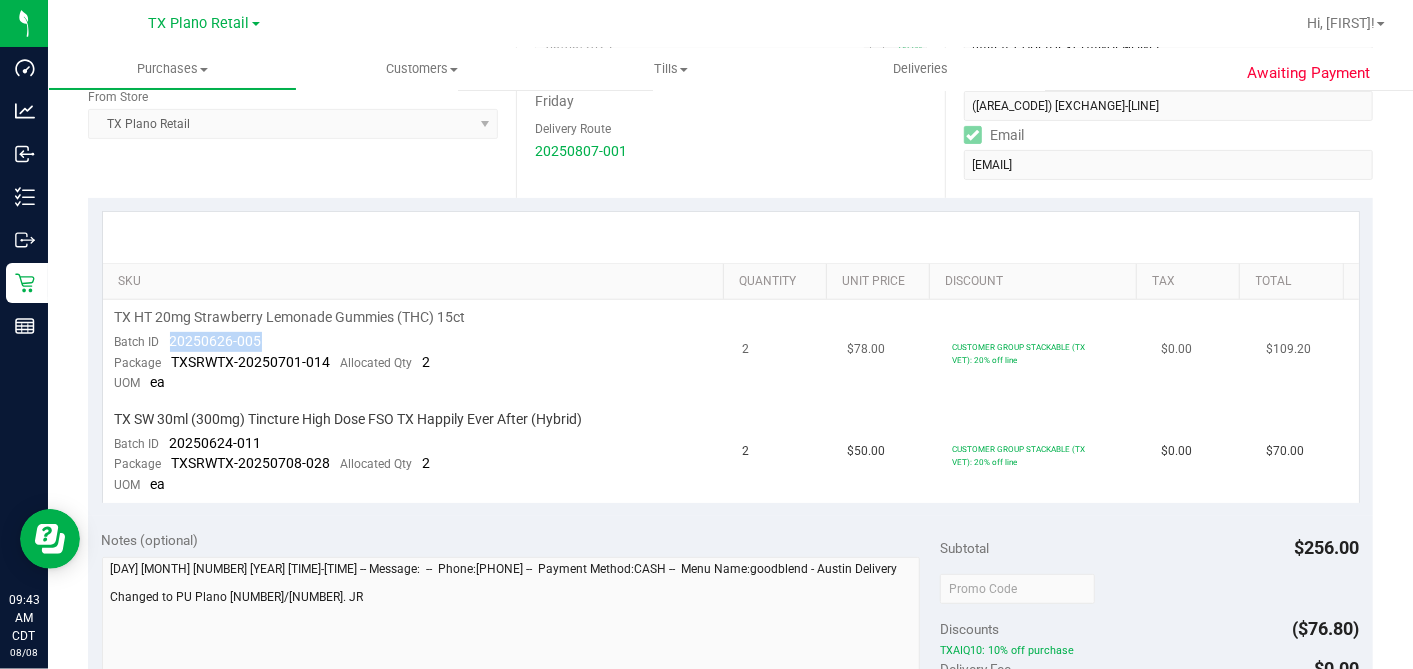 drag, startPoint x: 262, startPoint y: 343, endPoint x: 166, endPoint y: 334, distance: 96.42095 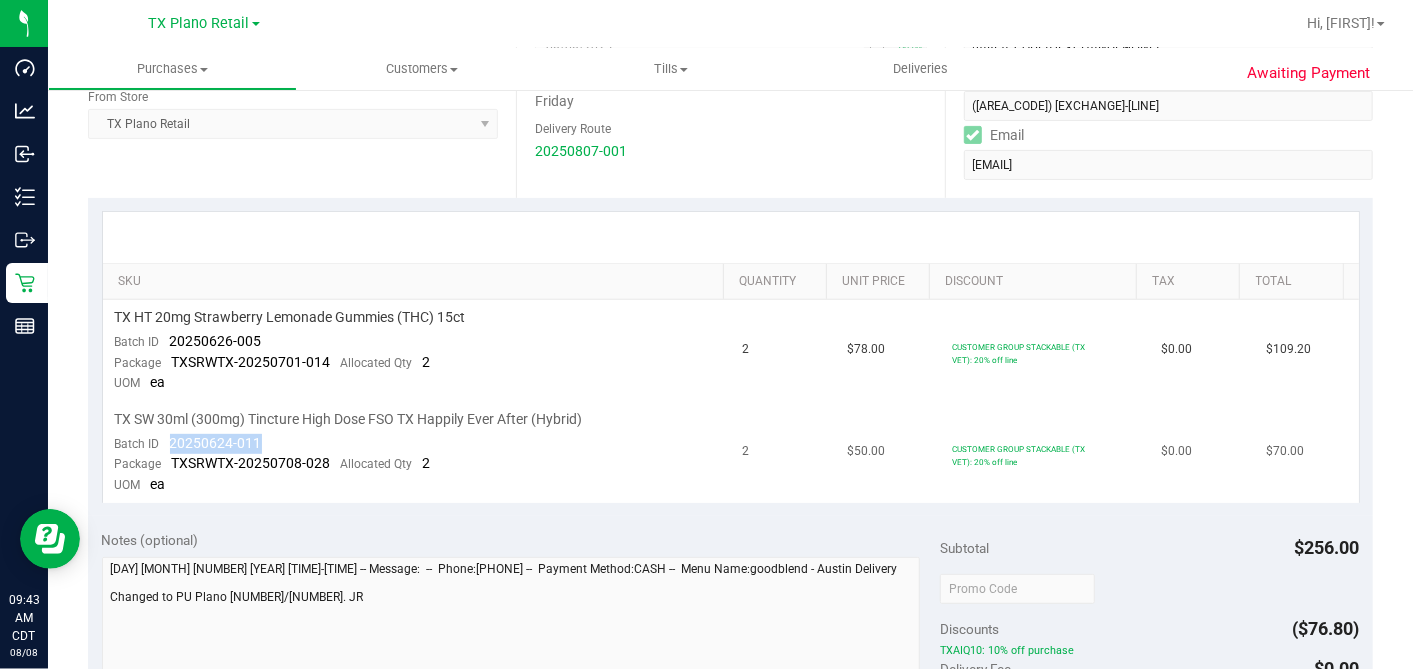 drag, startPoint x: 217, startPoint y: 437, endPoint x: 167, endPoint y: 437, distance: 50 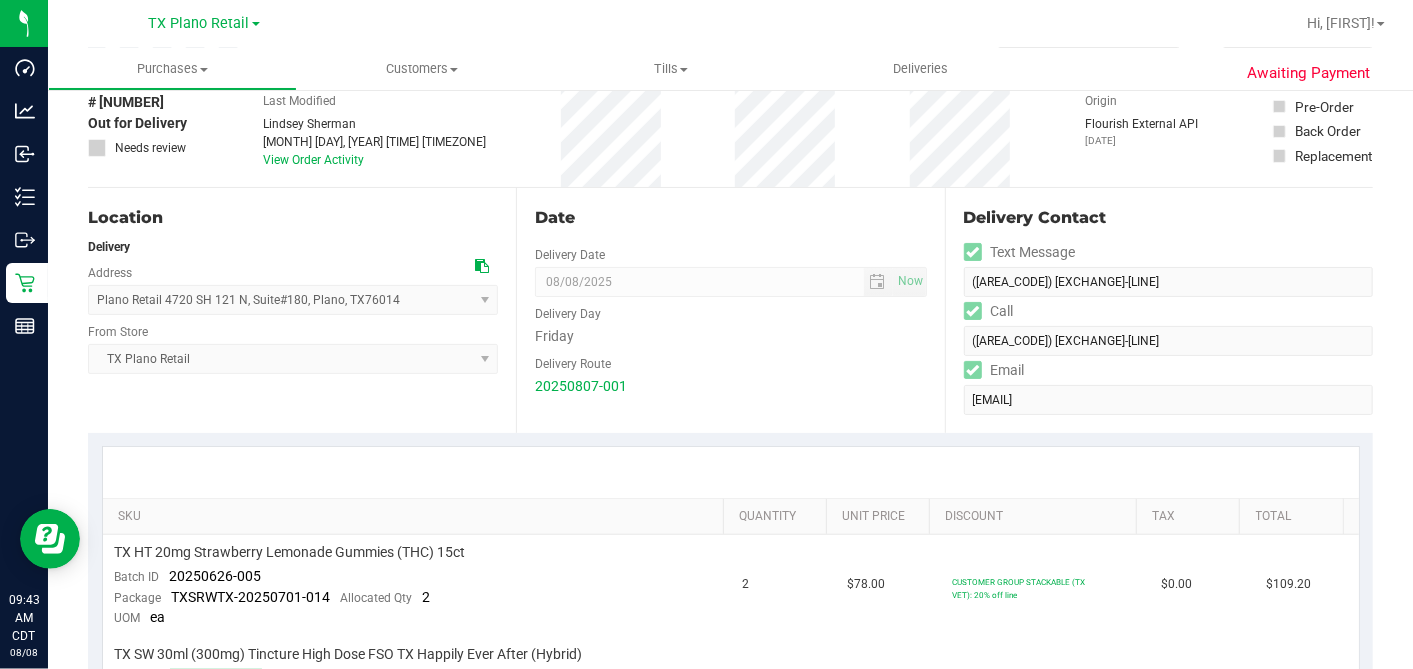 scroll, scrollTop: 0, scrollLeft: 0, axis: both 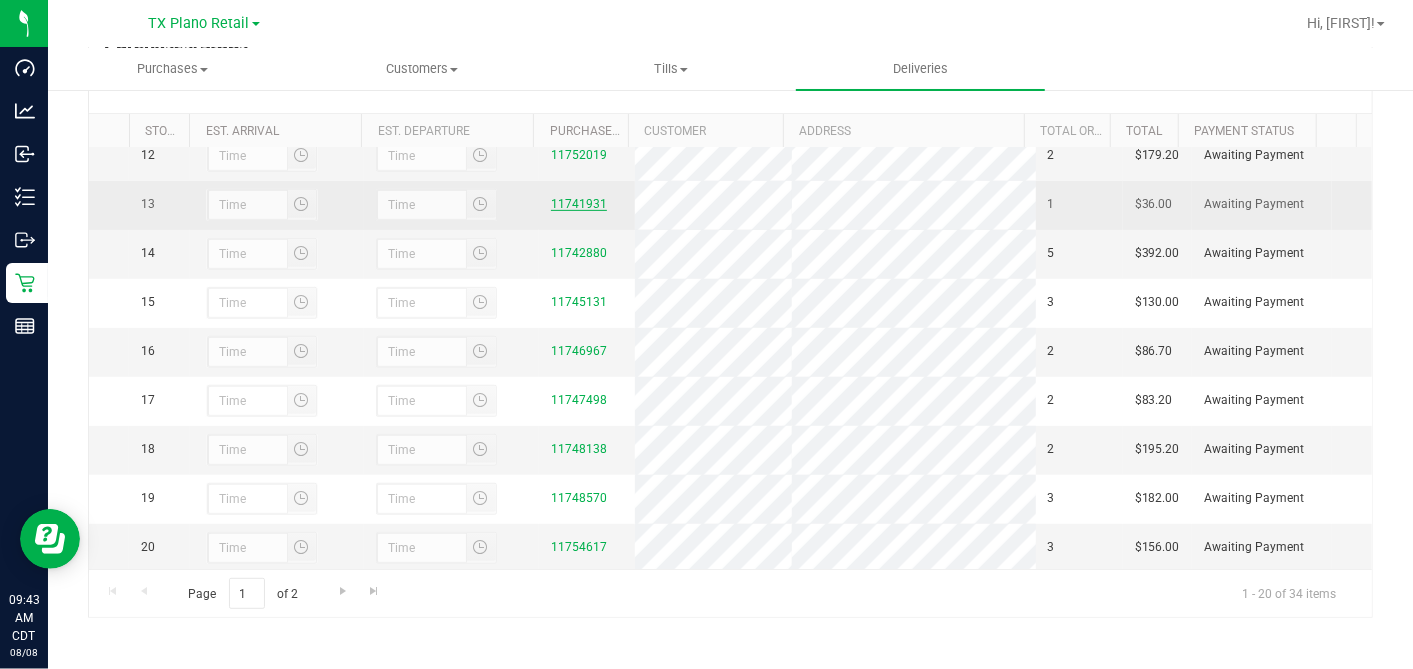 click on "11741931" at bounding box center [579, 204] 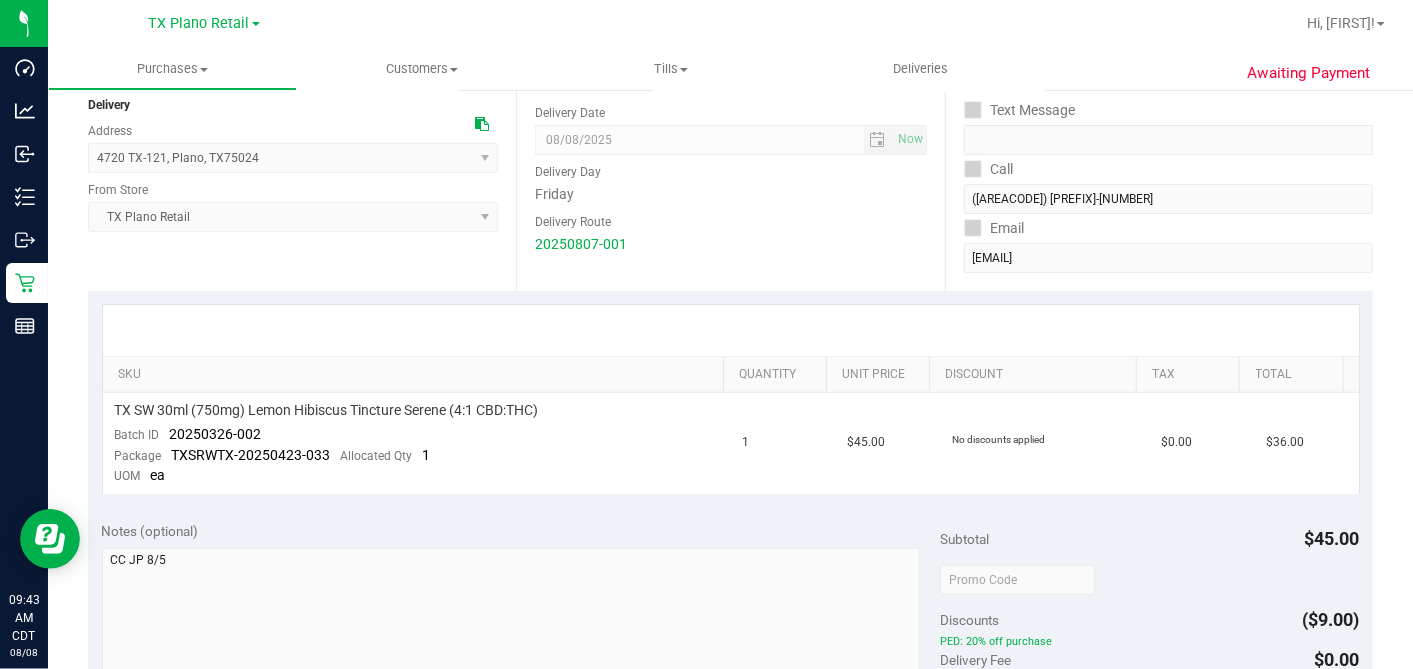 scroll, scrollTop: 444, scrollLeft: 0, axis: vertical 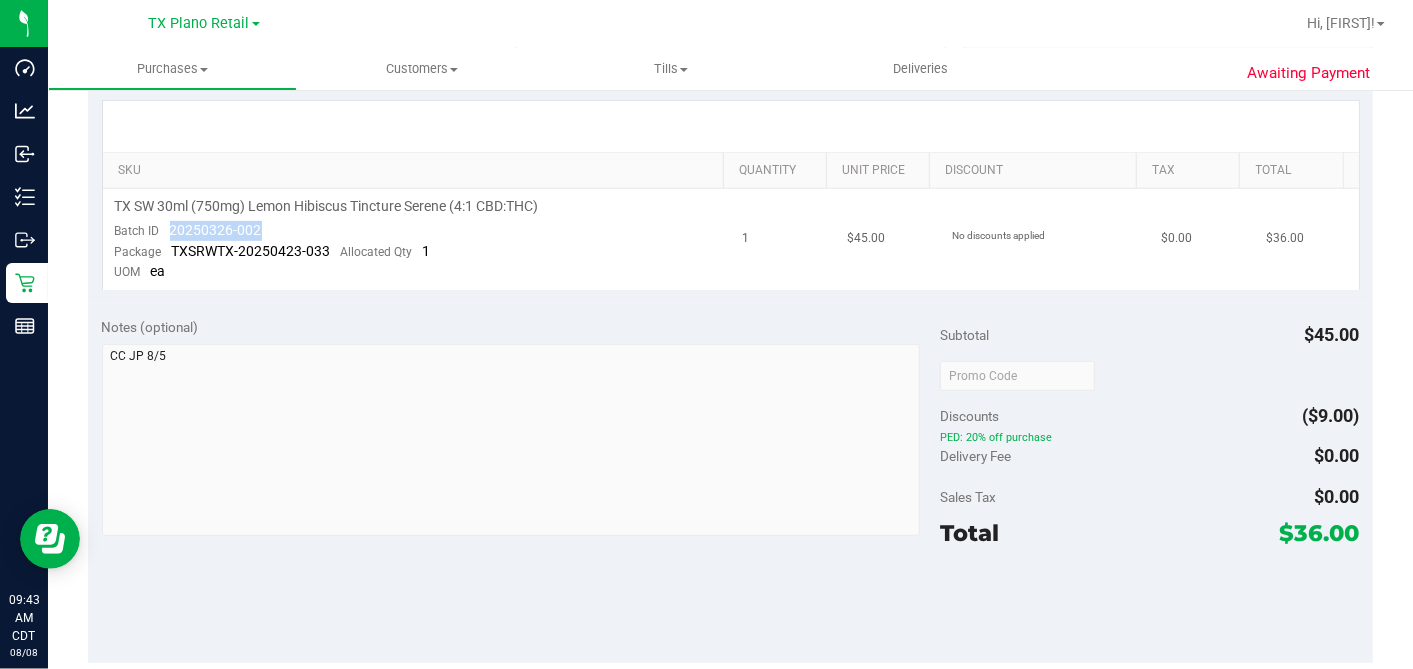 drag, startPoint x: 258, startPoint y: 223, endPoint x: 168, endPoint y: 225, distance: 90.02222 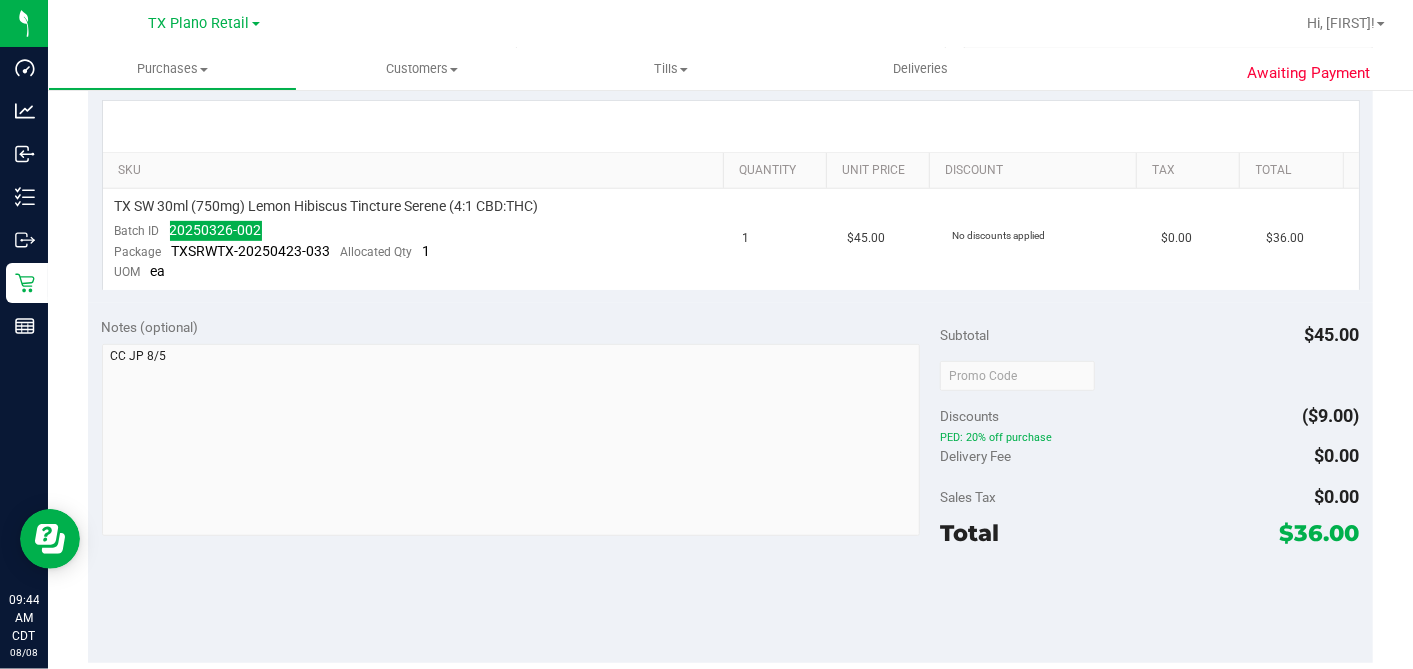 scroll, scrollTop: 0, scrollLeft: 0, axis: both 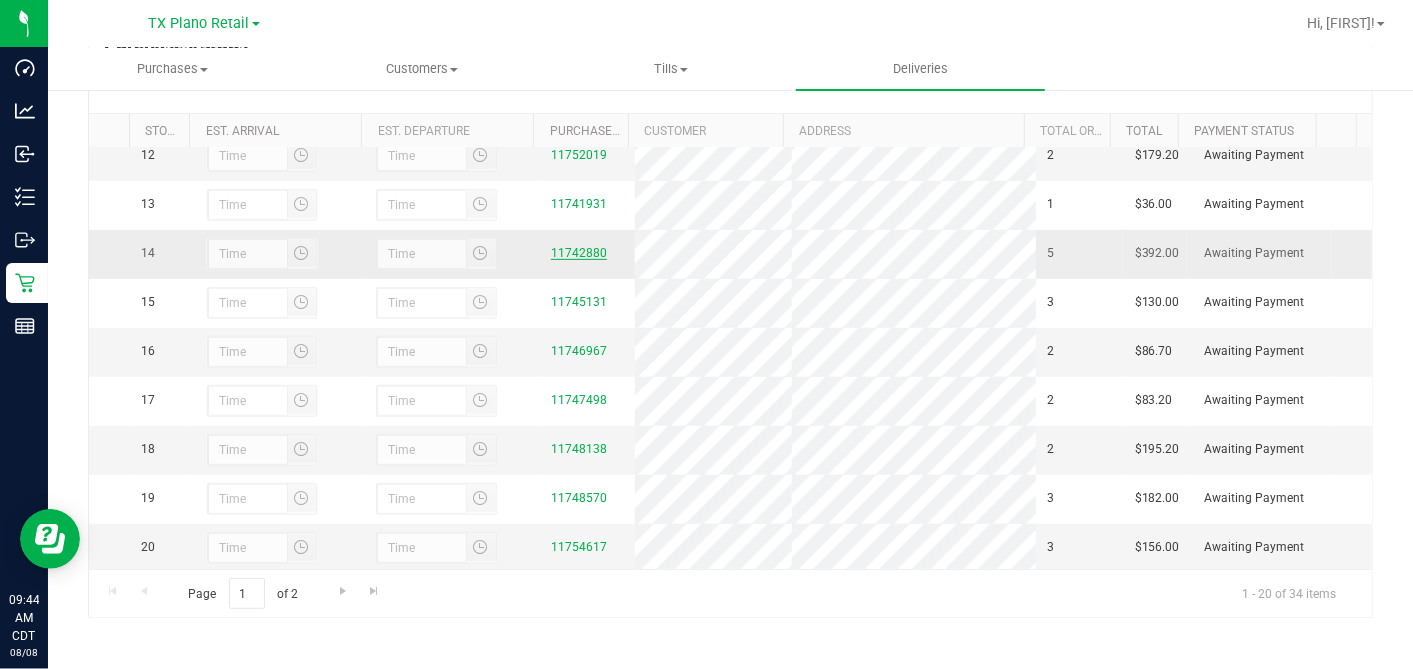 click on "11742880" at bounding box center (579, 253) 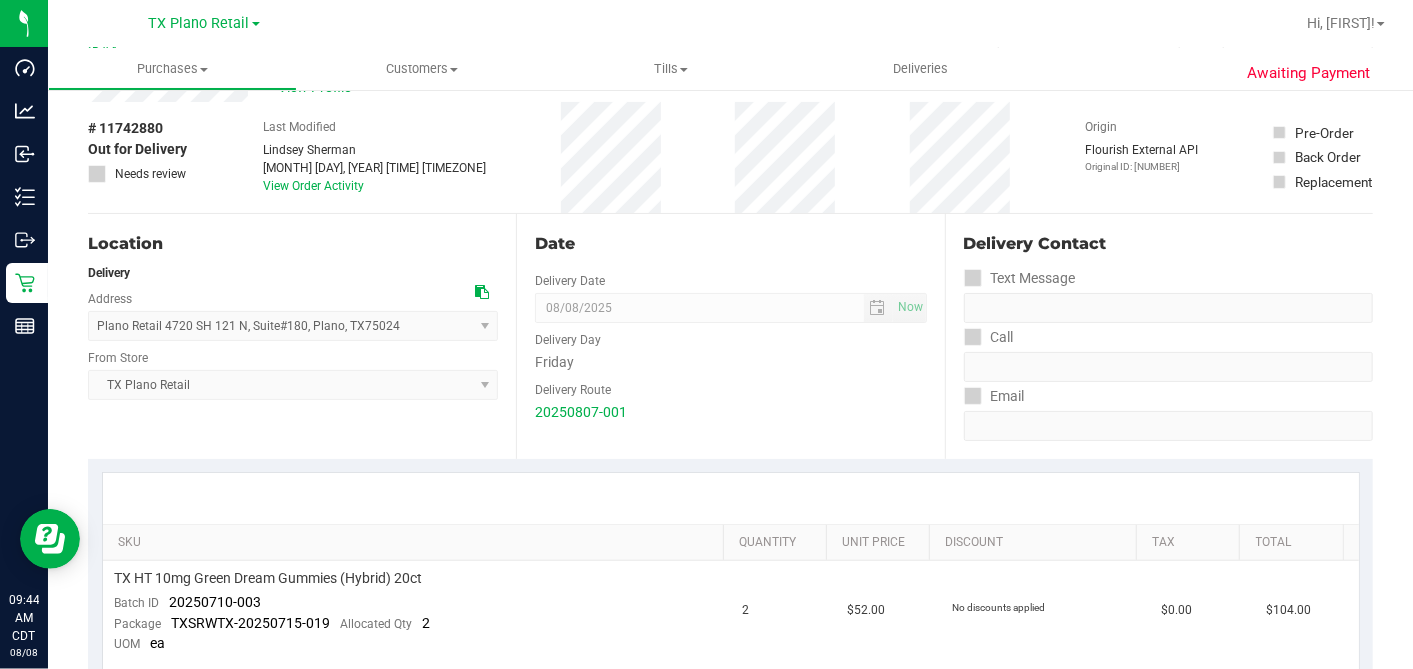 scroll, scrollTop: 0, scrollLeft: 0, axis: both 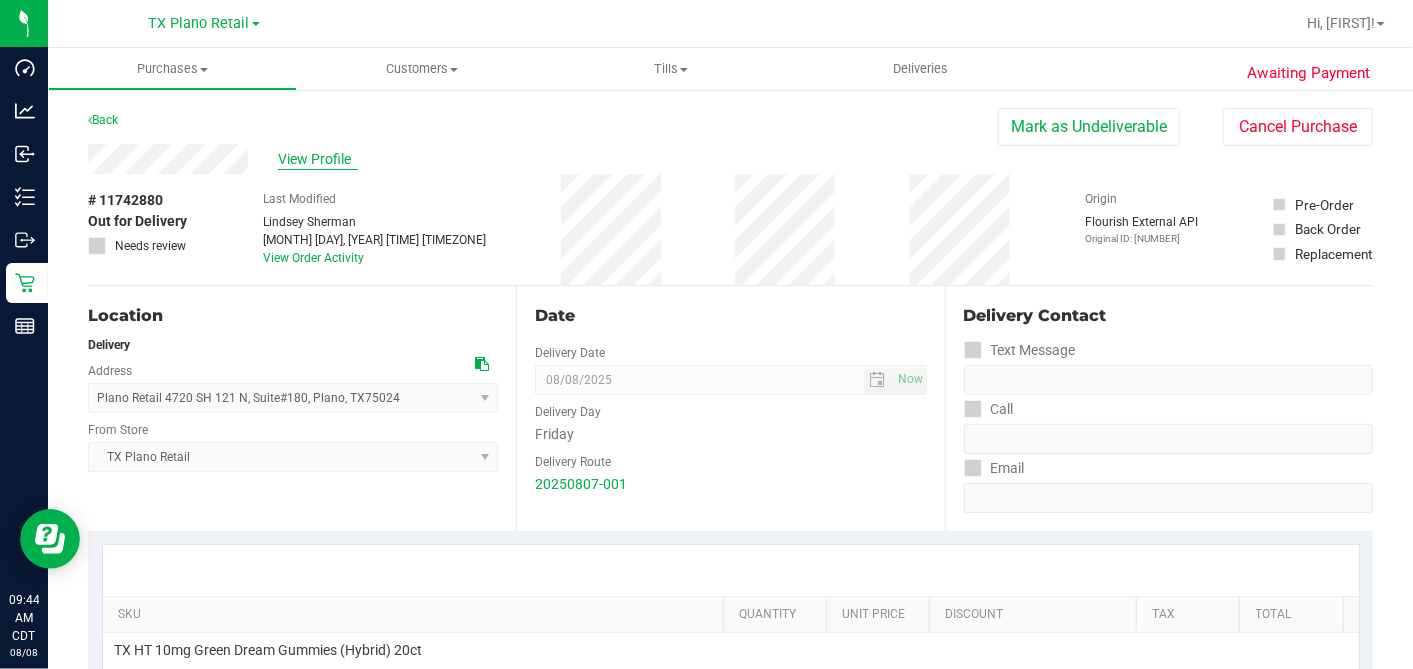 click on "View Profile" at bounding box center (318, 159) 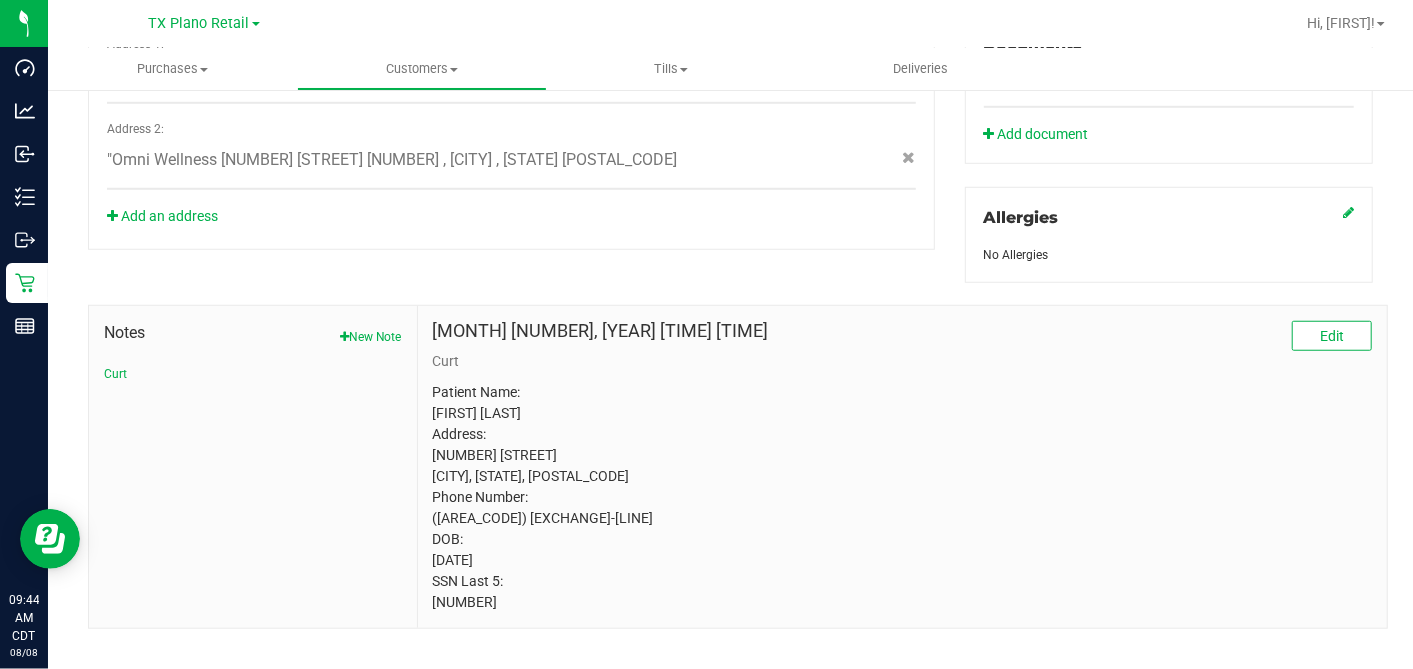 scroll, scrollTop: 826, scrollLeft: 0, axis: vertical 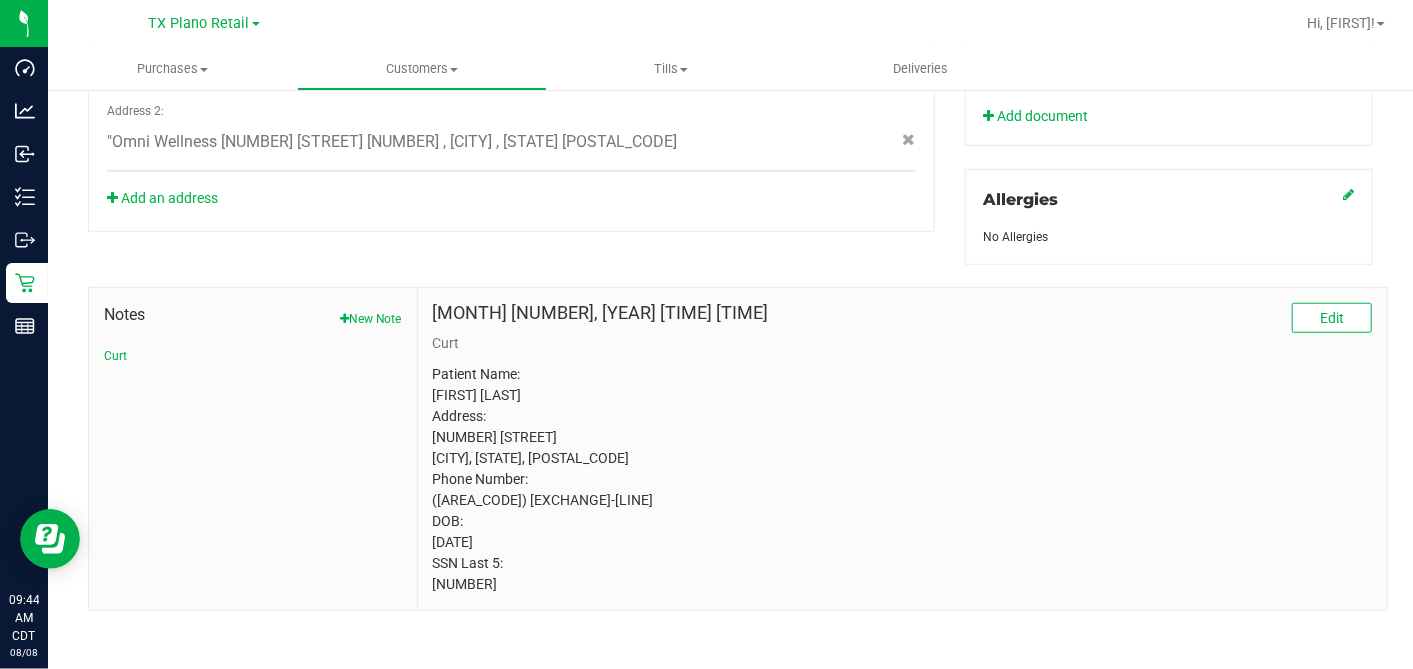 click on "Patient Name:
[FIRST] [LAST]
Address:
[NUMBER] [STREET]
[CITY], [STATE], [POSTAL_CODE]
Phone Number:
([AREA_CODE]) [EXCHANGE]-[LINE]
DOB:
[DATE]
SSN Last 5:
[NUMBER]" at bounding box center (902, 479) 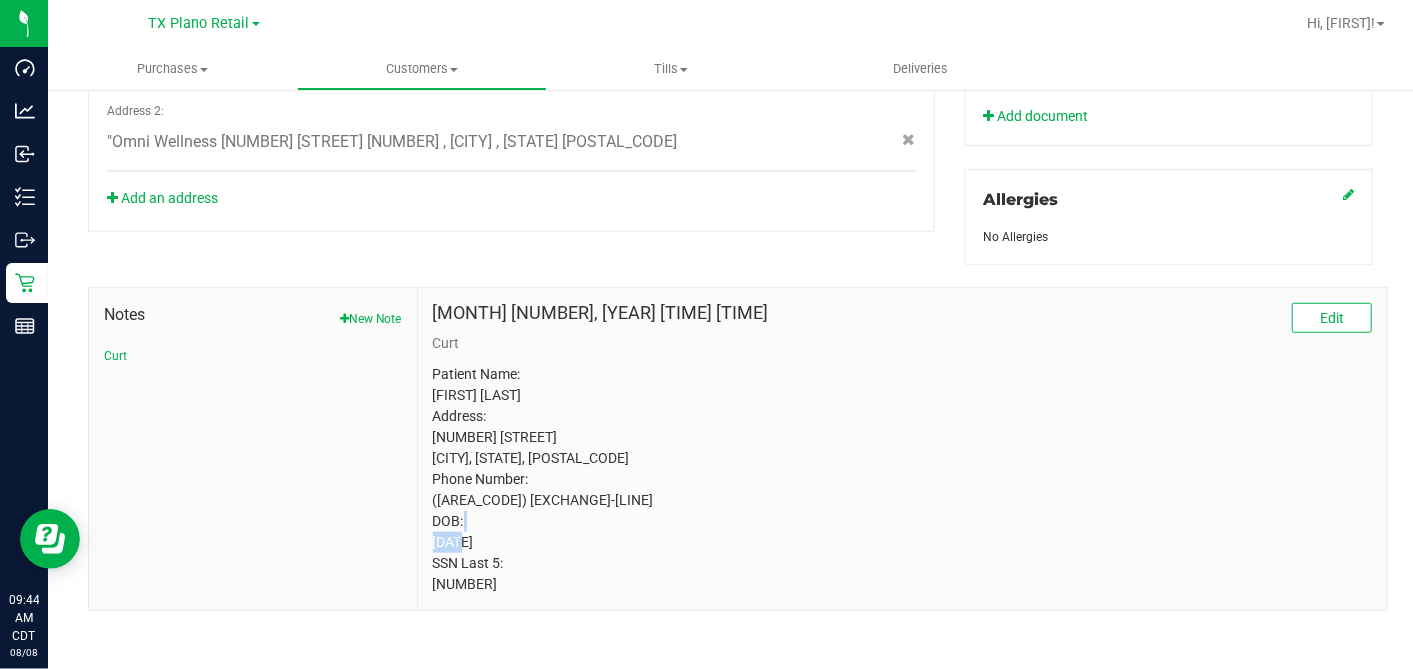 click on "Patient Name:
[FIRST] [LAST]
Address:
[NUMBER] [STREET]
[CITY], [STATE], [POSTAL_CODE]
Phone Number:
([AREA_CODE]) [EXCHANGE]-[LINE]
DOB:
[DATE]
SSN Last 5:
[NUMBER]" at bounding box center [902, 479] 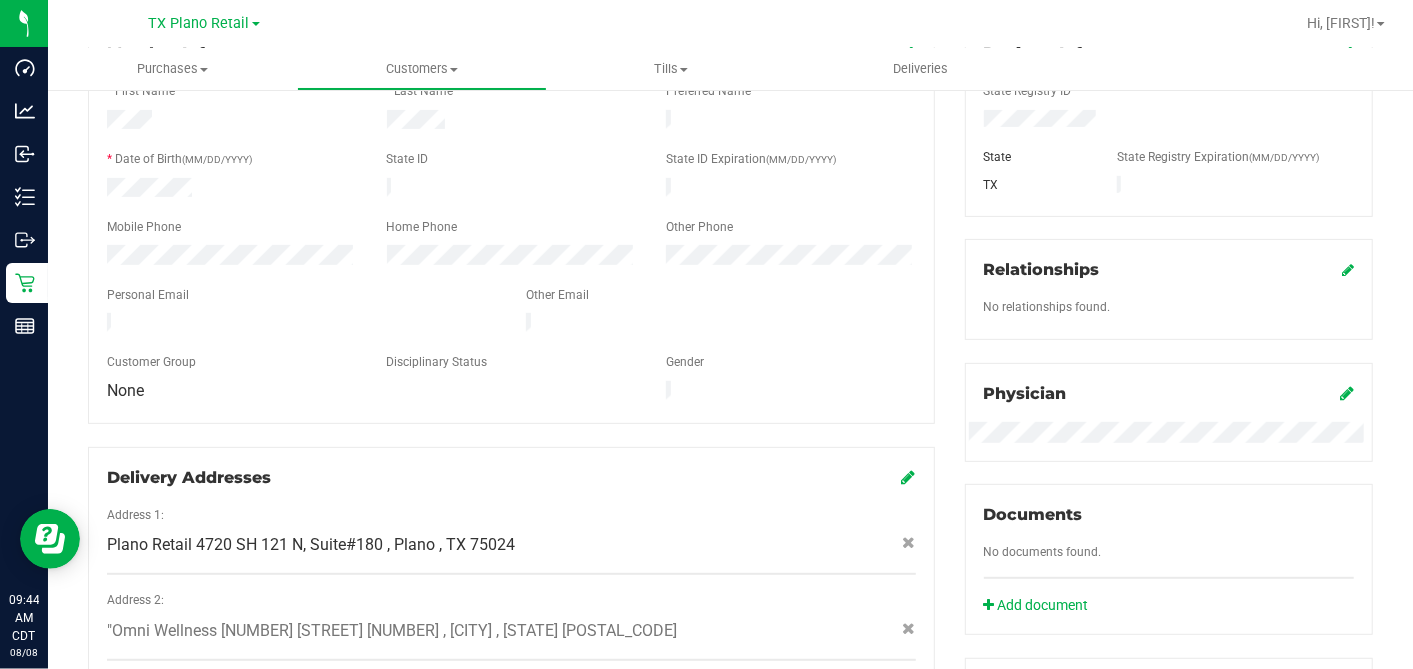 scroll, scrollTop: 0, scrollLeft: 0, axis: both 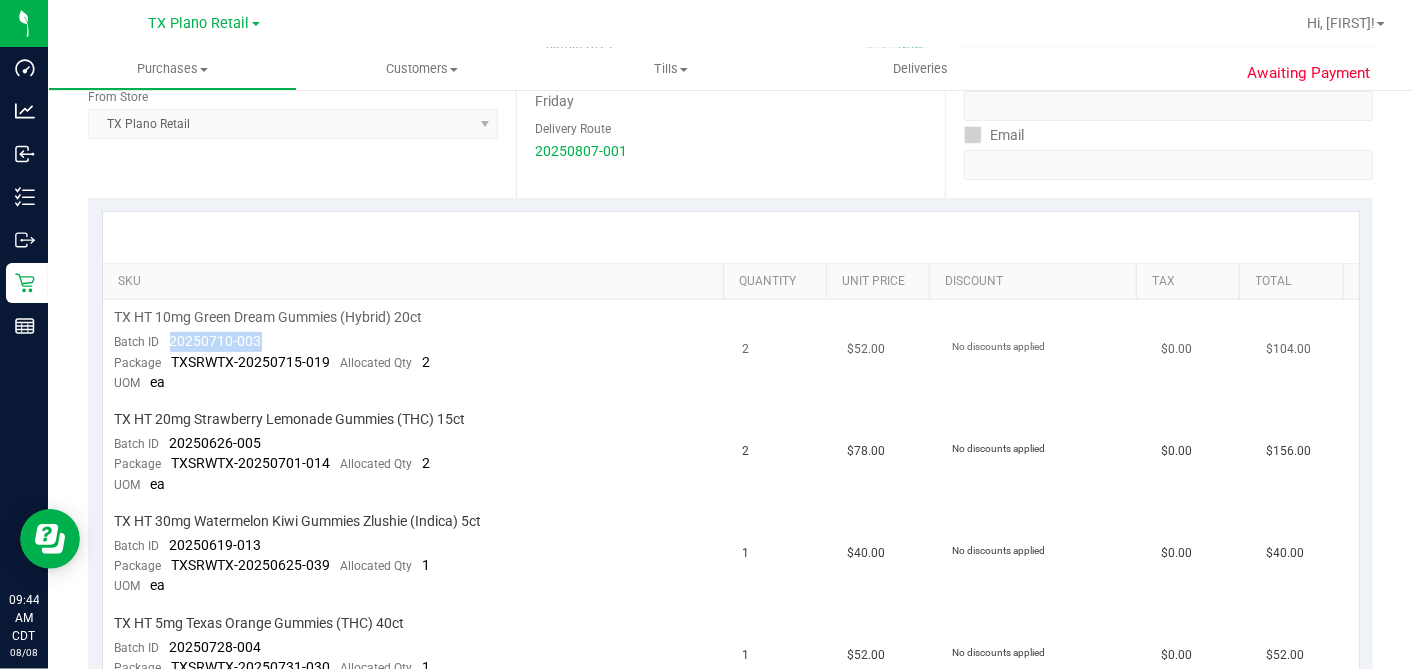 drag, startPoint x: 257, startPoint y: 333, endPoint x: 166, endPoint y: 334, distance: 91.00549 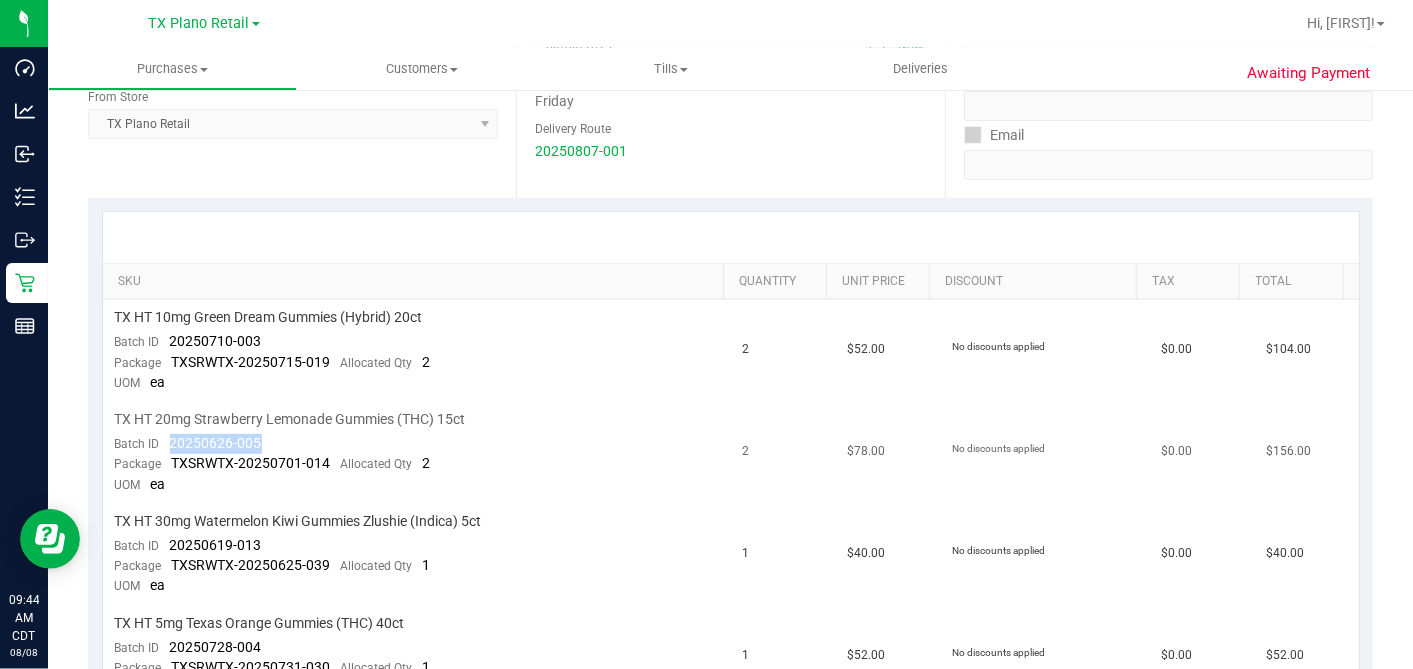 drag, startPoint x: 182, startPoint y: 437, endPoint x: 165, endPoint y: 440, distance: 17.262676 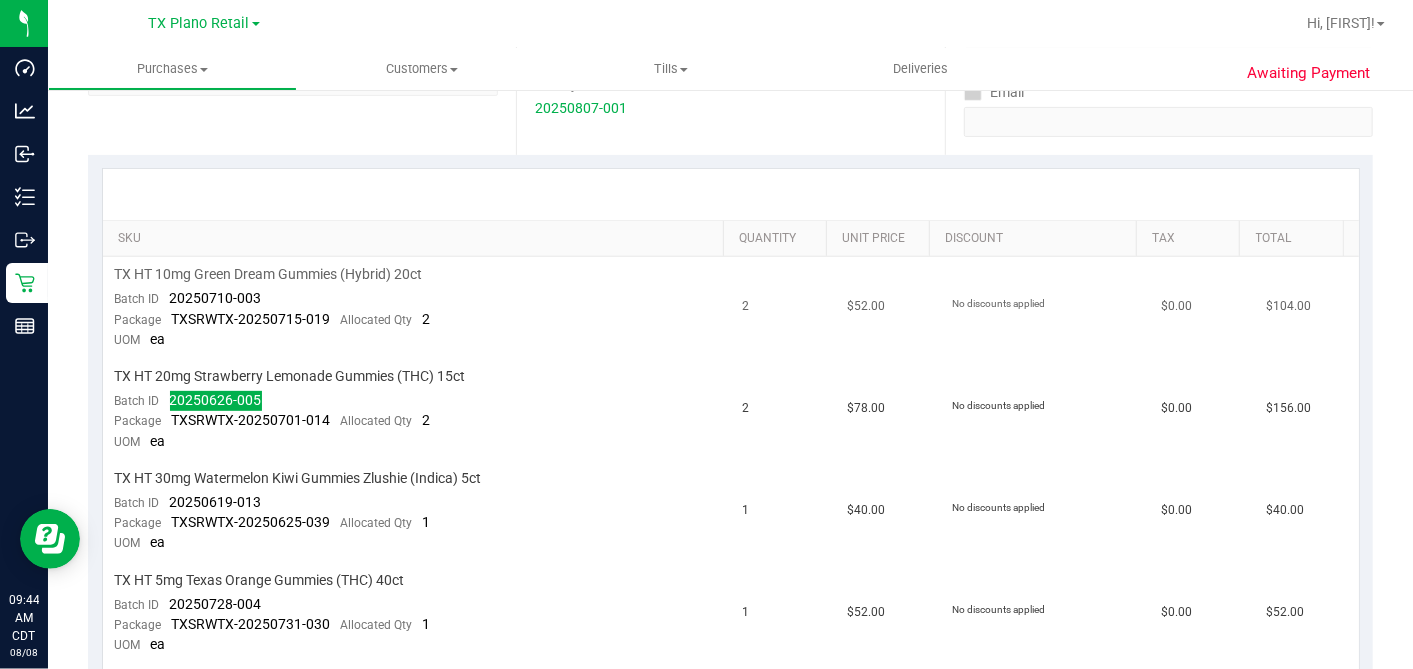 scroll, scrollTop: 333, scrollLeft: 0, axis: vertical 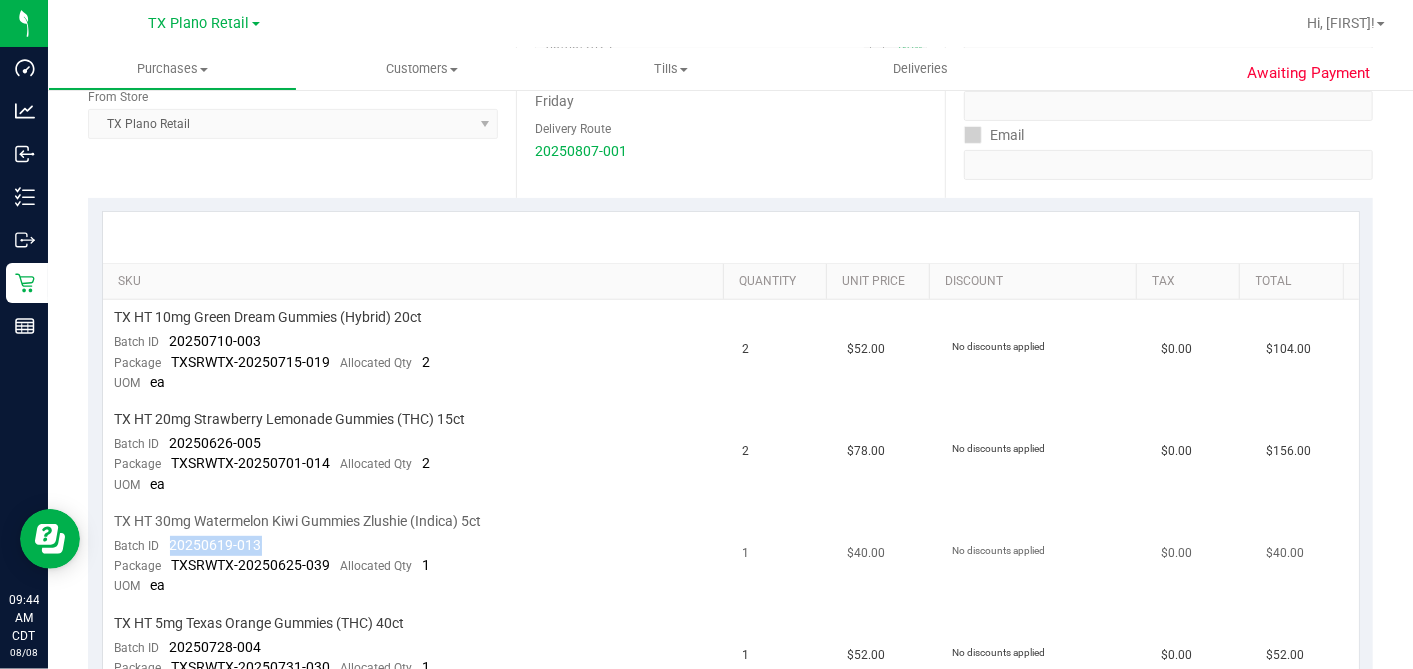 drag, startPoint x: 260, startPoint y: 538, endPoint x: 279, endPoint y: 532, distance: 19.924858 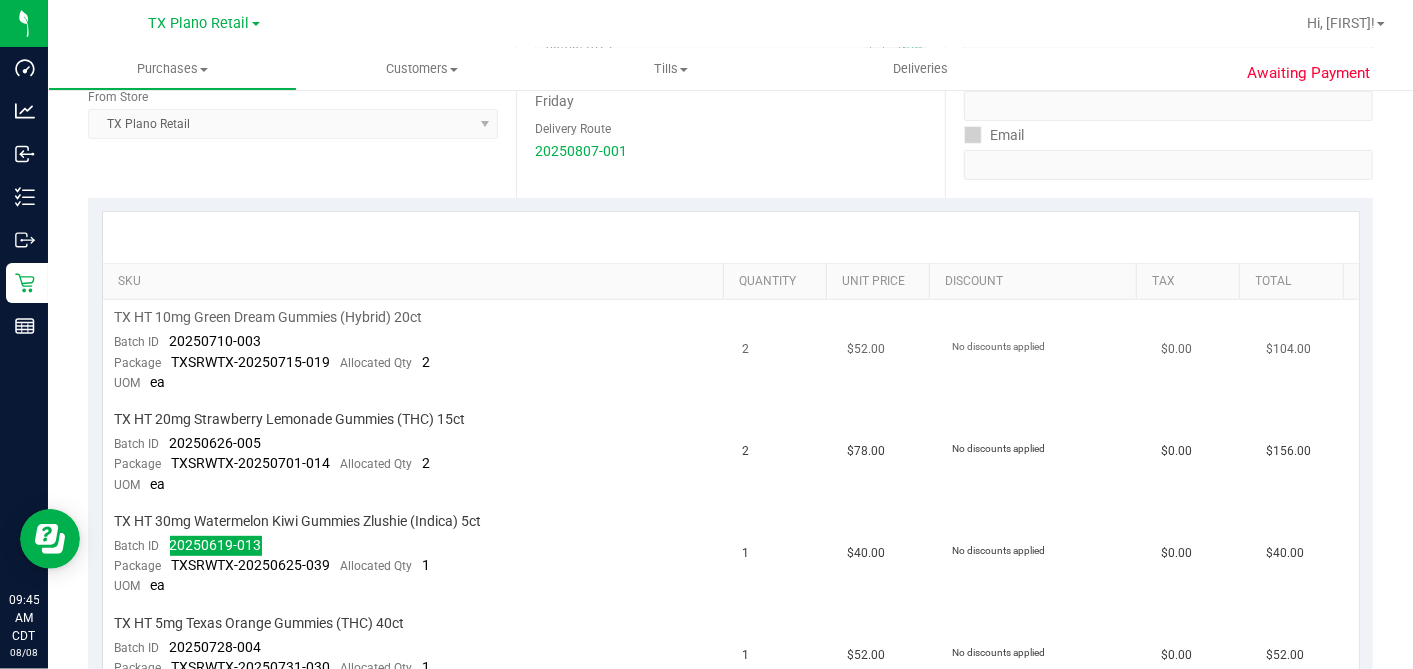 scroll, scrollTop: 666, scrollLeft: 0, axis: vertical 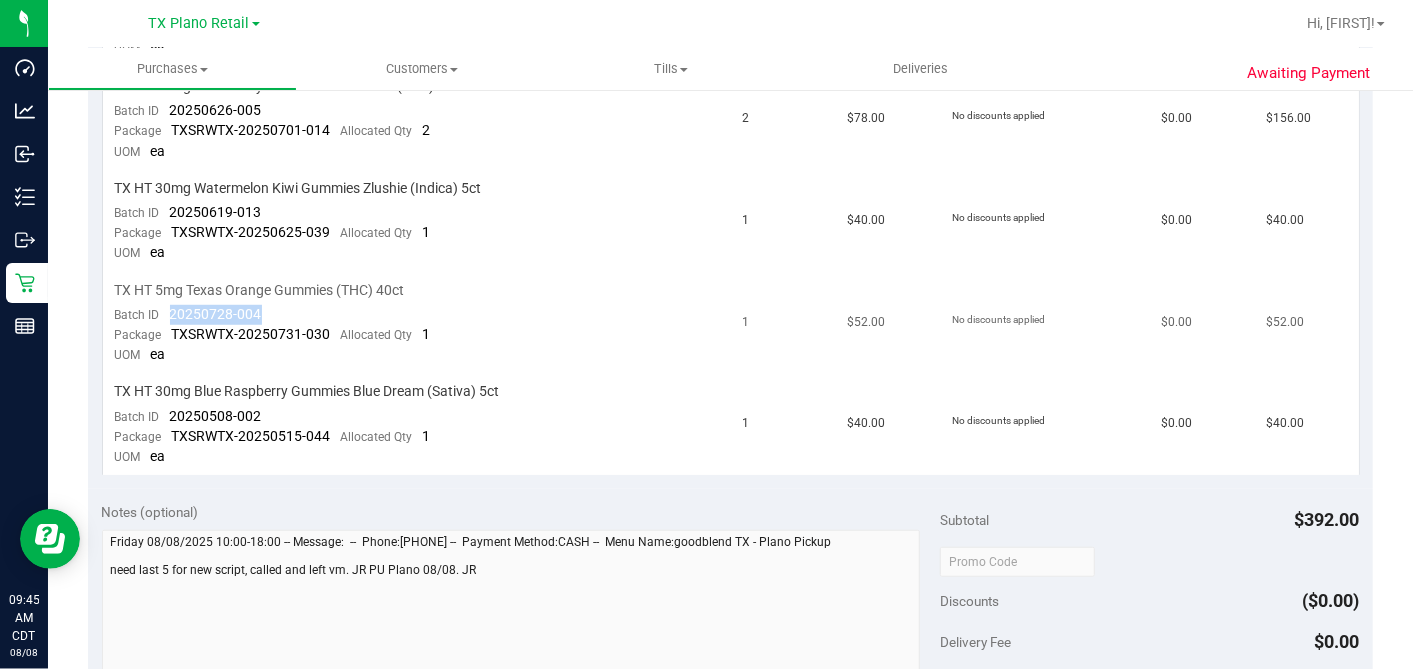 drag, startPoint x: 265, startPoint y: 308, endPoint x: 171, endPoint y: 307, distance: 94.00532 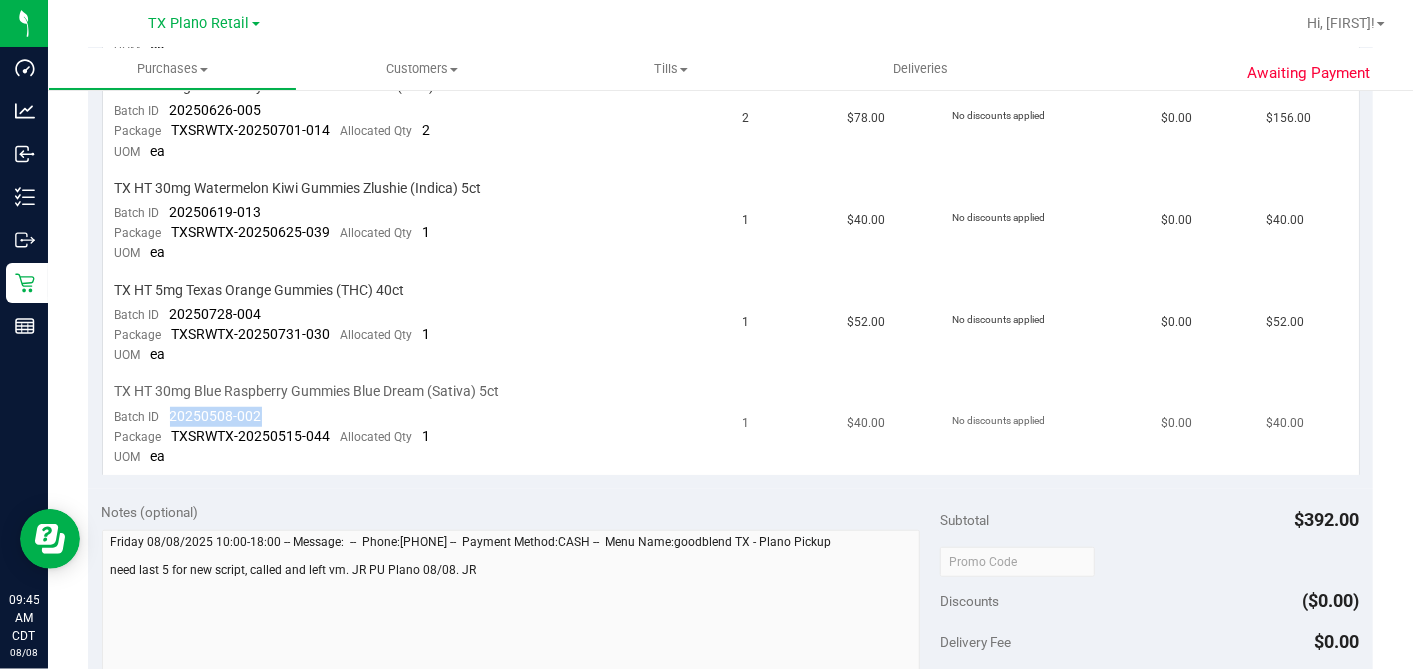 drag, startPoint x: 281, startPoint y: 397, endPoint x: 168, endPoint y: 406, distance: 113.35784 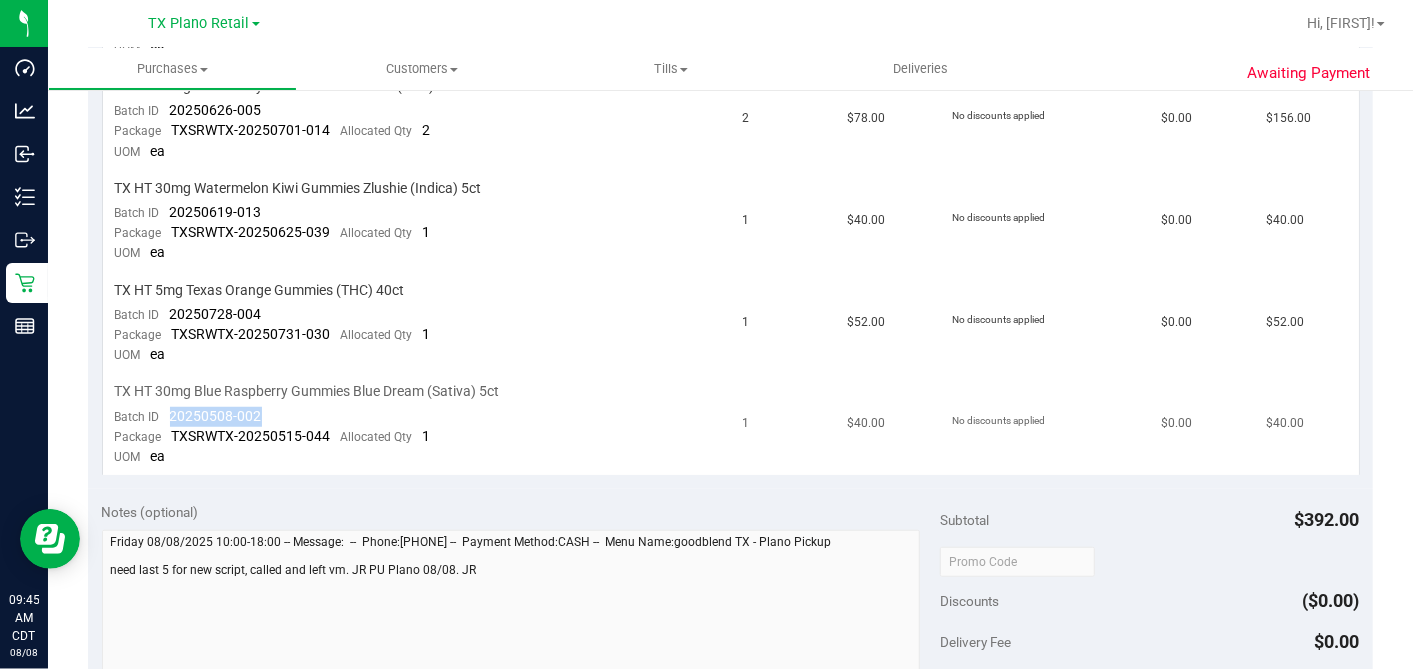 click on "TX HT 30mg Blue Raspberry Gummies Blue Dream (Sativa) 5ct
Batch ID
20250508-002
Package
TXSRWTX-20250515-044
Allocated Qty
1
UOM
ea" at bounding box center (417, 424) 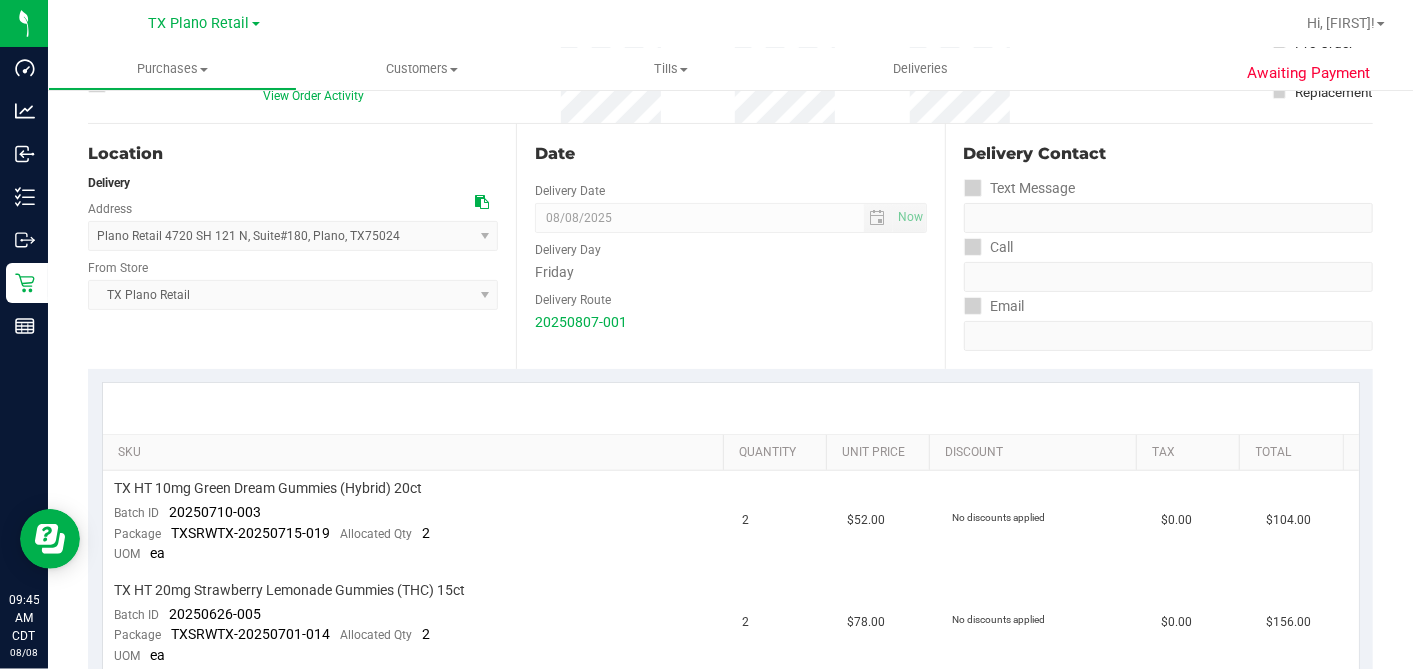 scroll, scrollTop: 0, scrollLeft: 0, axis: both 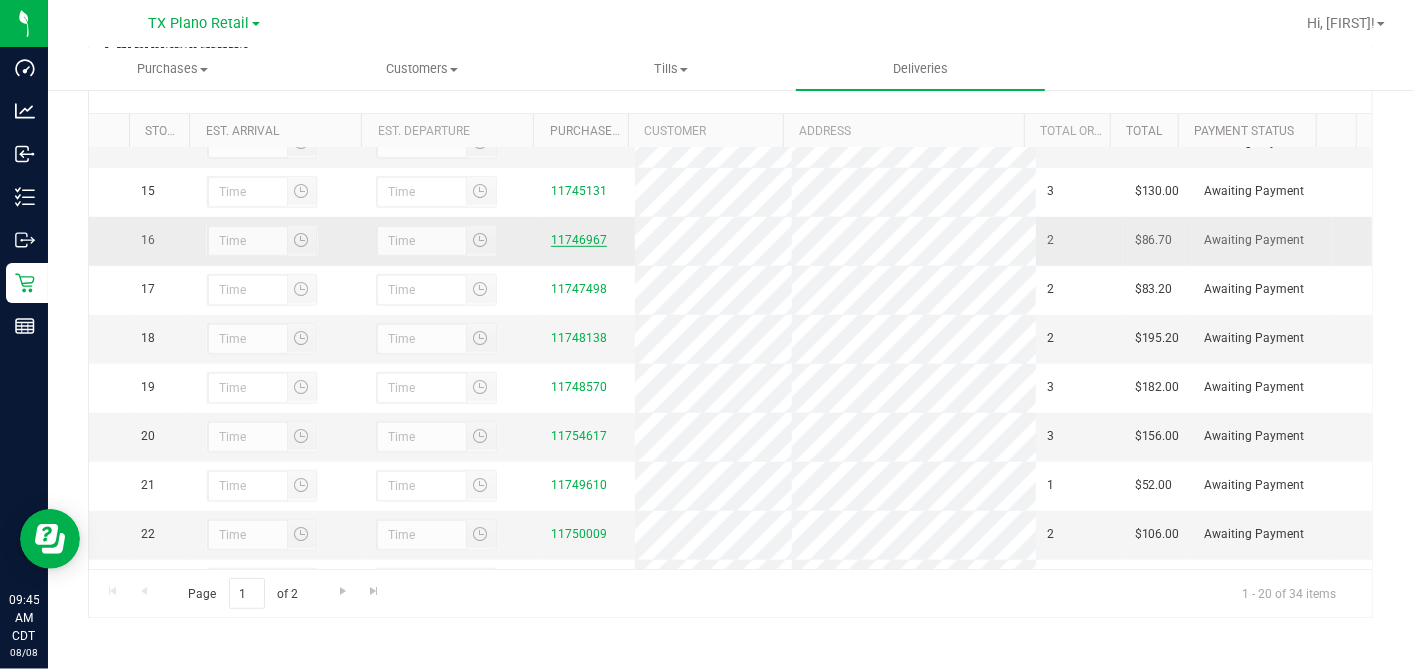 click on "11746967" at bounding box center [579, 240] 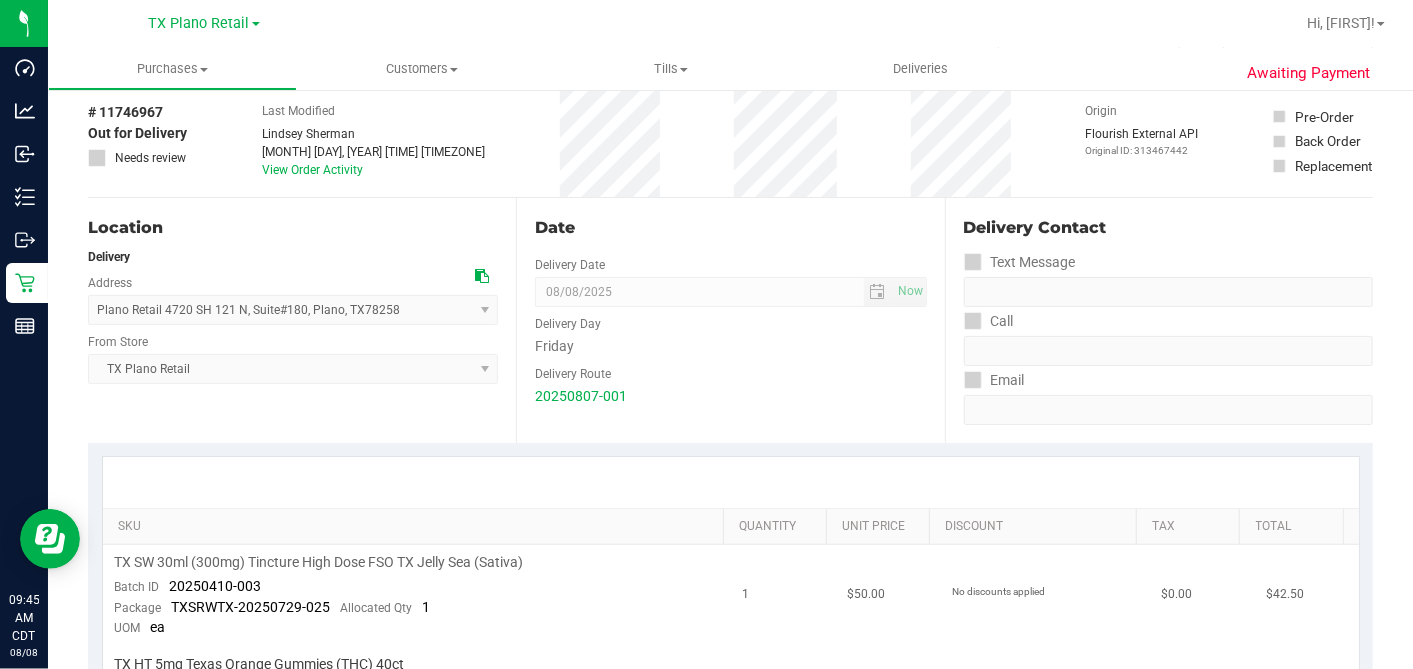 scroll, scrollTop: 333, scrollLeft: 0, axis: vertical 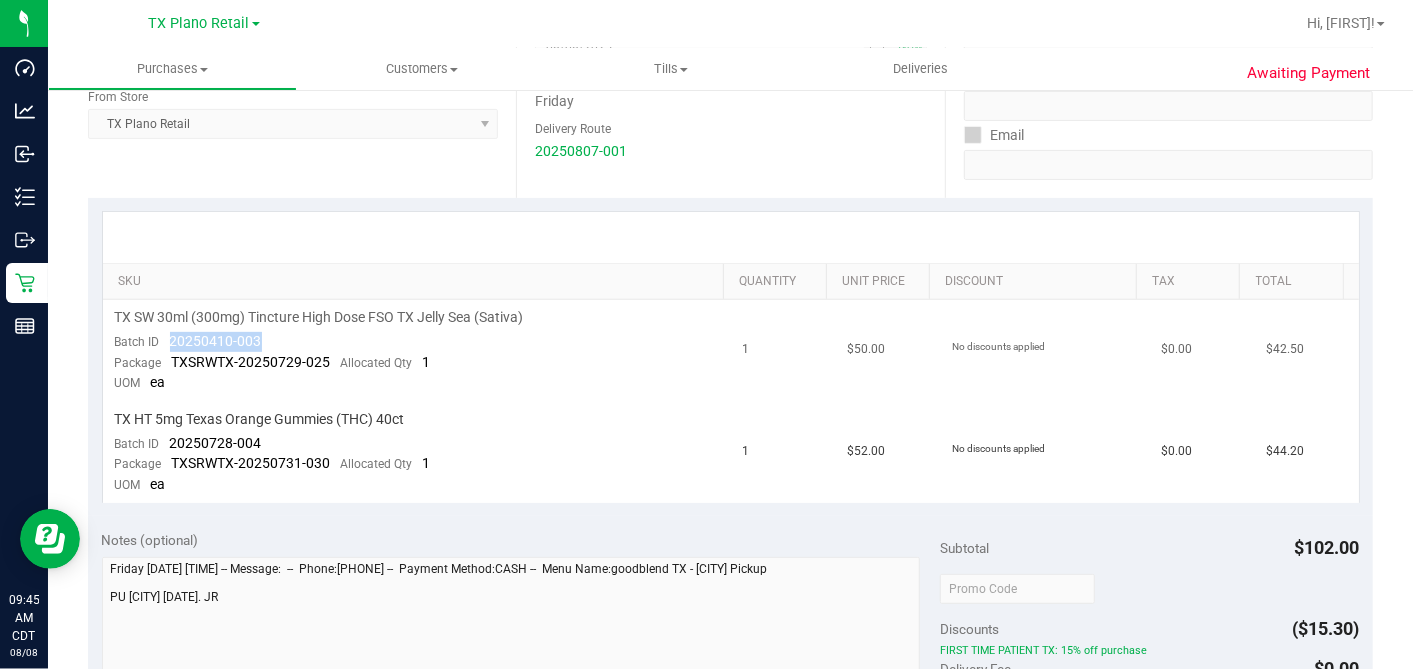 drag, startPoint x: 250, startPoint y: 340, endPoint x: 168, endPoint y: 344, distance: 82.0975 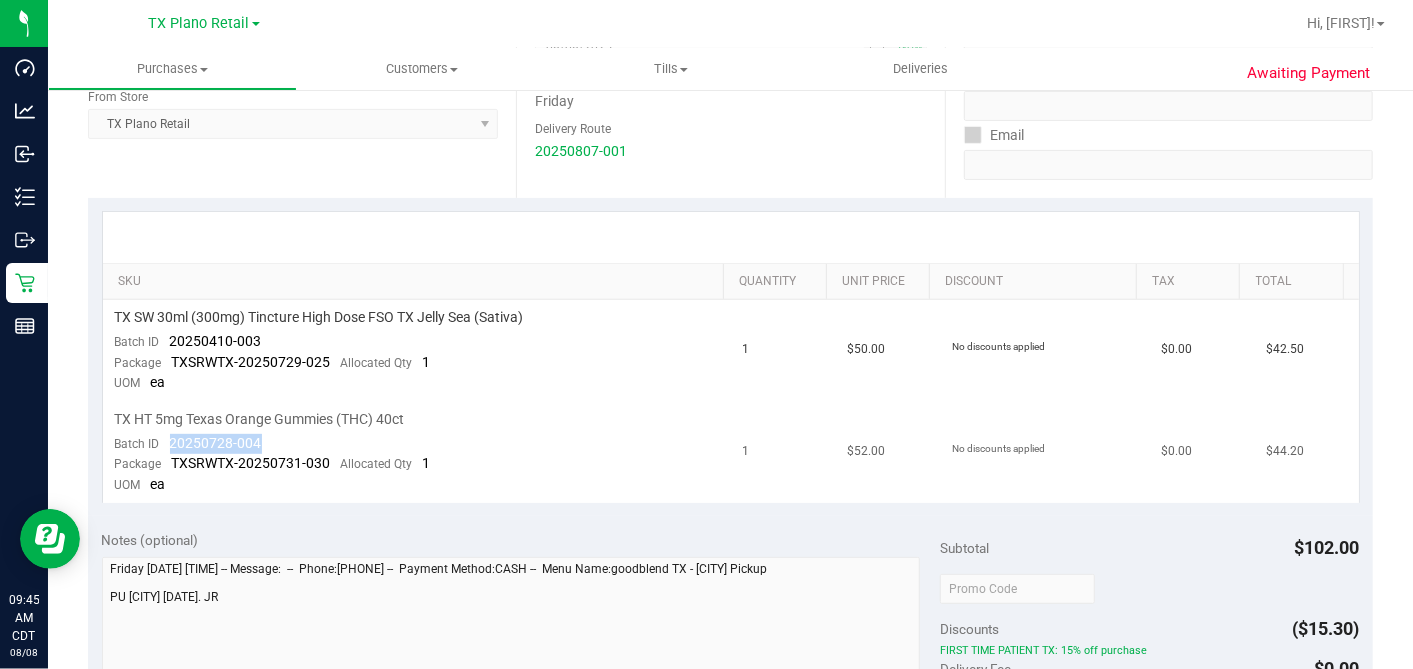 drag, startPoint x: 274, startPoint y: 444, endPoint x: 157, endPoint y: 442, distance: 117.01709 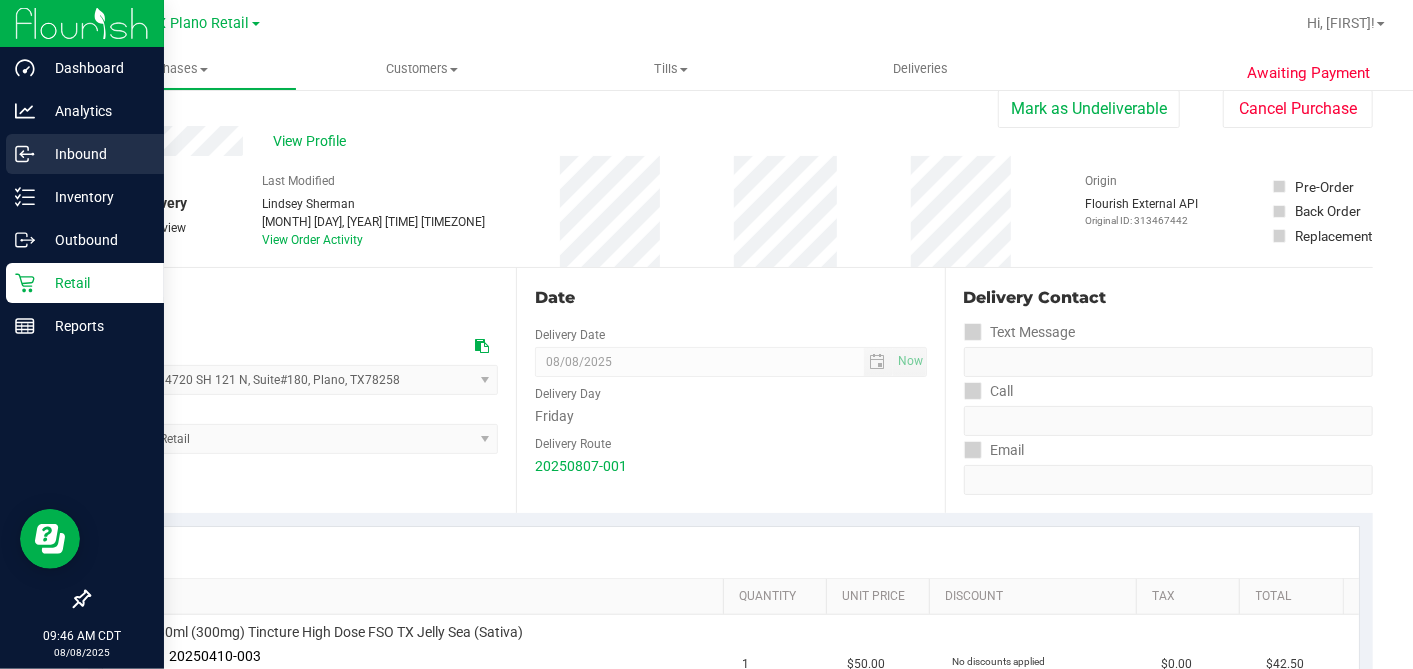 scroll, scrollTop: 0, scrollLeft: 0, axis: both 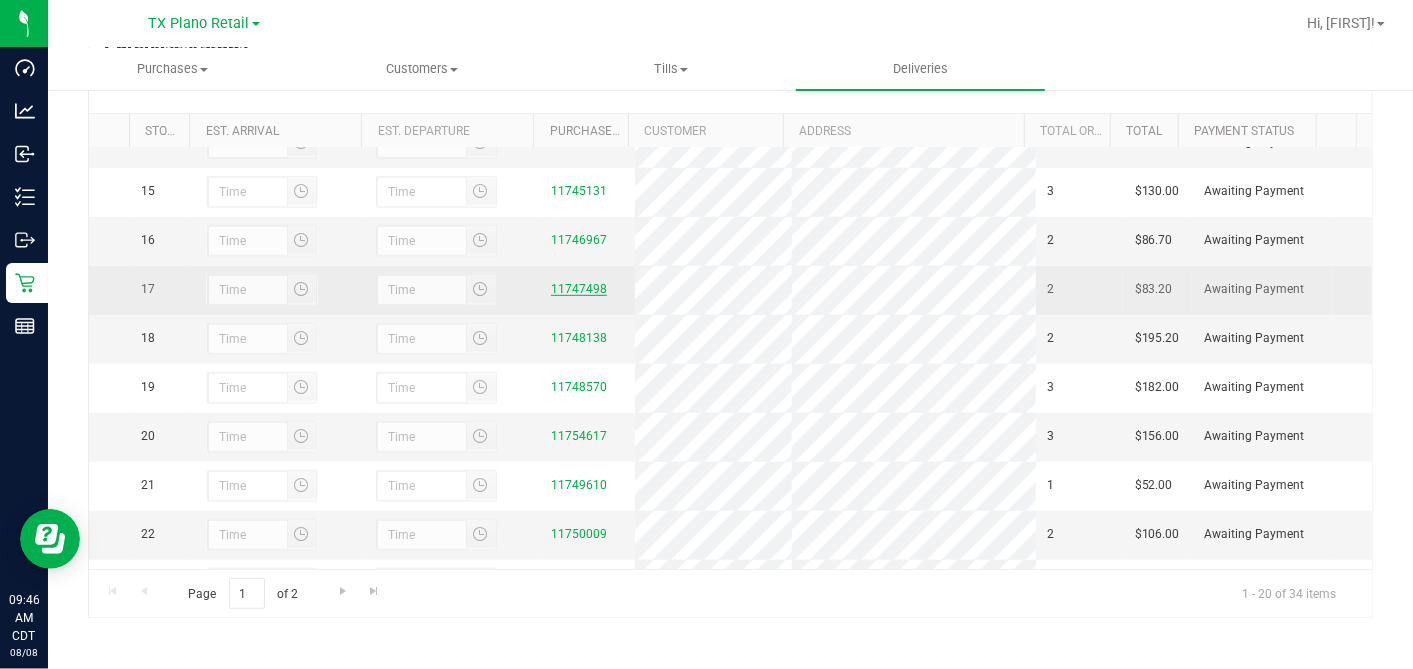 click on "11747498" at bounding box center (579, 289) 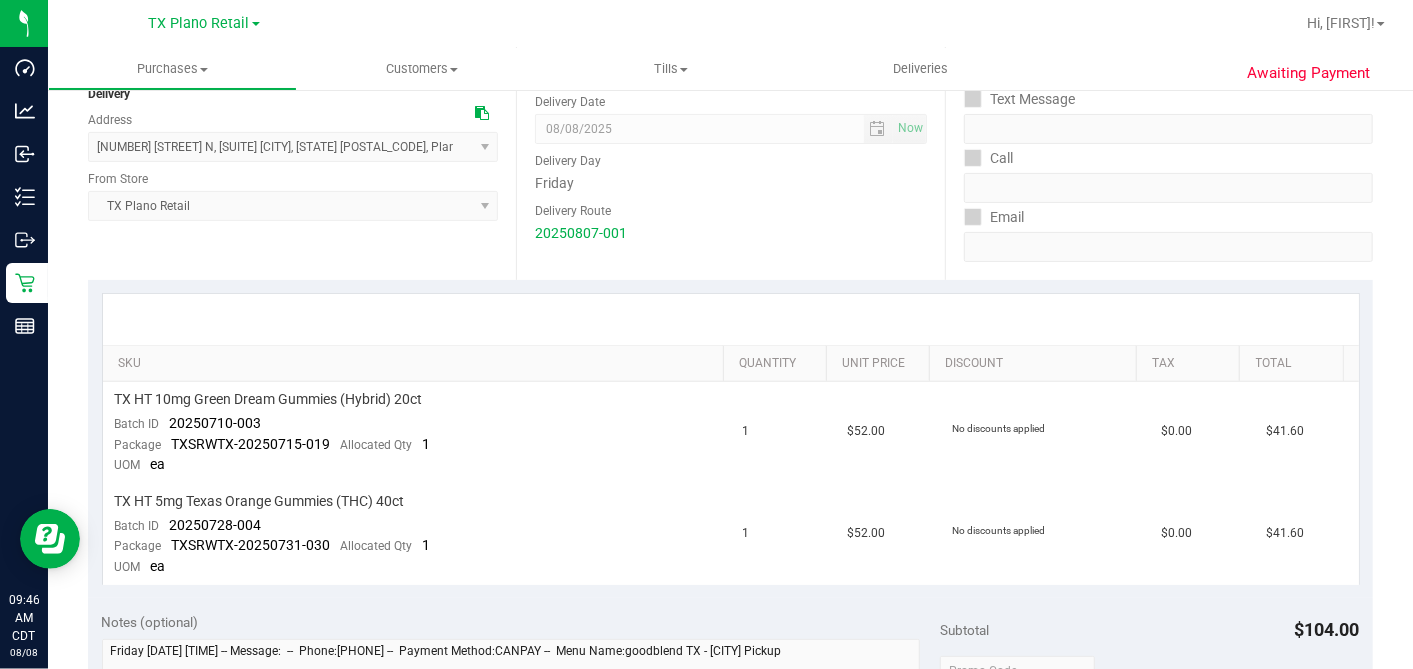 scroll, scrollTop: 333, scrollLeft: 0, axis: vertical 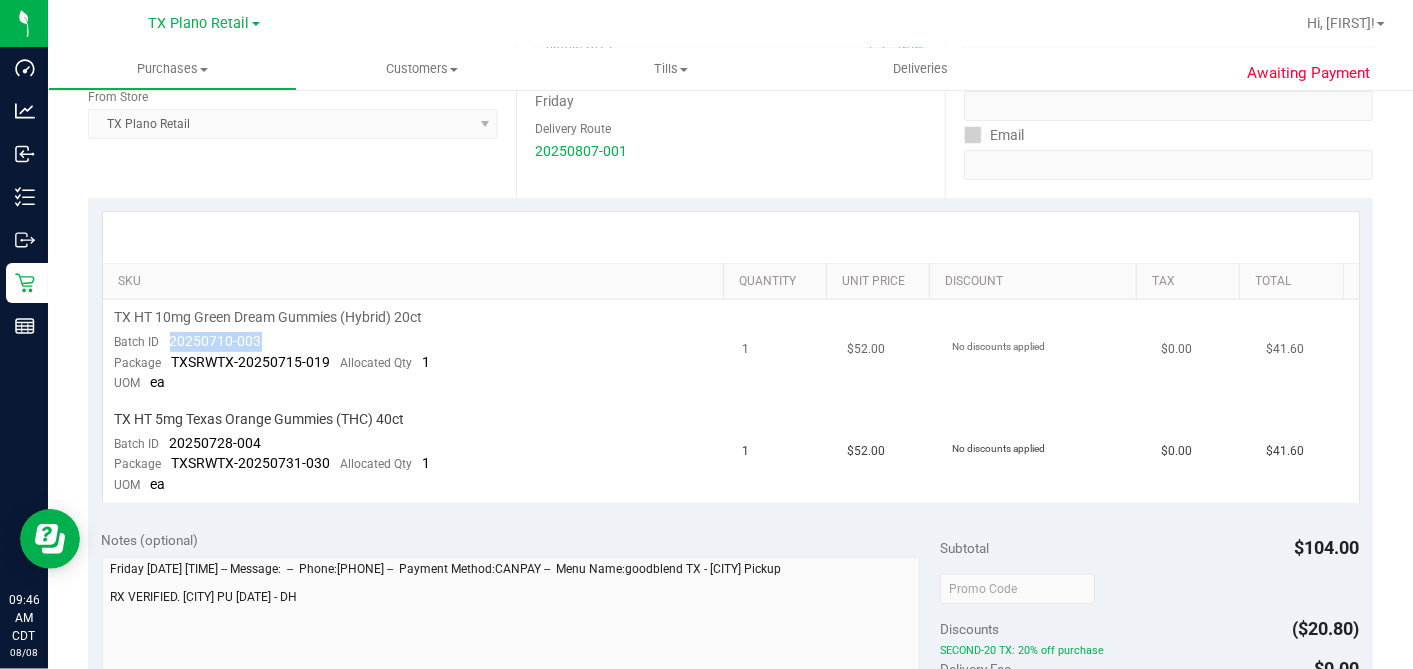 drag, startPoint x: 229, startPoint y: 337, endPoint x: 171, endPoint y: 340, distance: 58.077534 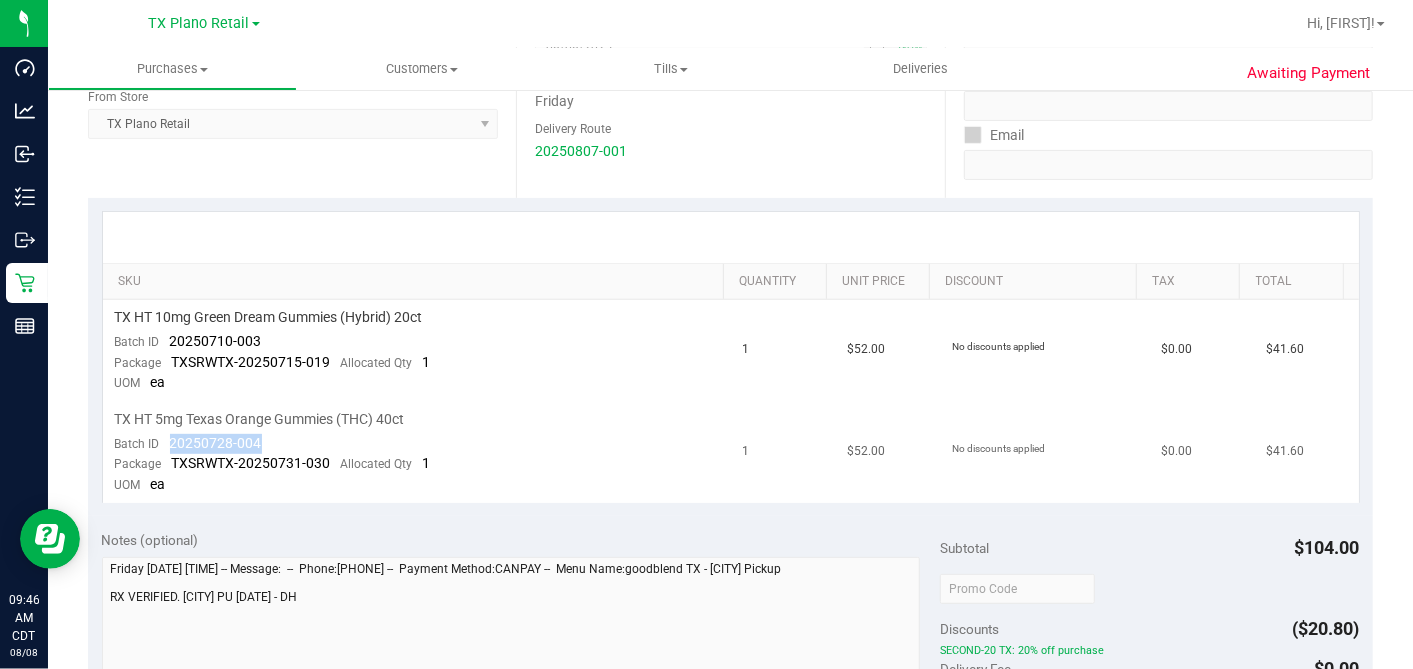 drag, startPoint x: 271, startPoint y: 430, endPoint x: 171, endPoint y: 440, distance: 100.49876 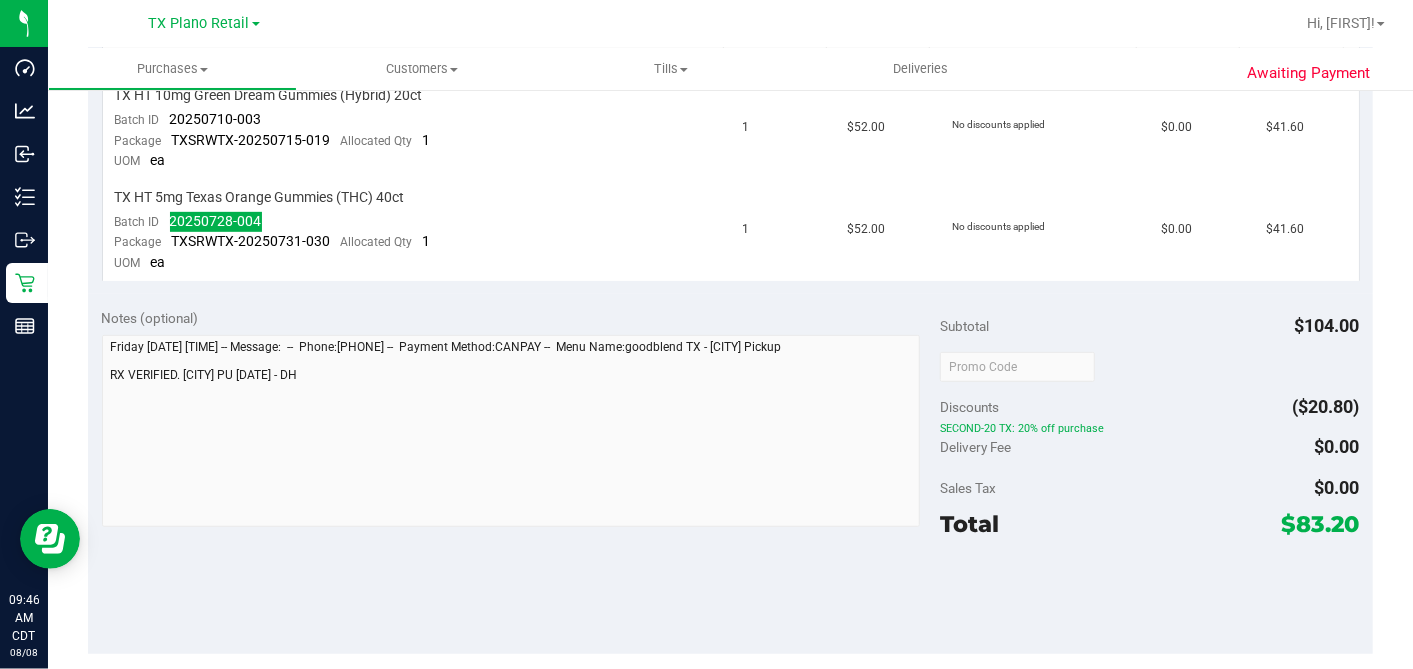 scroll, scrollTop: 0, scrollLeft: 0, axis: both 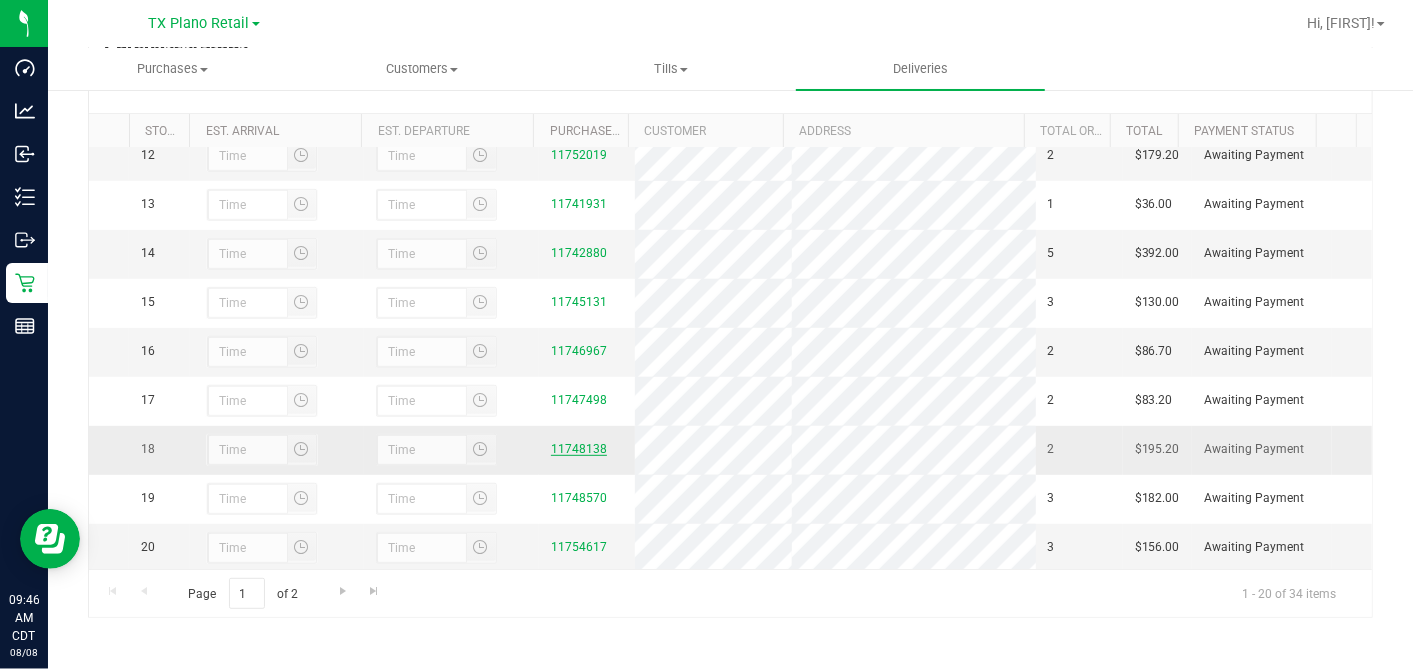 click on "11748138" at bounding box center (579, 449) 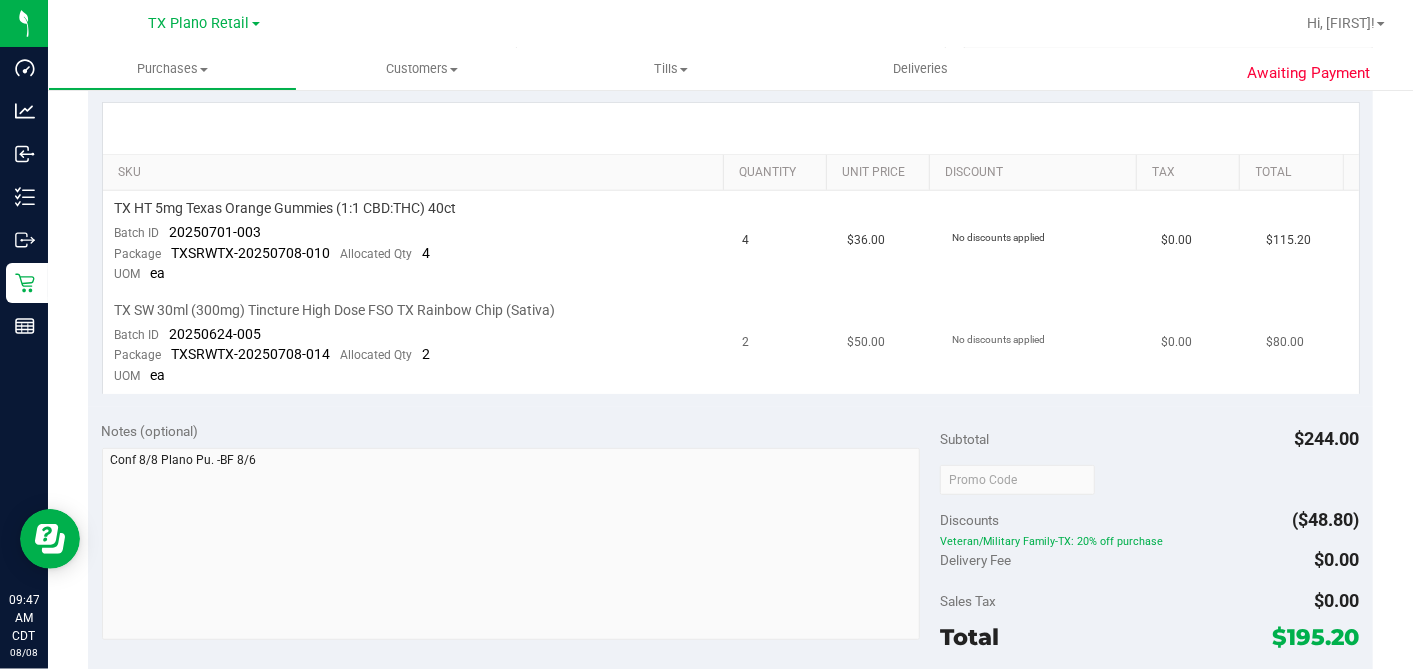 scroll, scrollTop: 444, scrollLeft: 0, axis: vertical 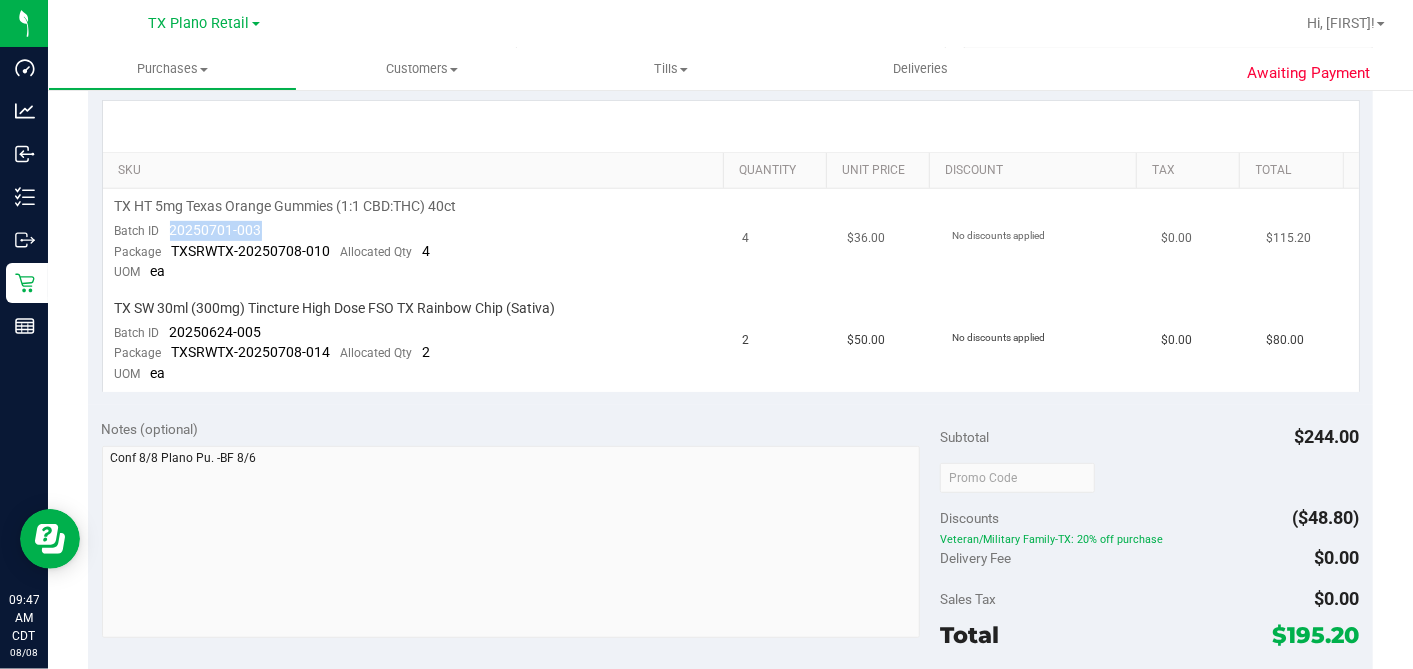 drag, startPoint x: 262, startPoint y: 227, endPoint x: 168, endPoint y: 223, distance: 94.08507 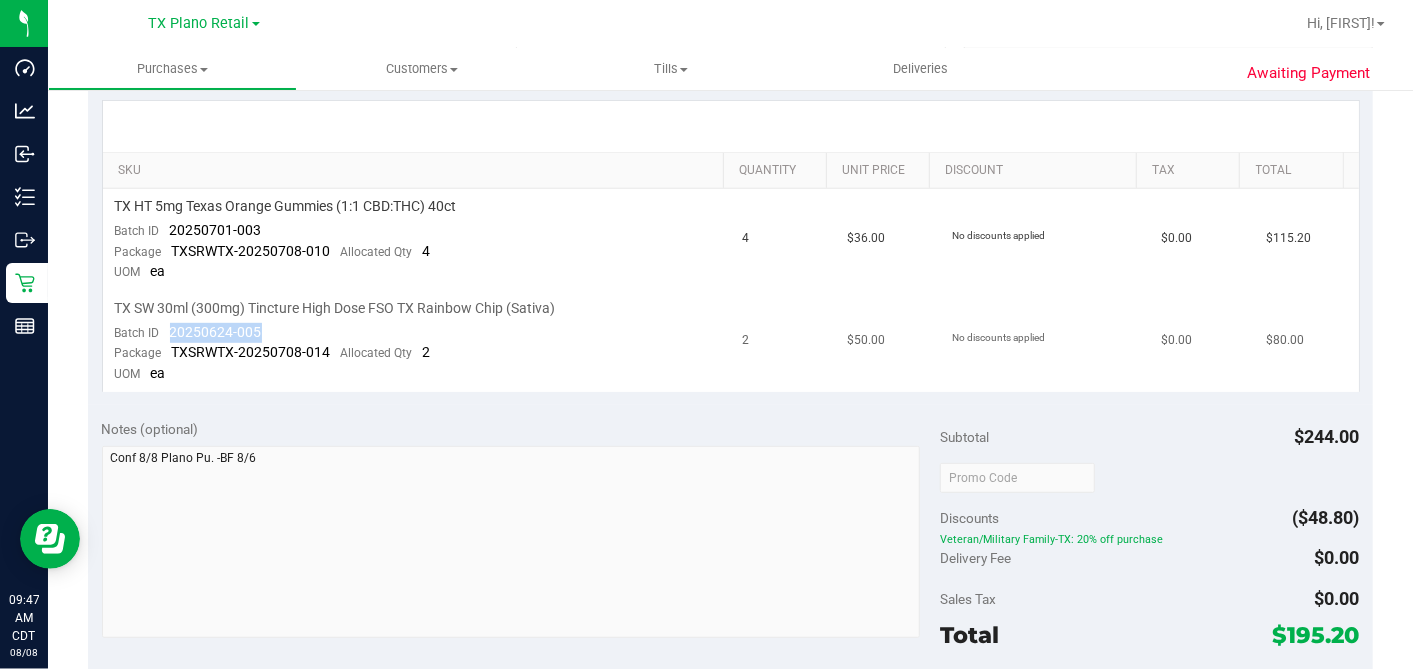 drag, startPoint x: 263, startPoint y: 328, endPoint x: 166, endPoint y: 329, distance: 97.00516 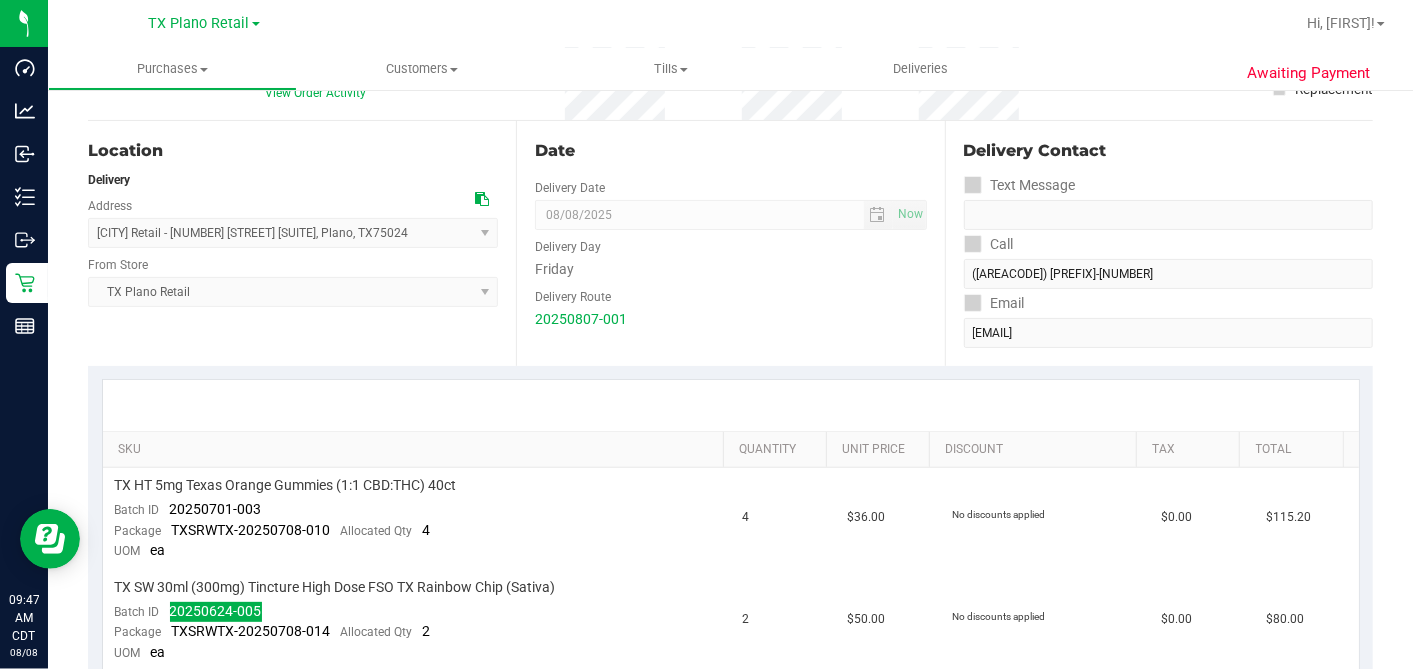 scroll, scrollTop: 0, scrollLeft: 0, axis: both 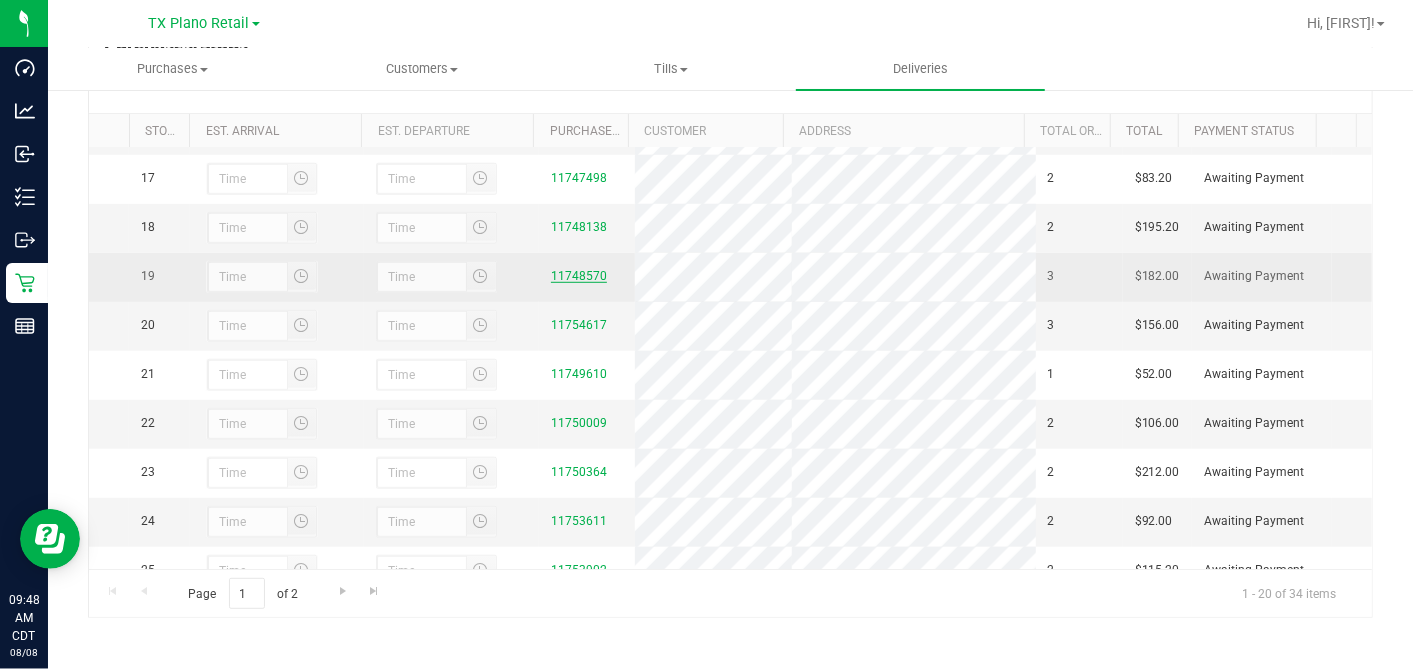 click on "11748570" at bounding box center [579, 276] 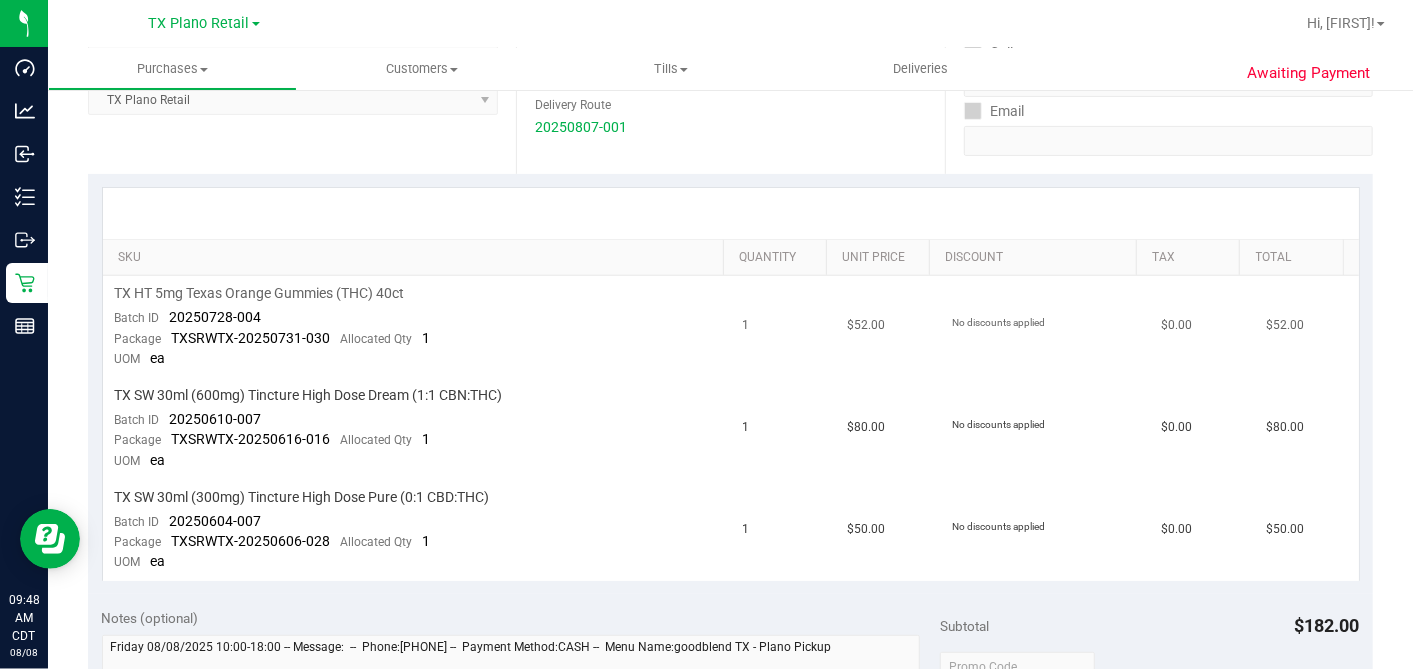 scroll, scrollTop: 468, scrollLeft: 0, axis: vertical 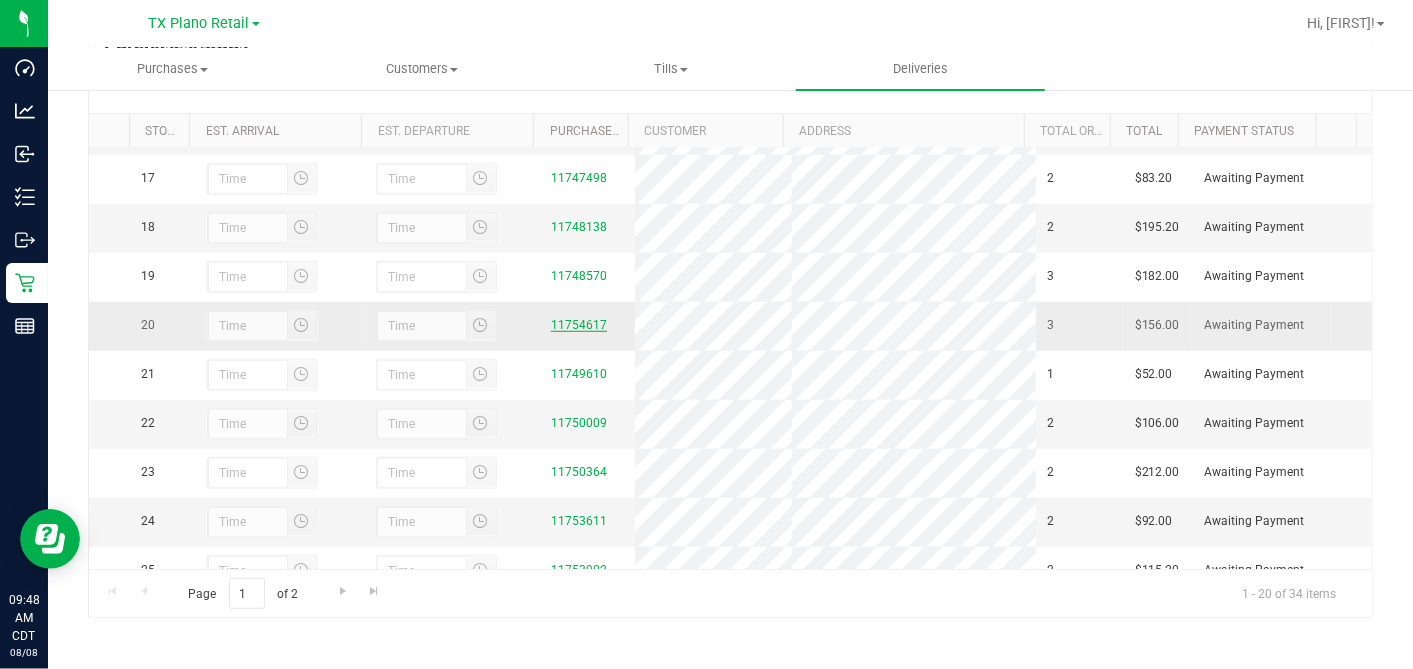 click on "11754617" at bounding box center [579, 325] 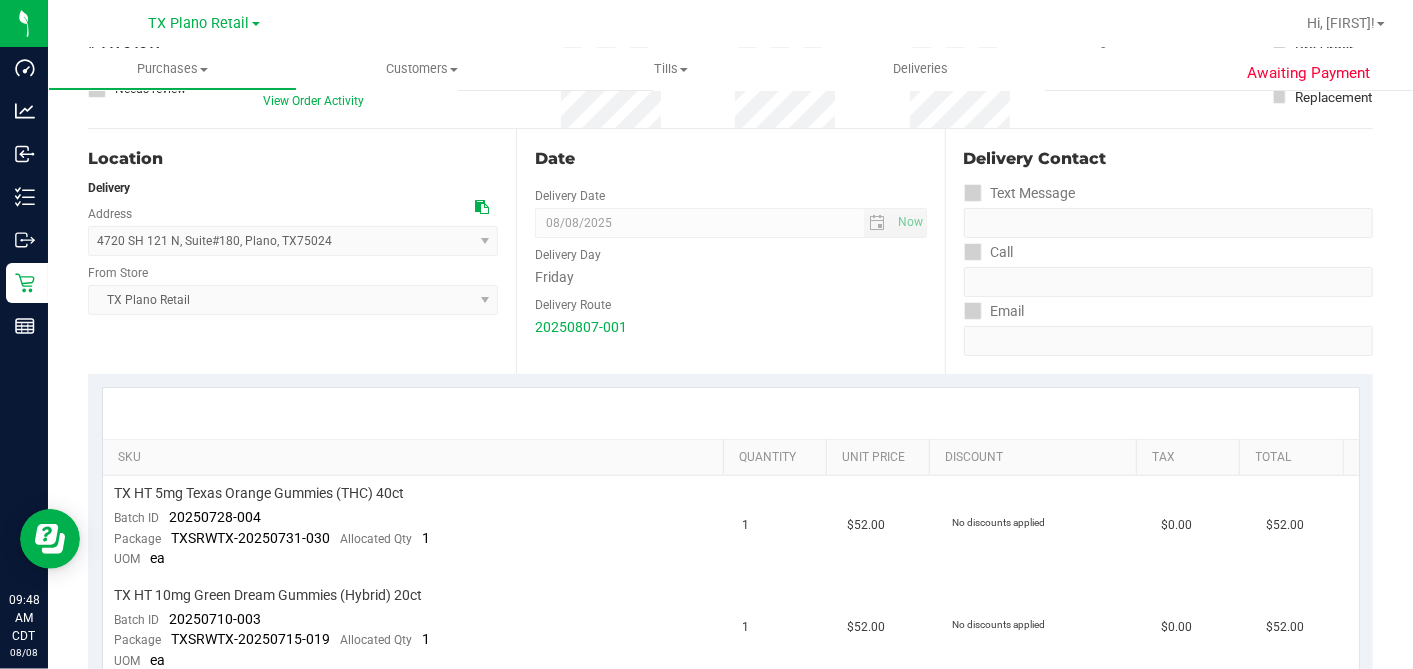 scroll, scrollTop: 0, scrollLeft: 0, axis: both 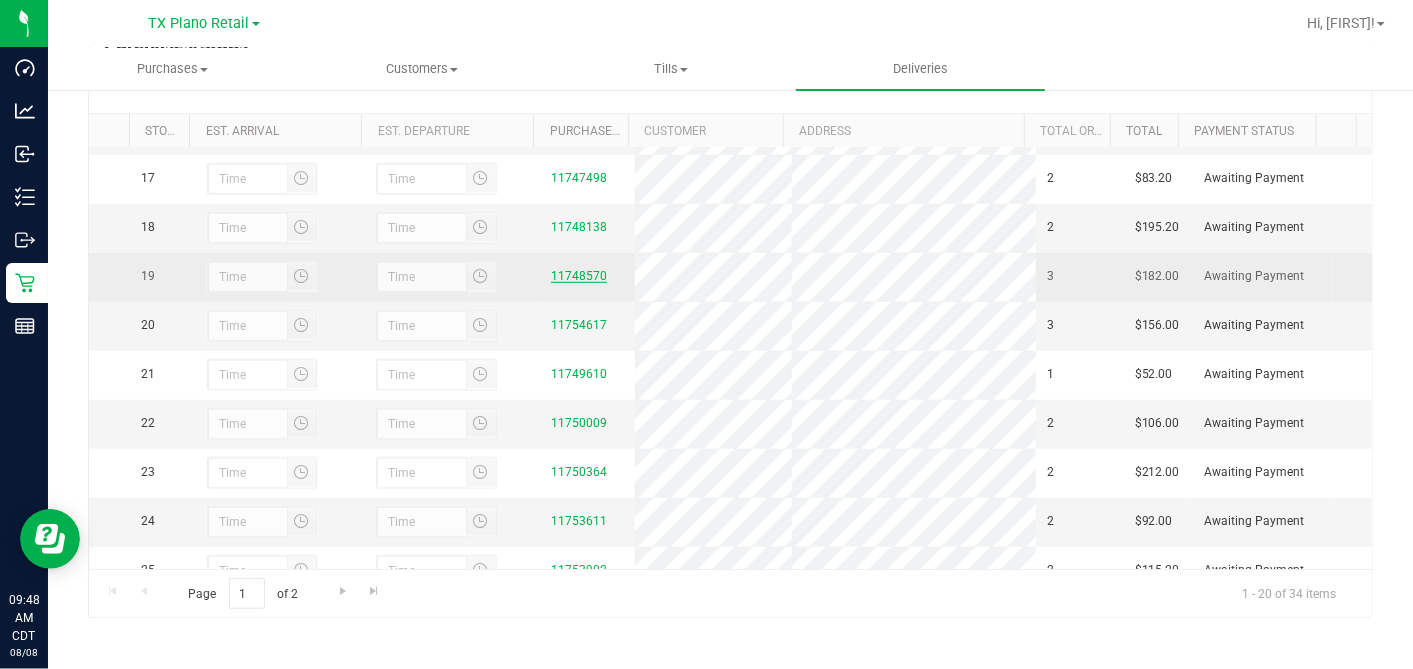 click on "11748570" at bounding box center (579, 276) 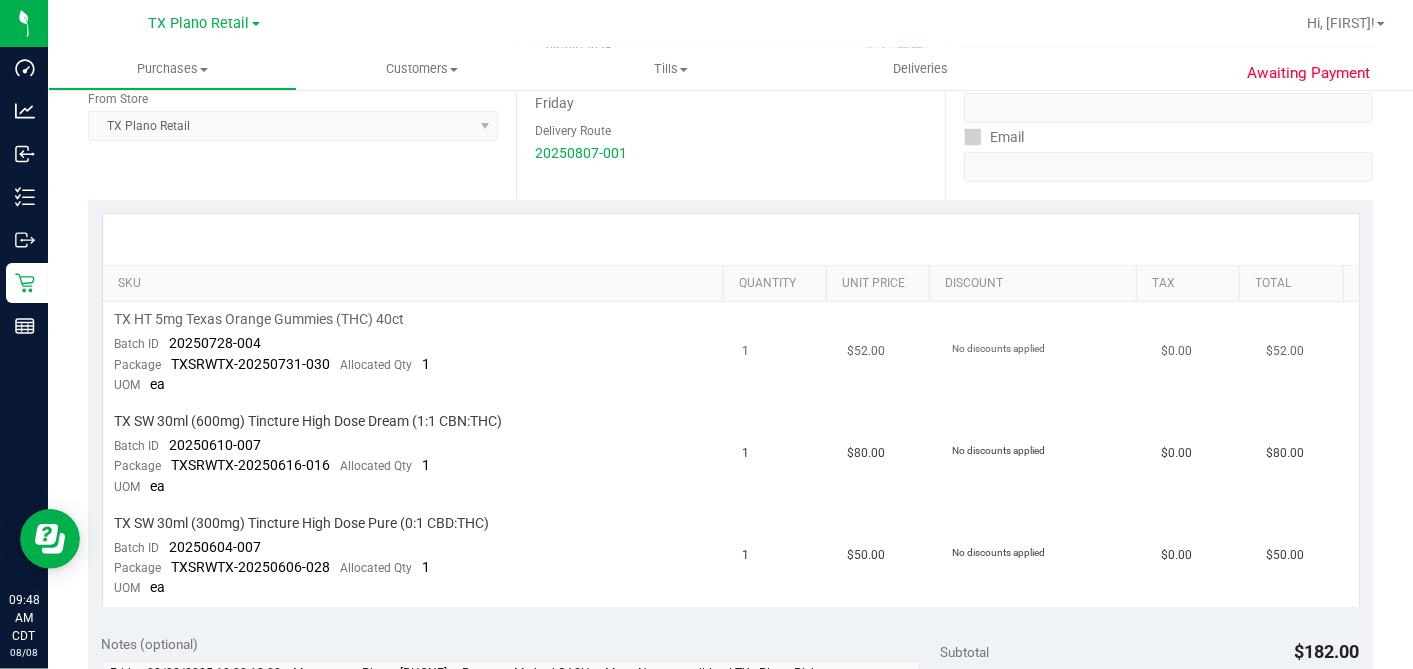 scroll, scrollTop: 333, scrollLeft: 0, axis: vertical 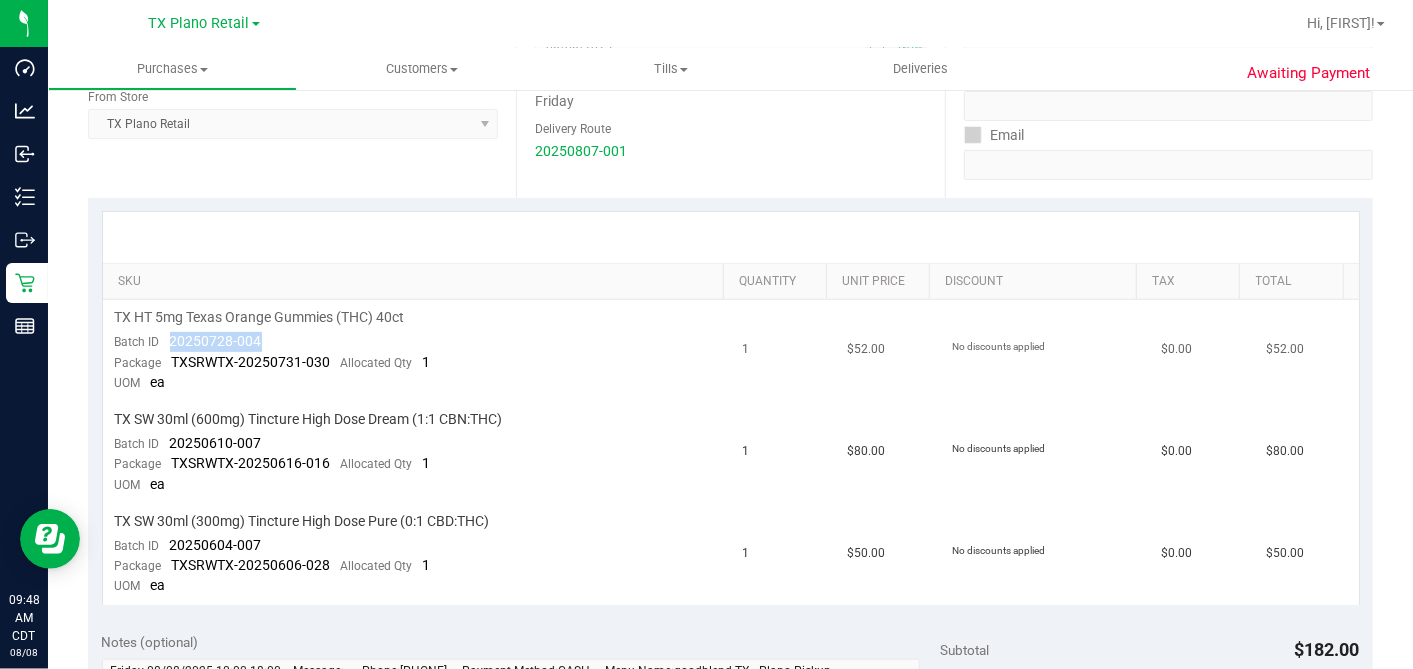 drag, startPoint x: 248, startPoint y: 340, endPoint x: 169, endPoint y: 334, distance: 79.22752 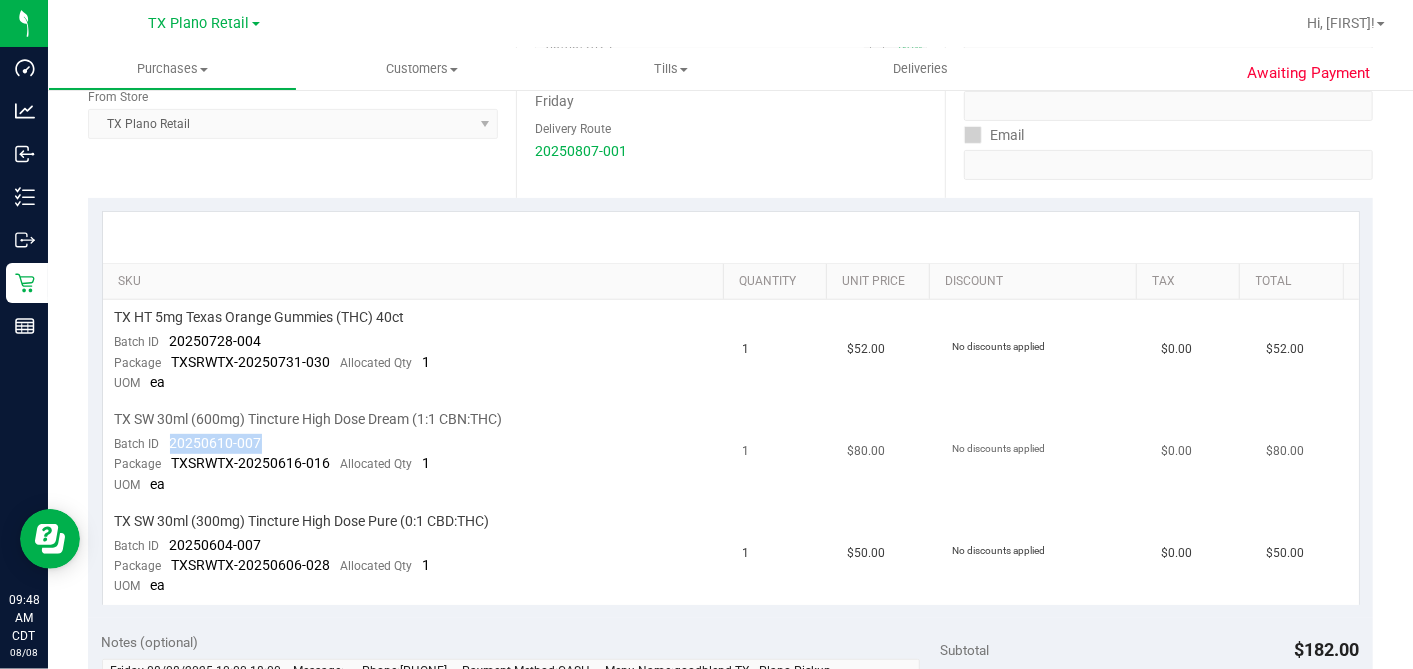 drag, startPoint x: 265, startPoint y: 445, endPoint x: 171, endPoint y: 441, distance: 94.08507 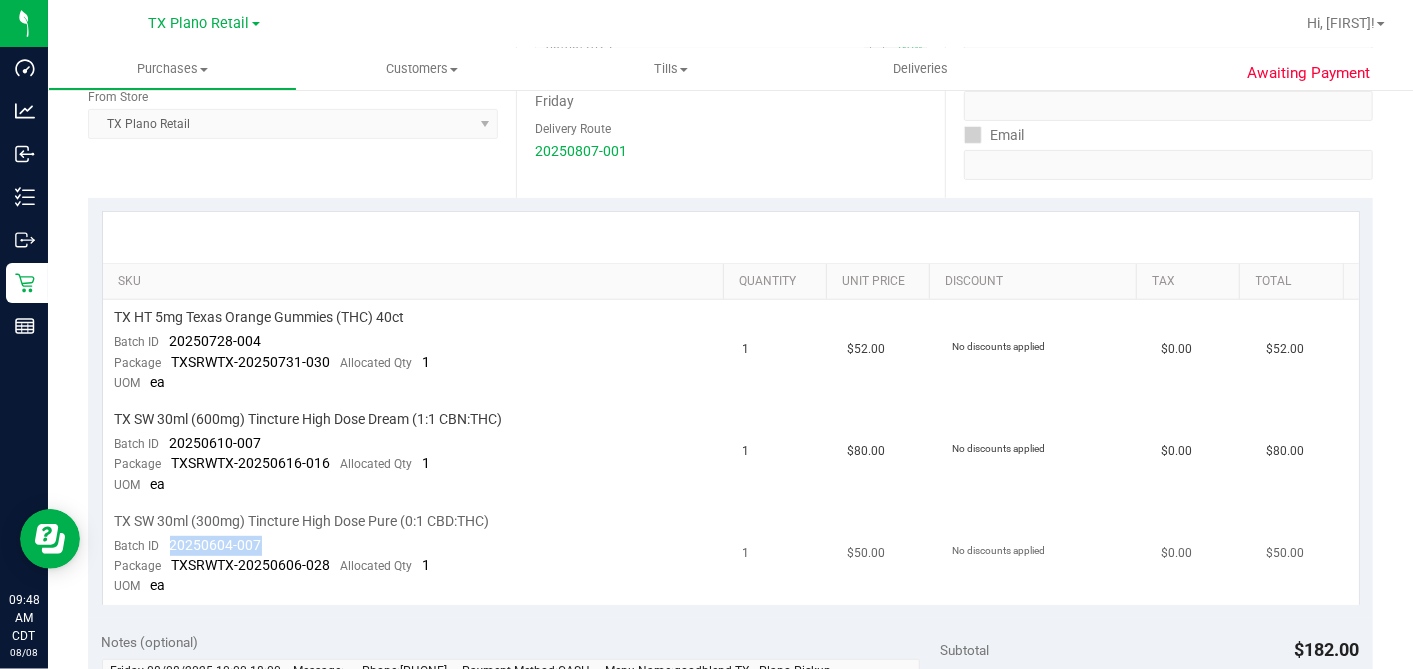 drag, startPoint x: 264, startPoint y: 537, endPoint x: 167, endPoint y: 540, distance: 97.04638 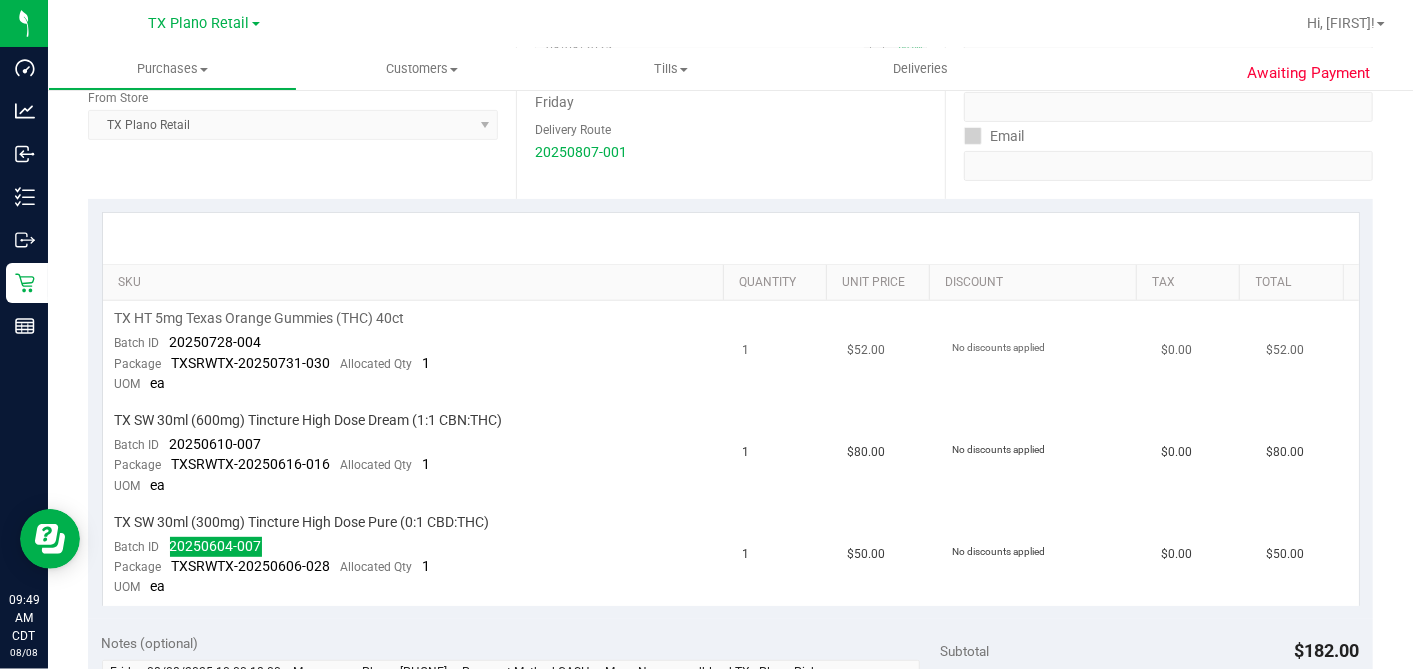 scroll, scrollTop: 333, scrollLeft: 0, axis: vertical 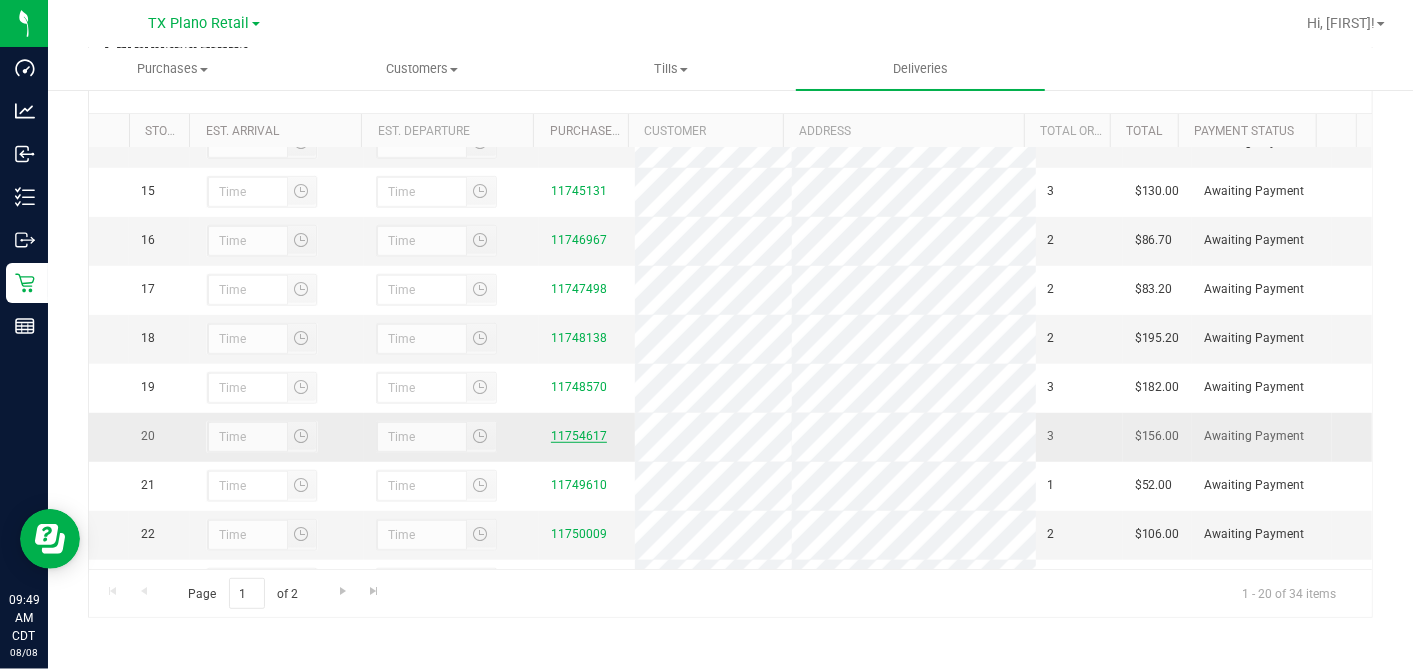 click on "11754617" at bounding box center (579, 436) 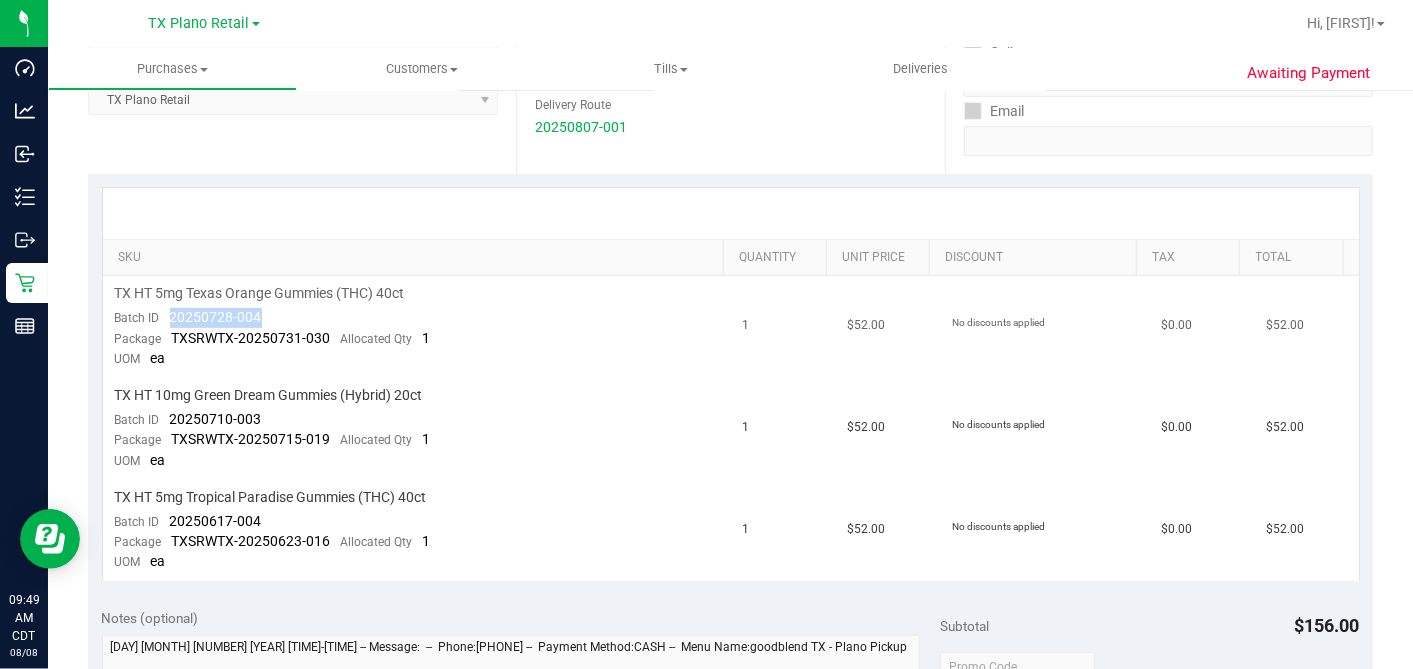 drag, startPoint x: 265, startPoint y: 315, endPoint x: 162, endPoint y: 317, distance: 103.01942 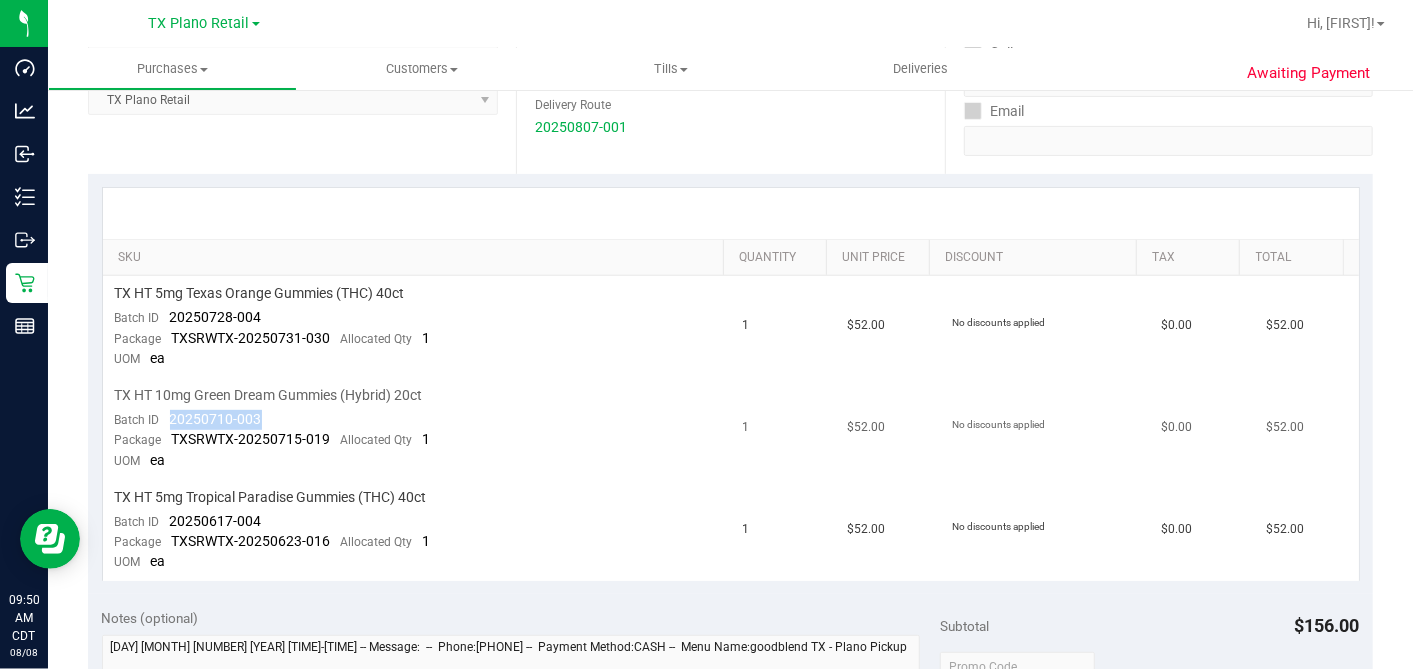 drag, startPoint x: 262, startPoint y: 425, endPoint x: 168, endPoint y: 420, distance: 94.13288 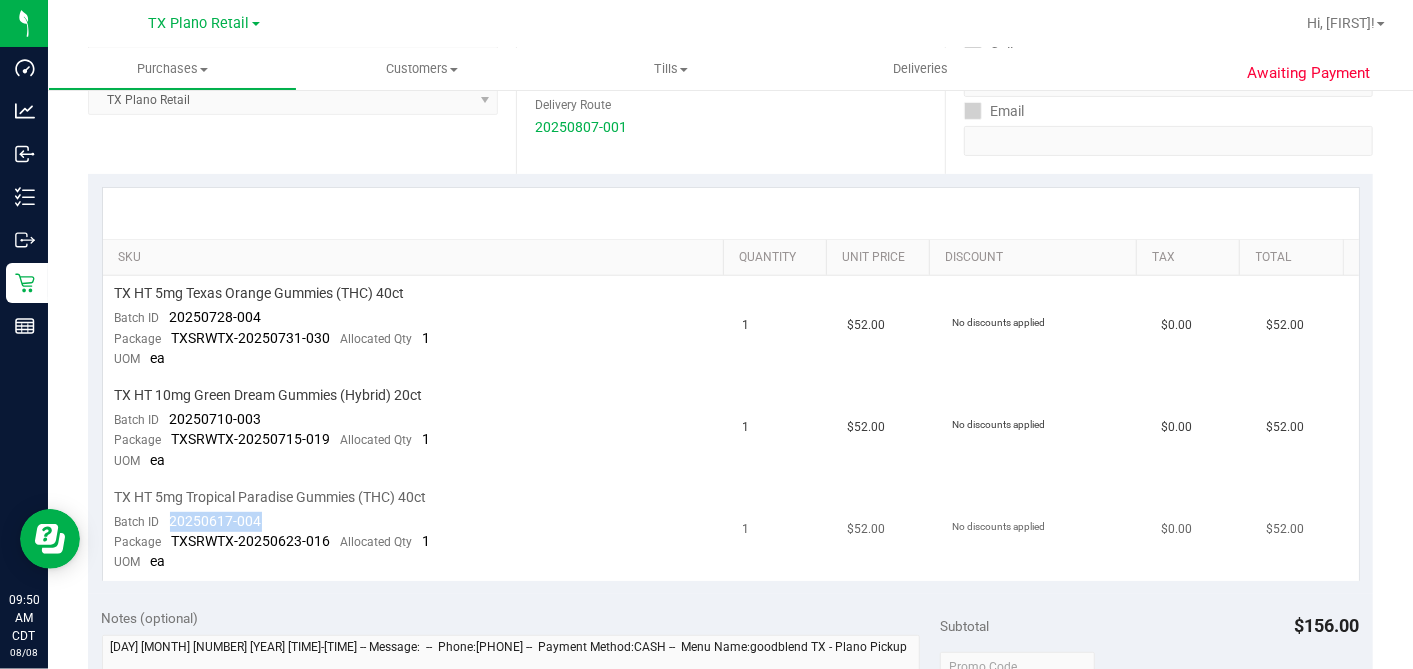 drag, startPoint x: 261, startPoint y: 521, endPoint x: 168, endPoint y: 520, distance: 93.00538 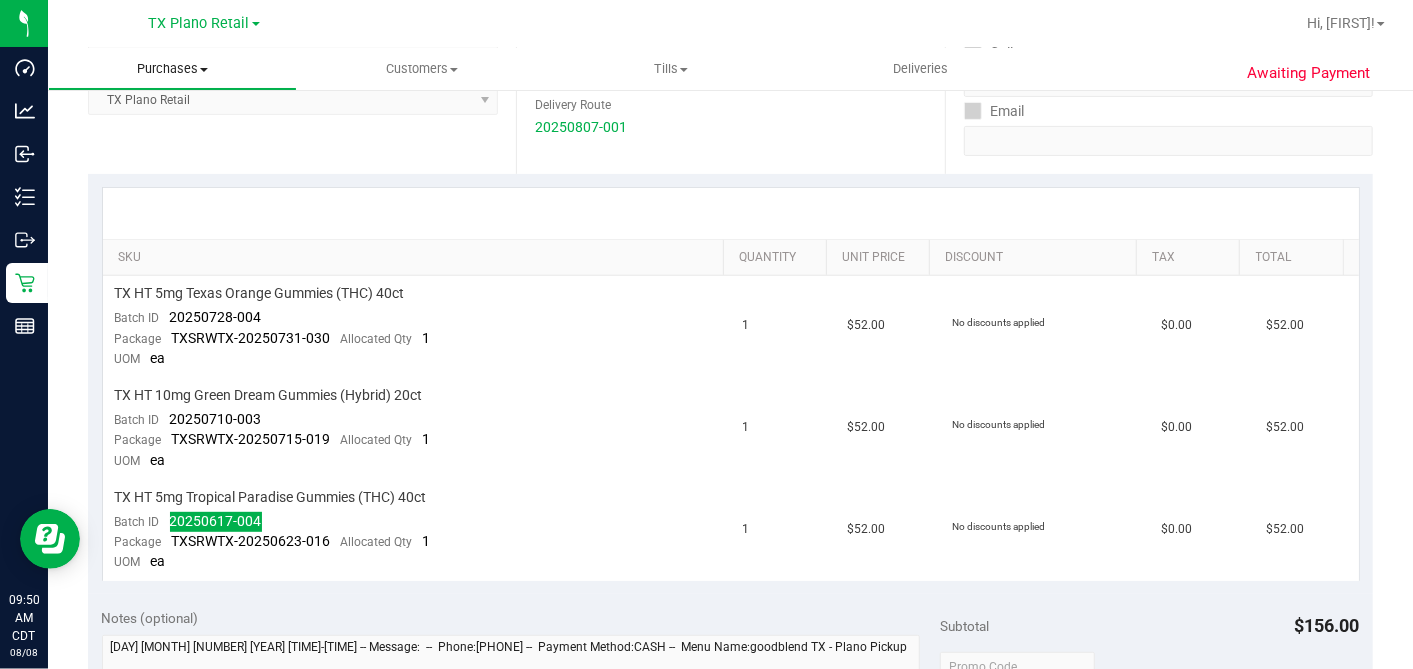 scroll, scrollTop: 0, scrollLeft: 0, axis: both 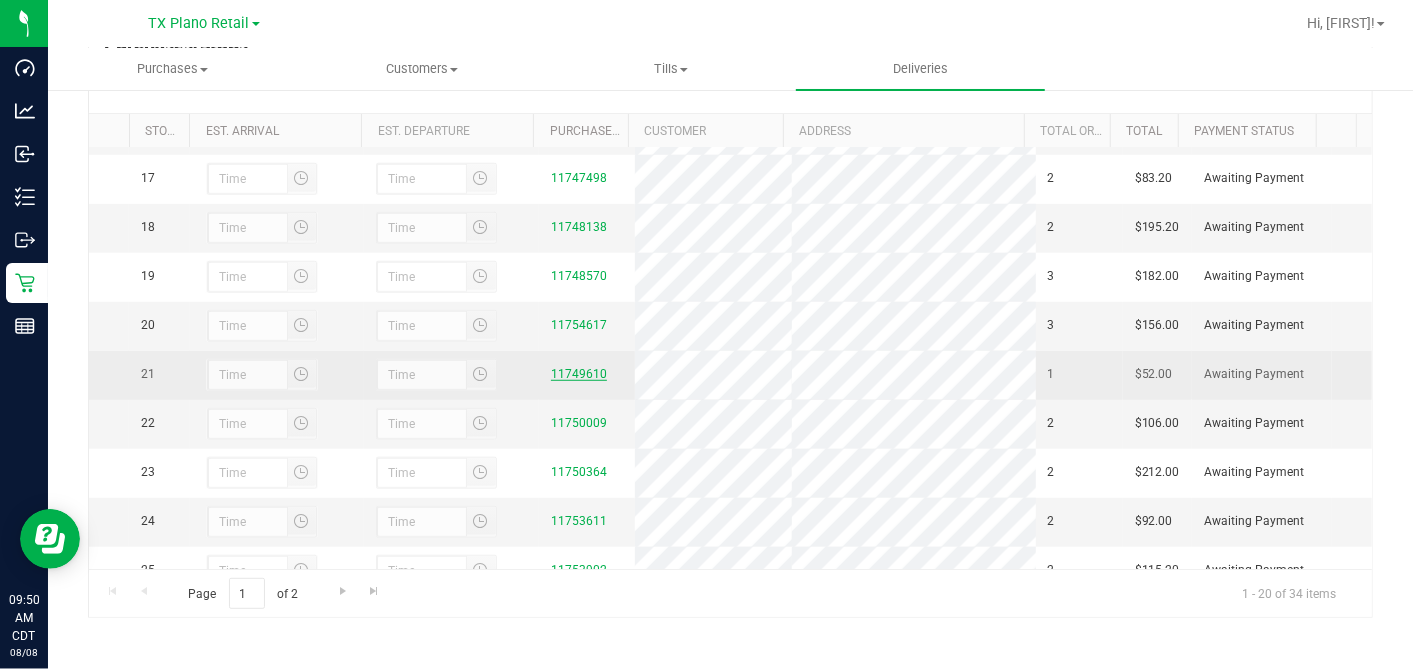 click on "11749610" at bounding box center [579, 374] 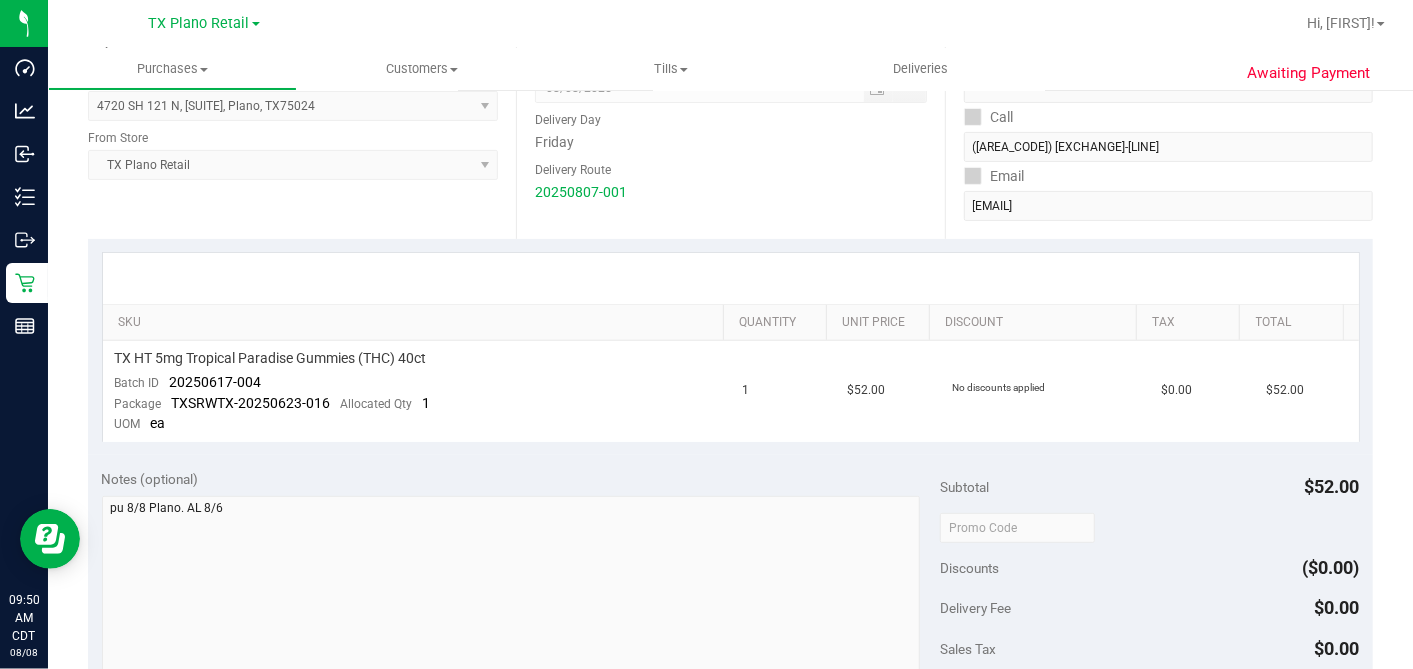 scroll, scrollTop: 333, scrollLeft: 0, axis: vertical 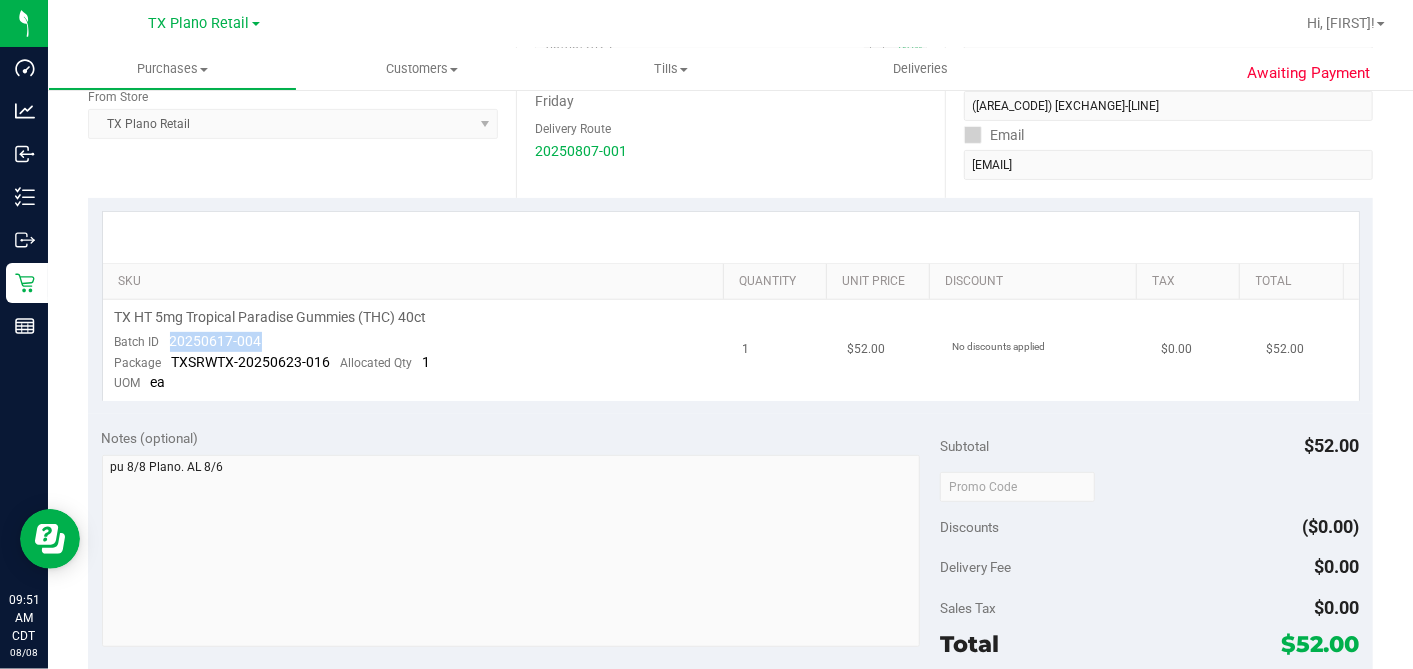 drag, startPoint x: 261, startPoint y: 340, endPoint x: 167, endPoint y: 337, distance: 94.04786 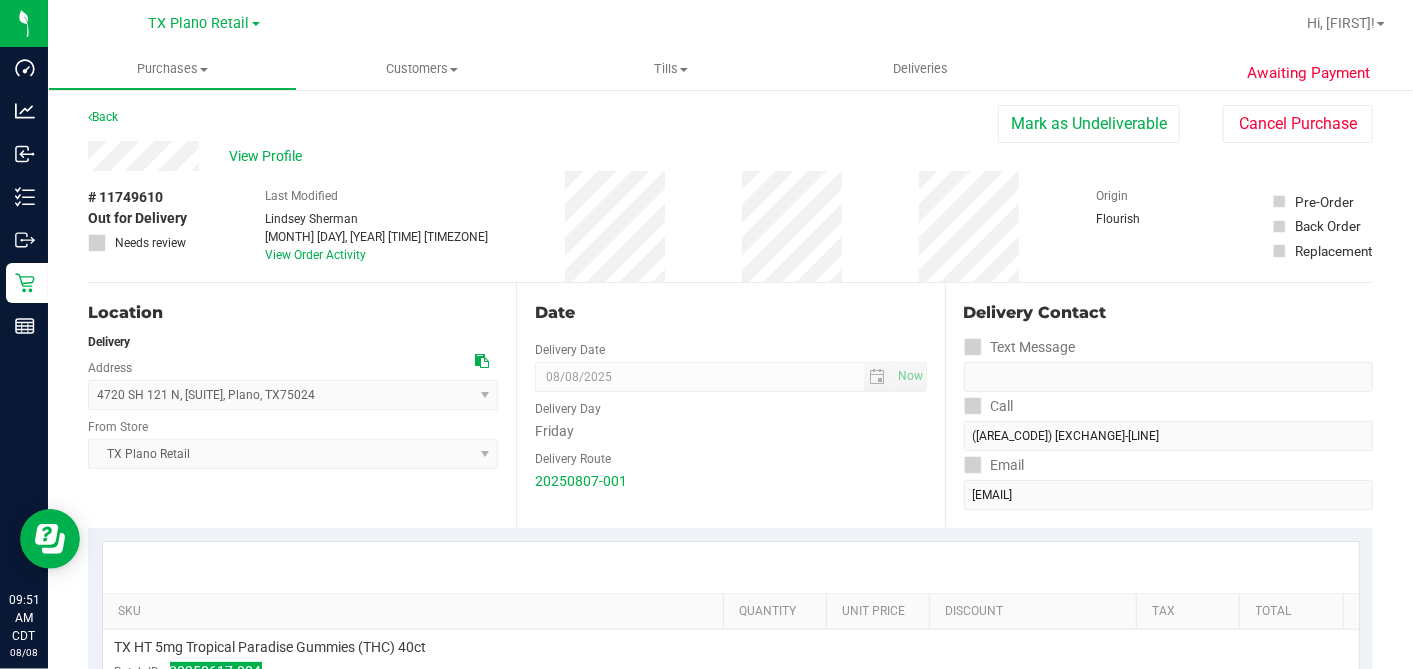 scroll, scrollTop: 0, scrollLeft: 0, axis: both 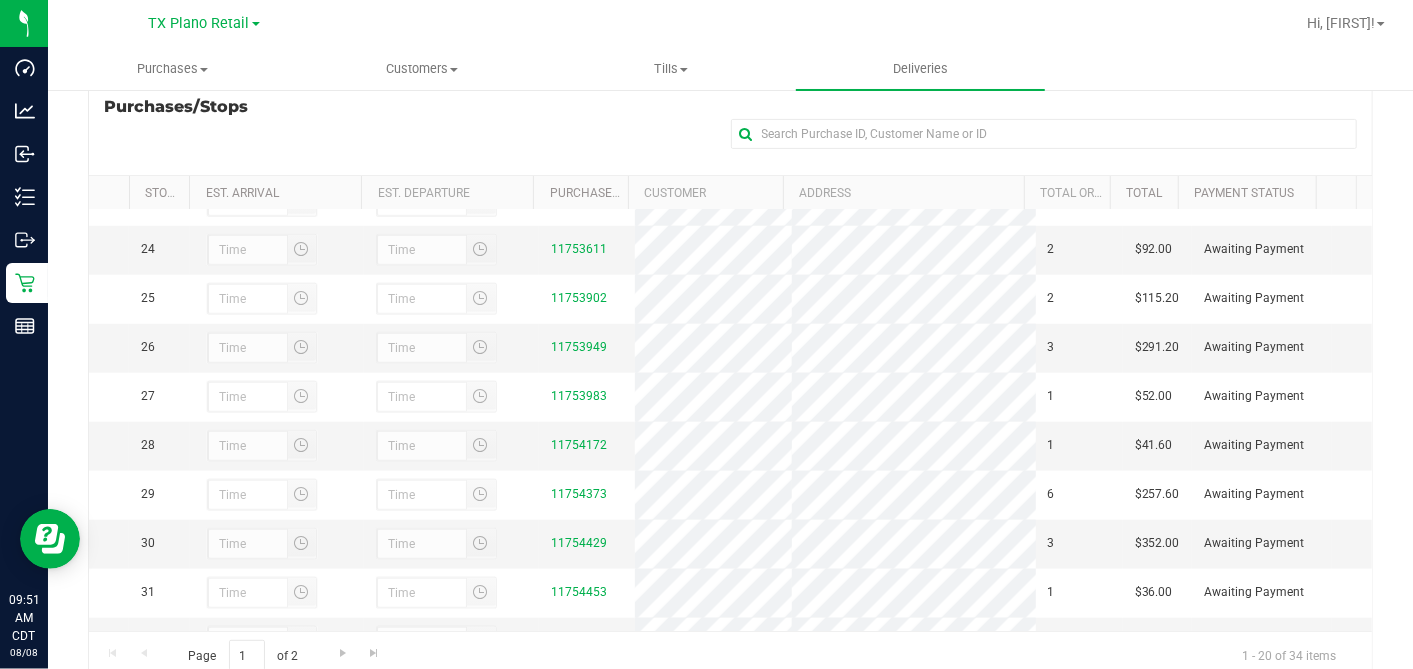 click on "11750009" at bounding box center (579, 151) 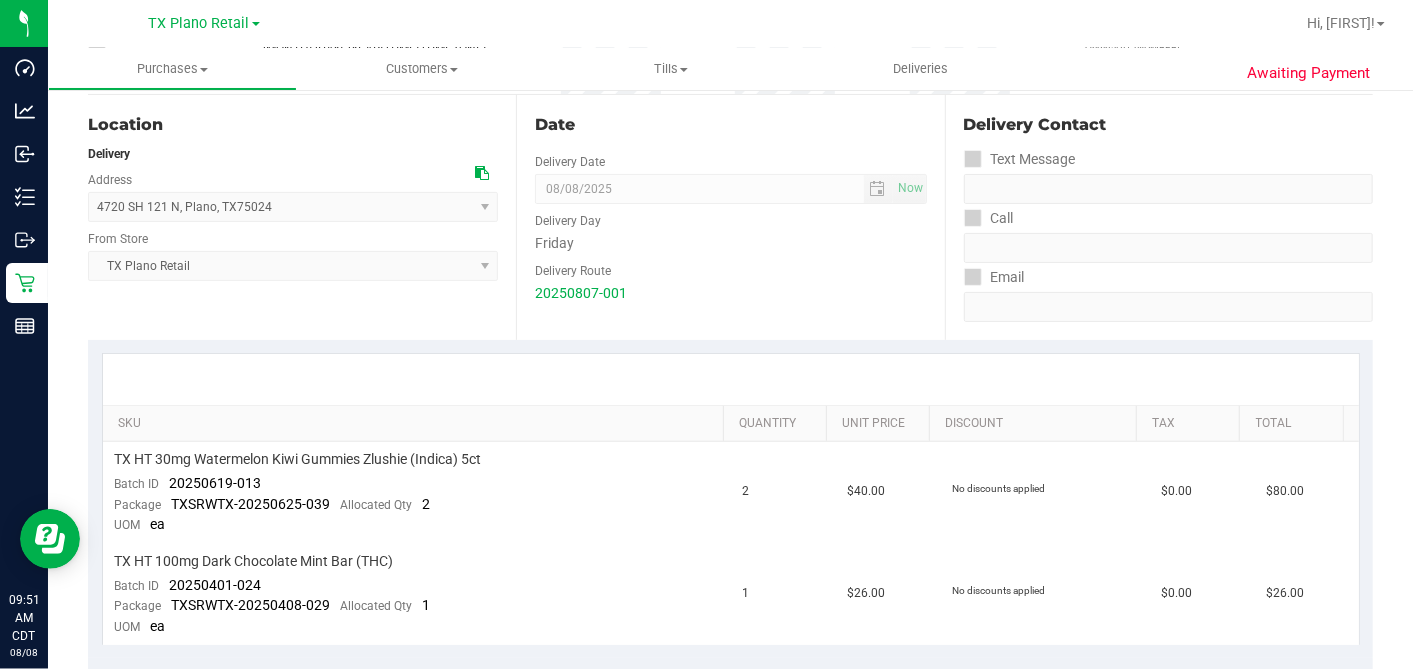 scroll, scrollTop: 333, scrollLeft: 0, axis: vertical 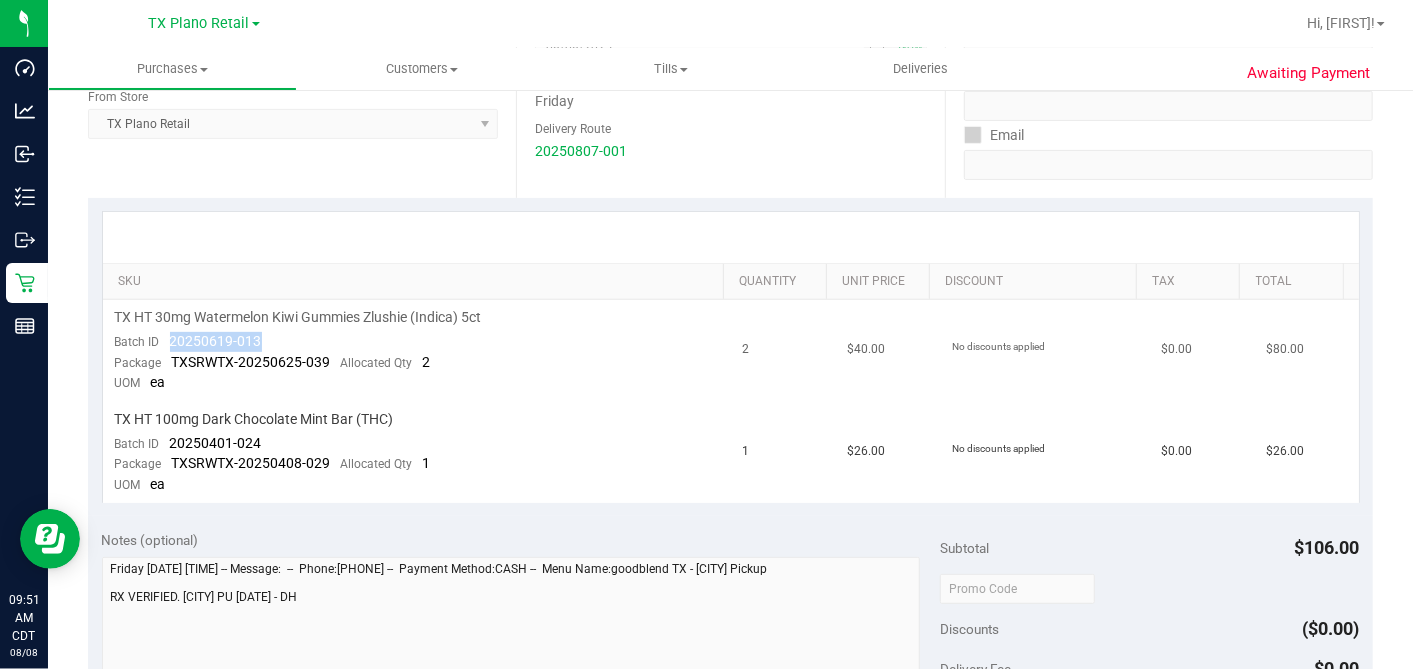 drag, startPoint x: 265, startPoint y: 337, endPoint x: 247, endPoint y: 345, distance: 19.697716 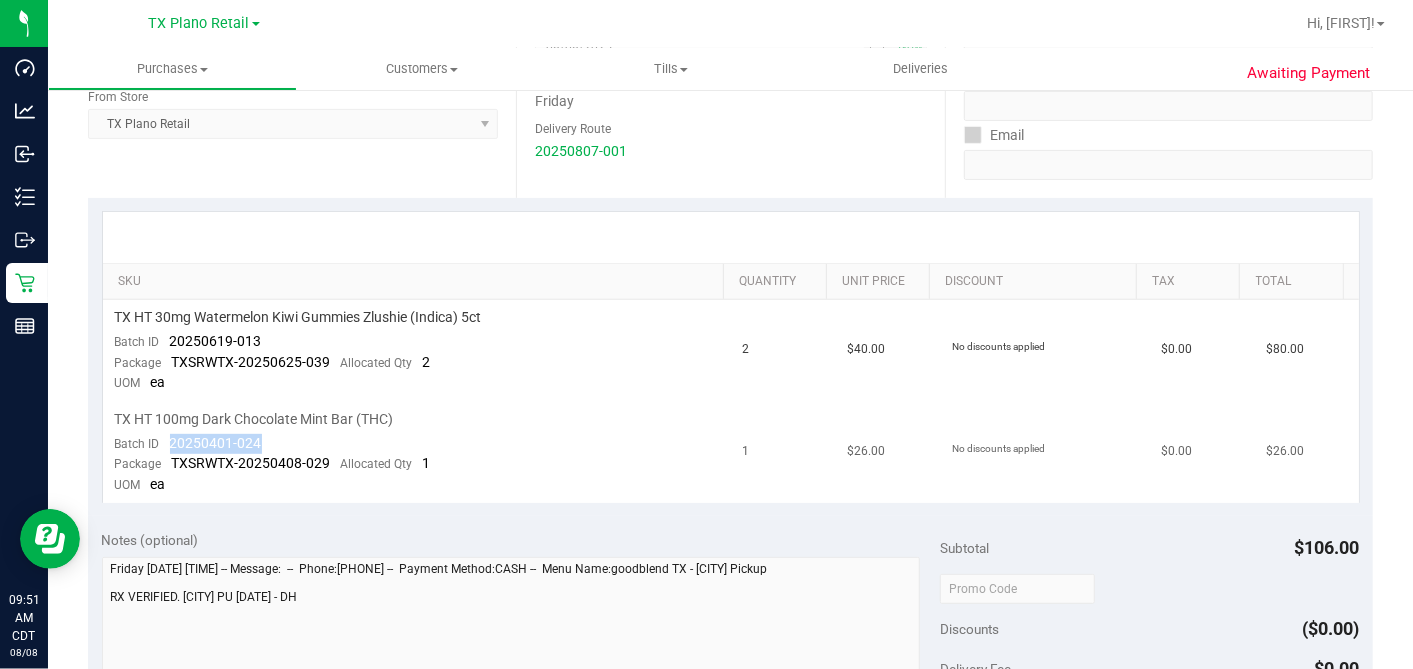 drag, startPoint x: 263, startPoint y: 438, endPoint x: 169, endPoint y: 438, distance: 94 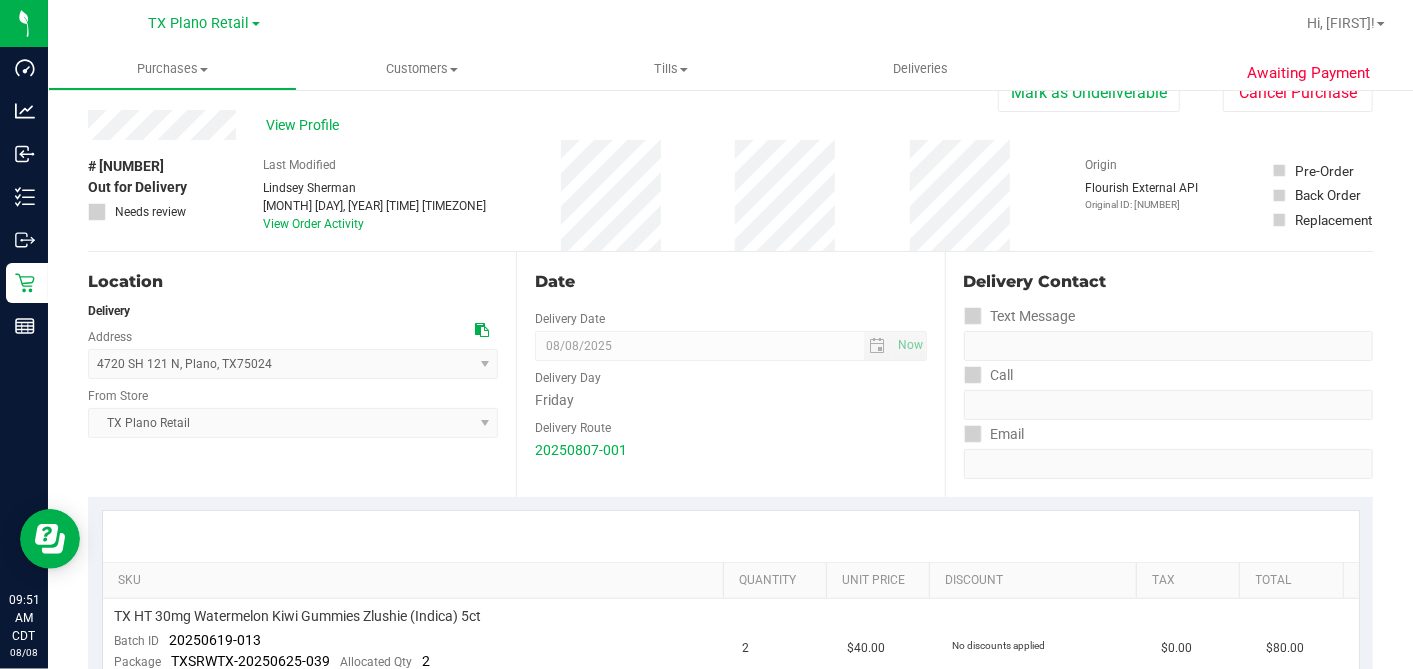 scroll, scrollTop: 0, scrollLeft: 0, axis: both 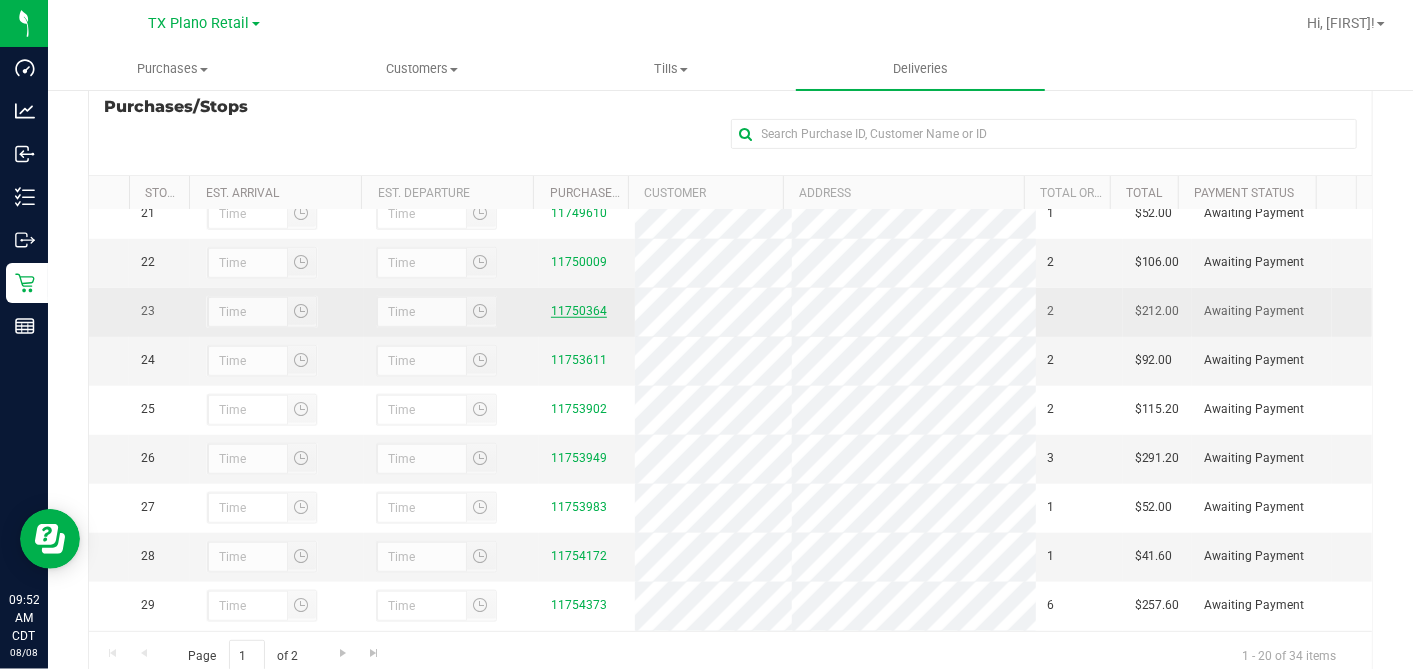 click on "11750364" at bounding box center [579, 311] 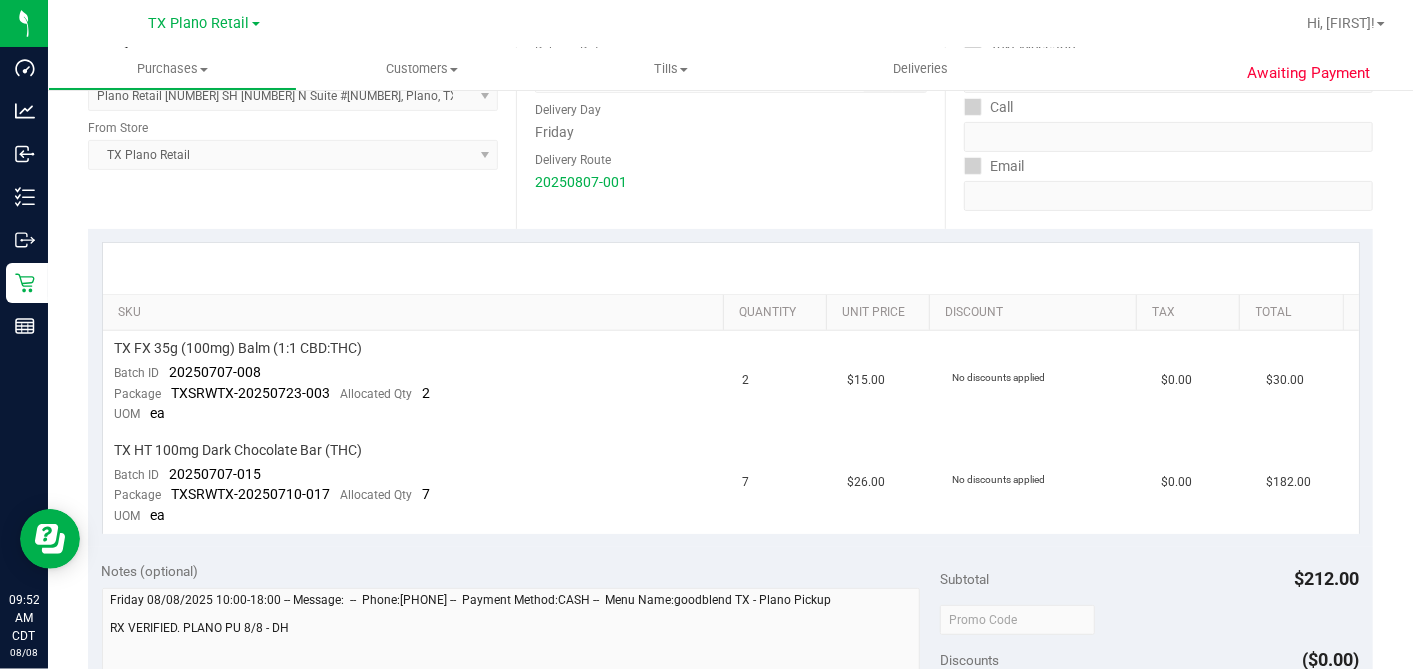 scroll, scrollTop: 333, scrollLeft: 0, axis: vertical 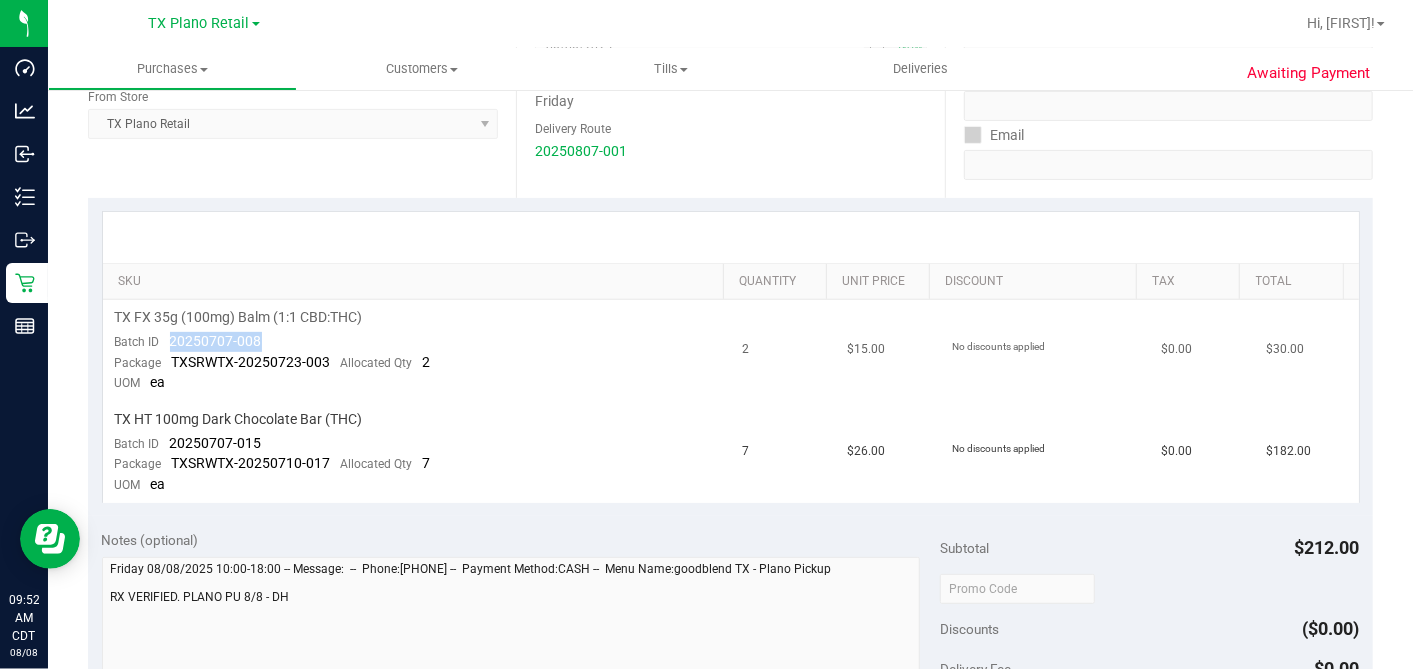drag, startPoint x: 266, startPoint y: 343, endPoint x: 169, endPoint y: 340, distance: 97.04638 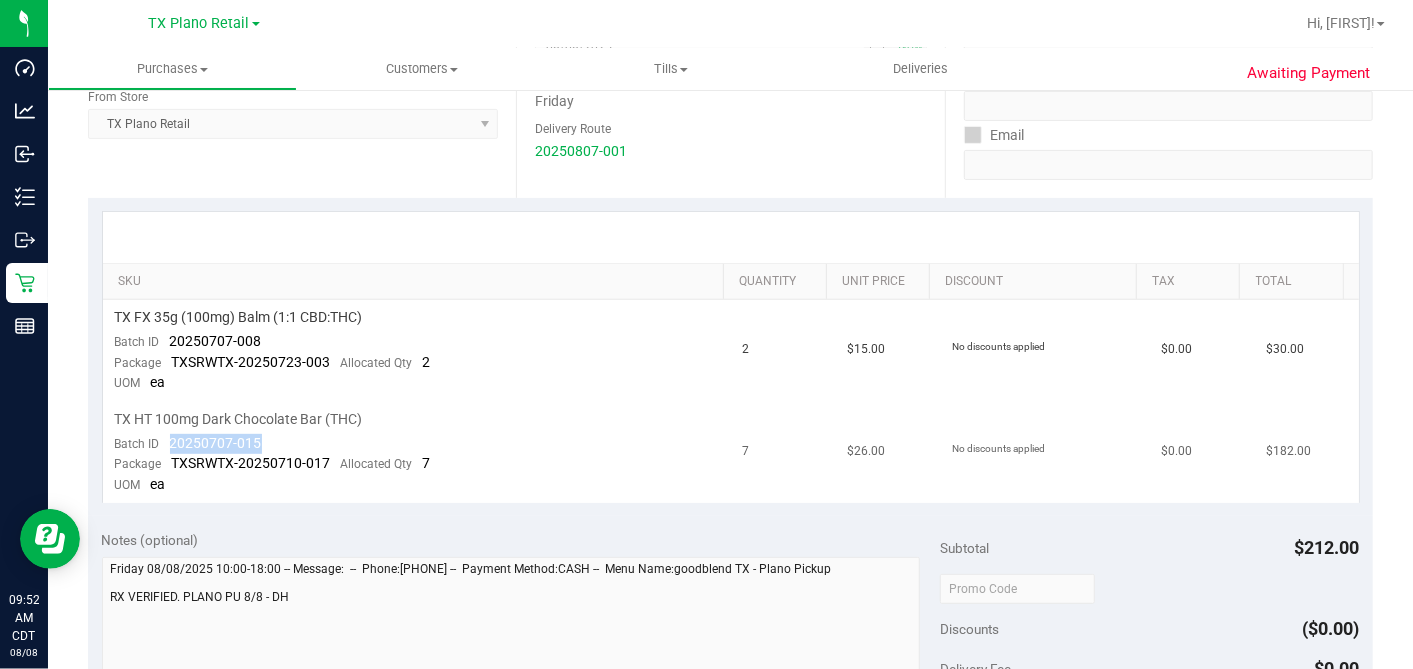 drag, startPoint x: 241, startPoint y: 442, endPoint x: 167, endPoint y: 445, distance: 74.06078 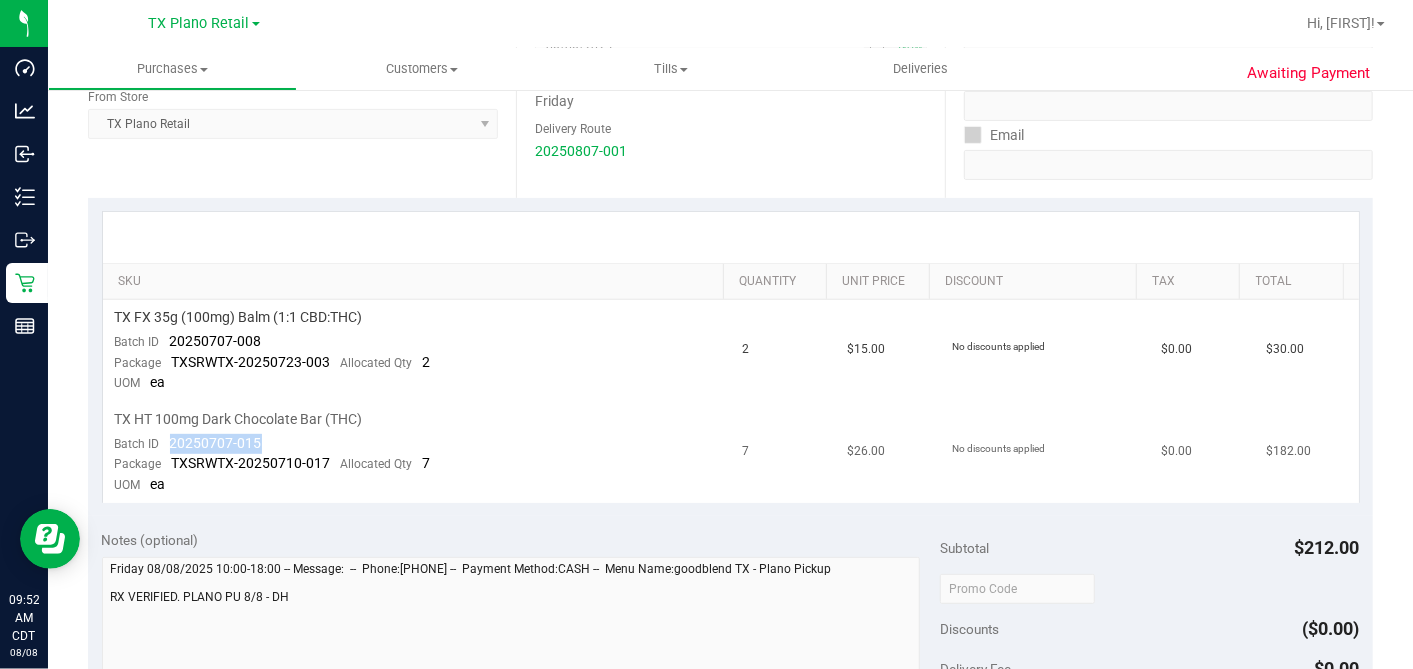 click on "TX HT 100mg Dark Chocolate Bar (THC)
Batch ID
20250707-015
Package
TXSRWTX-20250710-017
Allocated Qty
7
UOM
ea" at bounding box center [417, 452] 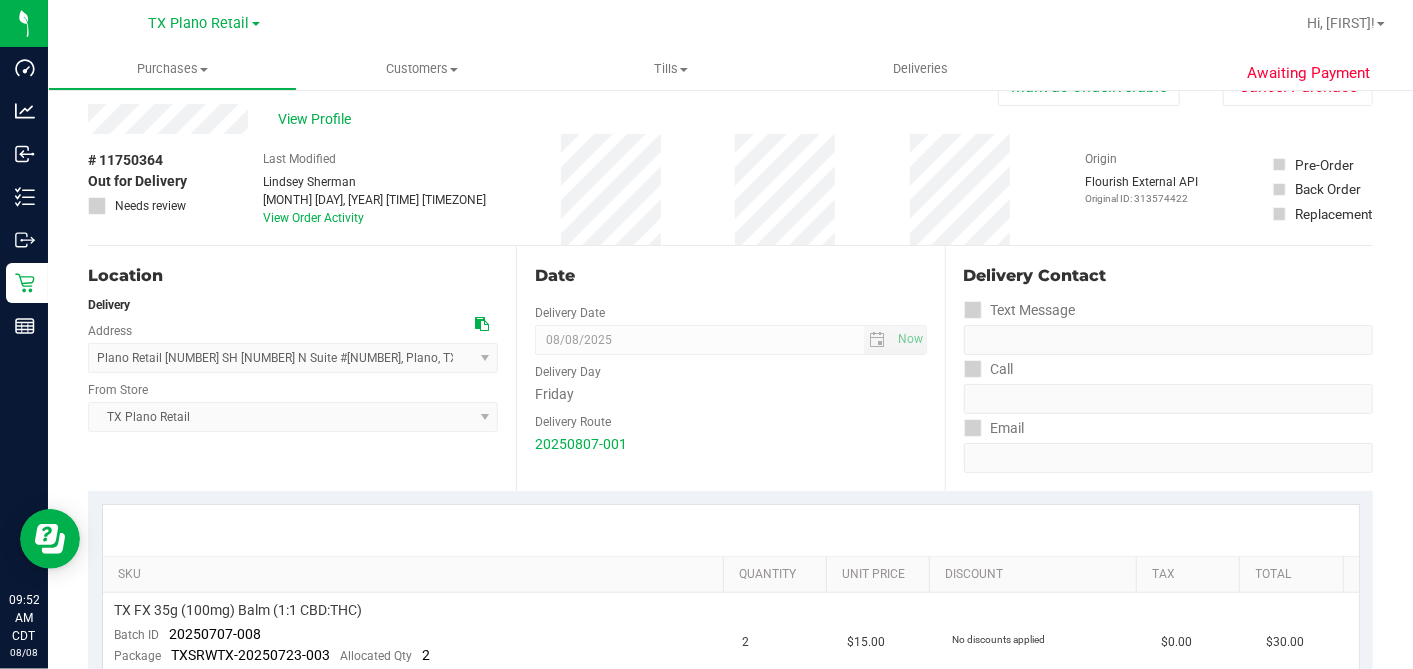 scroll, scrollTop: 0, scrollLeft: 0, axis: both 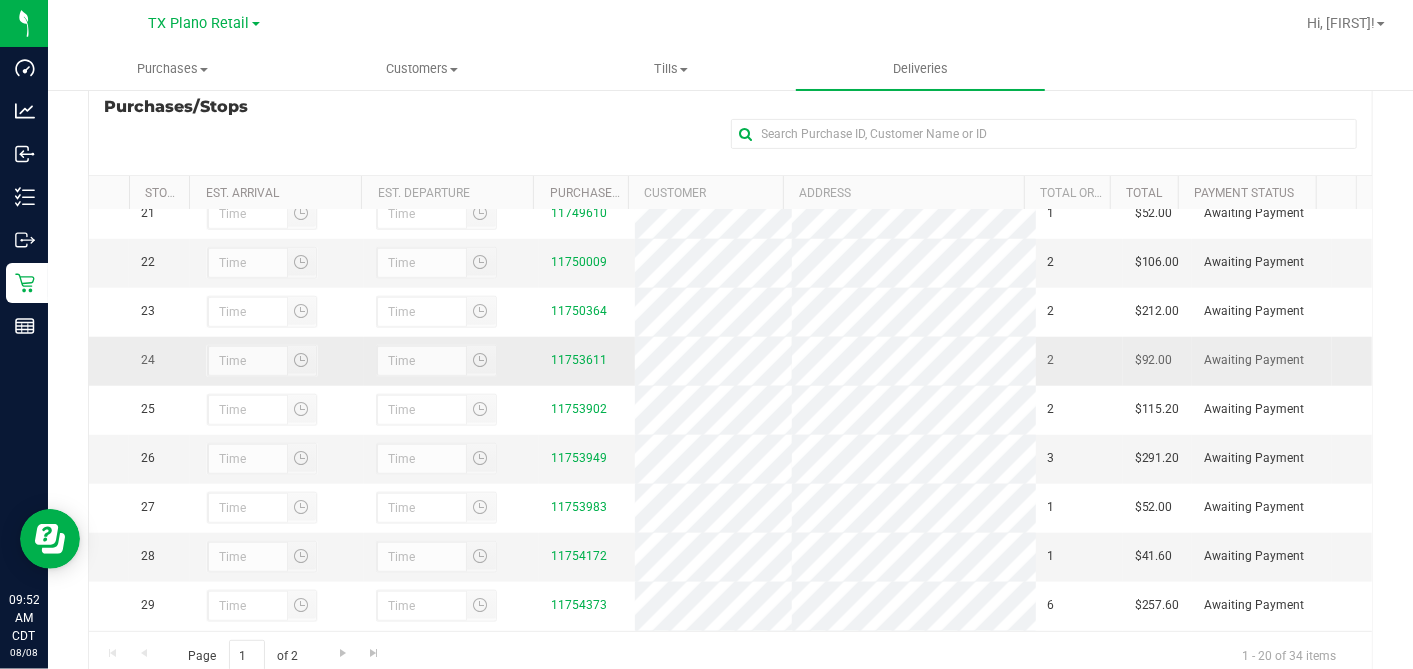 click on "11753611" at bounding box center [587, 360] 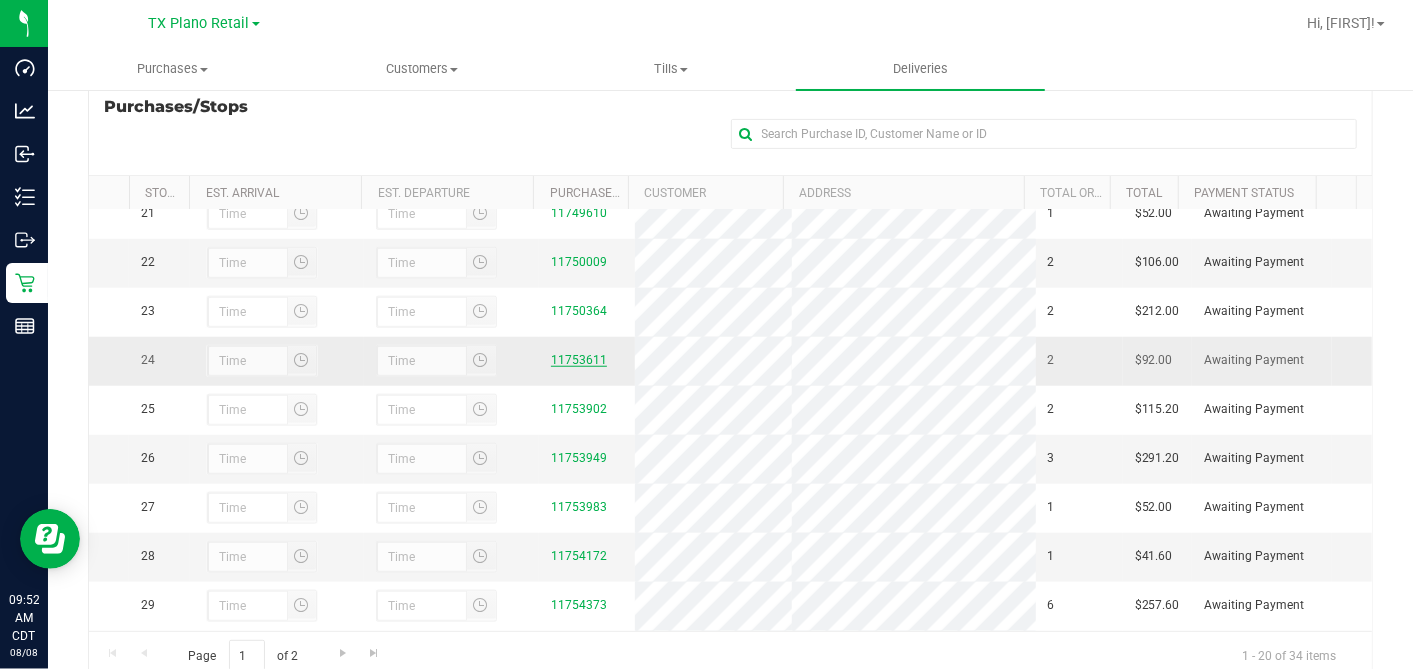 click on "11753611" at bounding box center [579, 360] 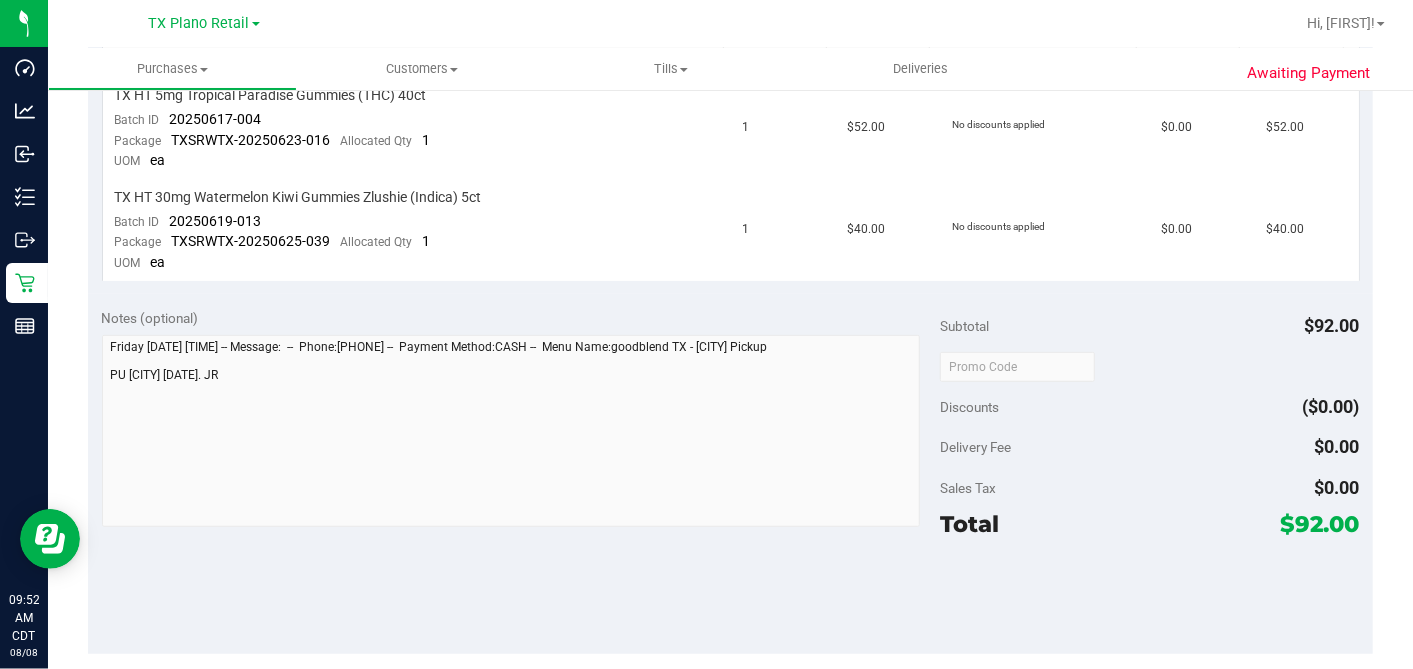 scroll, scrollTop: 333, scrollLeft: 0, axis: vertical 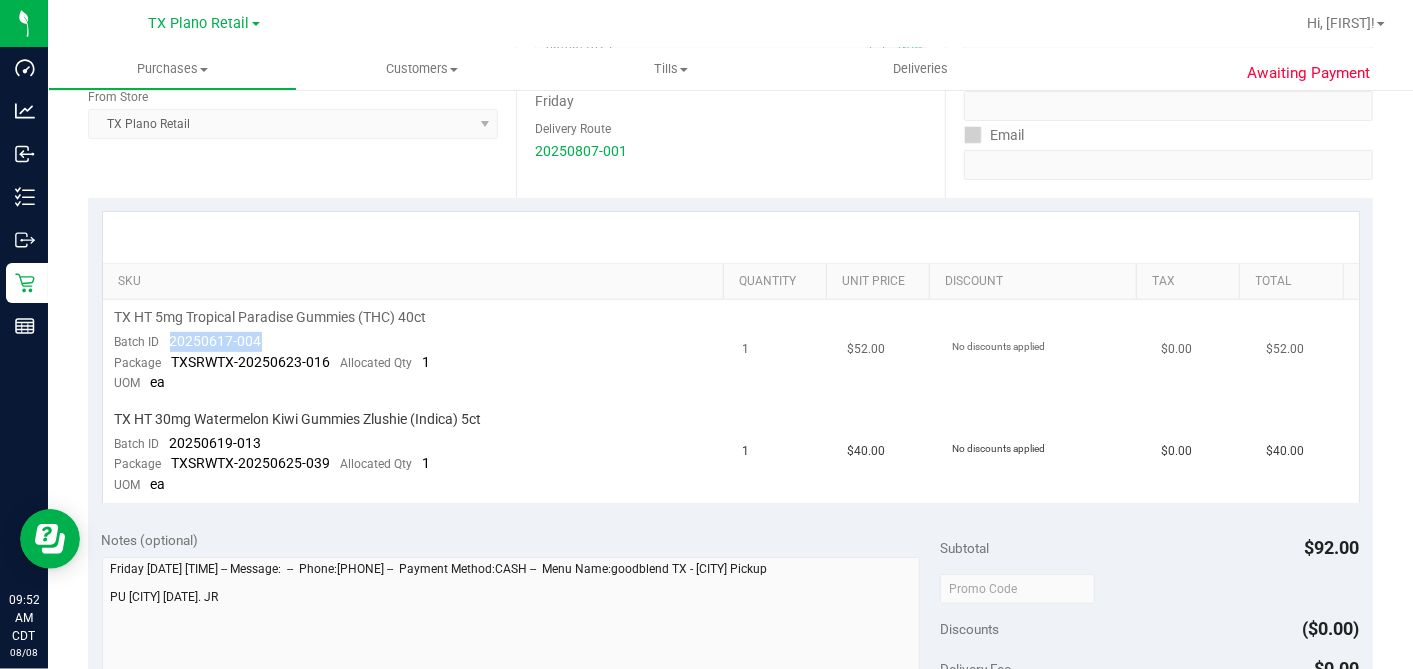 drag, startPoint x: 269, startPoint y: 330, endPoint x: 167, endPoint y: 337, distance: 102.239914 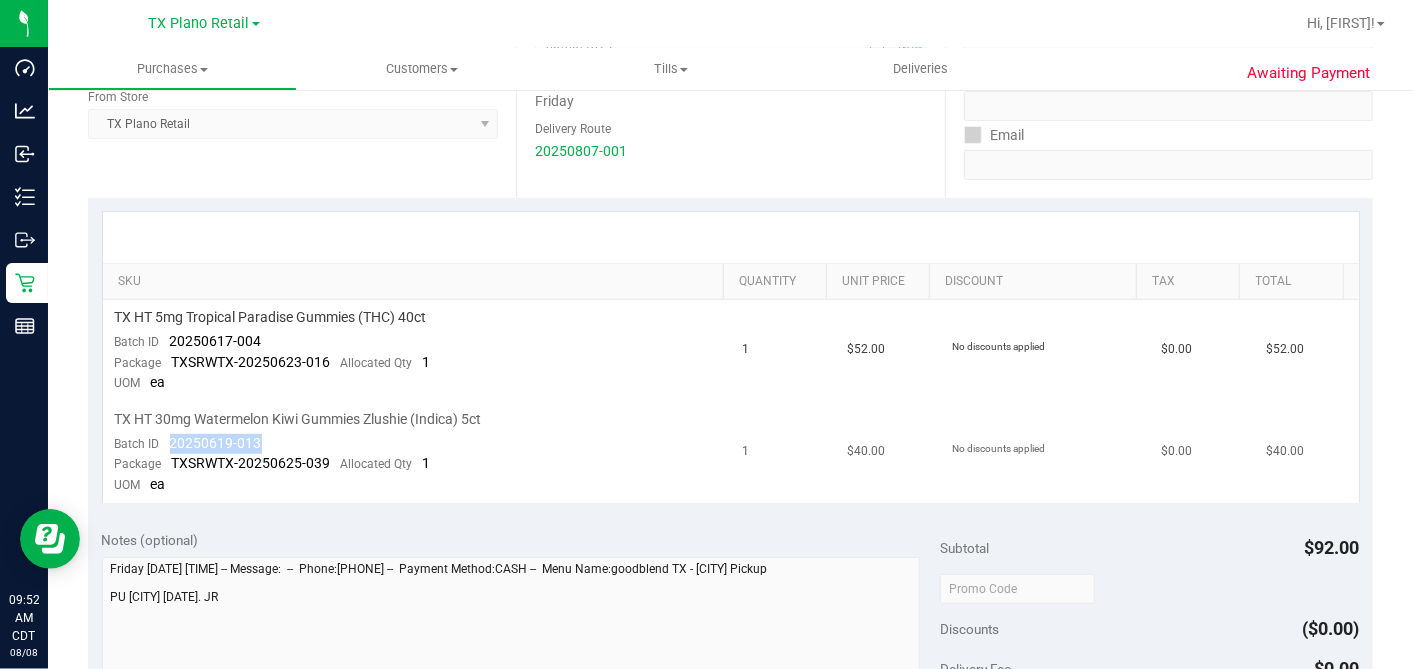drag, startPoint x: 258, startPoint y: 441, endPoint x: 175, endPoint y: 443, distance: 83.02409 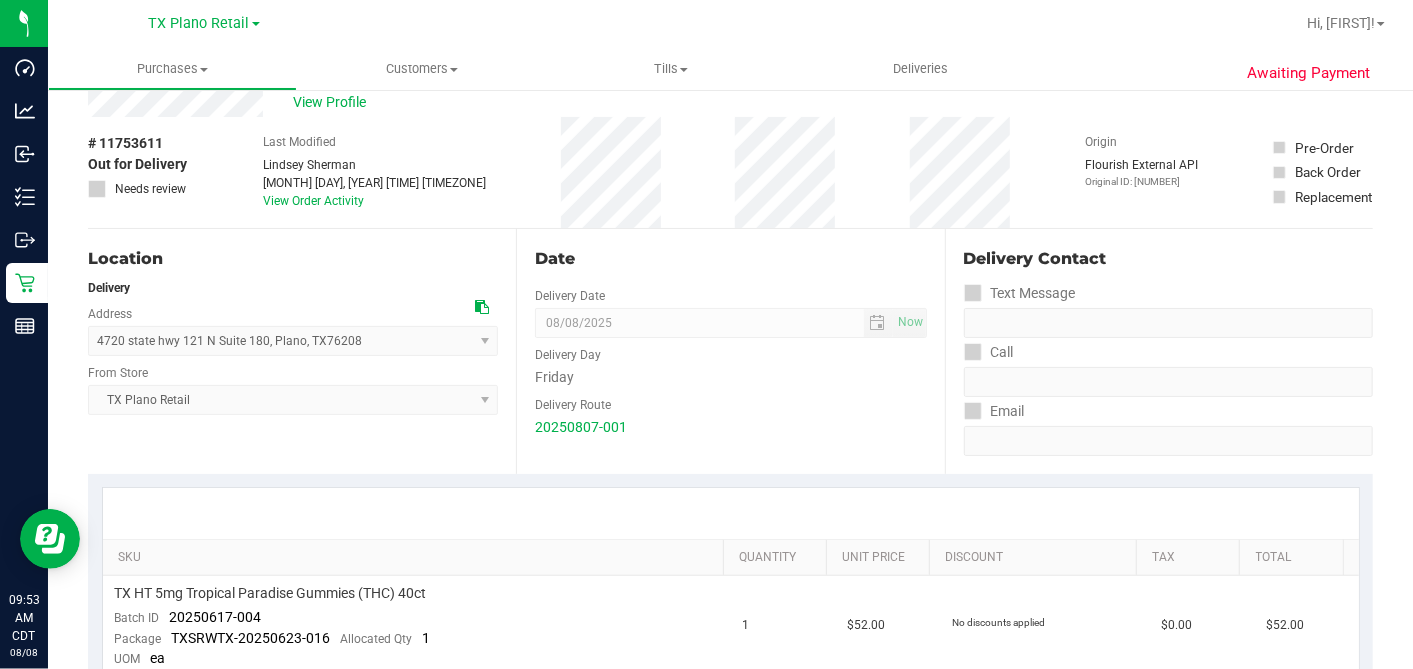 scroll, scrollTop: 0, scrollLeft: 0, axis: both 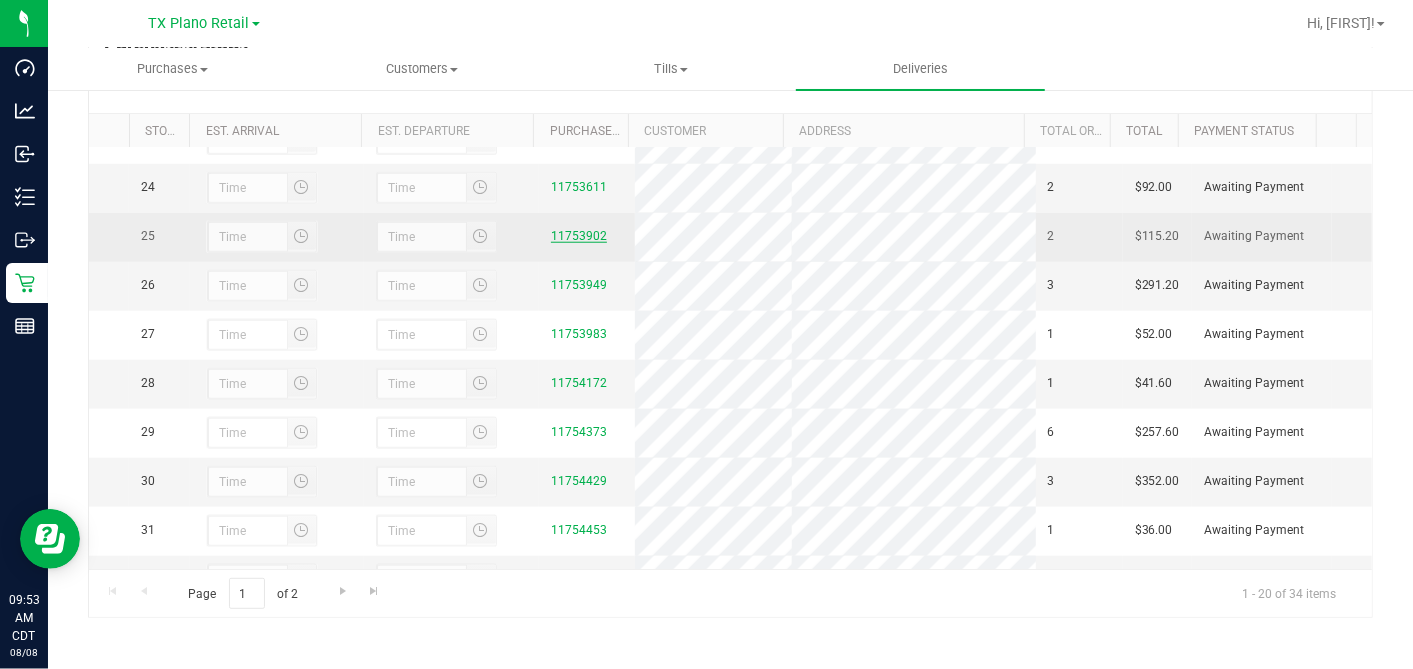 click on "11753902" at bounding box center (579, 236) 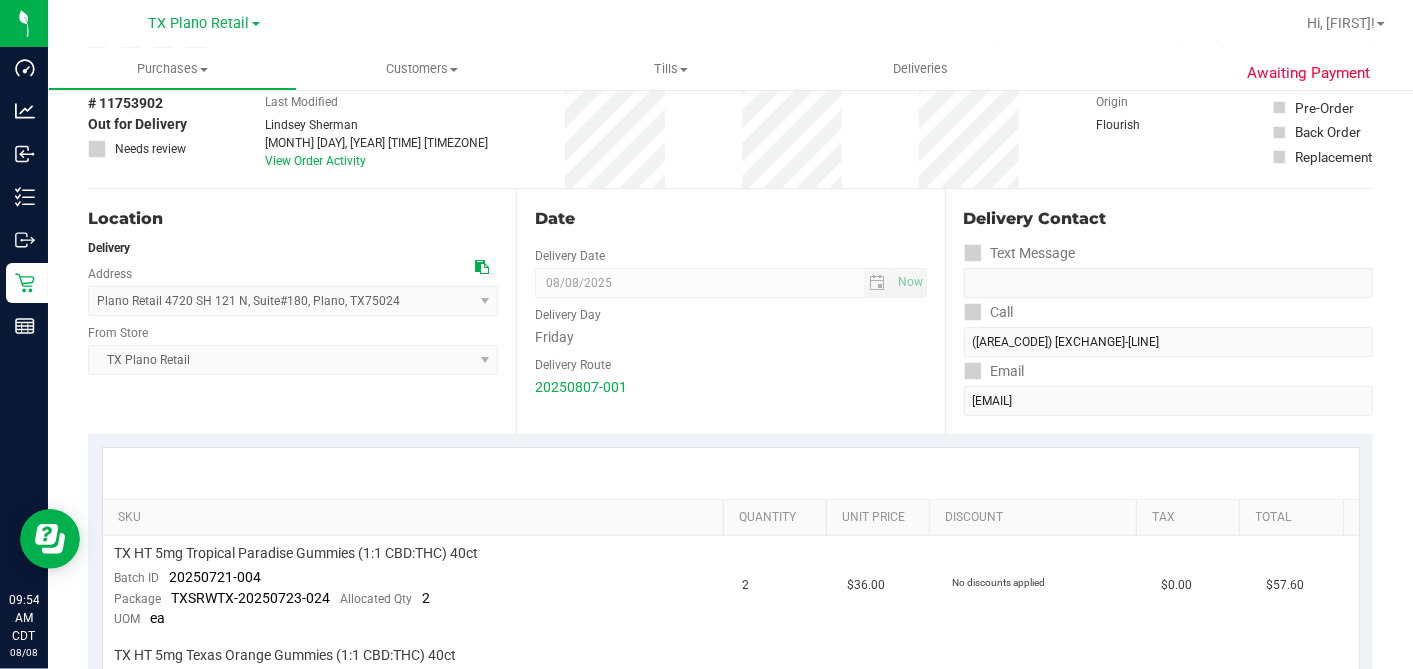 scroll, scrollTop: 222, scrollLeft: 0, axis: vertical 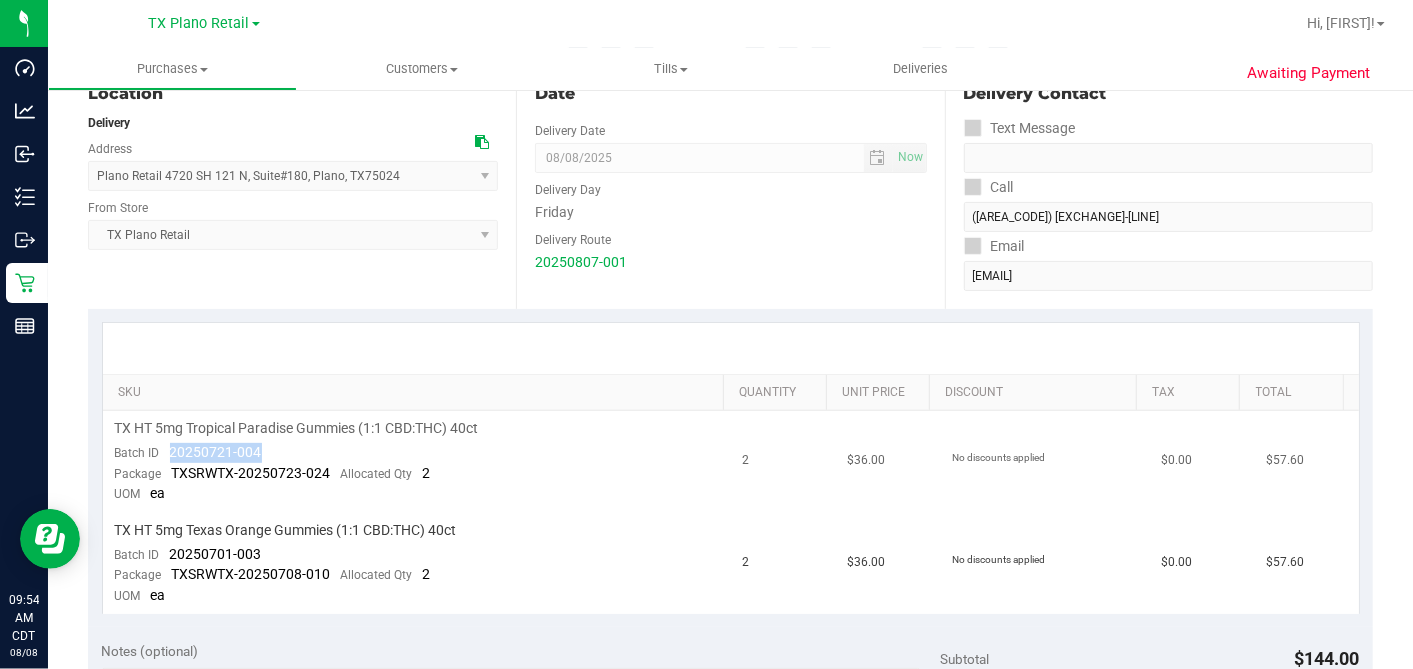 drag, startPoint x: 227, startPoint y: 451, endPoint x: 169, endPoint y: 452, distance: 58.00862 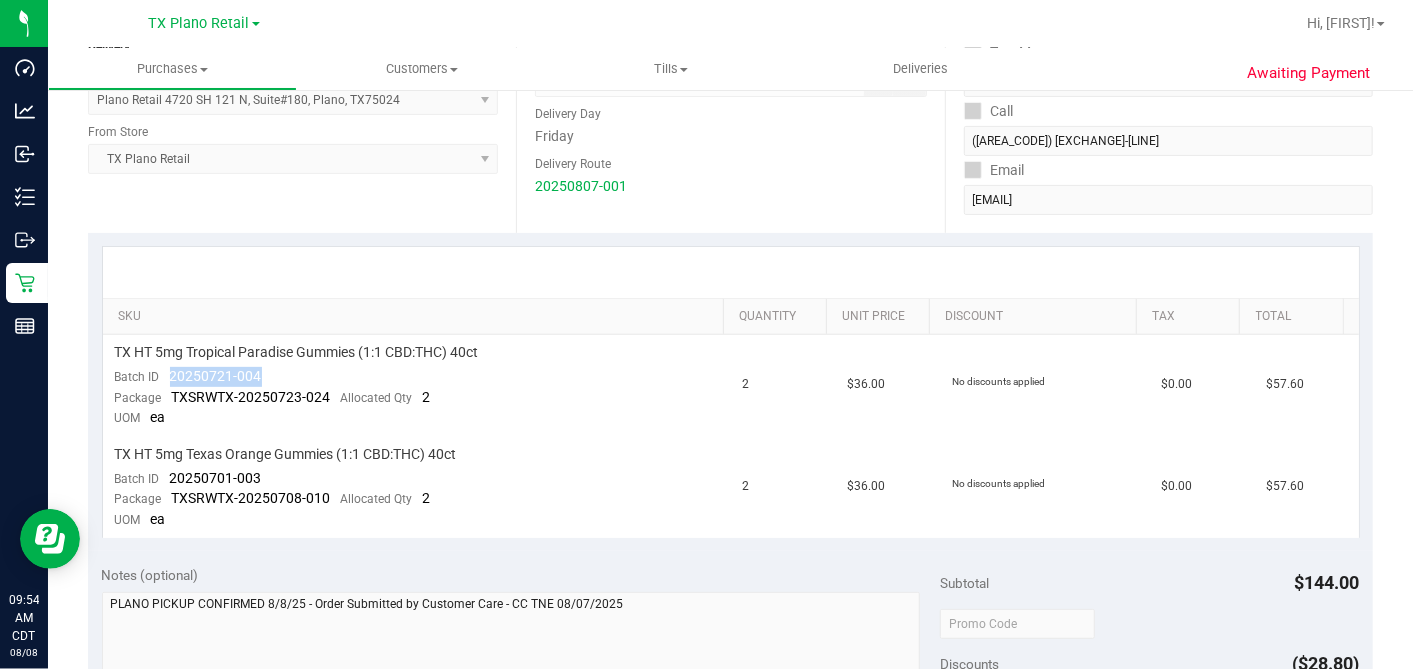 scroll, scrollTop: 333, scrollLeft: 0, axis: vertical 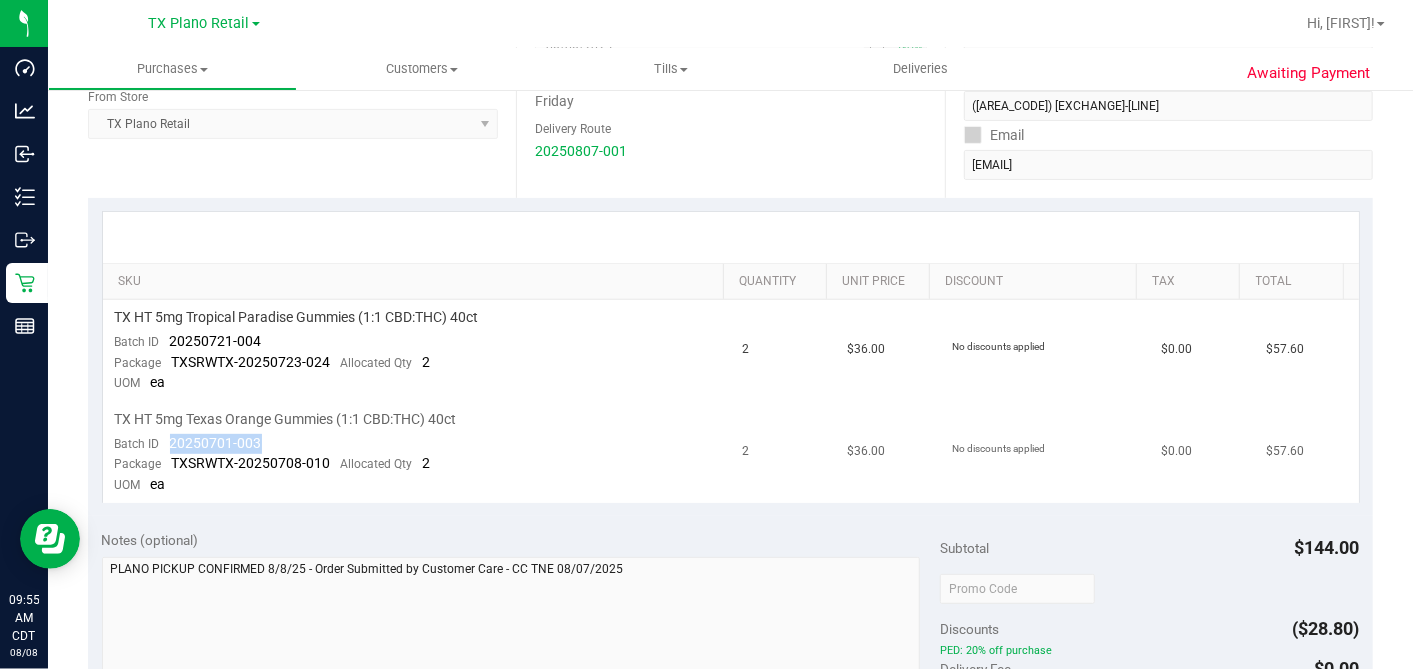 drag, startPoint x: 259, startPoint y: 441, endPoint x: 169, endPoint y: 439, distance: 90.02222 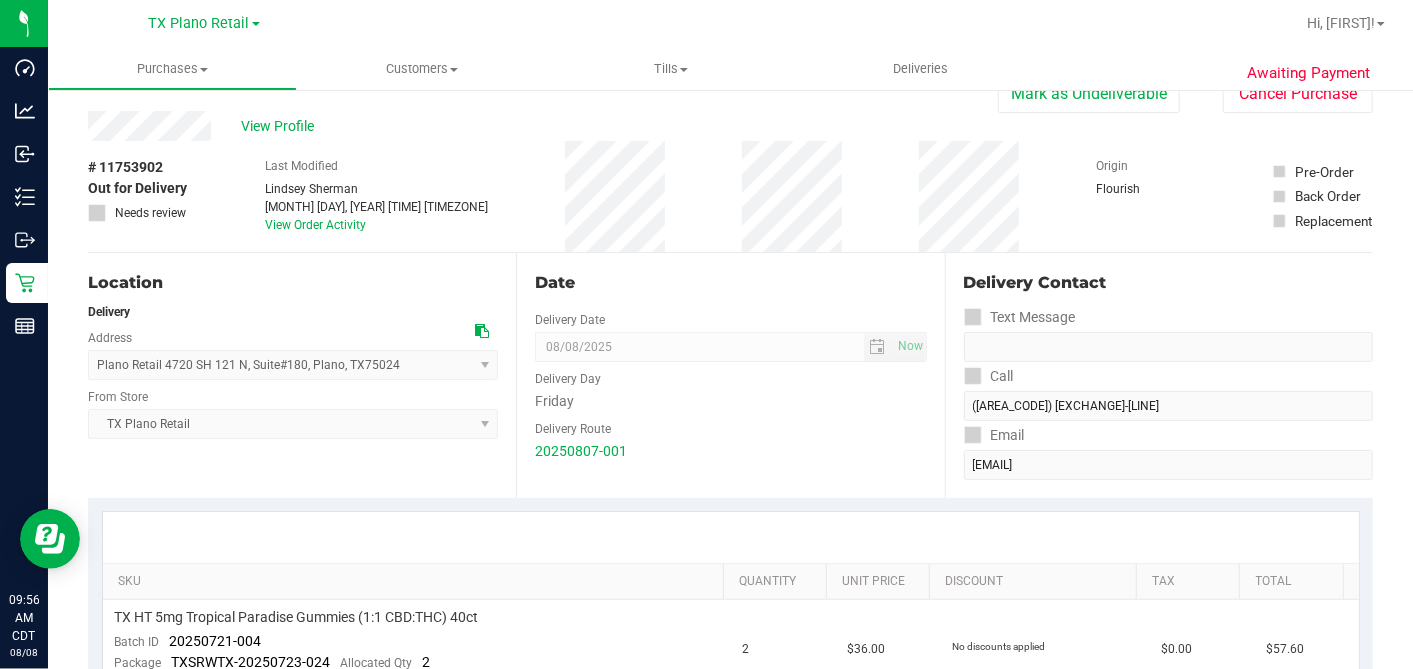 scroll, scrollTop: 0, scrollLeft: 0, axis: both 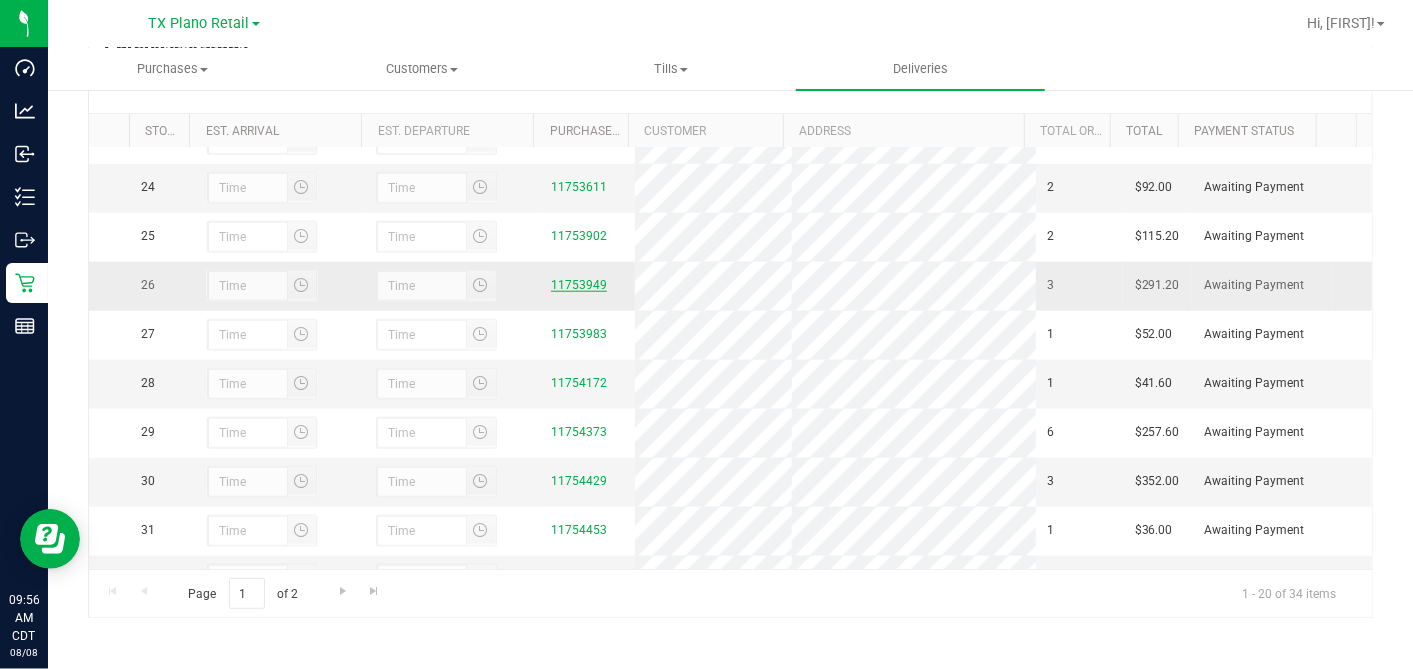 drag, startPoint x: 707, startPoint y: 311, endPoint x: 565, endPoint y: 411, distance: 173.67786 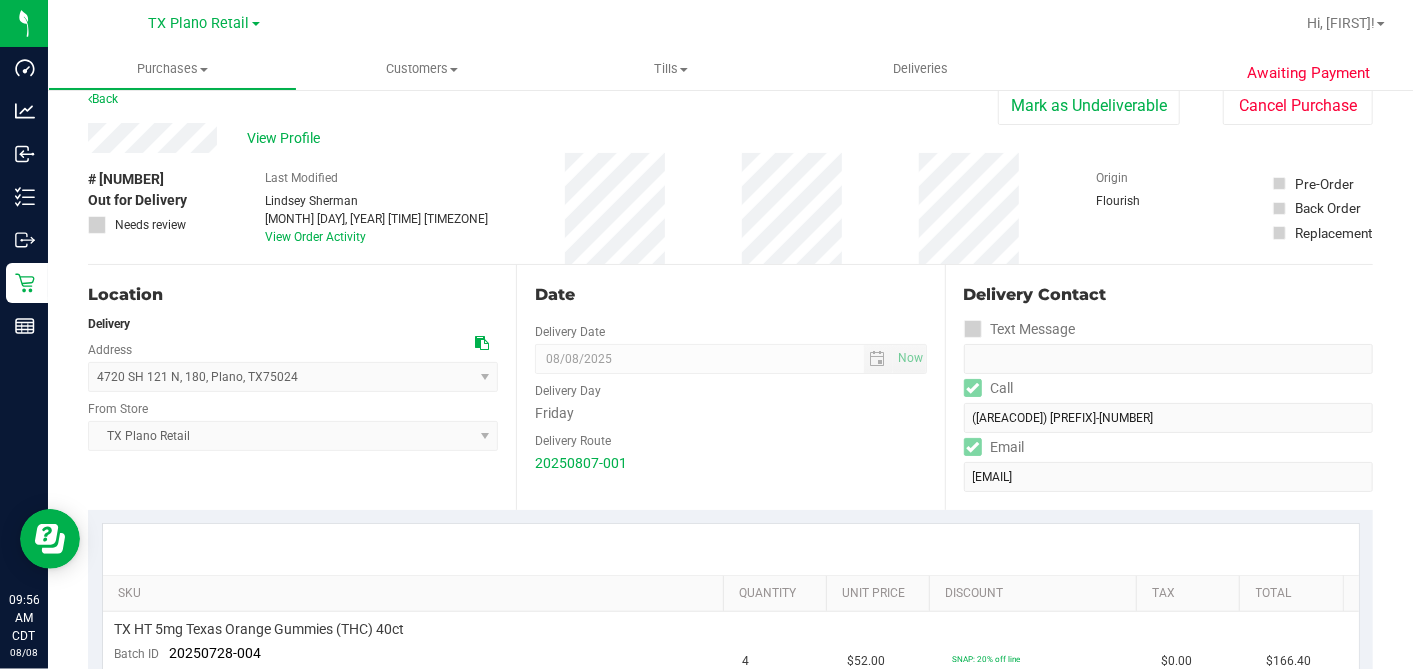 scroll, scrollTop: 0, scrollLeft: 0, axis: both 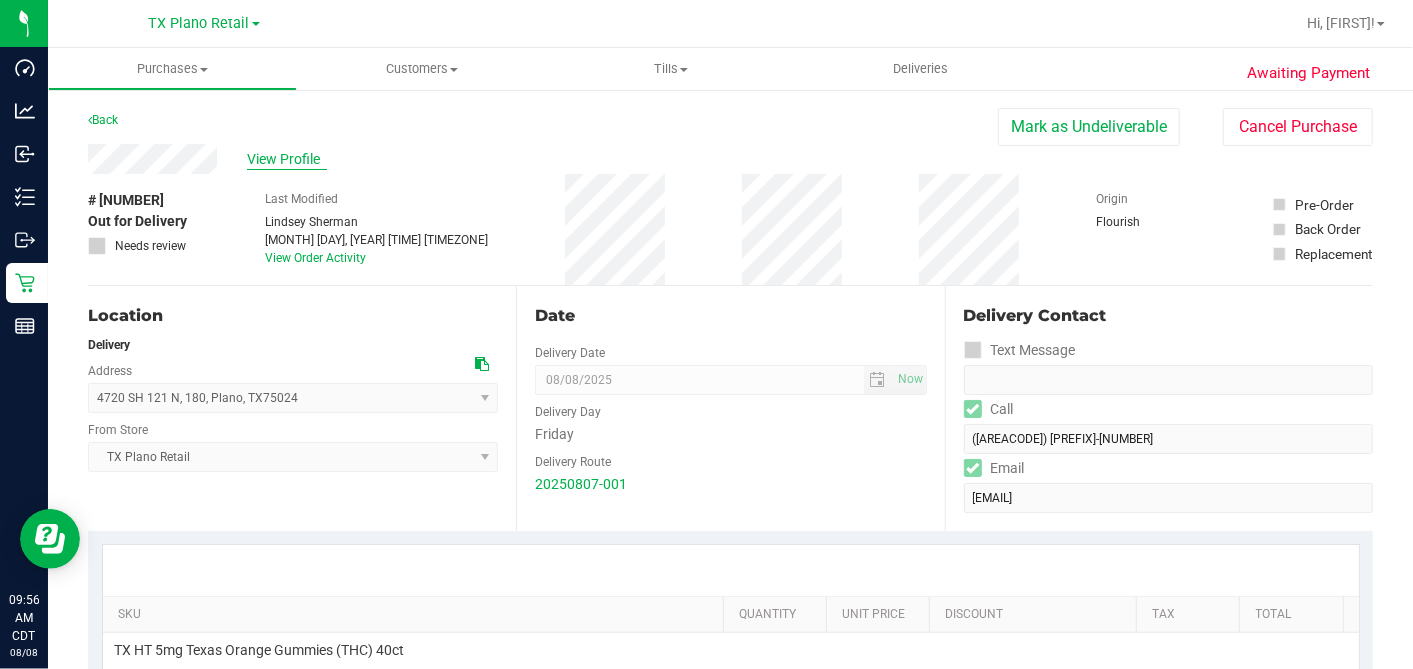 click on "View Profile" at bounding box center (287, 159) 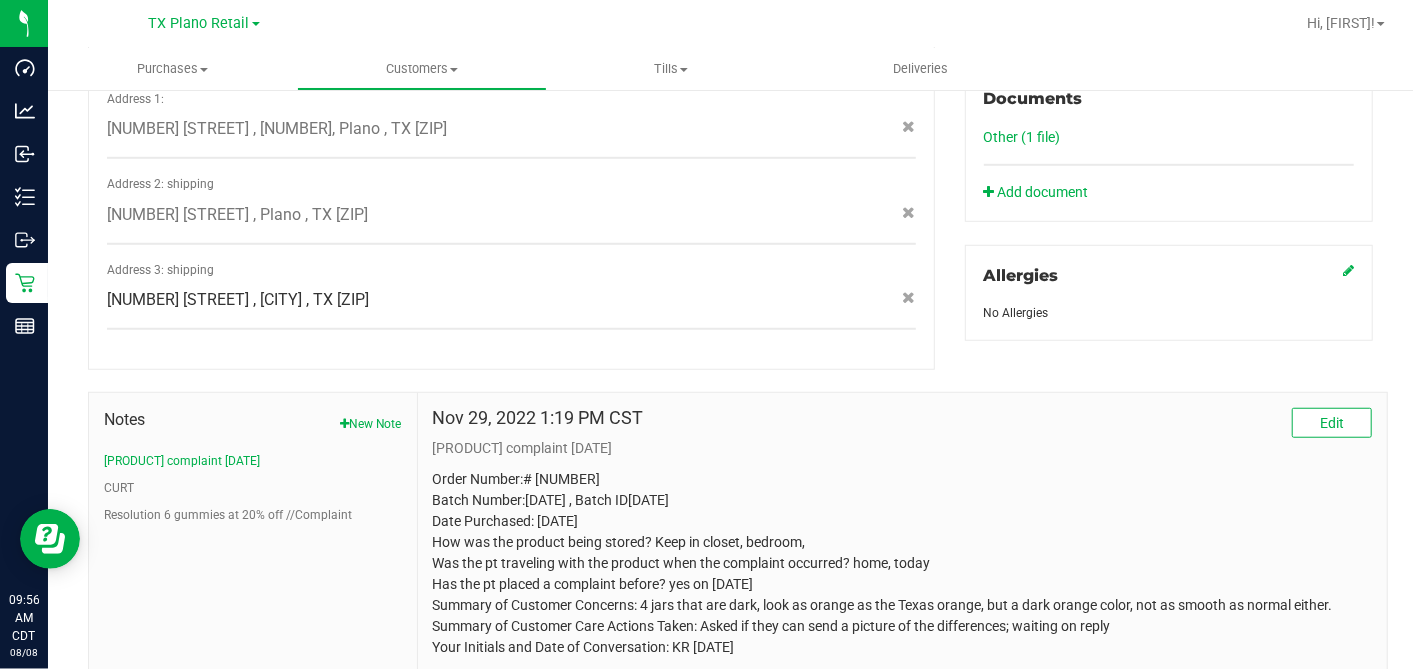 scroll, scrollTop: 803, scrollLeft: 0, axis: vertical 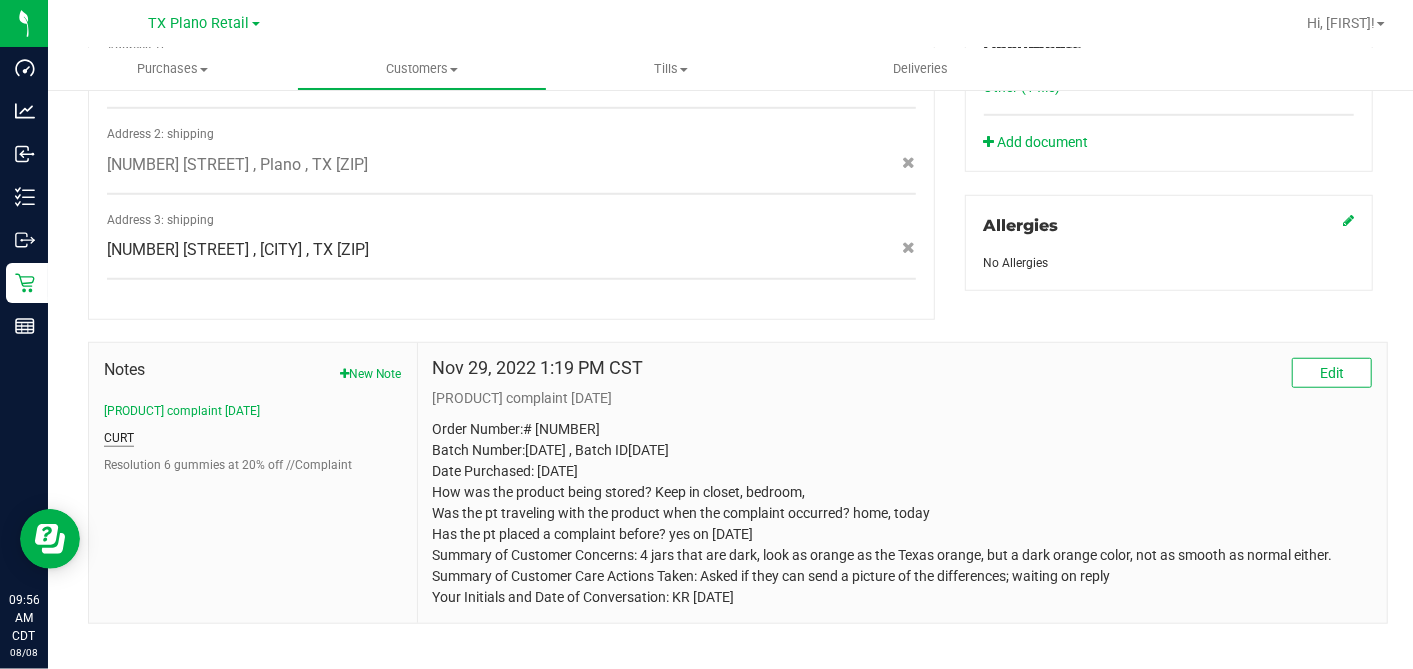 click on "CURT" at bounding box center [119, 438] 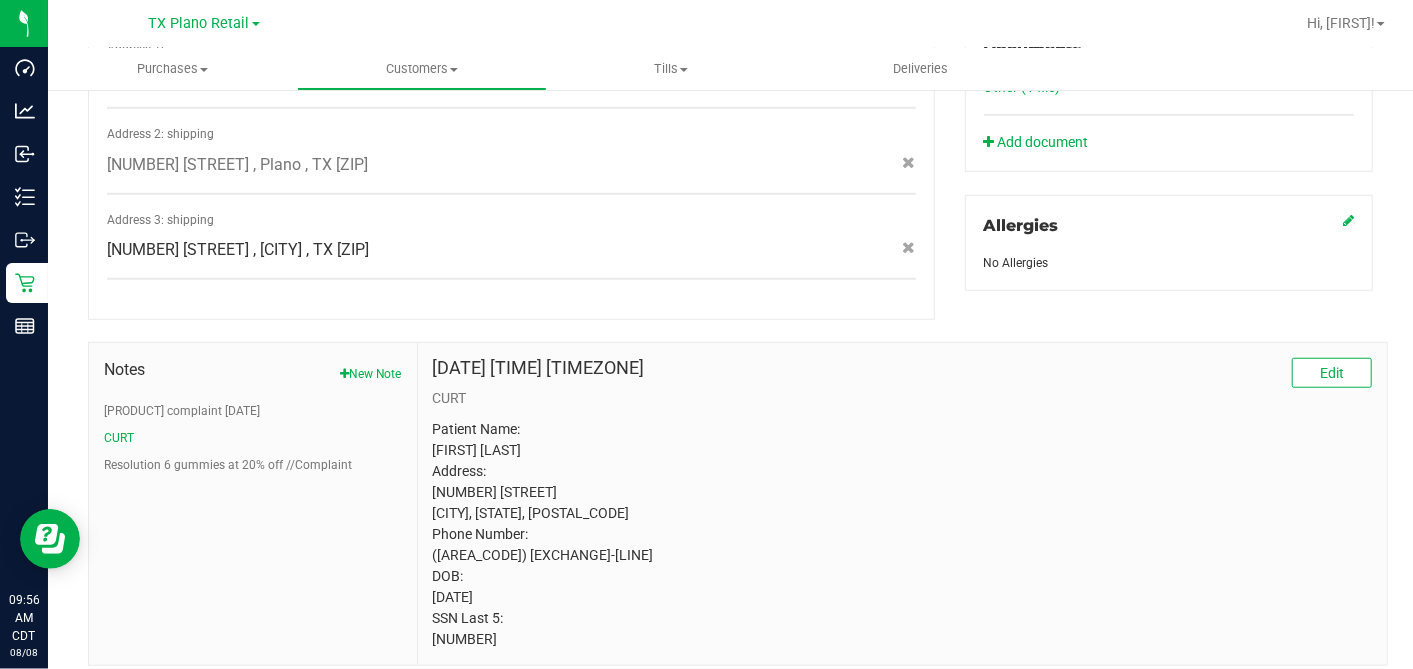 click on "Patient Name:
[FIRST] [LAST]
Address:
[NUMBER] [STREET]
[CITY], [STATE], [POSTAL_CODE]
Phone Number:
([AREA_CODE]) [EXCHANGE]-[LINE]
DOB:
[DATE]
SSN Last 5:
[NUMBER]" at bounding box center [902, 534] 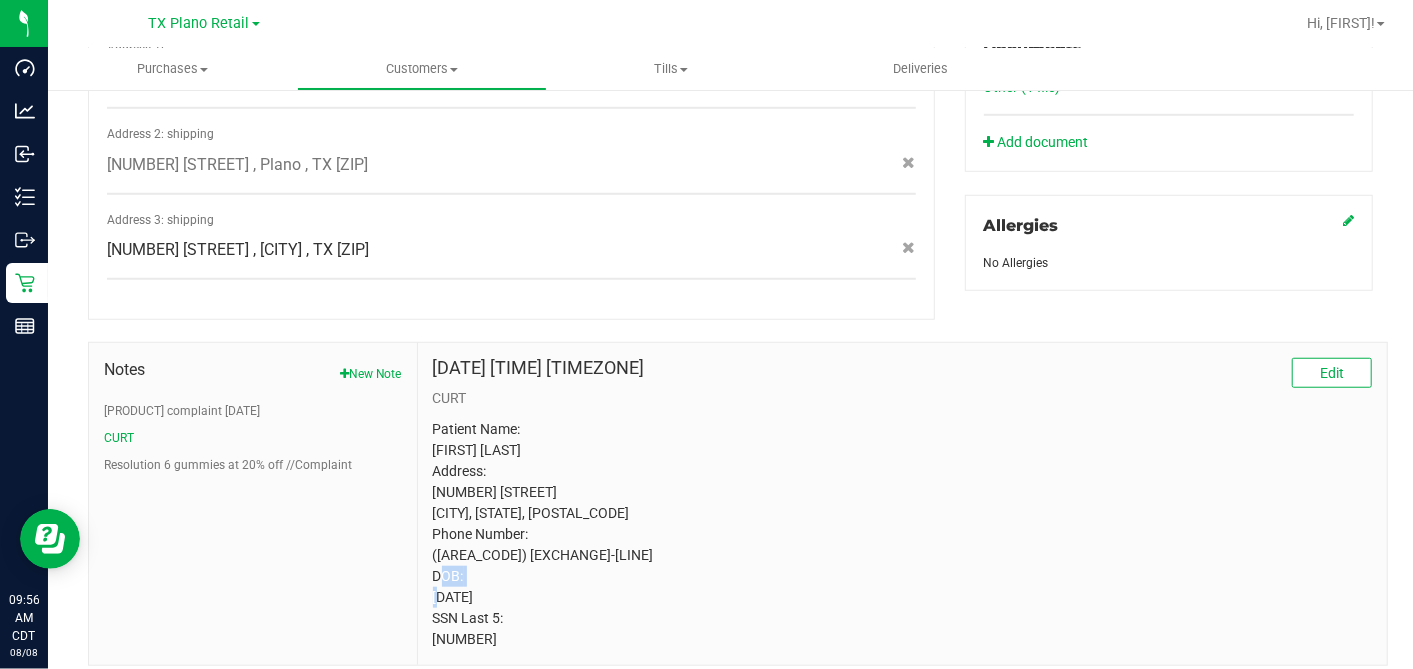 click on "Patient Name:
[FIRST] [LAST]
Address:
[NUMBER] [STREET]
[CITY], [STATE], [POSTAL_CODE]
Phone Number:
([AREA_CODE]) [EXCHANGE]-[LINE]
DOB:
[DATE]
SSN Last 5:
[NUMBER]" at bounding box center [902, 534] 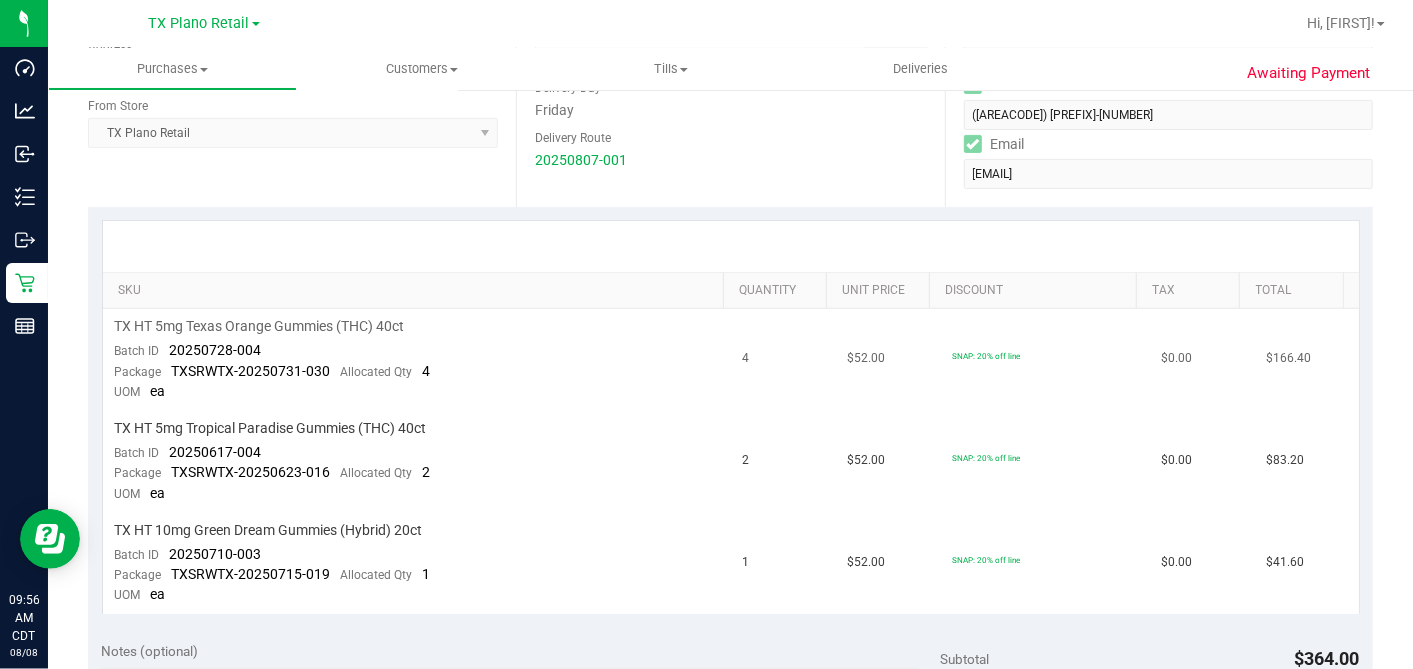 scroll, scrollTop: 359, scrollLeft: 0, axis: vertical 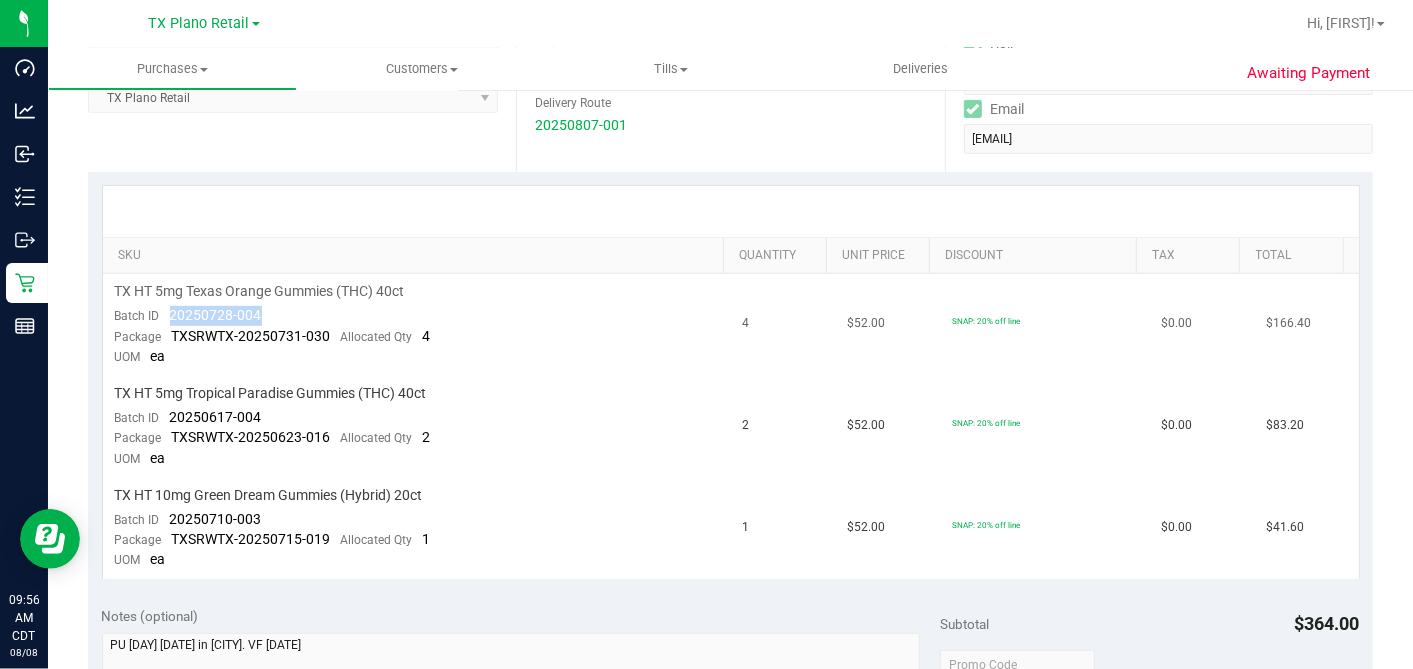 drag, startPoint x: 261, startPoint y: 314, endPoint x: 163, endPoint y: 320, distance: 98.1835 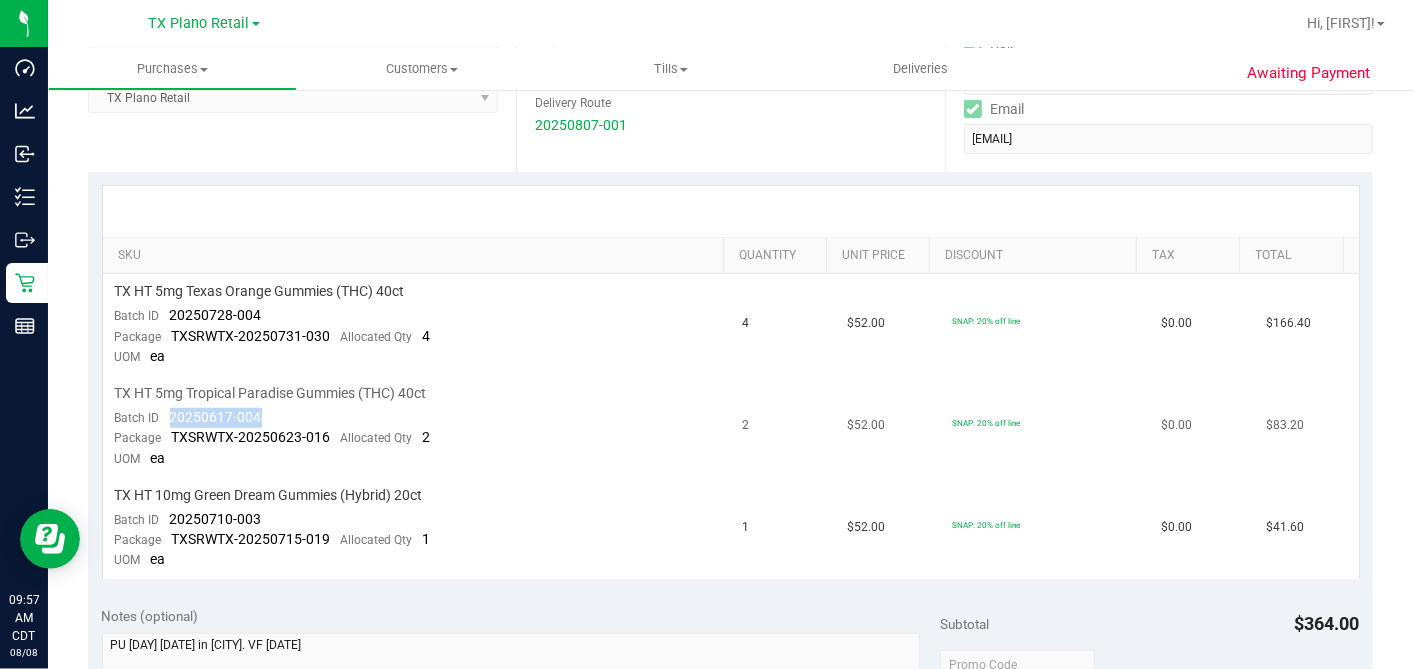 drag, startPoint x: 242, startPoint y: 414, endPoint x: 171, endPoint y: 414, distance: 71 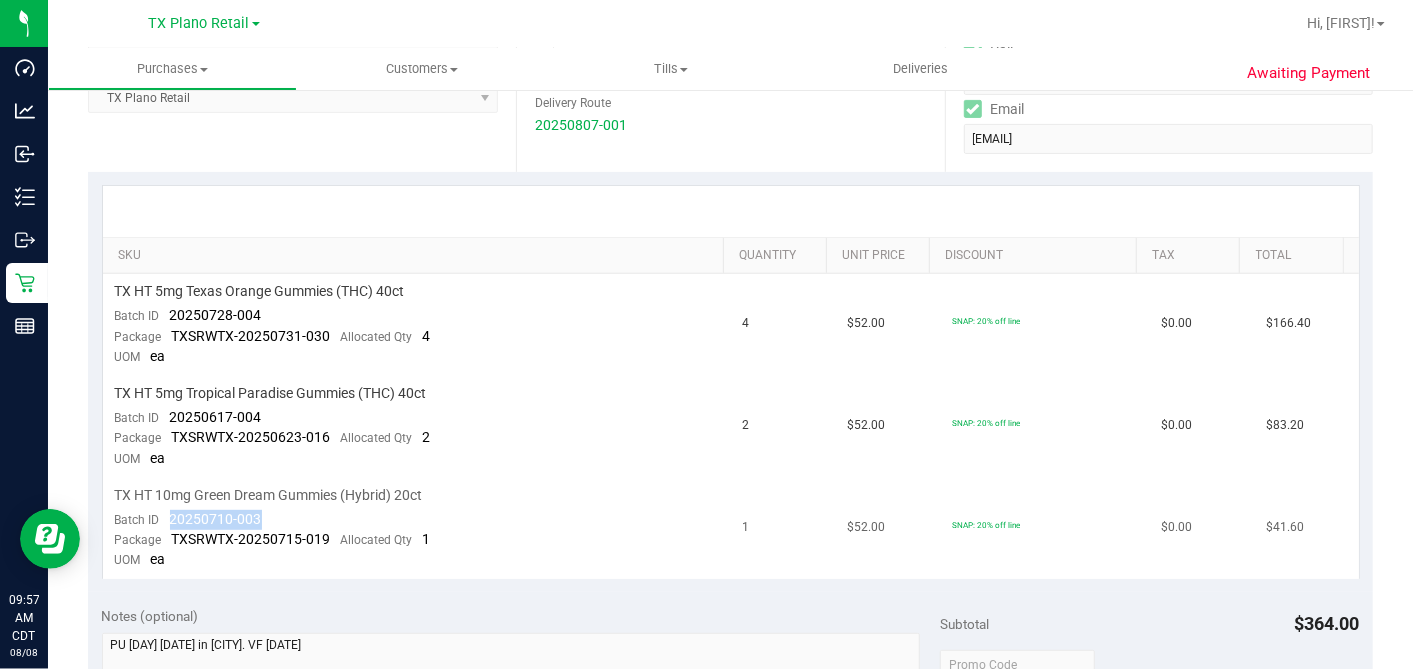 drag, startPoint x: 262, startPoint y: 509, endPoint x: 464, endPoint y: 511, distance: 202.0099 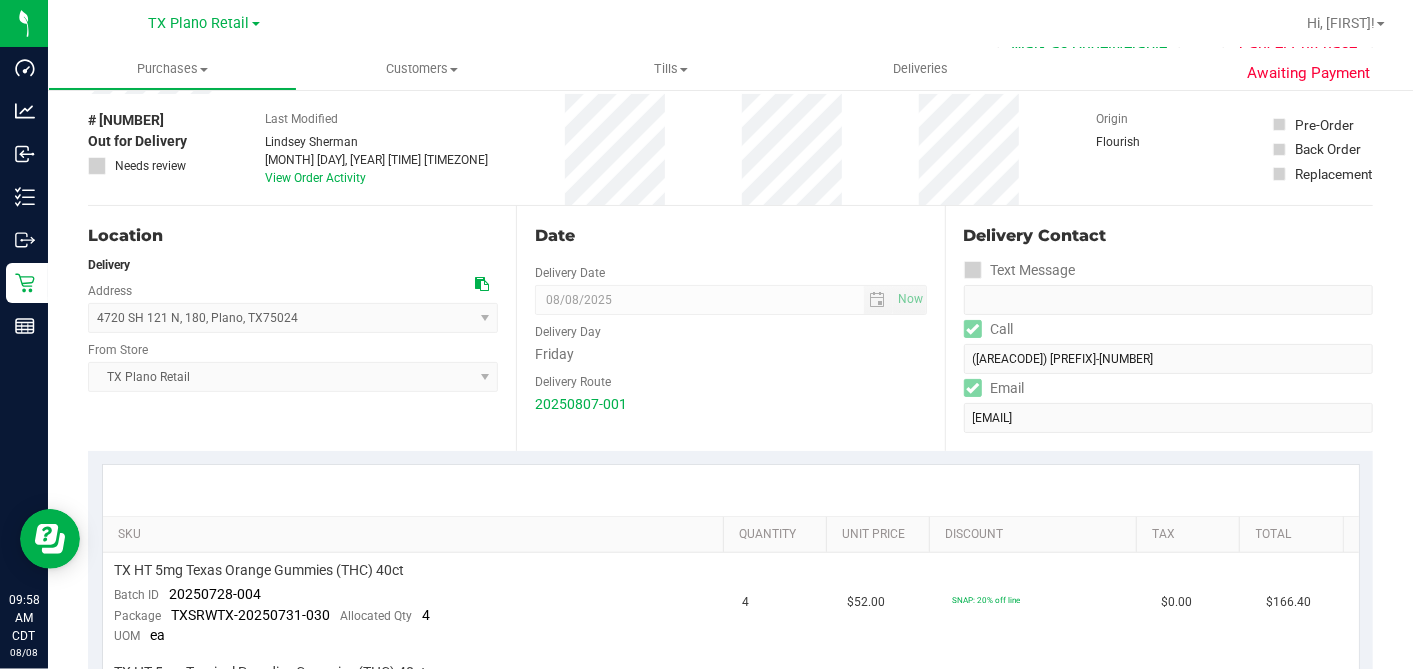 scroll, scrollTop: 0, scrollLeft: 0, axis: both 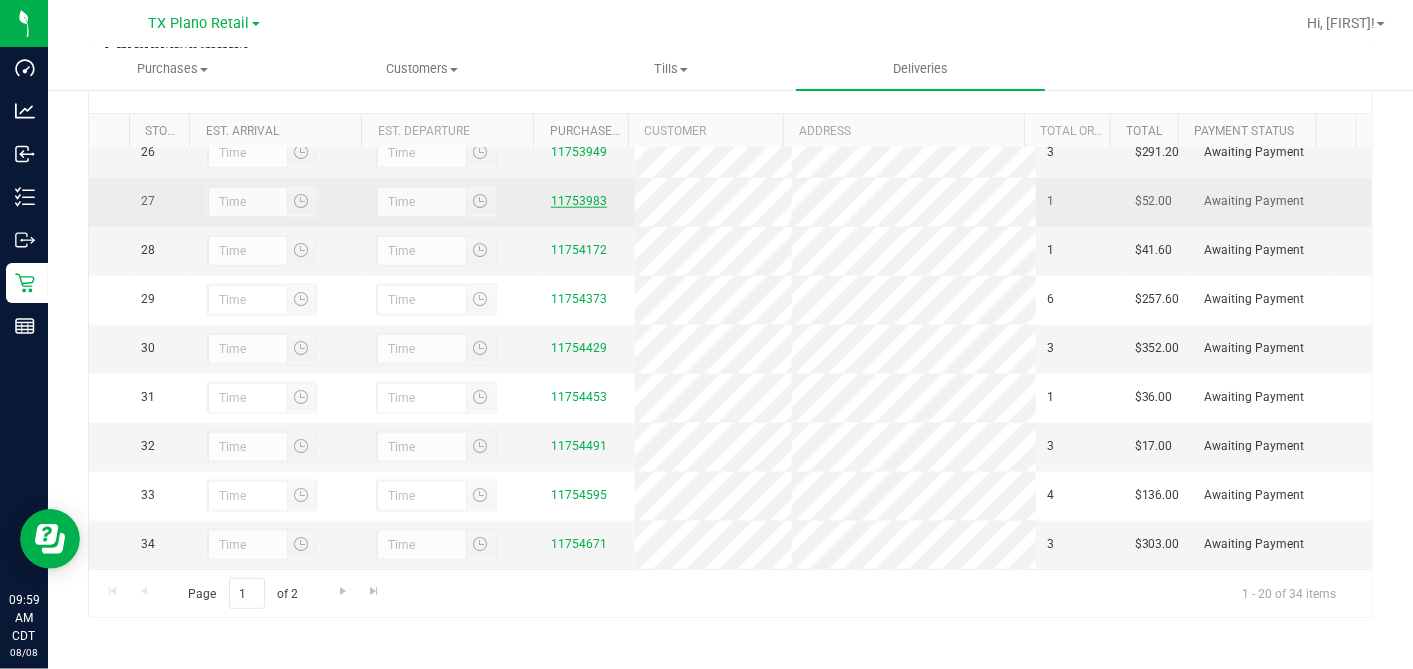 click on "11753983" at bounding box center (579, 201) 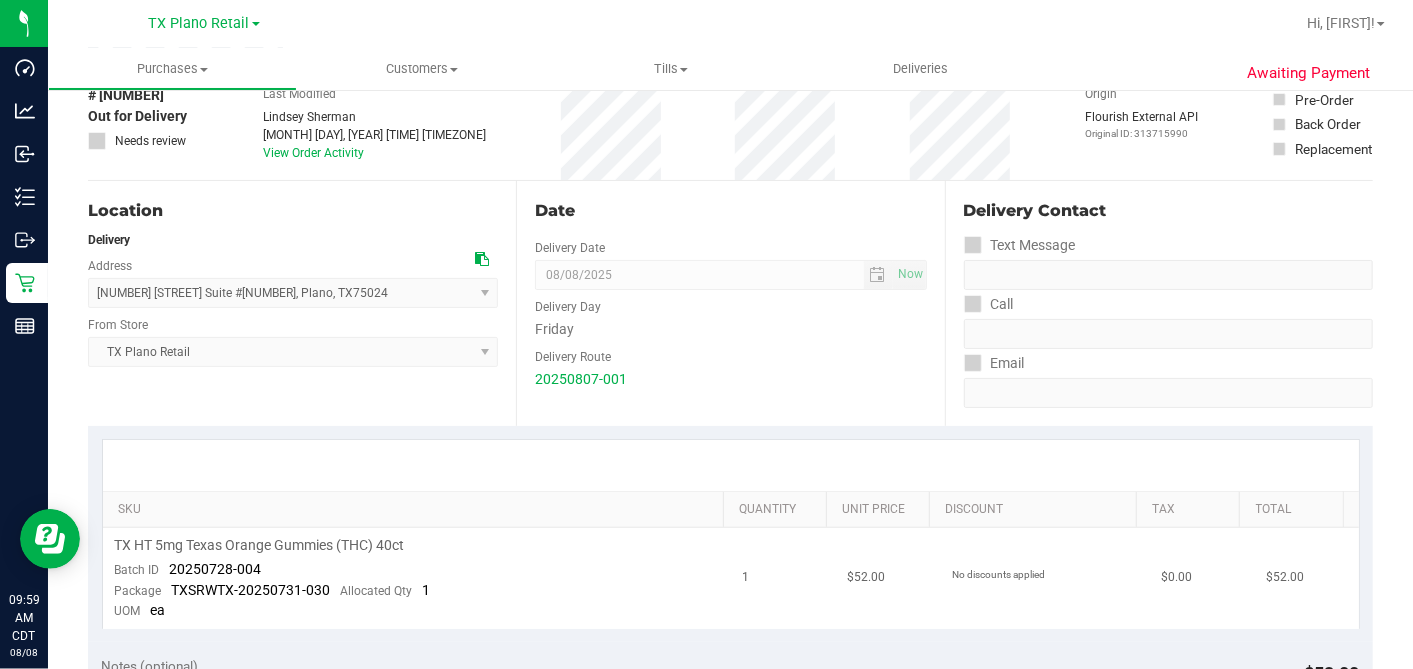 scroll, scrollTop: 333, scrollLeft: 0, axis: vertical 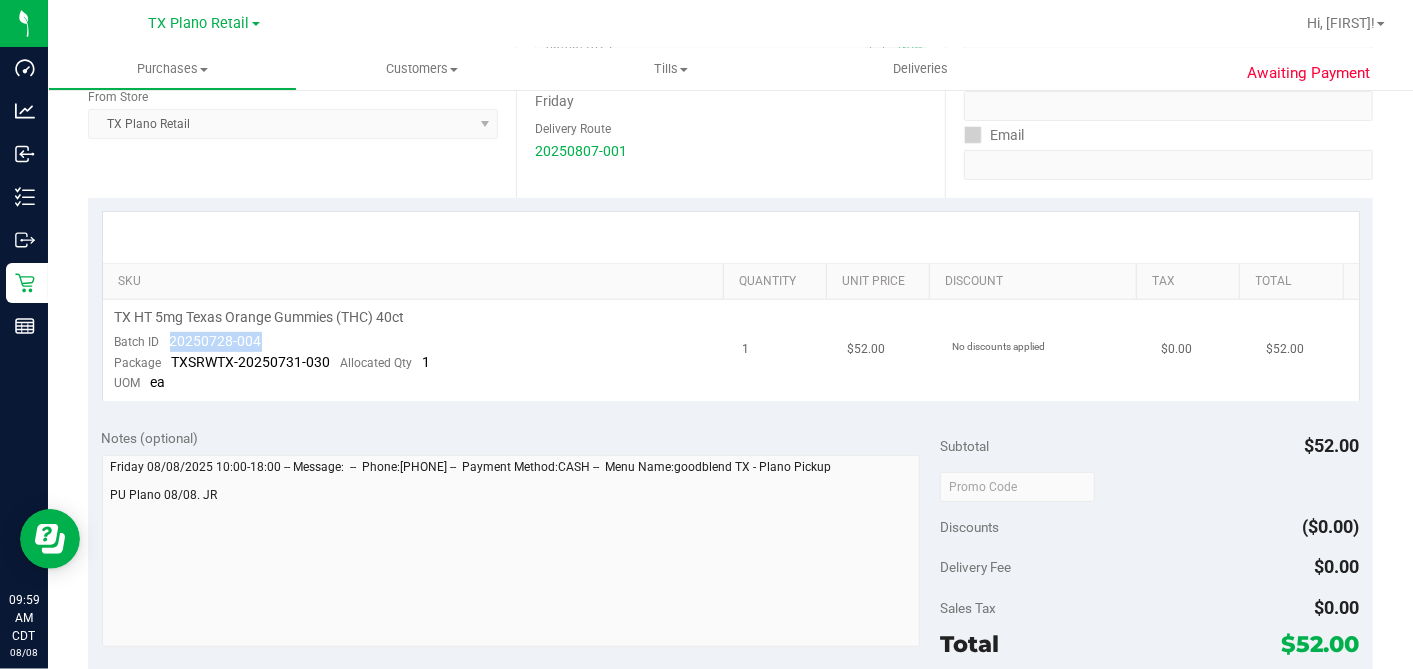 drag, startPoint x: 270, startPoint y: 330, endPoint x: 168, endPoint y: 337, distance: 102.239914 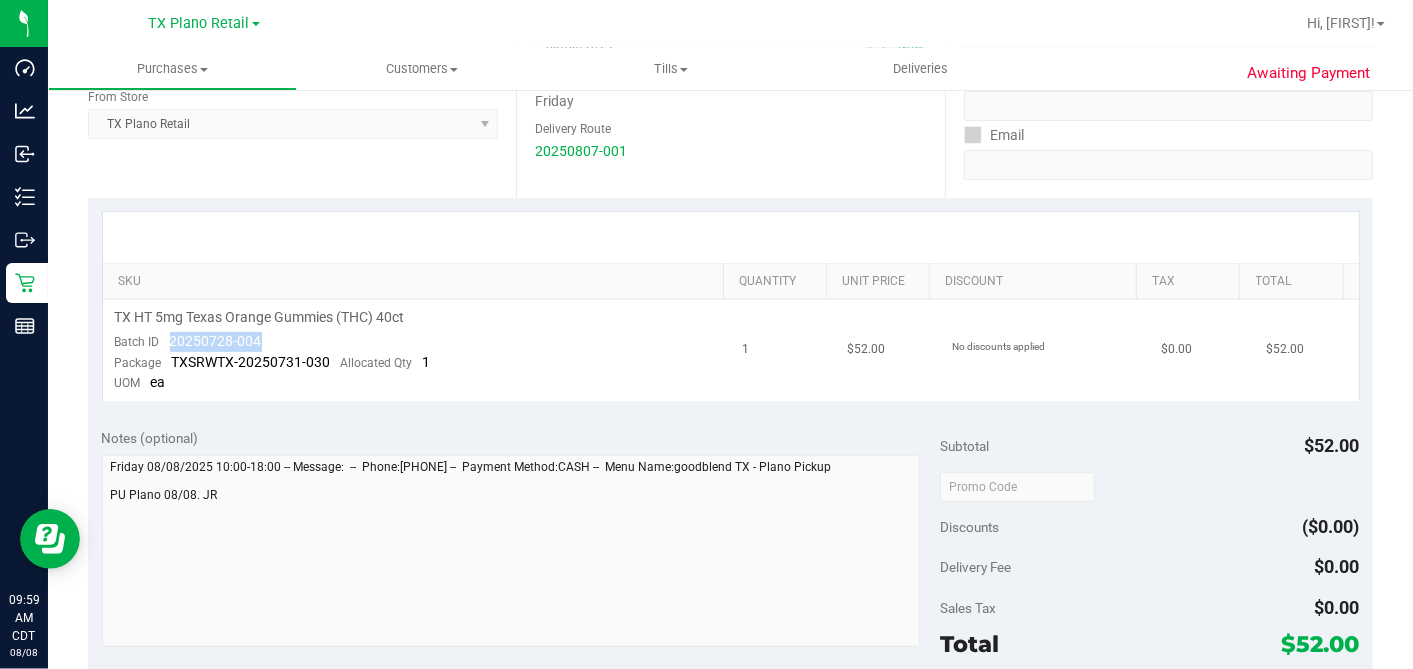 click on "TX HT 5mg Texas Orange Gummies (THC) 40ct
Batch ID
20250728-004
Package
TXSRWTX-20250731-030
Allocated Qty
1
UOM
ea" at bounding box center [417, 350] 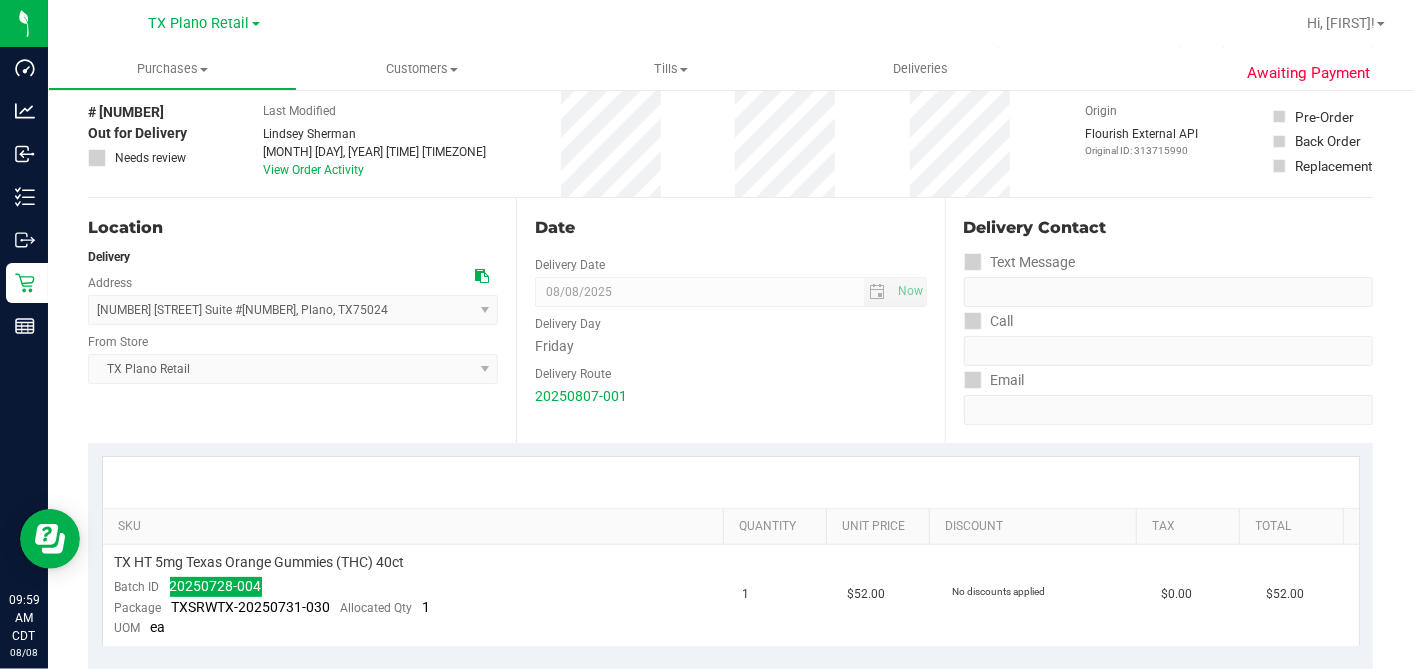 scroll, scrollTop: 0, scrollLeft: 0, axis: both 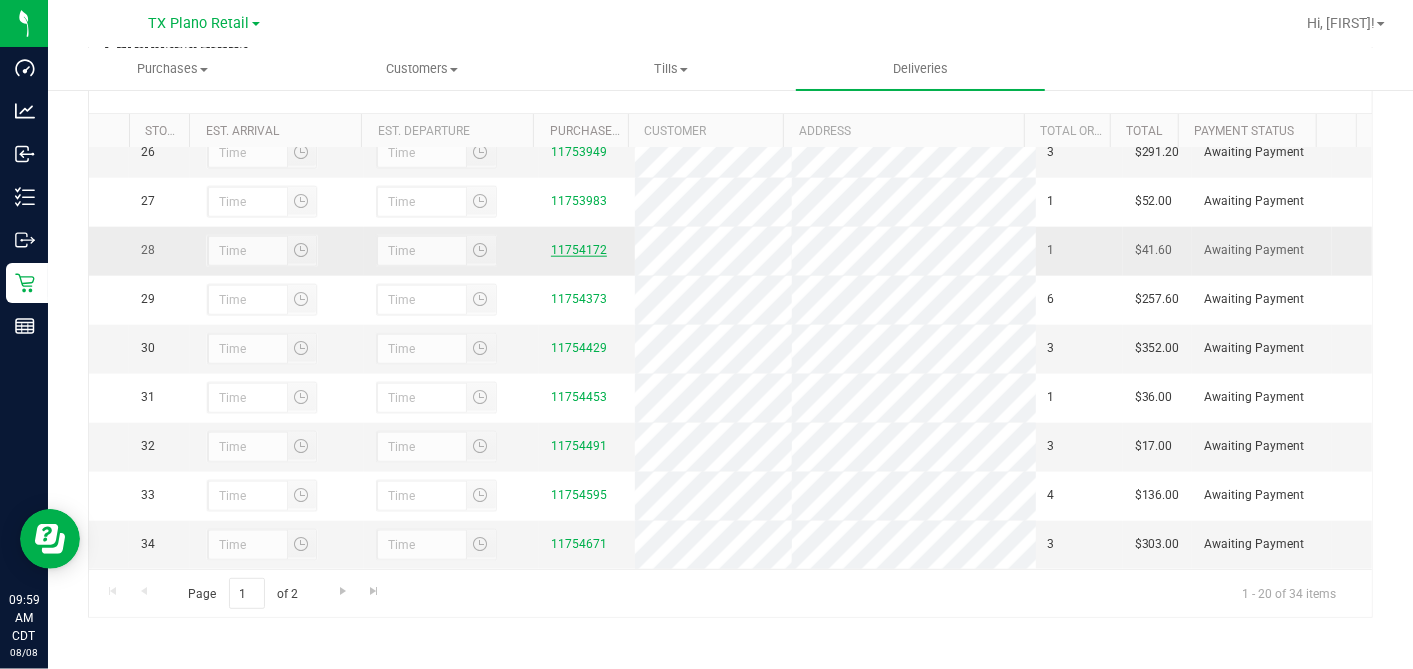 drag, startPoint x: 791, startPoint y: 275, endPoint x: 548, endPoint y: 246, distance: 244.72433 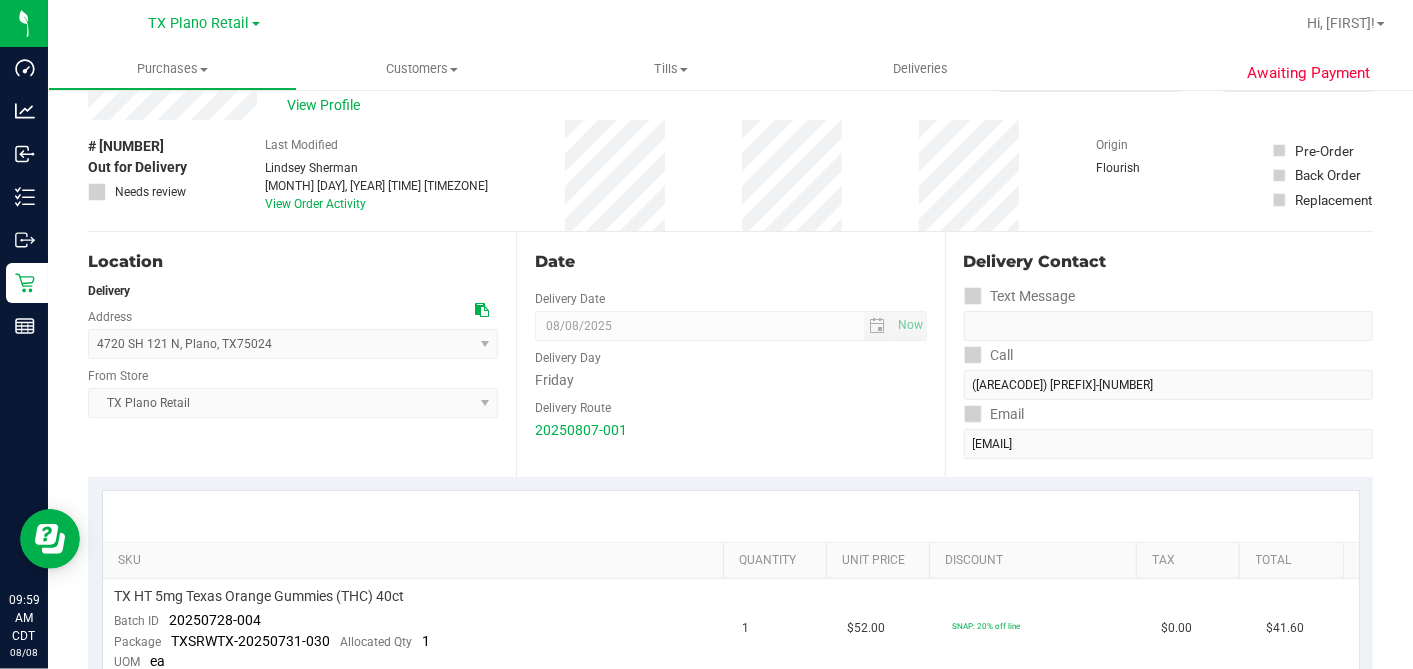 scroll, scrollTop: 0, scrollLeft: 0, axis: both 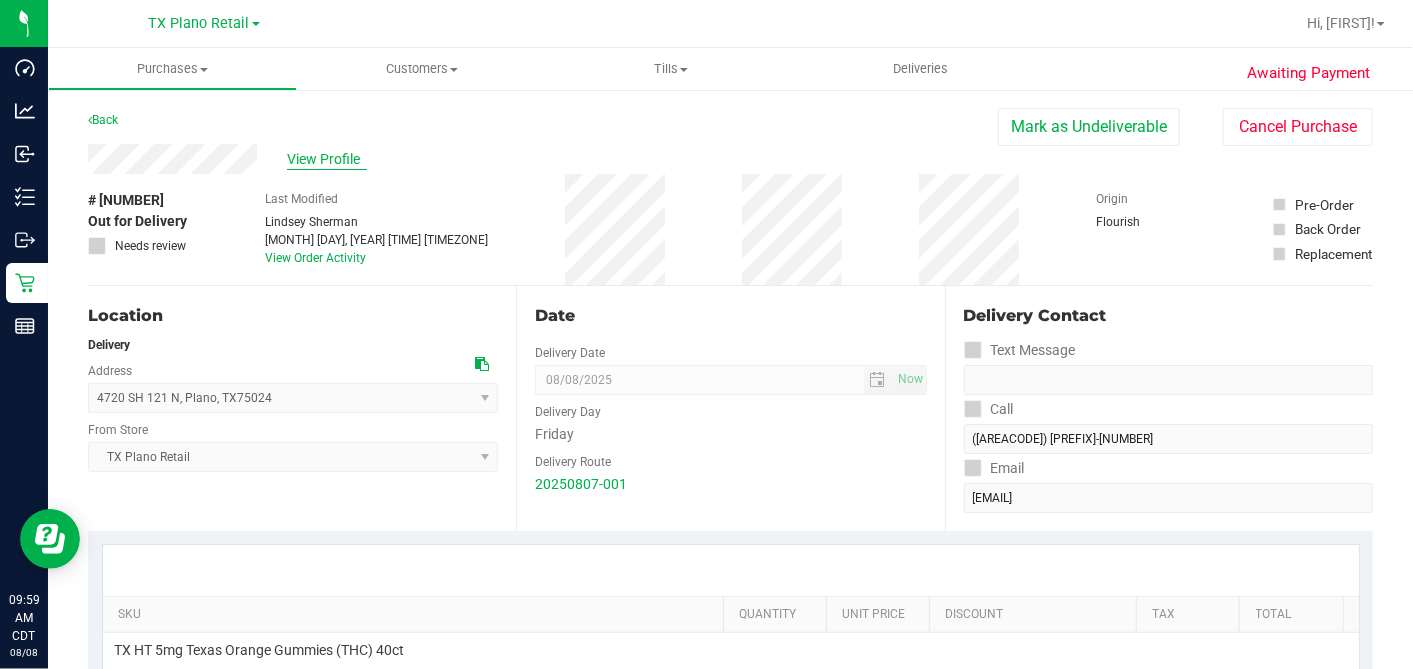 click on "View Profile" at bounding box center (327, 159) 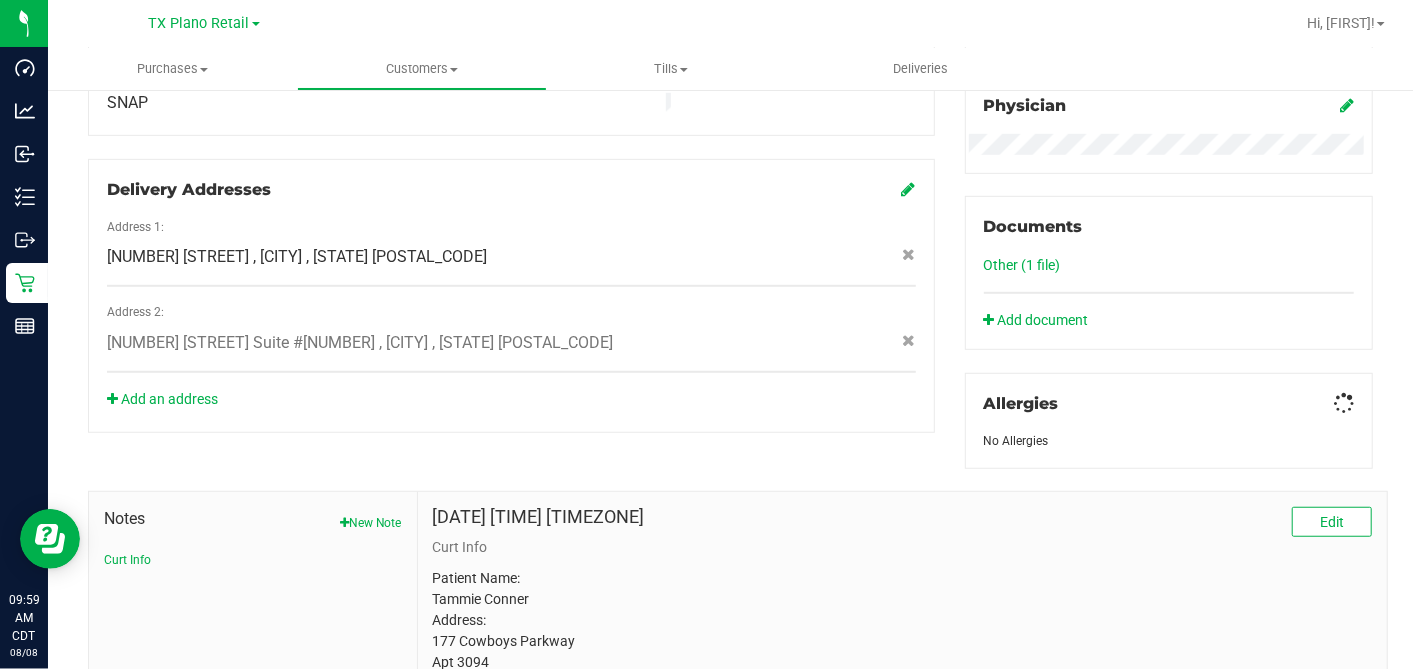 scroll, scrollTop: 831, scrollLeft: 0, axis: vertical 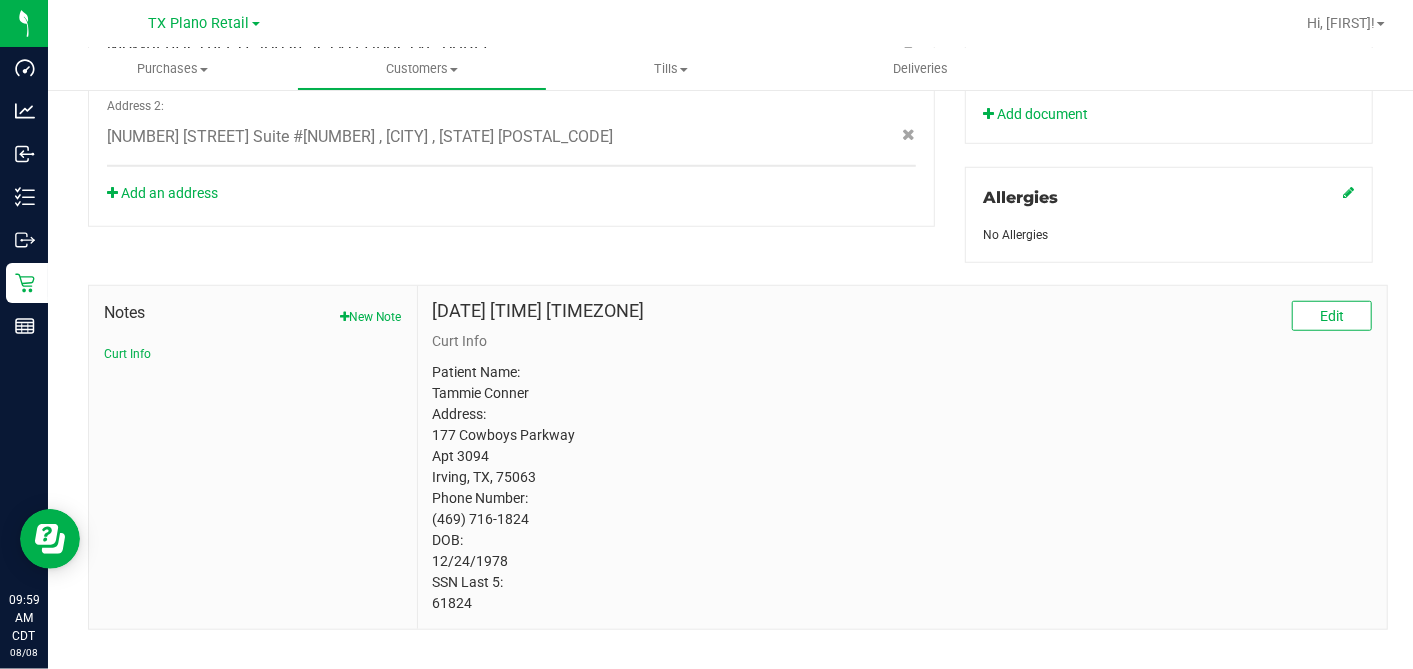 click on "Patient Name:
Tammie Conner
Address:
177 Cowboys Parkway
Apt 3094
Irving, TX, 75063
Phone Number:
(469) 716-1824
DOB:
12/24/1978
SSN Last 5:
61824" at bounding box center [902, 488] 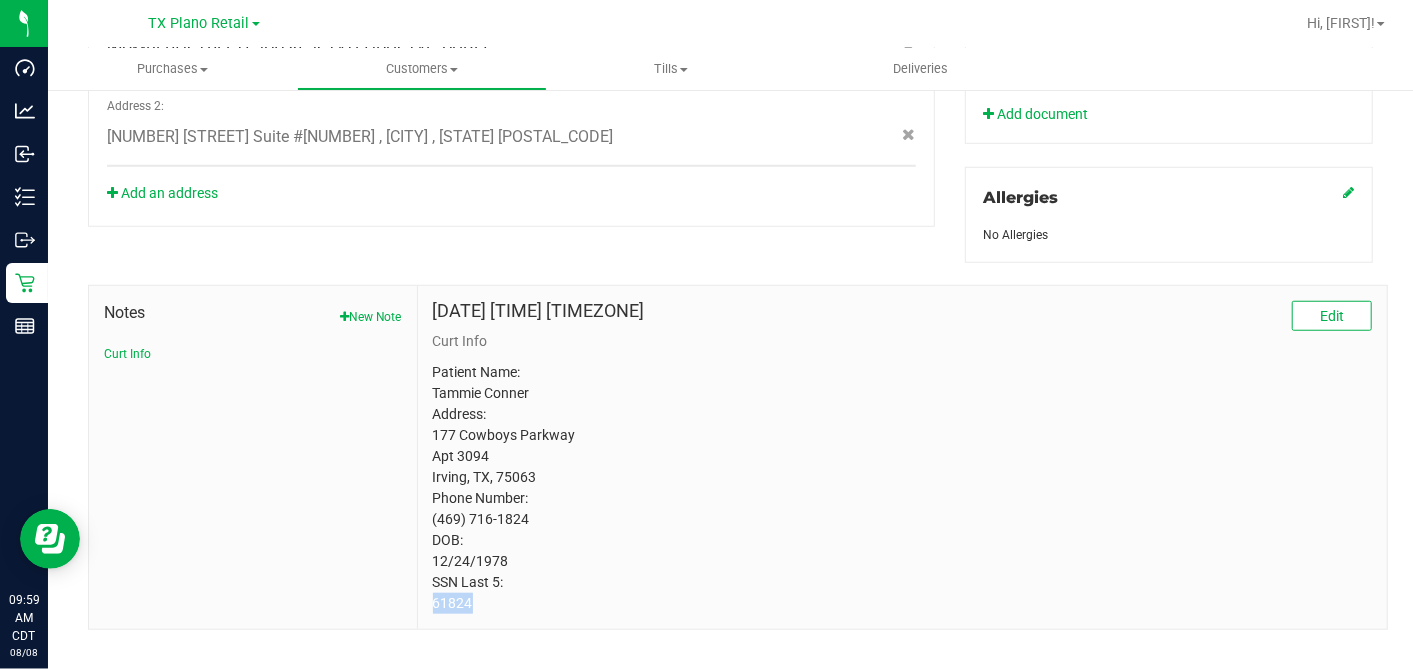 drag, startPoint x: 447, startPoint y: 594, endPoint x: 514, endPoint y: 593, distance: 67.00746 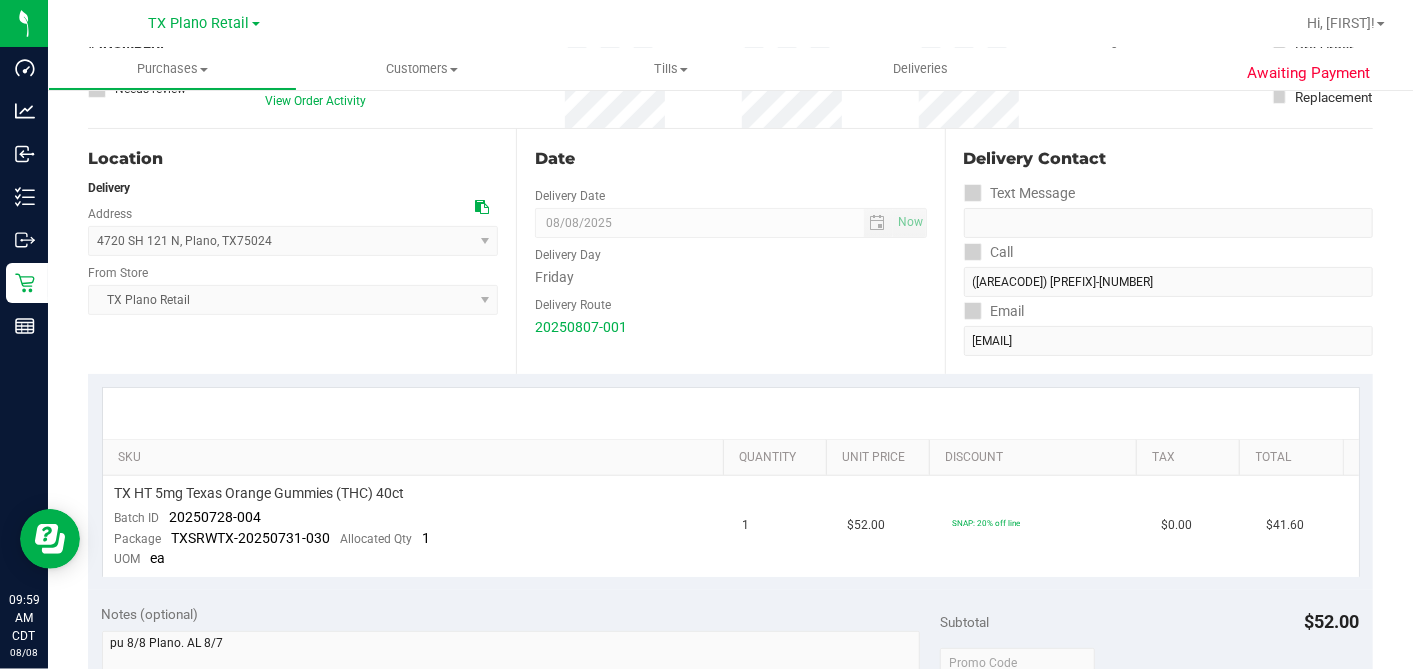 scroll, scrollTop: 275, scrollLeft: 0, axis: vertical 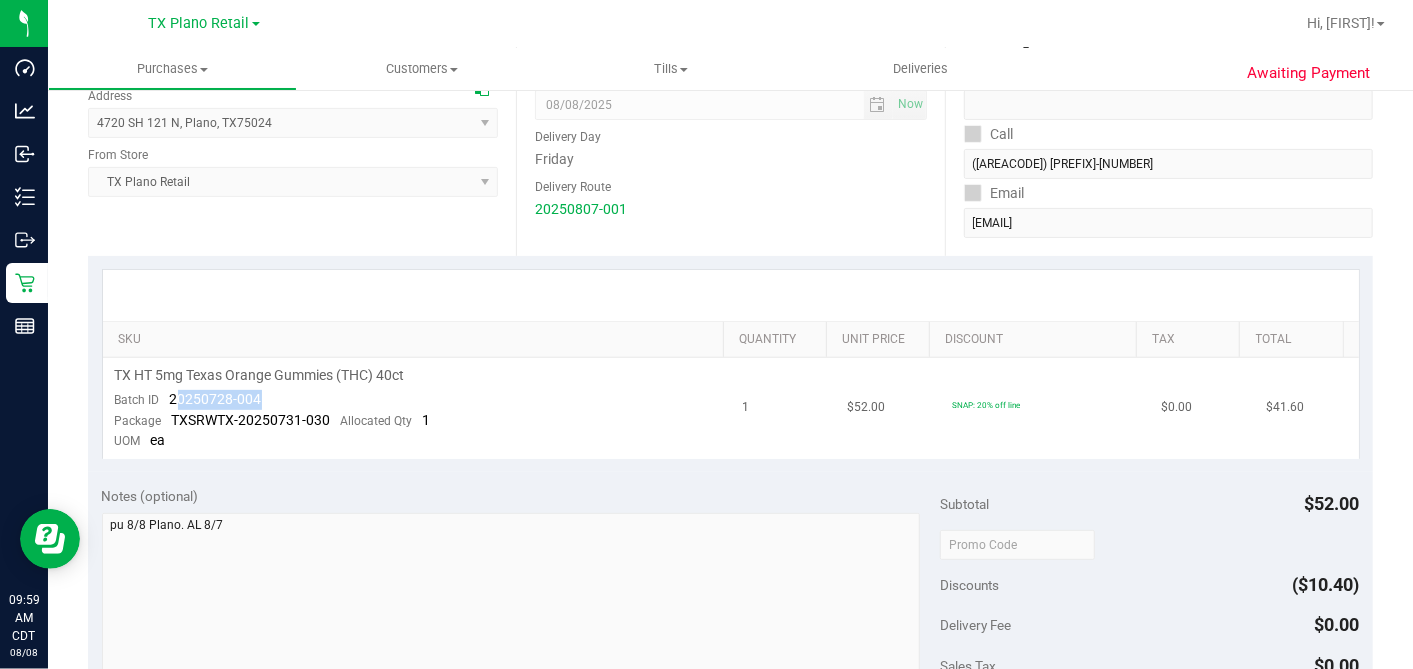 drag, startPoint x: 263, startPoint y: 392, endPoint x: 173, endPoint y: 397, distance: 90.13878 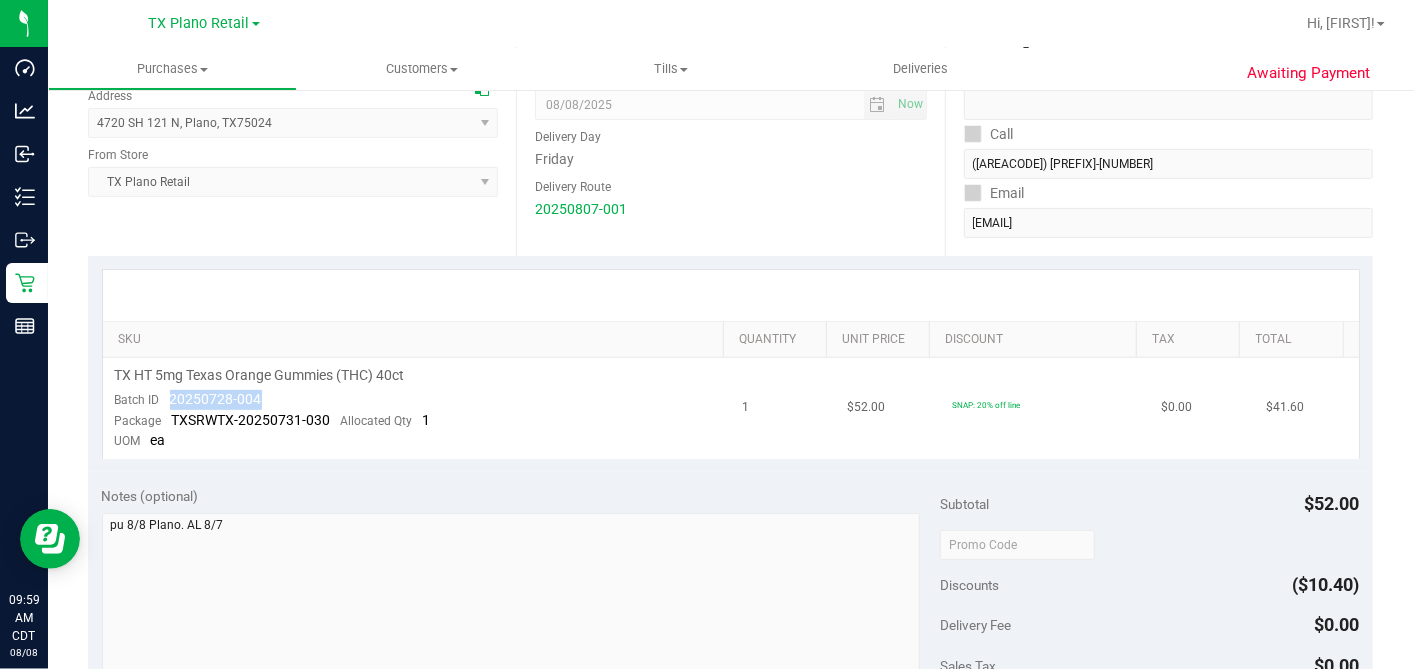 drag, startPoint x: 167, startPoint y: 397, endPoint x: 264, endPoint y: 405, distance: 97.32934 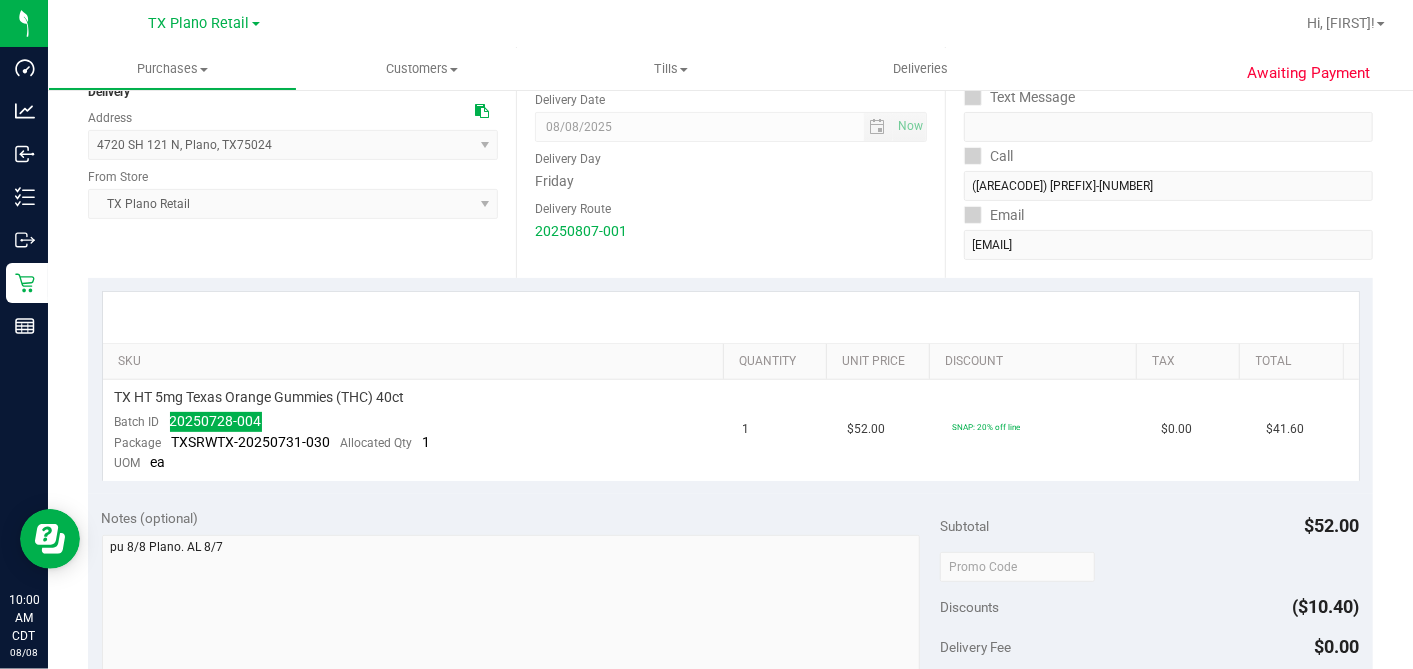 scroll, scrollTop: 0, scrollLeft: 0, axis: both 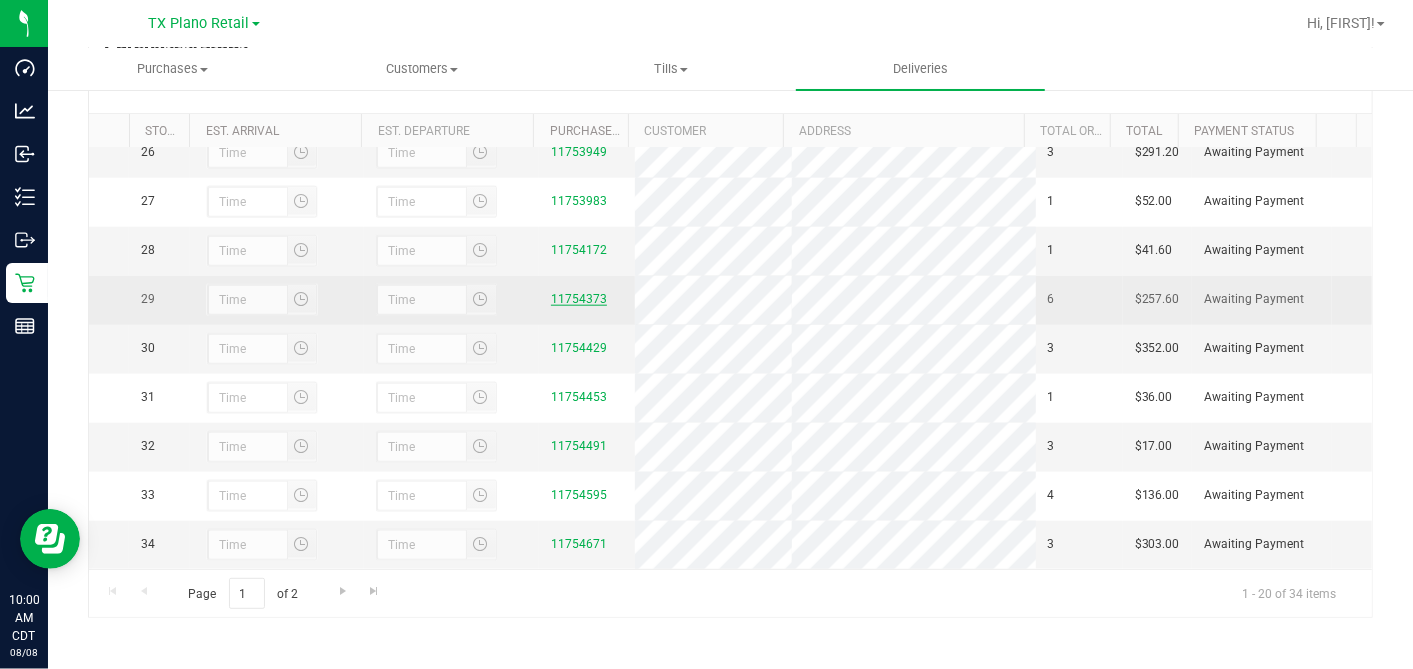 click on "11754373" at bounding box center (579, 299) 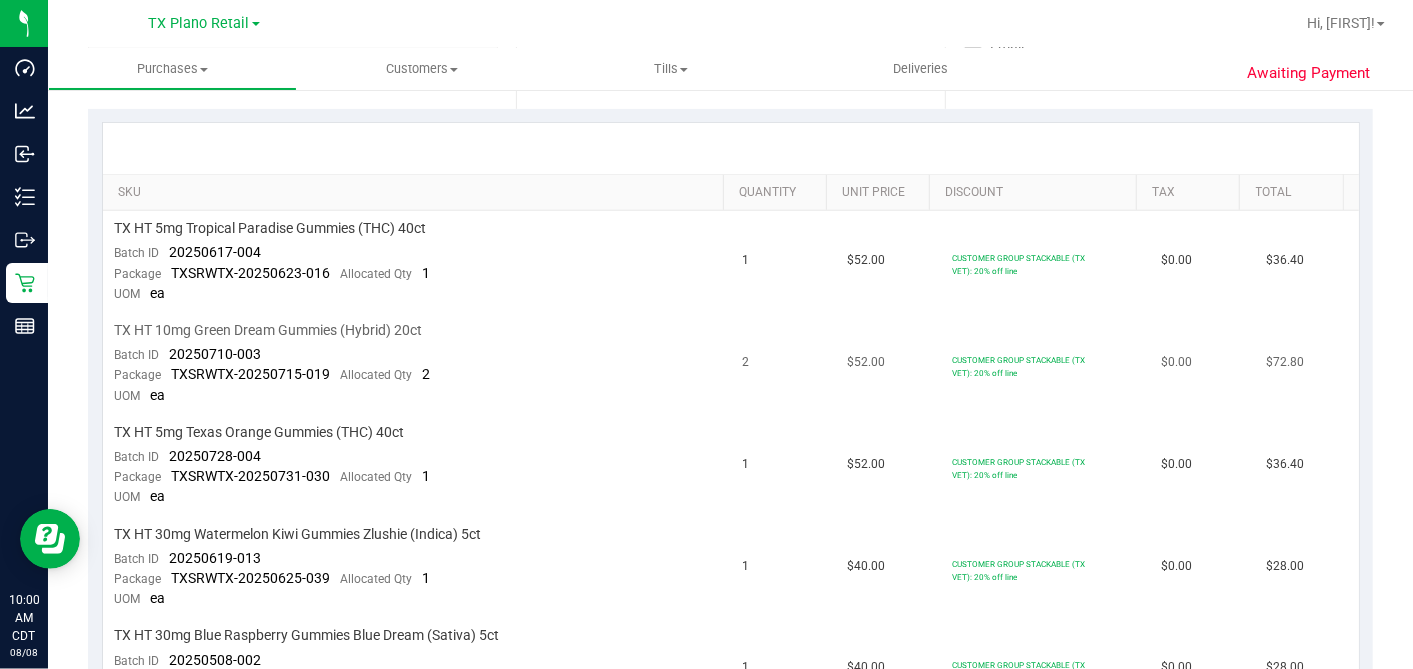 scroll, scrollTop: 444, scrollLeft: 0, axis: vertical 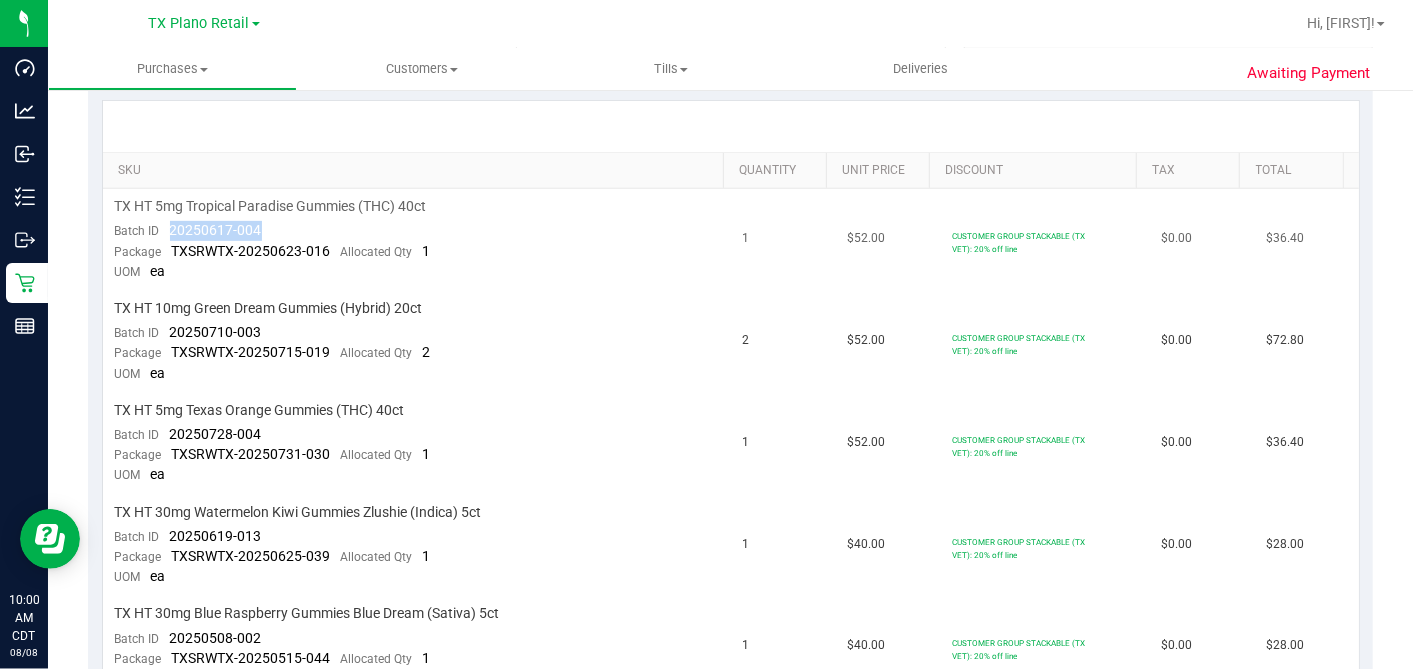 drag, startPoint x: 274, startPoint y: 231, endPoint x: 160, endPoint y: 234, distance: 114.03947 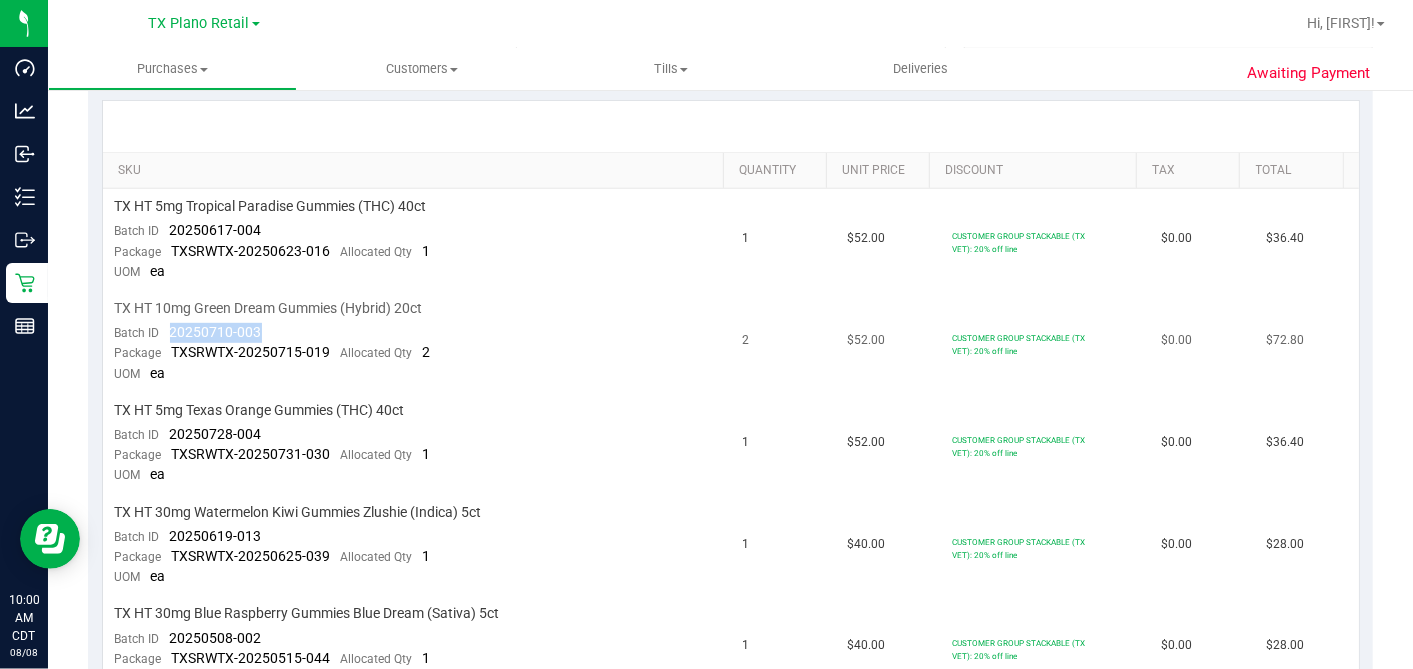 drag, startPoint x: 262, startPoint y: 336, endPoint x: 191, endPoint y: 335, distance: 71.00704 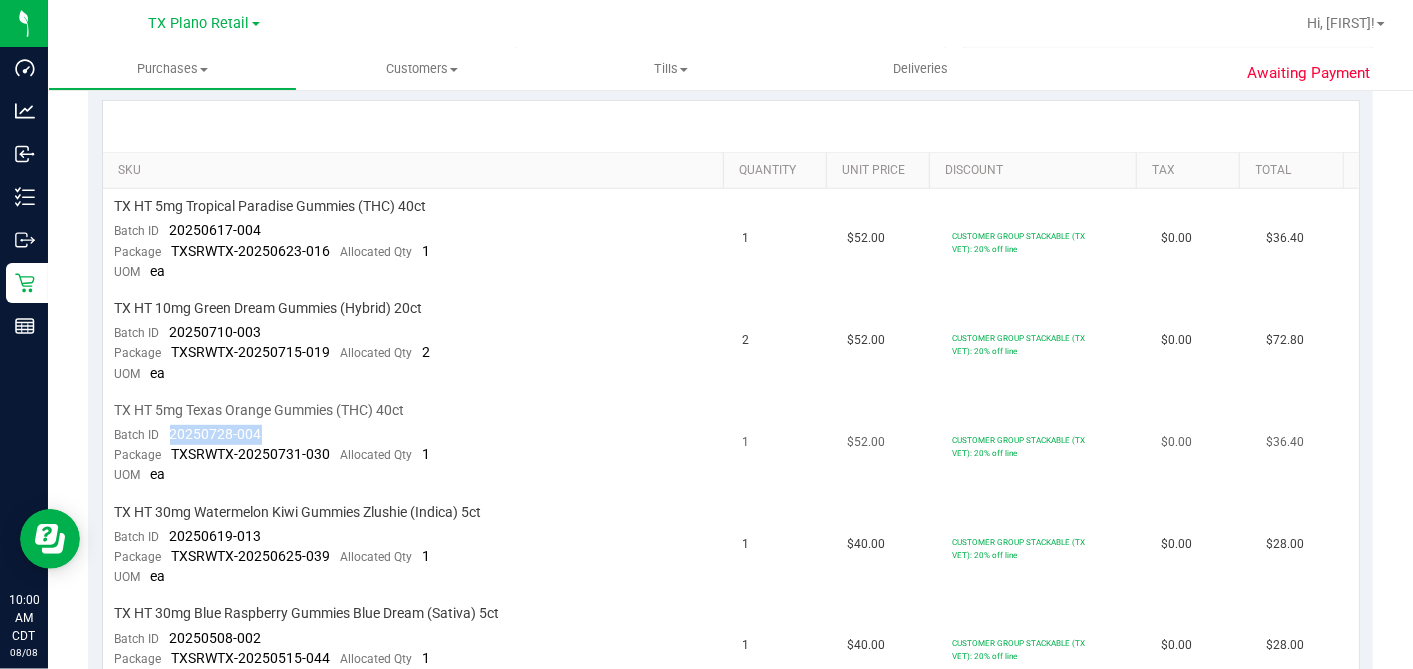 drag, startPoint x: 262, startPoint y: 434, endPoint x: 172, endPoint y: 426, distance: 90.35486 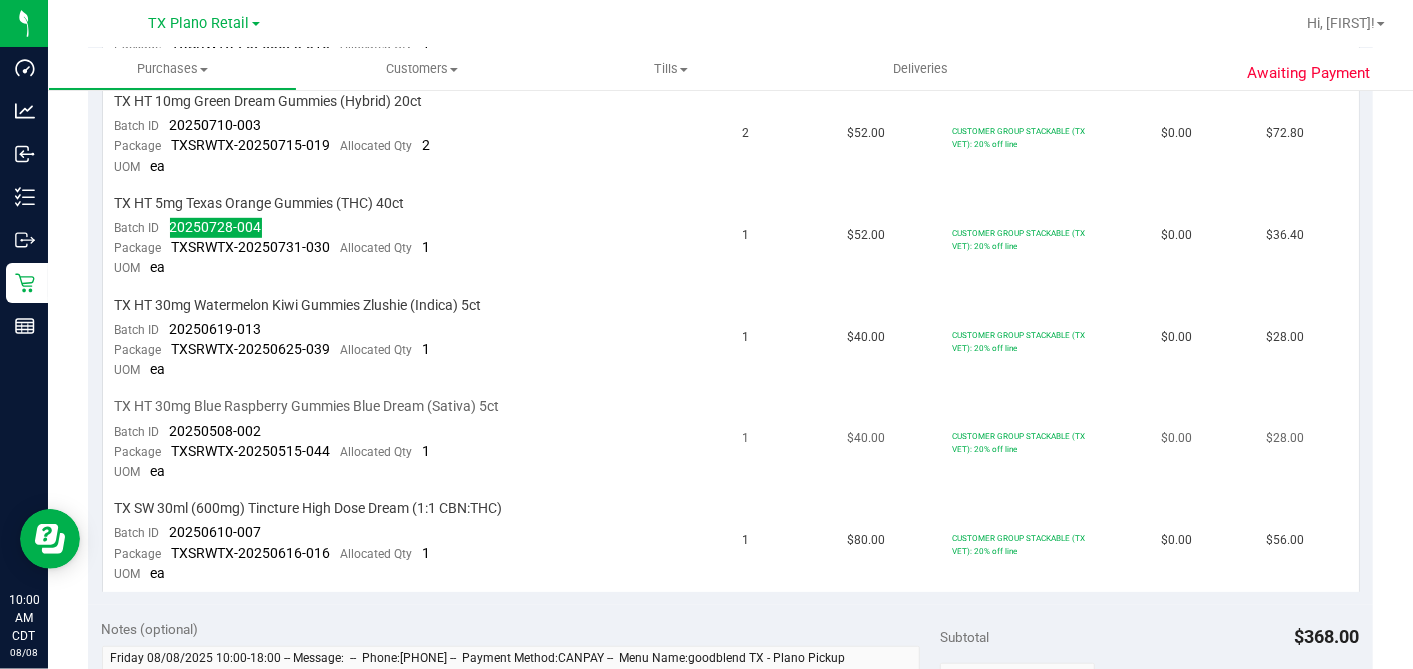 scroll, scrollTop: 777, scrollLeft: 0, axis: vertical 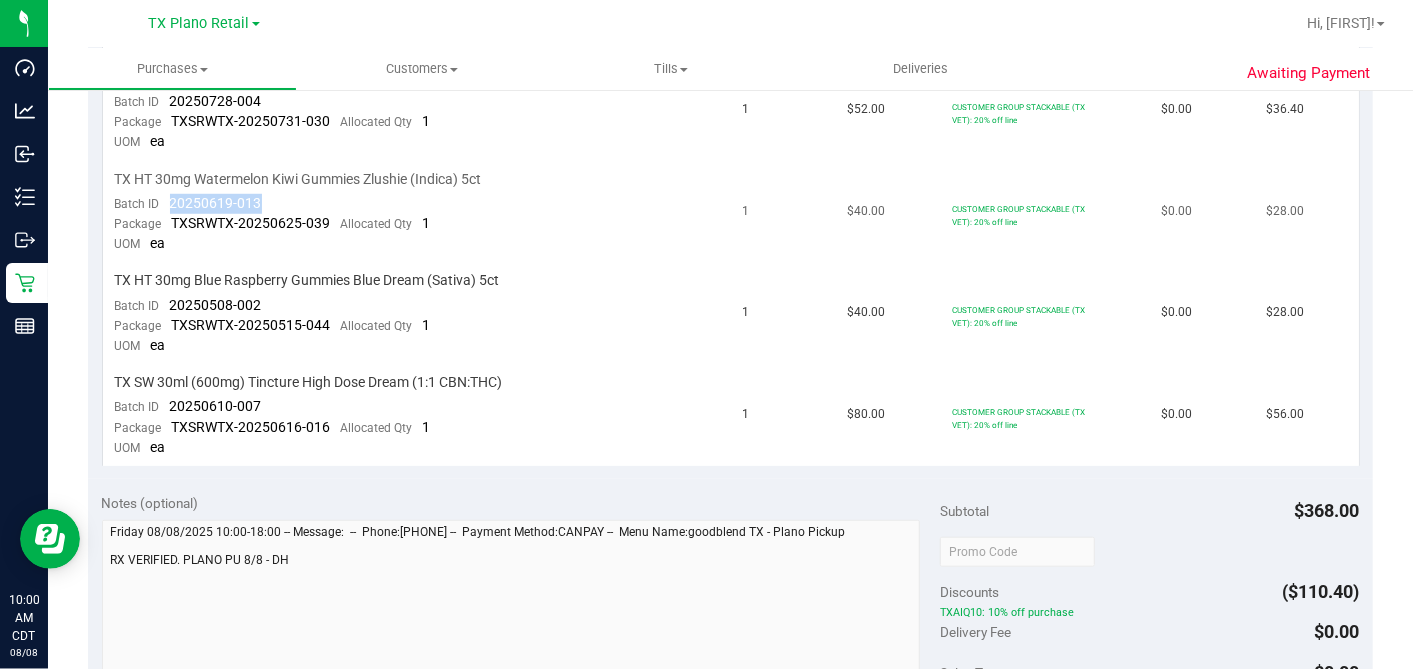 drag, startPoint x: 263, startPoint y: 193, endPoint x: 168, endPoint y: 195, distance: 95.02105 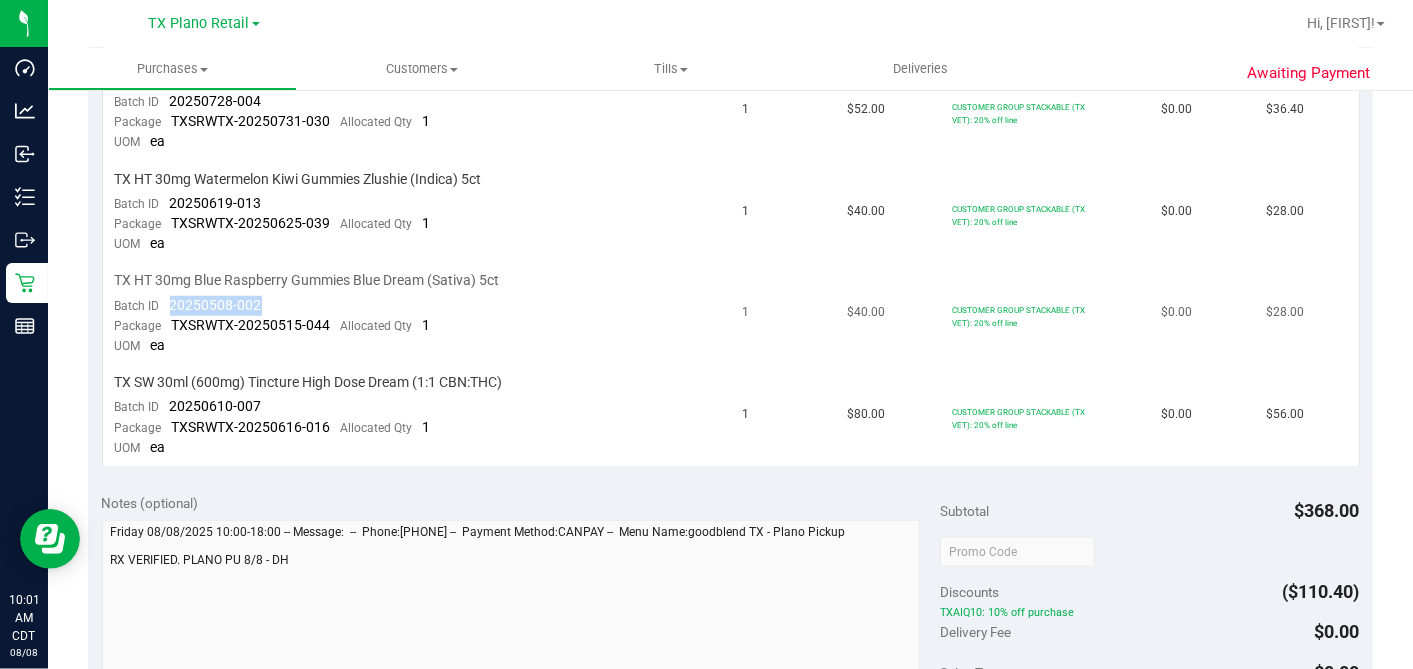 drag, startPoint x: 235, startPoint y: 297, endPoint x: 170, endPoint y: 301, distance: 65.12296 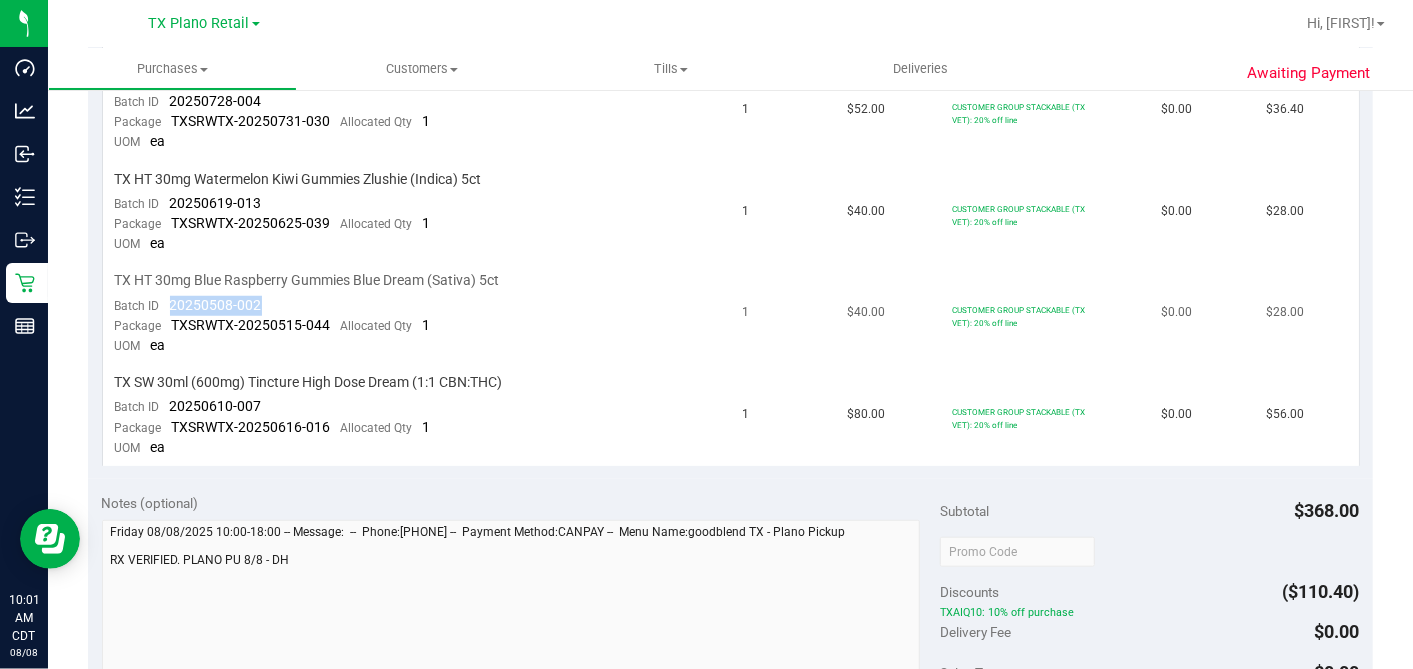 click on "TX HT 30mg Blue Raspberry Gummies Blue Dream (Sativa) 5ct
Batch ID
20250508-002
Package
TXSRWTX-20250515-044
Allocated Qty
1
UOM
ea" at bounding box center [417, 314] 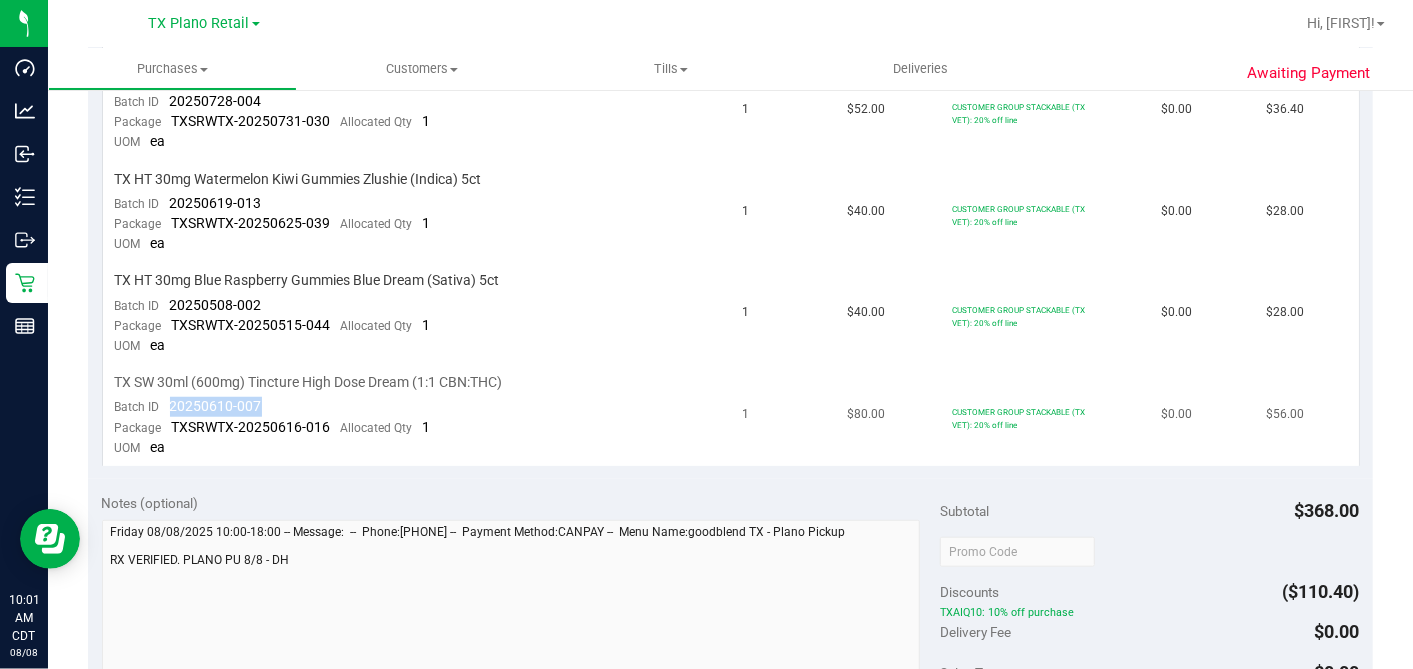 drag, startPoint x: 295, startPoint y: 390, endPoint x: 170, endPoint y: 397, distance: 125.19585 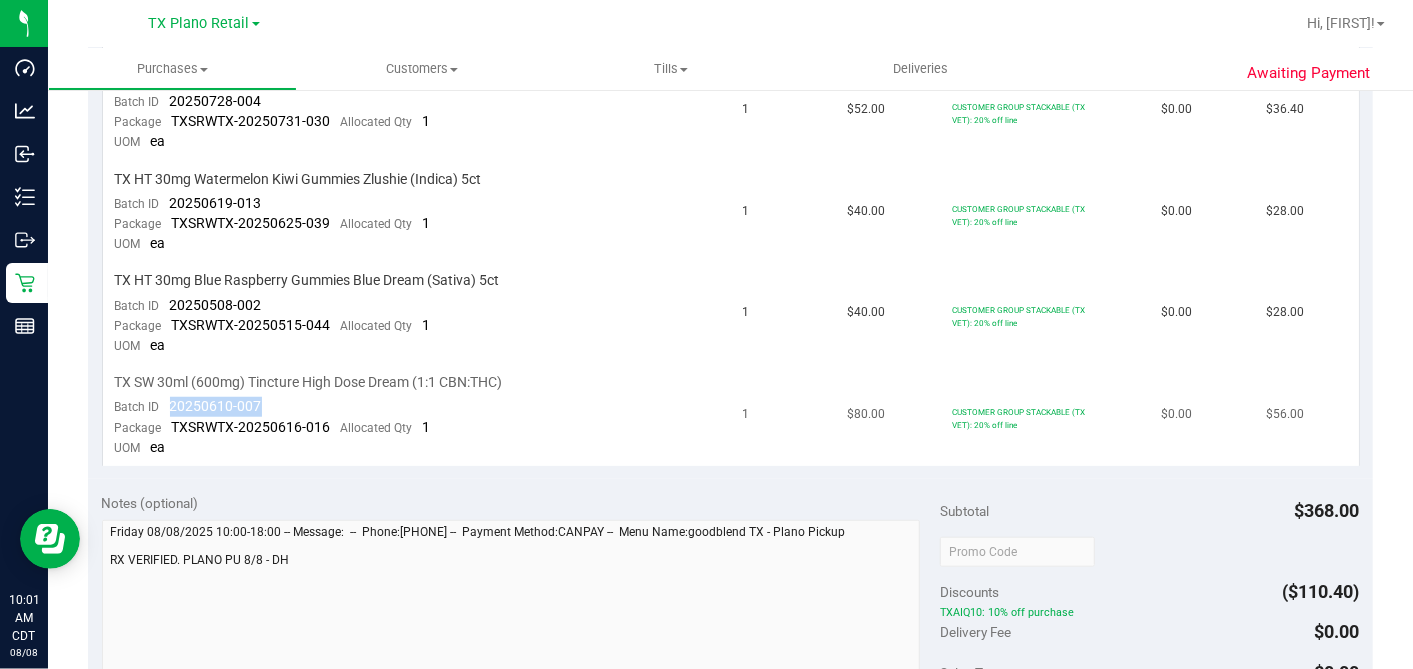 click on "TX SW 30ml (600mg) Tincture High Dose Dream (1:1 CBN:THC)
Batch ID
20250610-007
Package
TXSRWTX-20250616-016
Allocated Qty
1
UOM
ea" at bounding box center [417, 415] 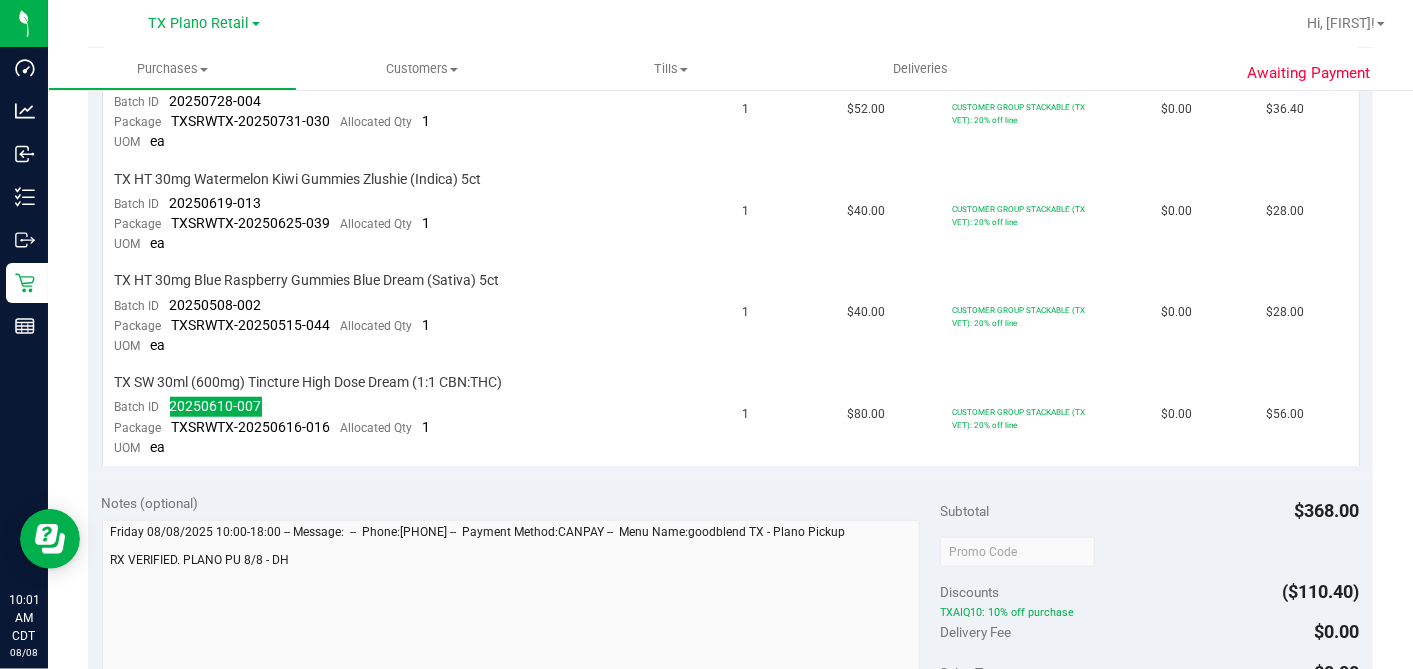scroll, scrollTop: 111, scrollLeft: 0, axis: vertical 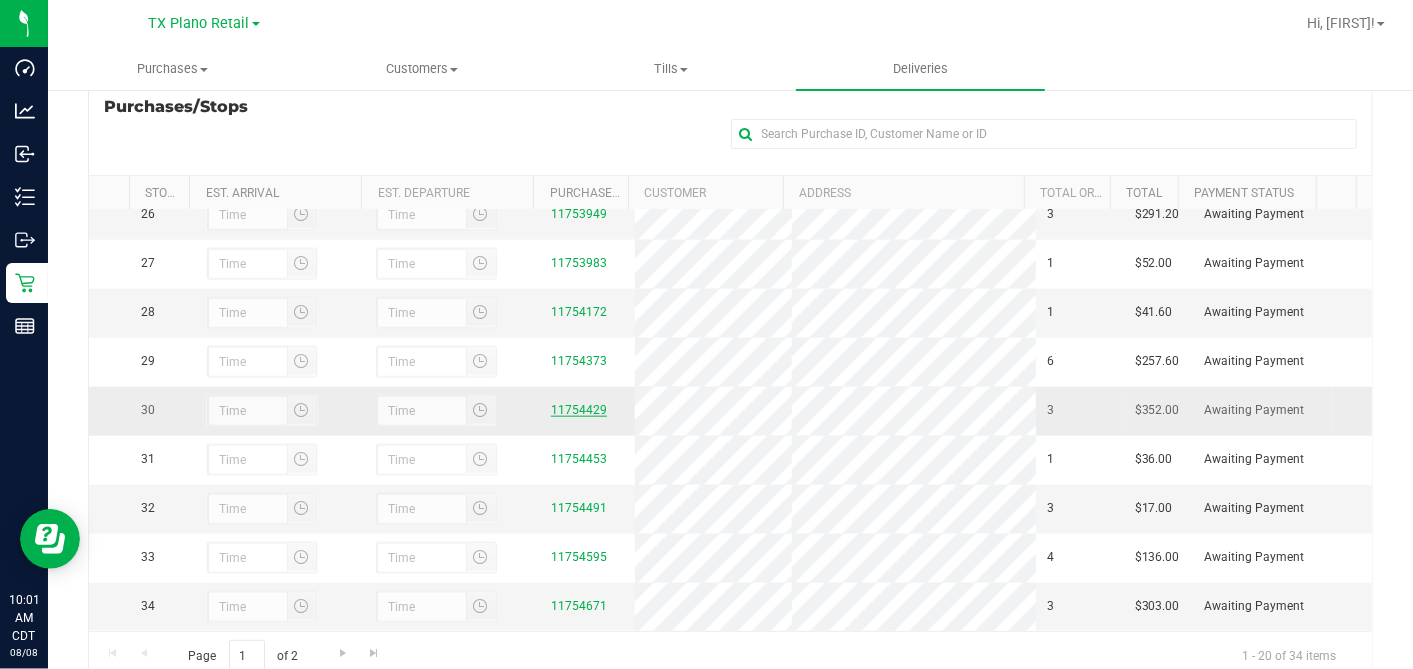 click on "11754429" at bounding box center [579, 410] 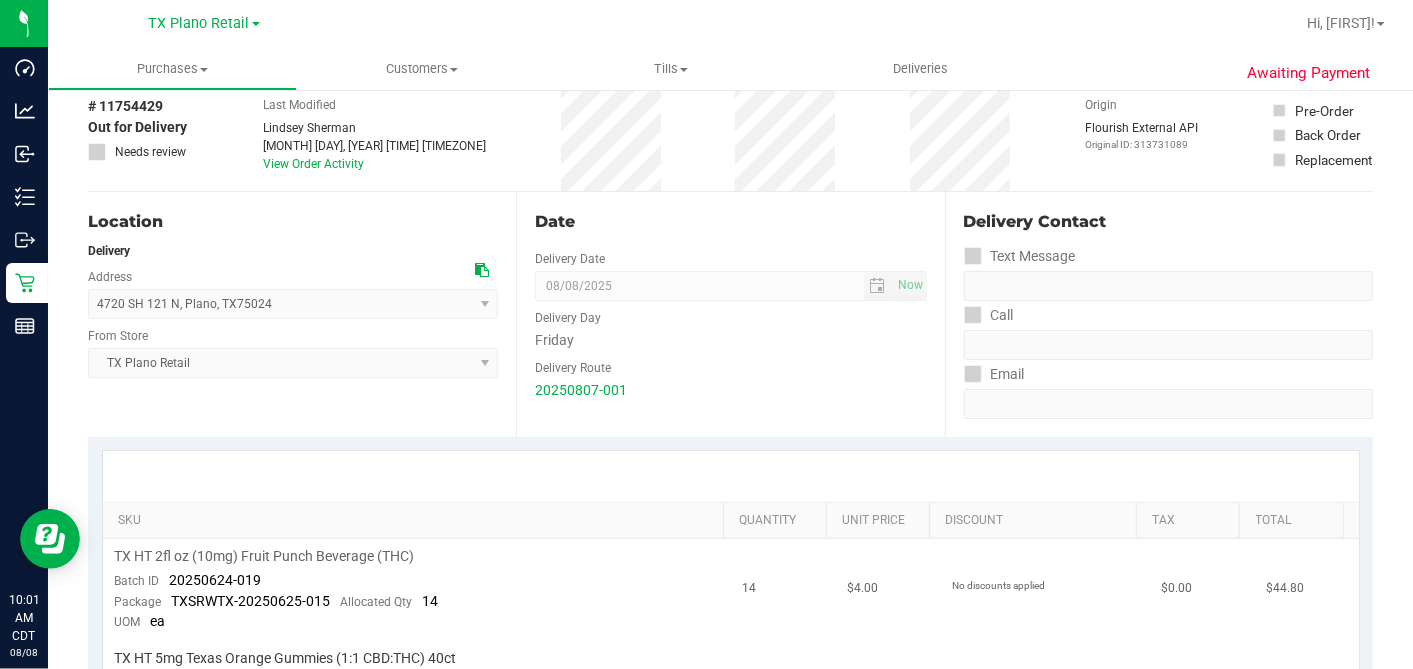 scroll, scrollTop: 333, scrollLeft: 0, axis: vertical 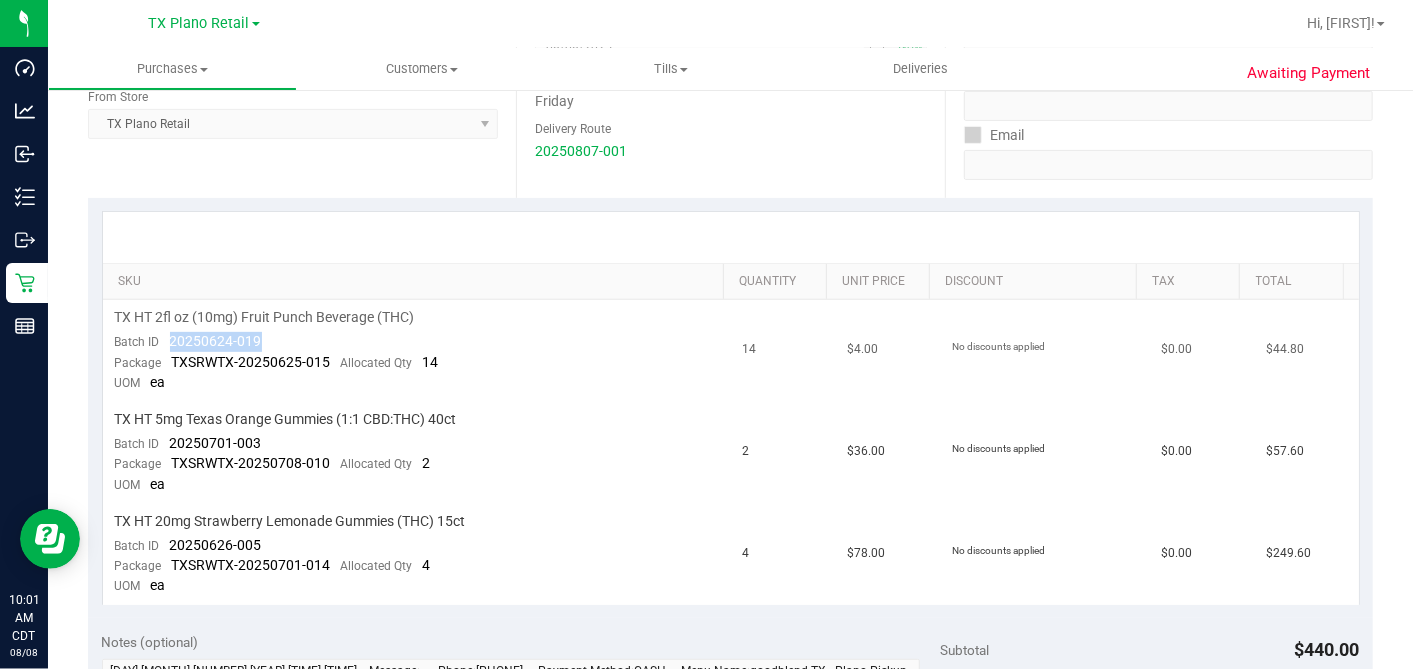 drag, startPoint x: 277, startPoint y: 339, endPoint x: 161, endPoint y: 338, distance: 116.00431 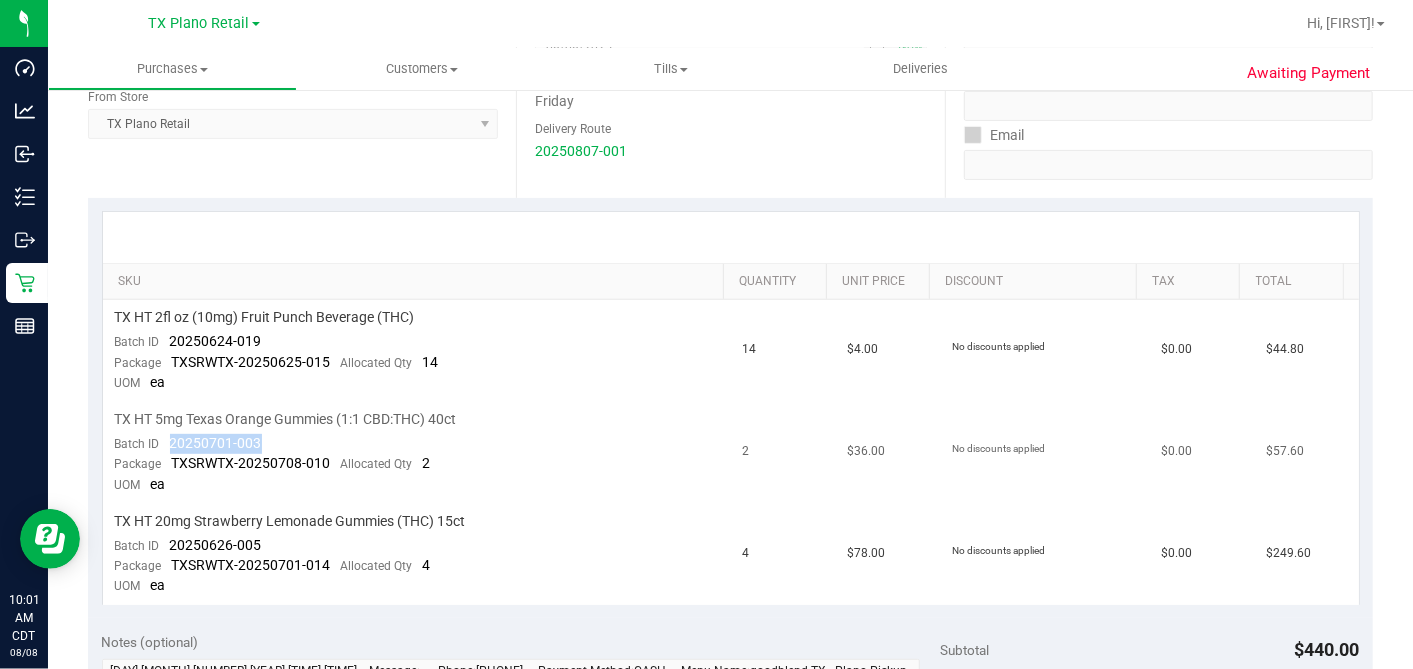 drag, startPoint x: 260, startPoint y: 442, endPoint x: 170, endPoint y: 442, distance: 90 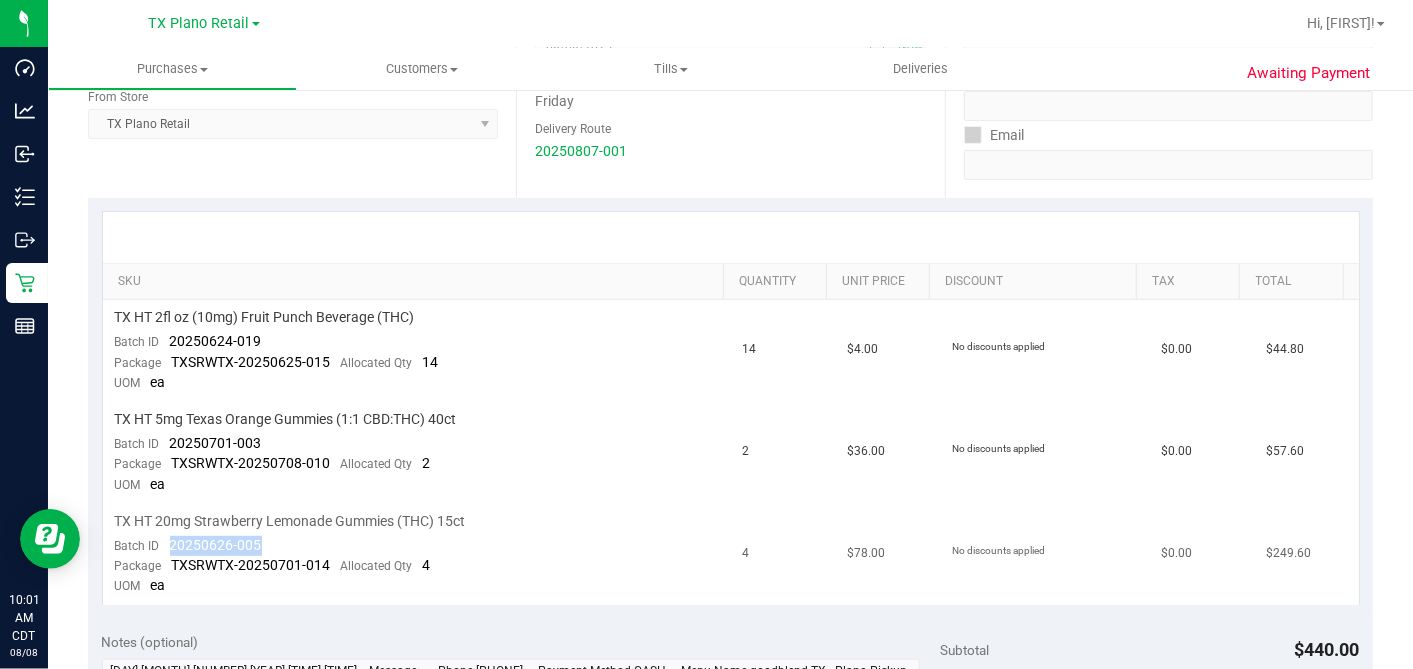 drag, startPoint x: 270, startPoint y: 533, endPoint x: 170, endPoint y: 539, distance: 100.17984 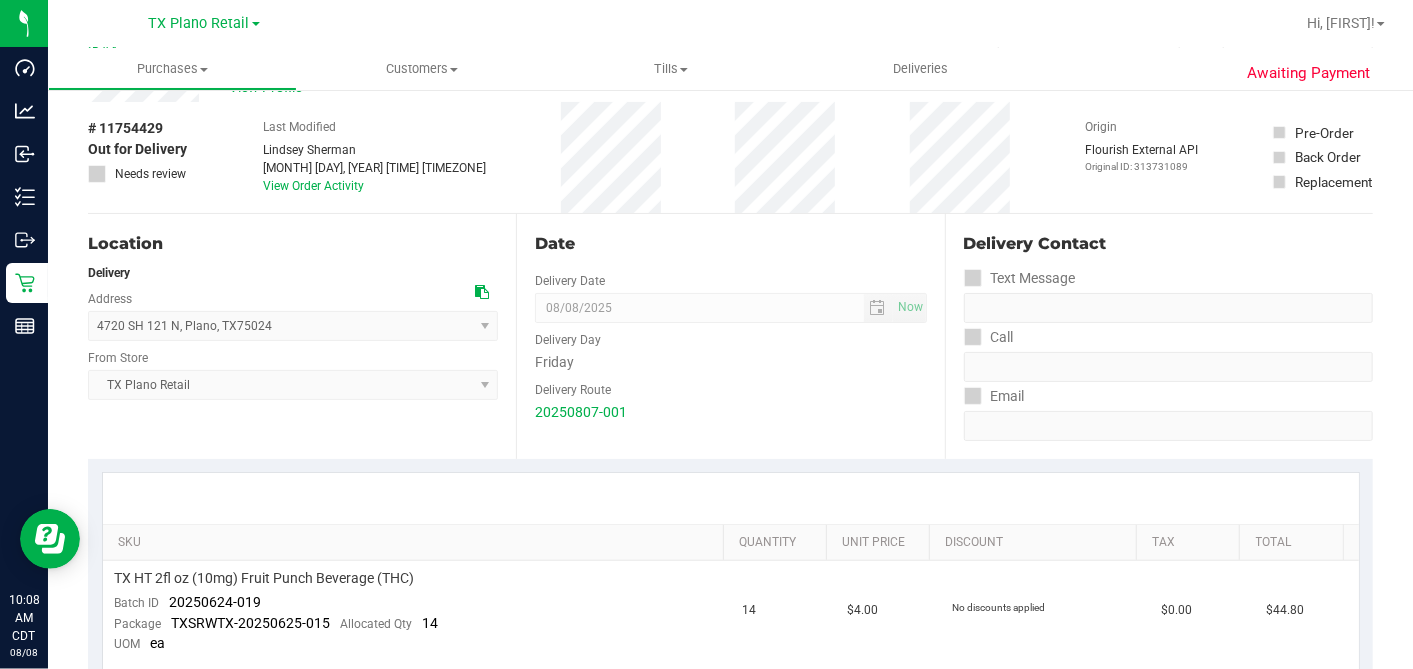 scroll, scrollTop: 0, scrollLeft: 0, axis: both 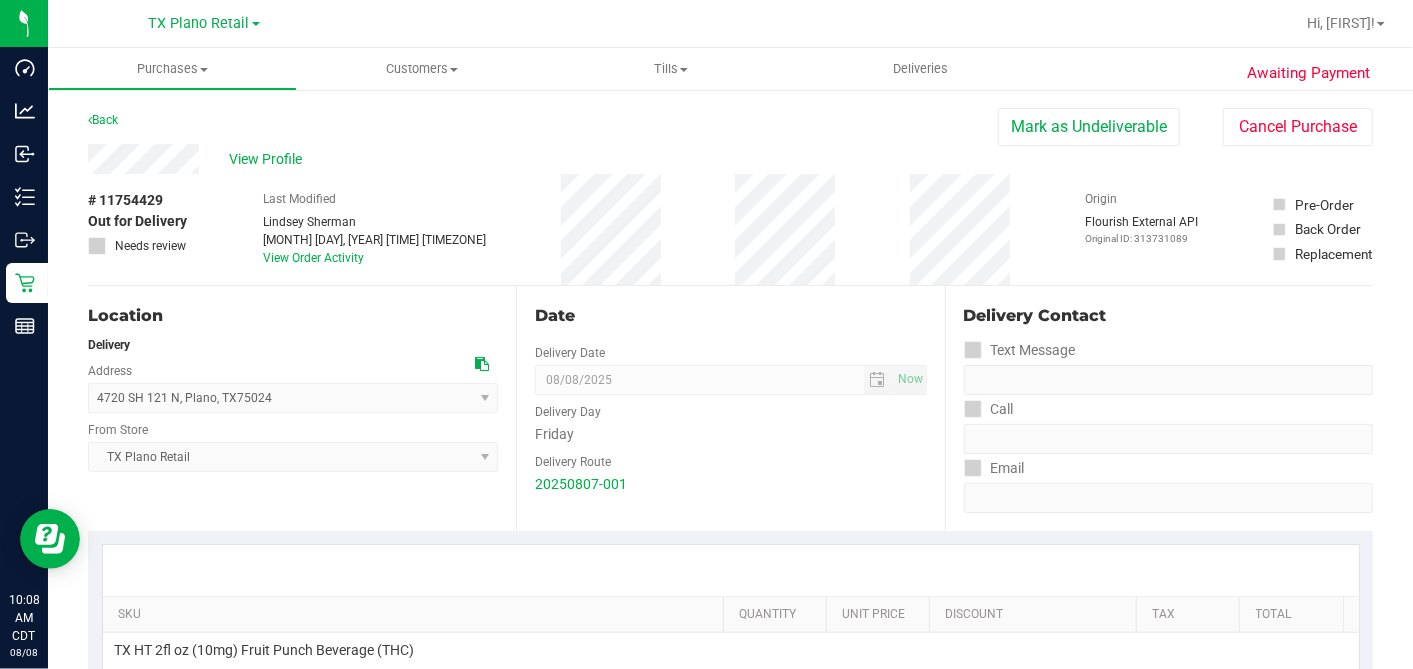 drag, startPoint x: 56, startPoint y: 0, endPoint x: 459, endPoint y: 151, distance: 430.36032 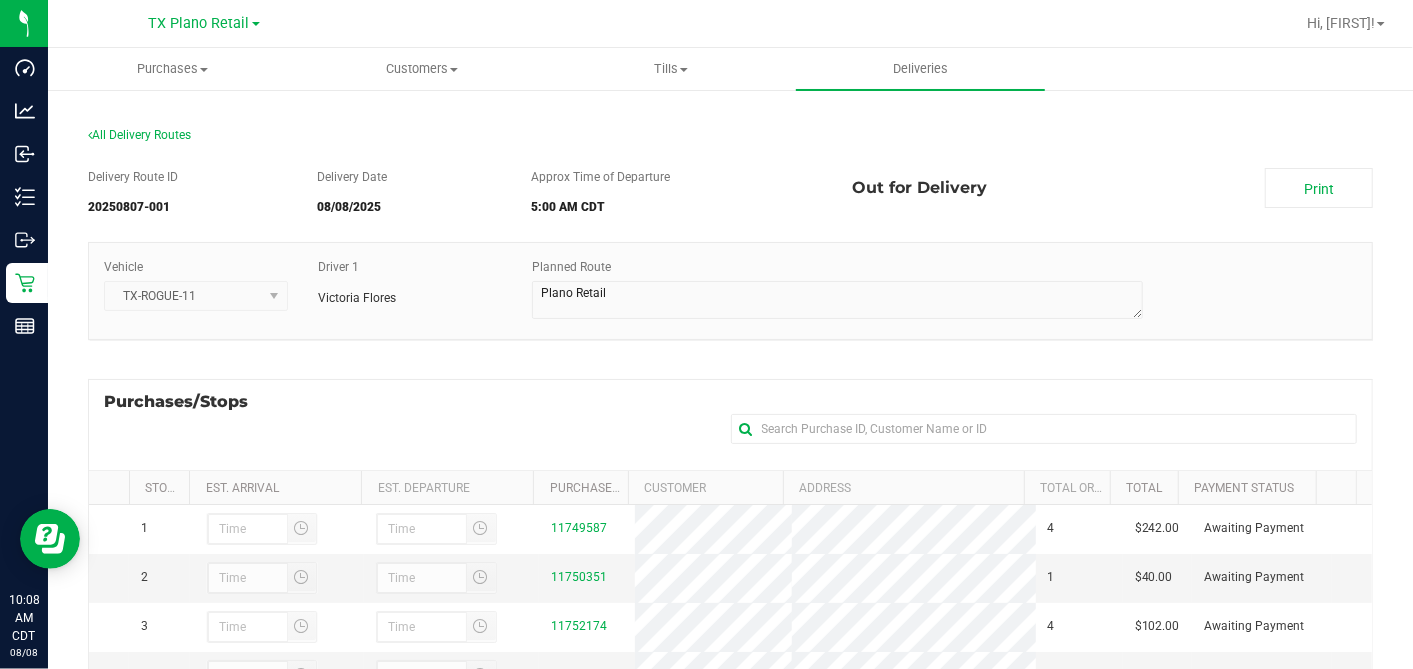 scroll, scrollTop: 357, scrollLeft: 0, axis: vertical 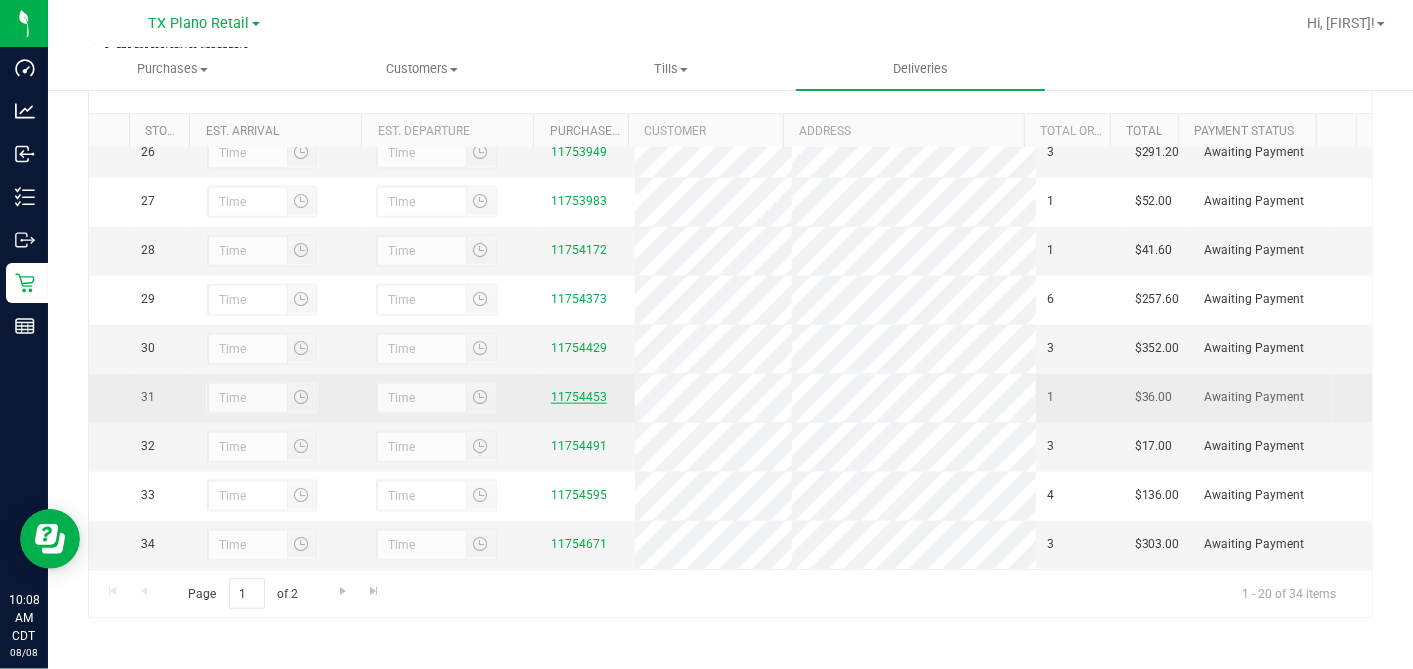 click on "11754453" at bounding box center [579, 397] 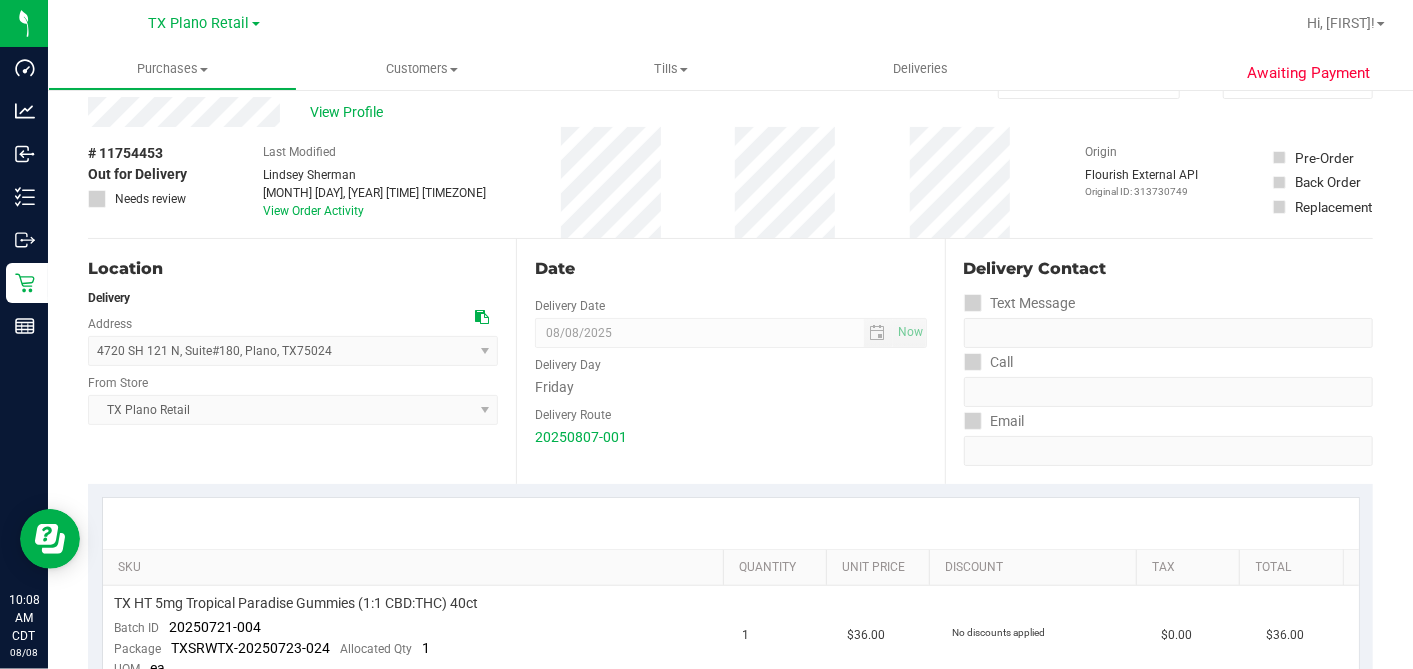 scroll, scrollTop: 0, scrollLeft: 0, axis: both 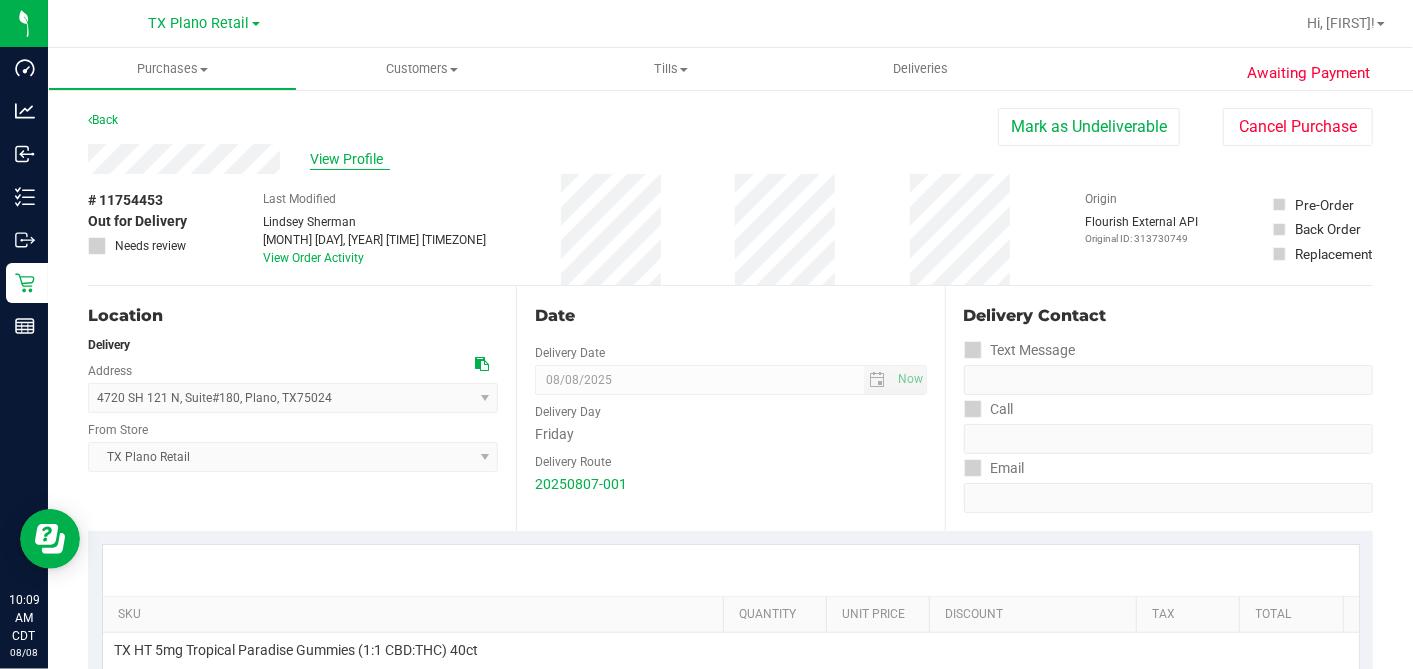 click on "View Profile" at bounding box center [350, 159] 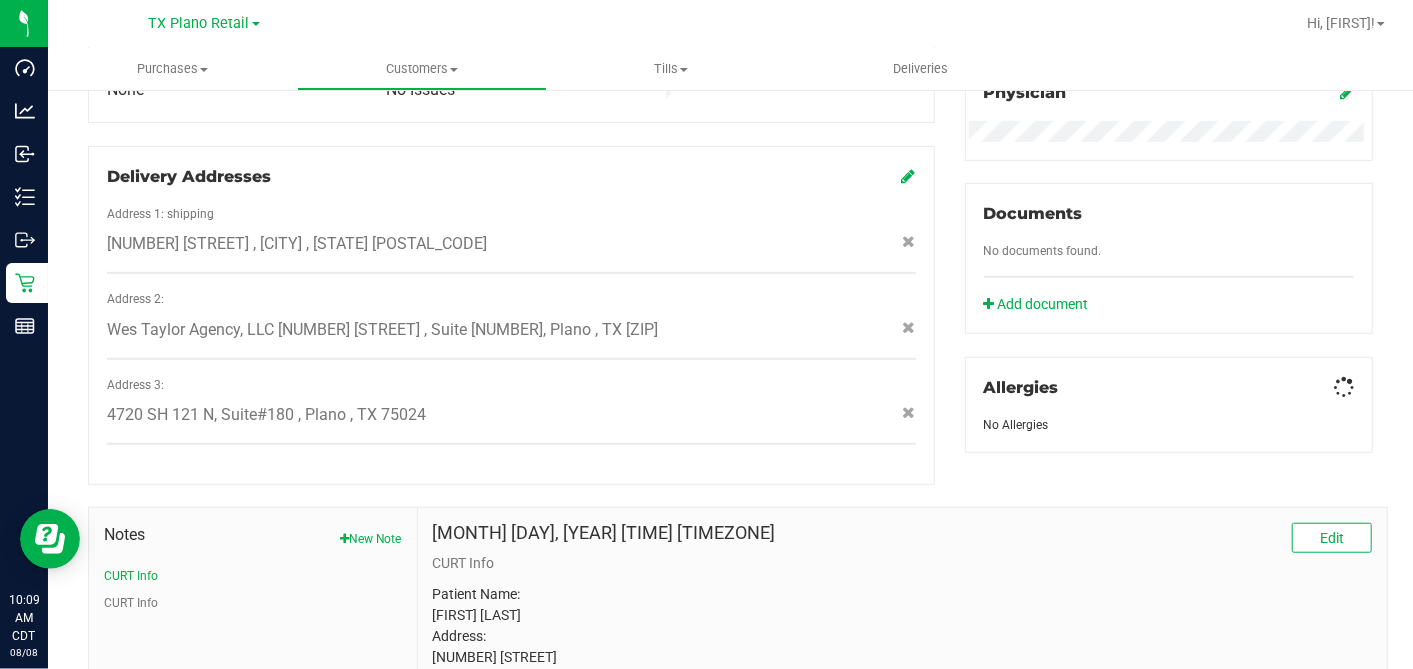 scroll, scrollTop: 845, scrollLeft: 0, axis: vertical 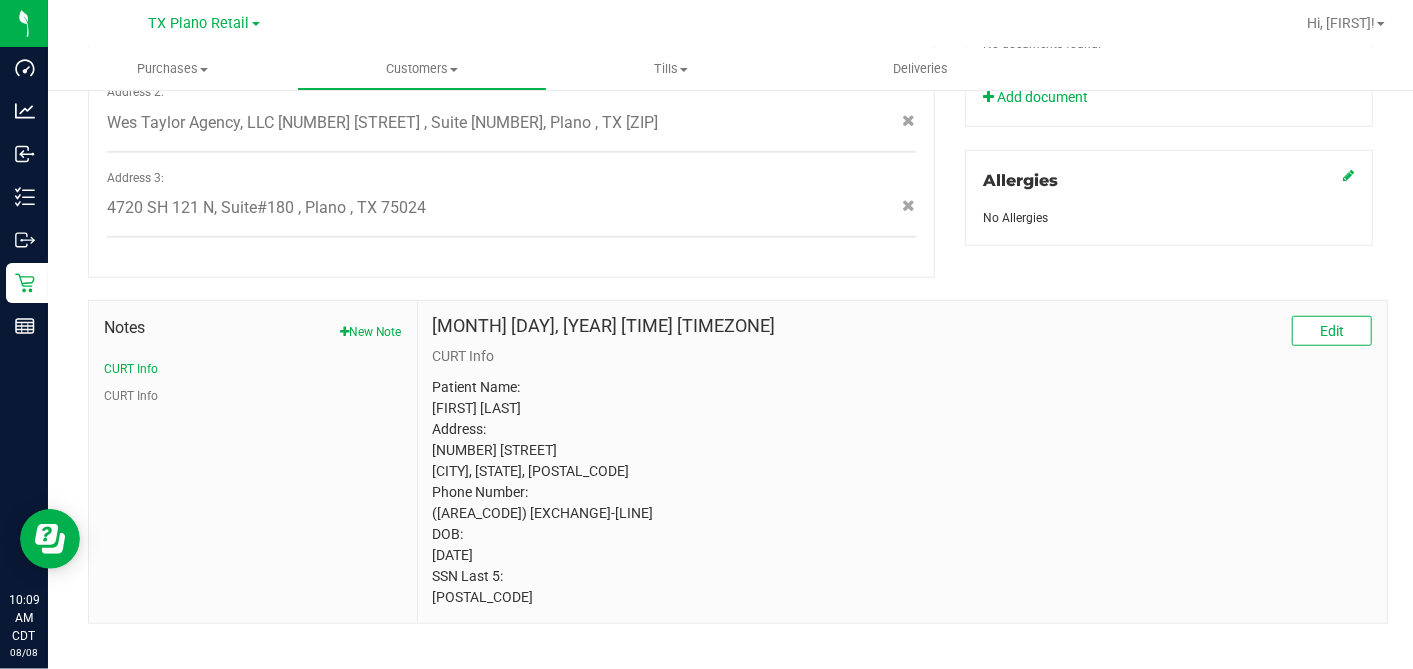 click on "Patient Name:
[FIRST] [LAST]
Address:
[NUMBER] [STREET]
[CITY], [STATE], [POSTAL_CODE]
Phone Number:
([AREA_CODE]) [EXCHANGE]-[LINE]
DOB:
[DATE]
SSN Last 5:
[POSTAL_CODE]" at bounding box center (902, 492) 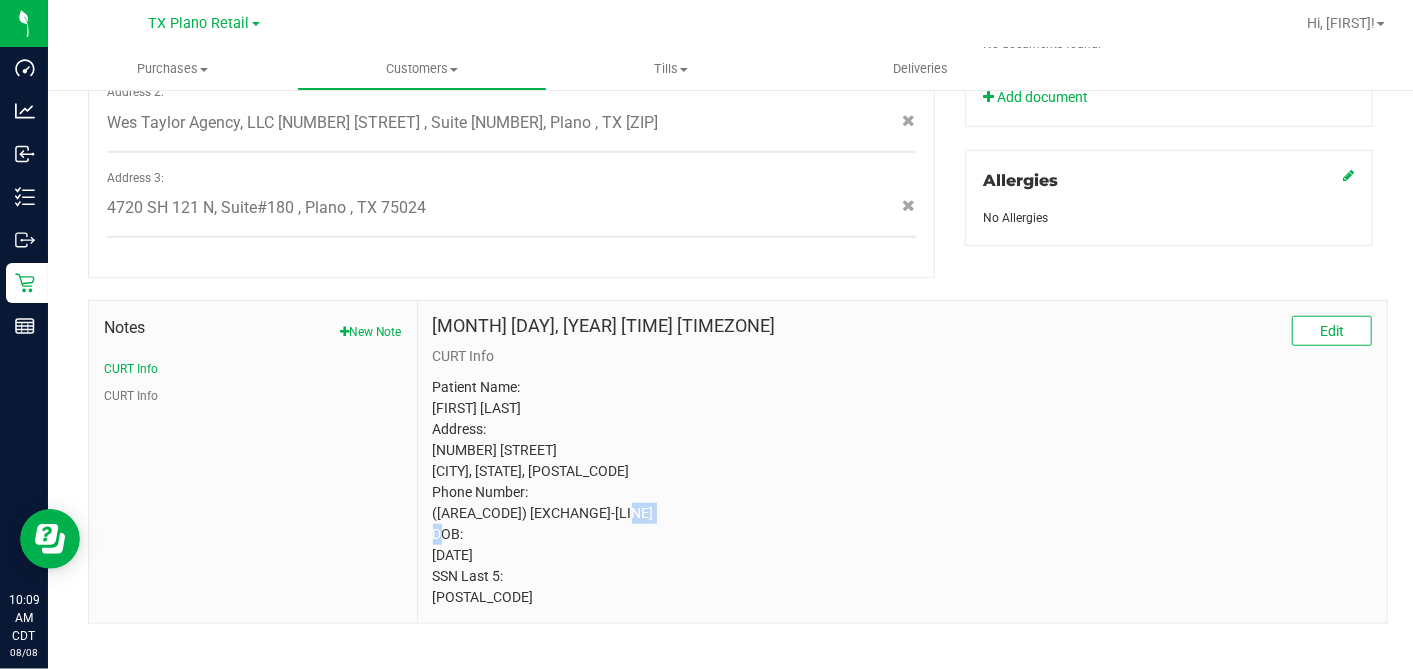 click on "Patient Name:
[FIRST] [LAST]
Address:
[NUMBER] [STREET]
[CITY], [STATE], [POSTAL_CODE]
Phone Number:
([AREA_CODE]) [EXCHANGE]-[LINE]
DOB:
[DATE]
SSN Last 5:
[POSTAL_CODE]" at bounding box center (902, 492) 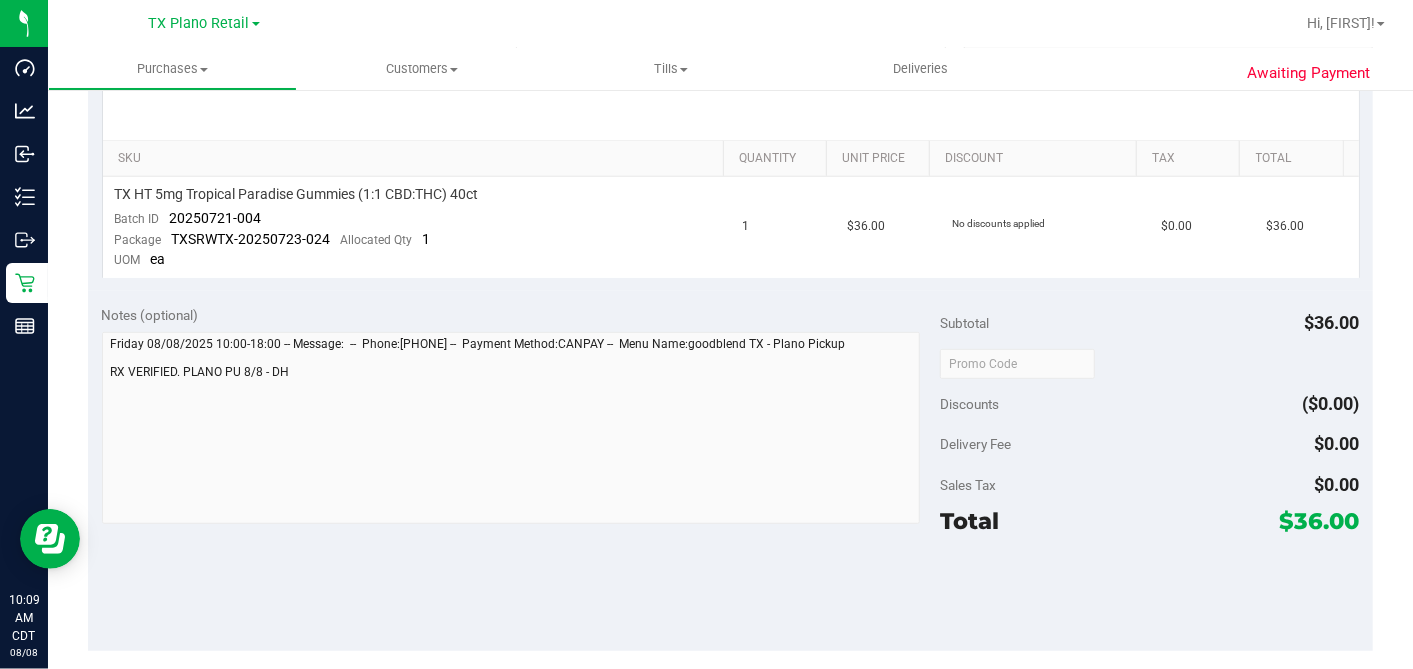 scroll, scrollTop: 289, scrollLeft: 0, axis: vertical 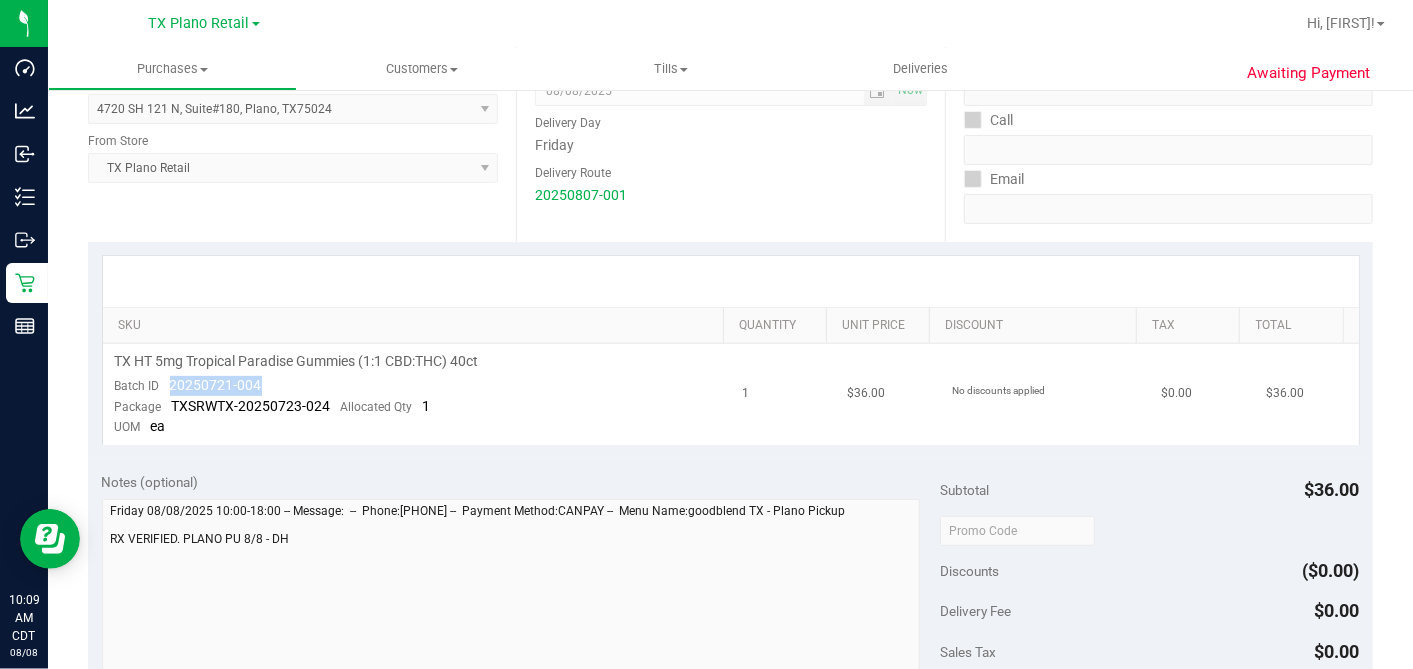 drag, startPoint x: 282, startPoint y: 377, endPoint x: 216, endPoint y: 394, distance: 68.154236 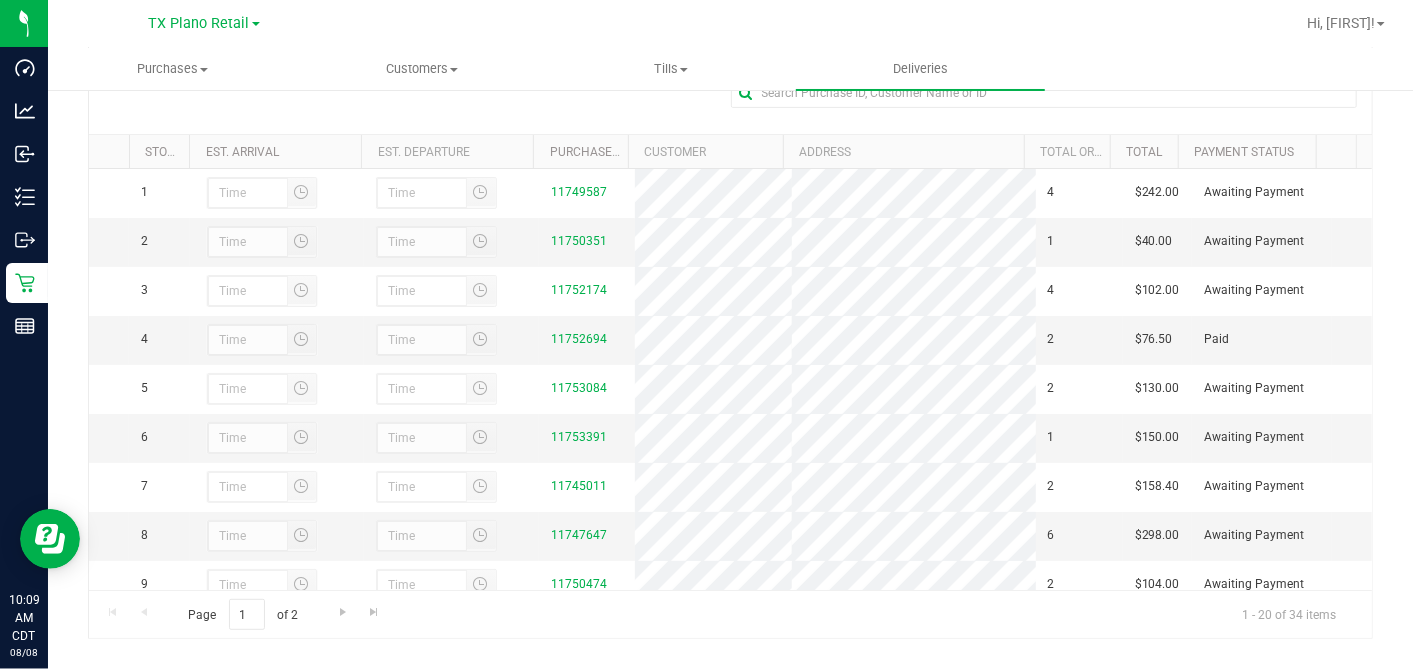 scroll, scrollTop: 357, scrollLeft: 0, axis: vertical 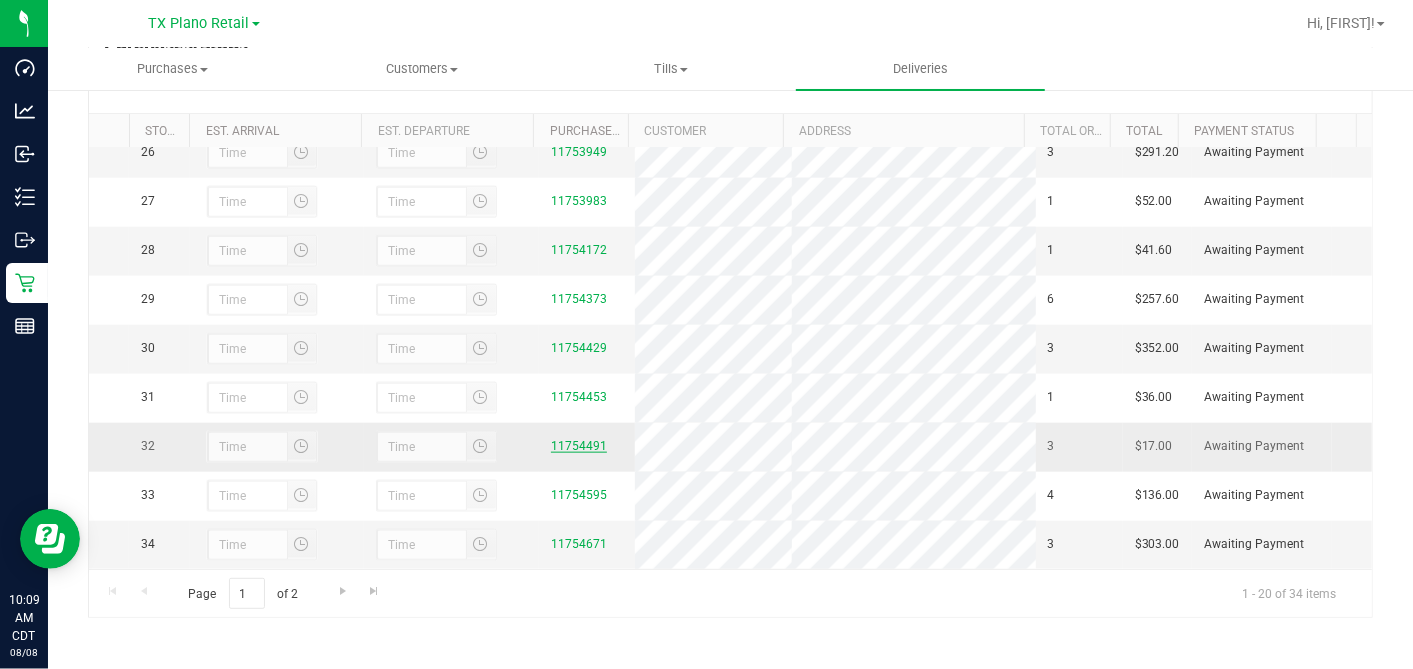 drag, startPoint x: 732, startPoint y: 285, endPoint x: 557, endPoint y: 434, distance: 229.83908 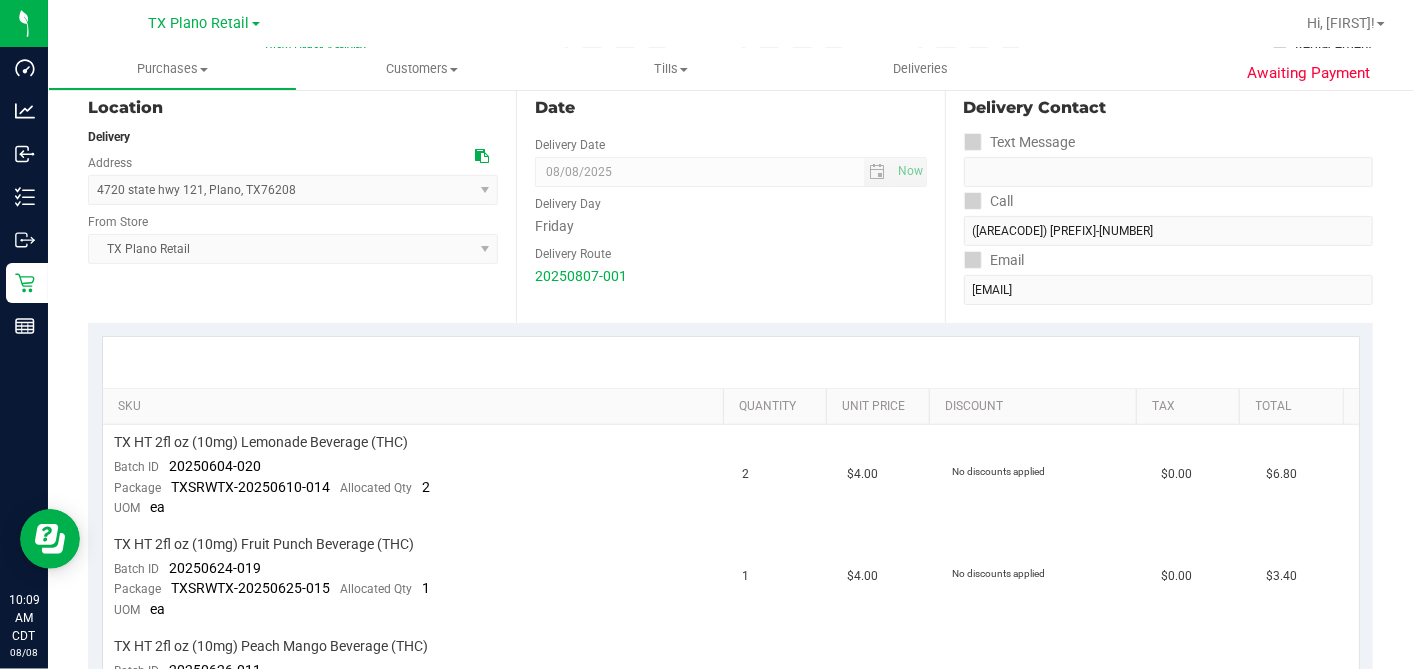 scroll, scrollTop: 333, scrollLeft: 0, axis: vertical 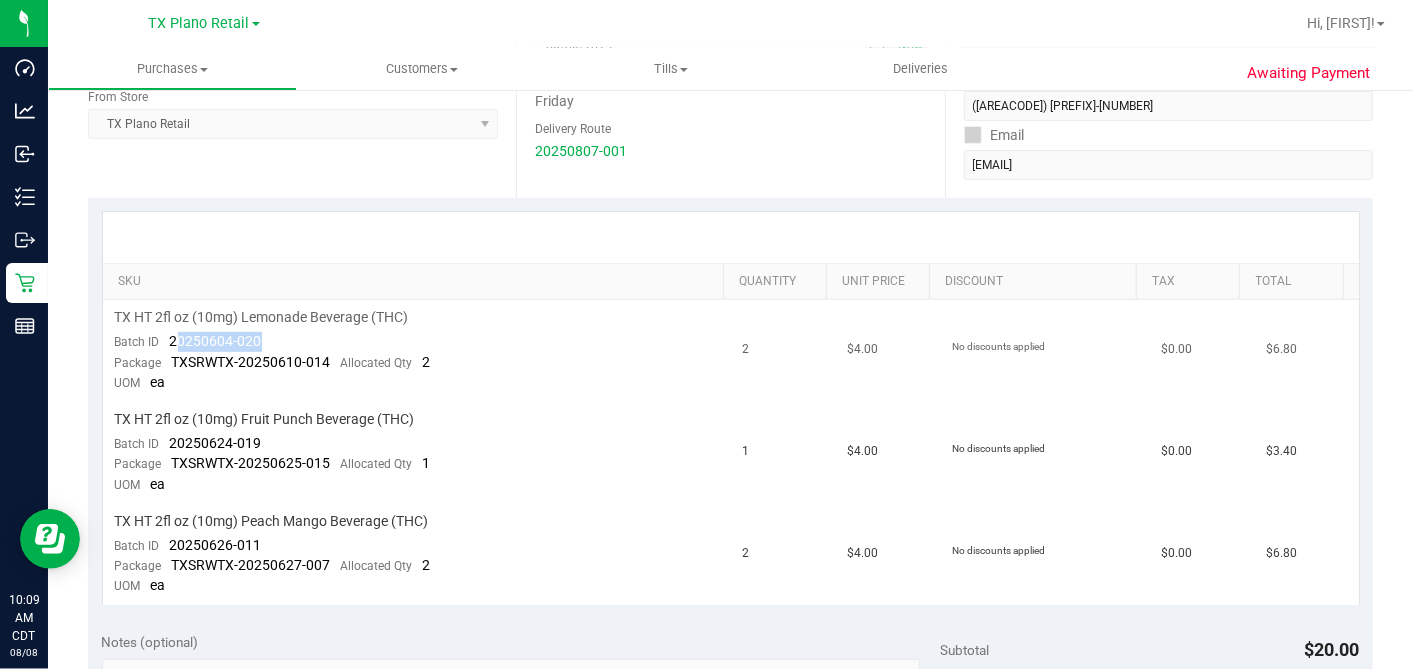 drag, startPoint x: 277, startPoint y: 335, endPoint x: 173, endPoint y: 340, distance: 104.120125 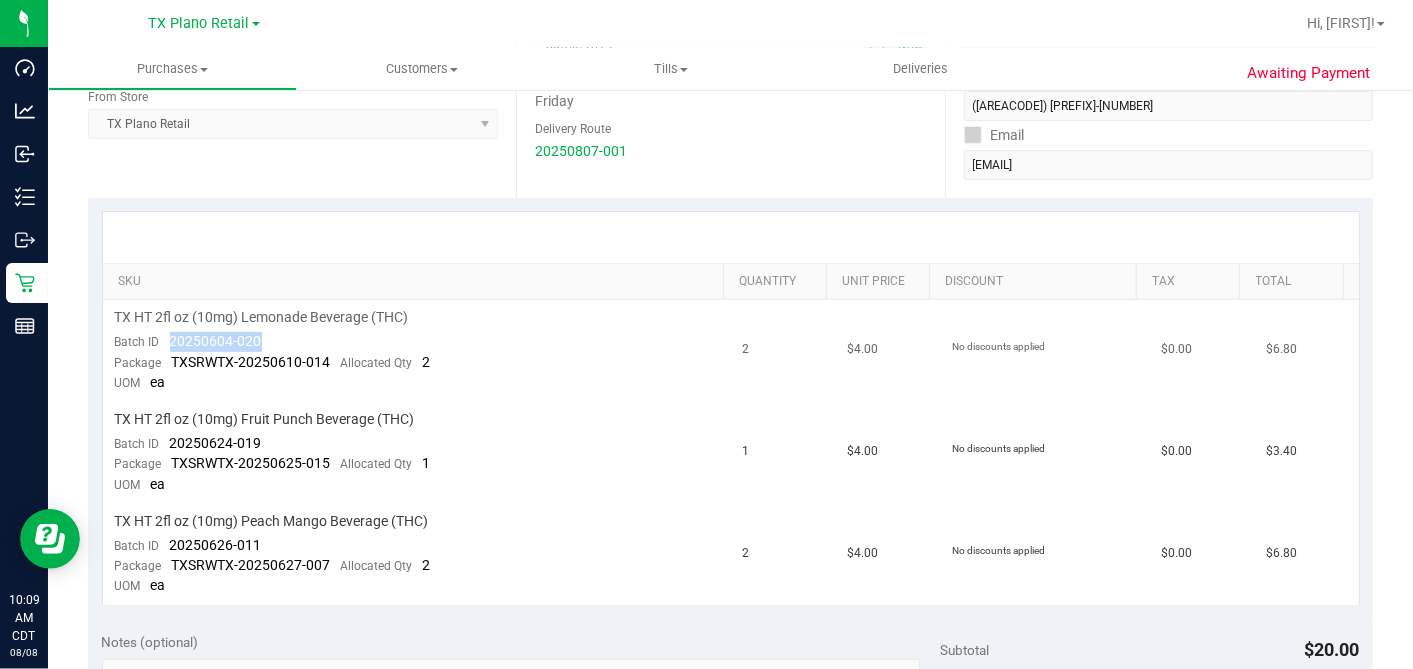 drag, startPoint x: 179, startPoint y: 340, endPoint x: 261, endPoint y: 337, distance: 82.05486 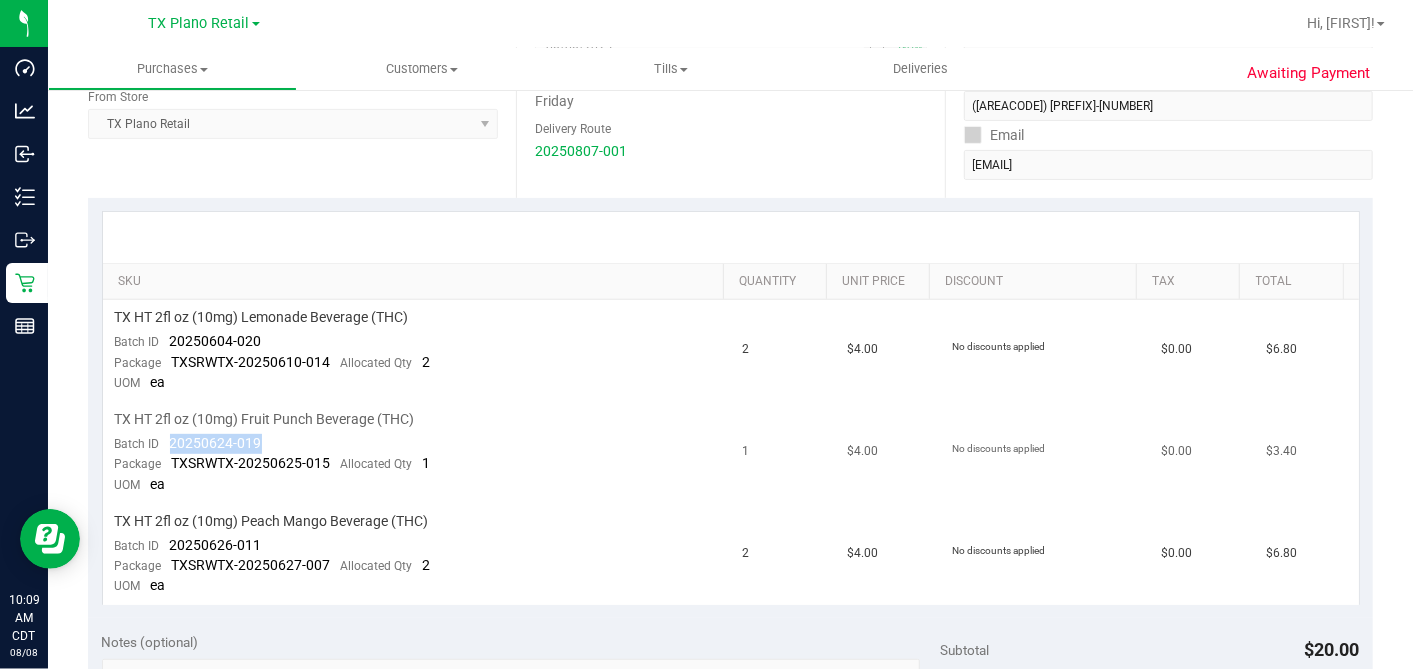 drag, startPoint x: 261, startPoint y: 436, endPoint x: 169, endPoint y: 436, distance: 92 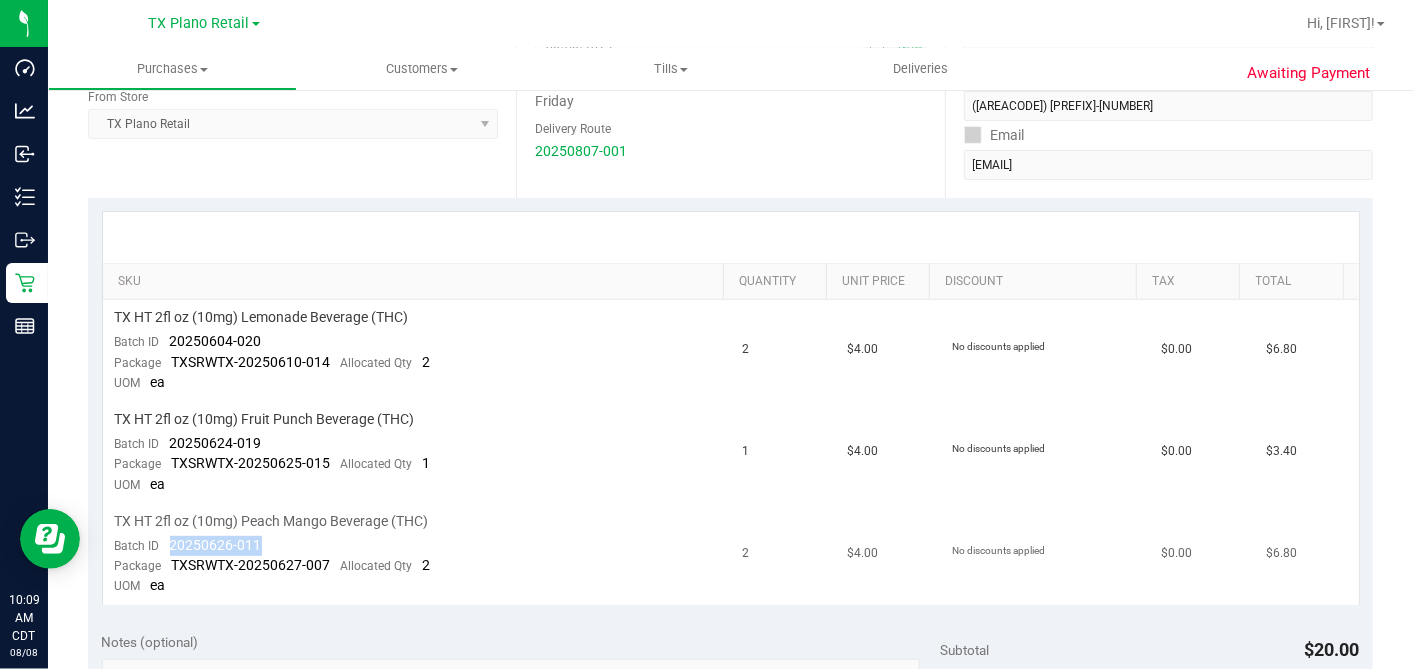 drag, startPoint x: 251, startPoint y: 539, endPoint x: 168, endPoint y: 541, distance: 83.02409 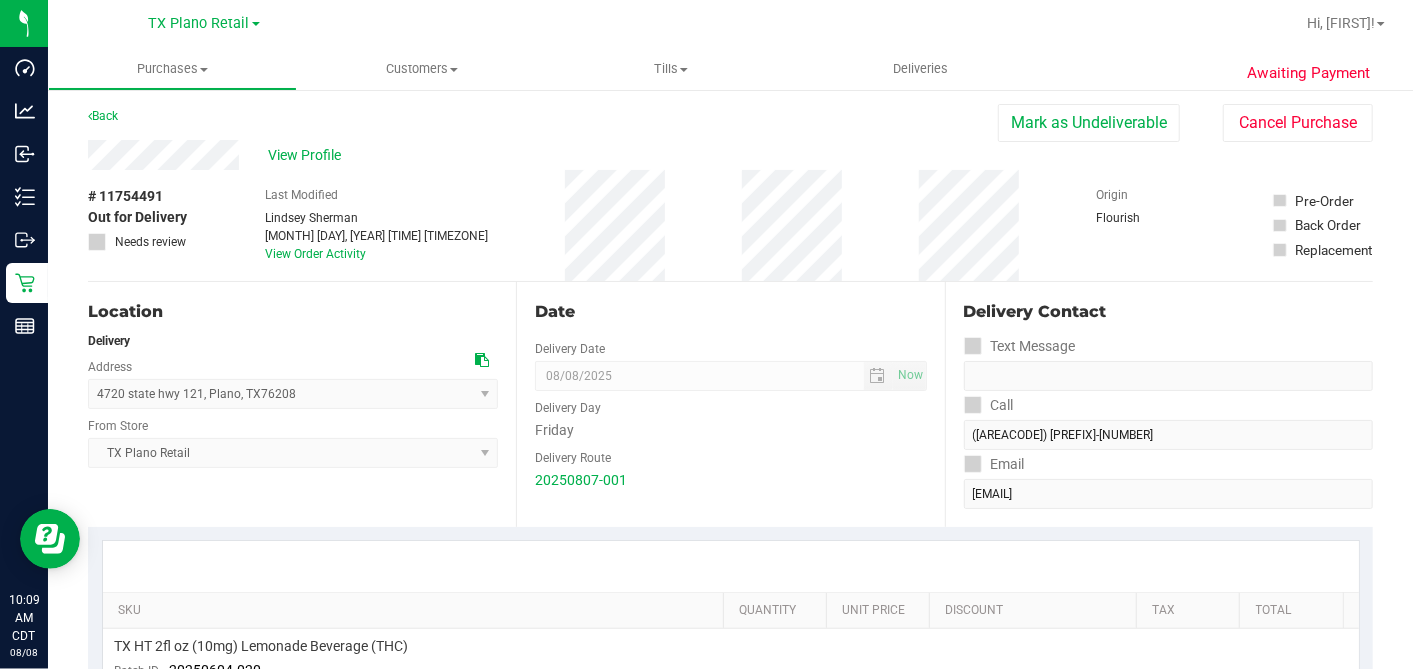 scroll, scrollTop: 0, scrollLeft: 0, axis: both 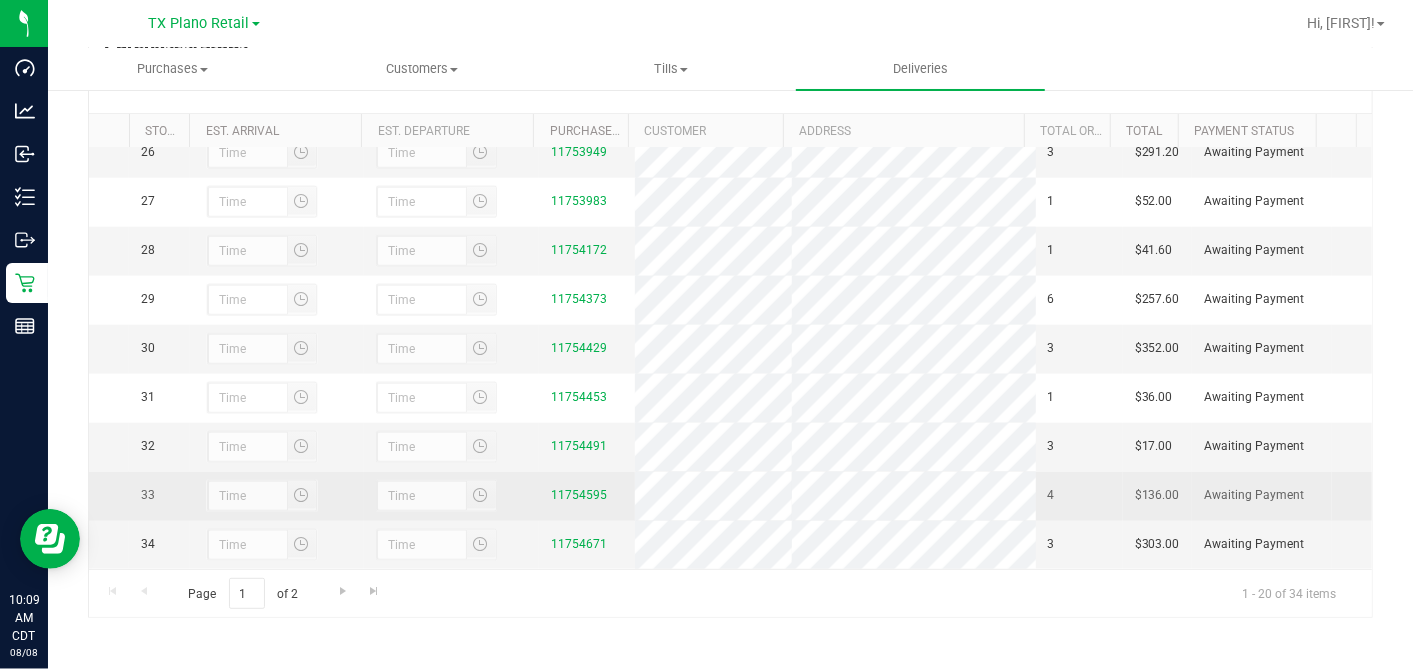 click on "11754595" at bounding box center (587, 495) 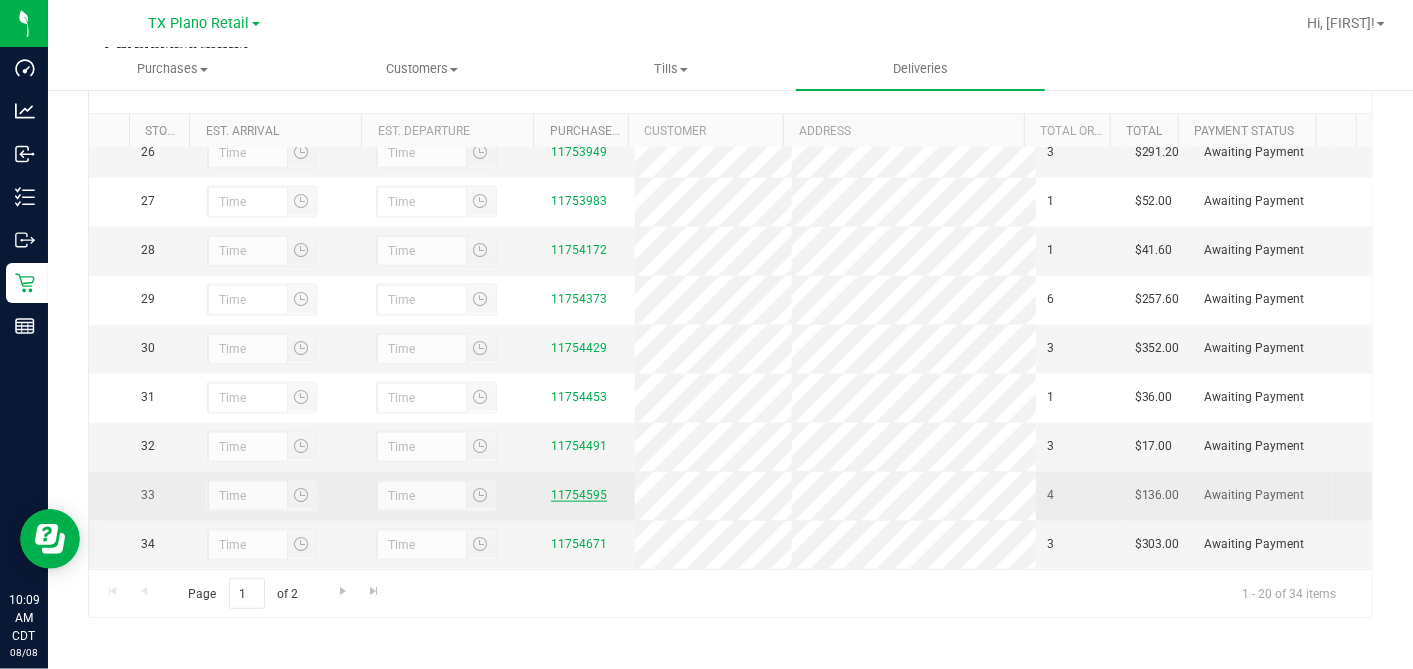 click on "11754595" at bounding box center [579, 495] 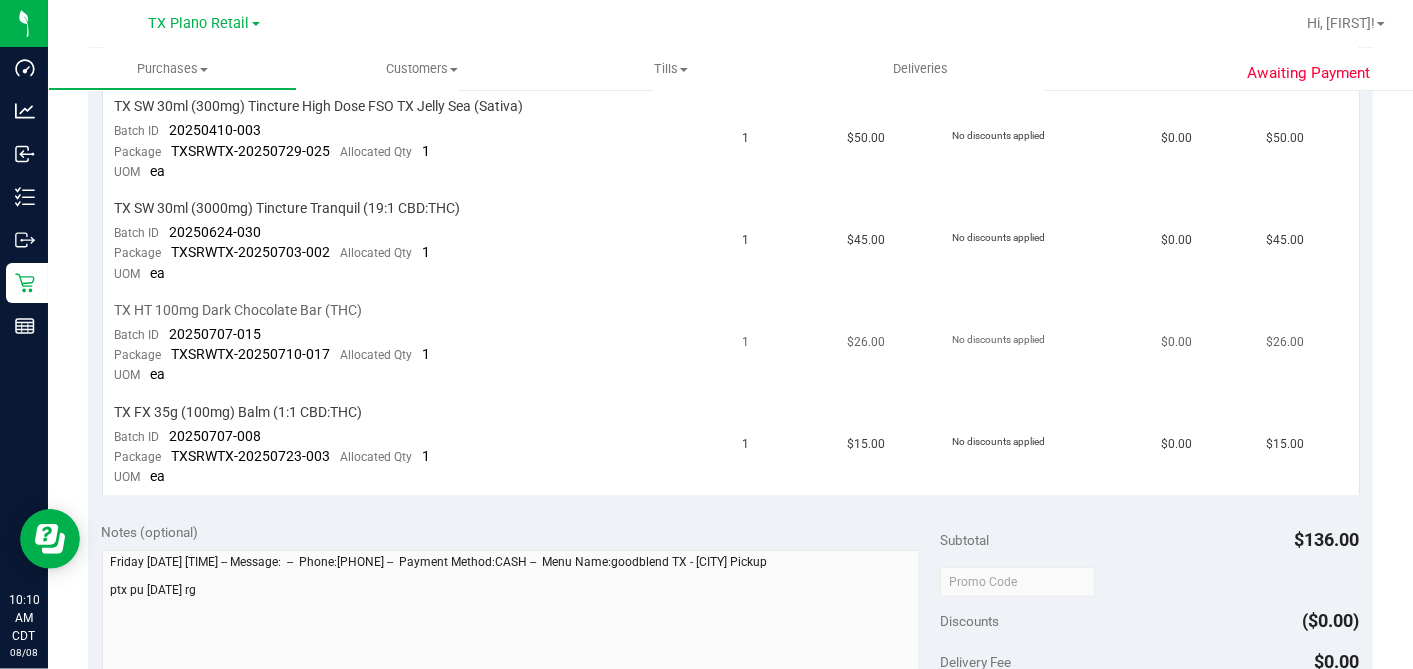 scroll, scrollTop: 444, scrollLeft: 0, axis: vertical 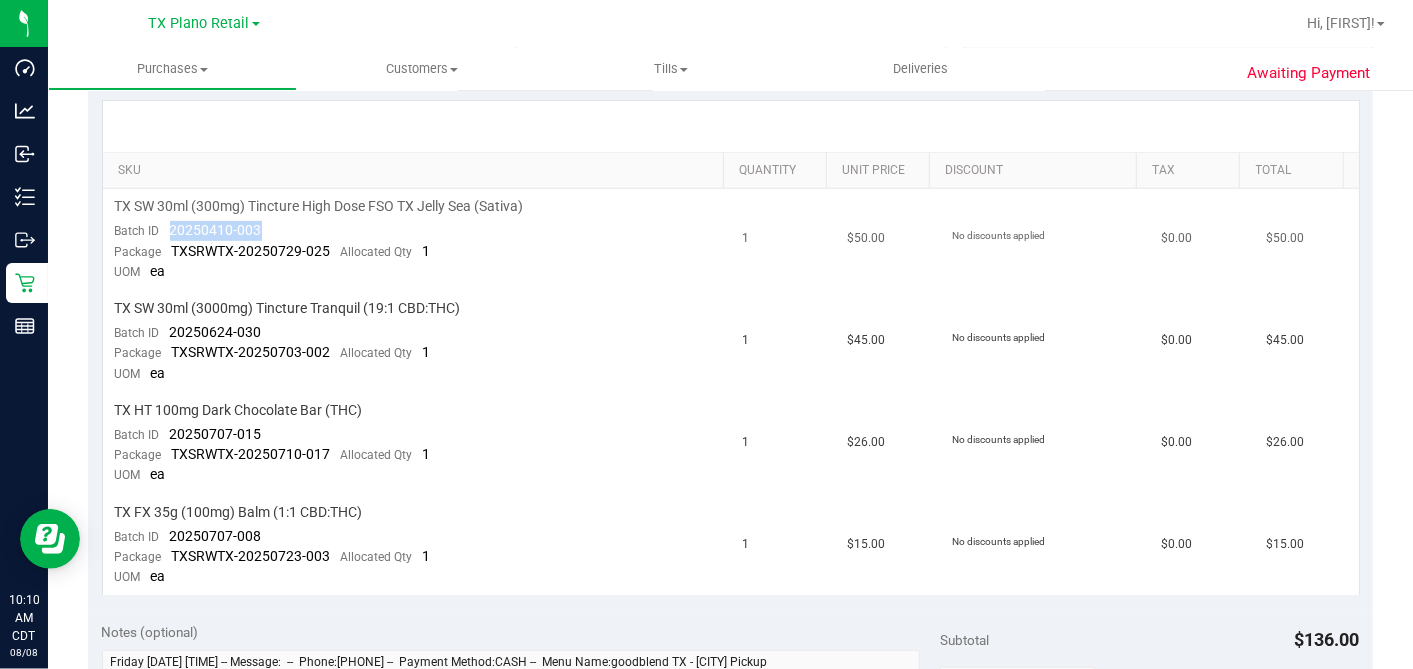 drag, startPoint x: 272, startPoint y: 234, endPoint x: 160, endPoint y: 228, distance: 112.1606 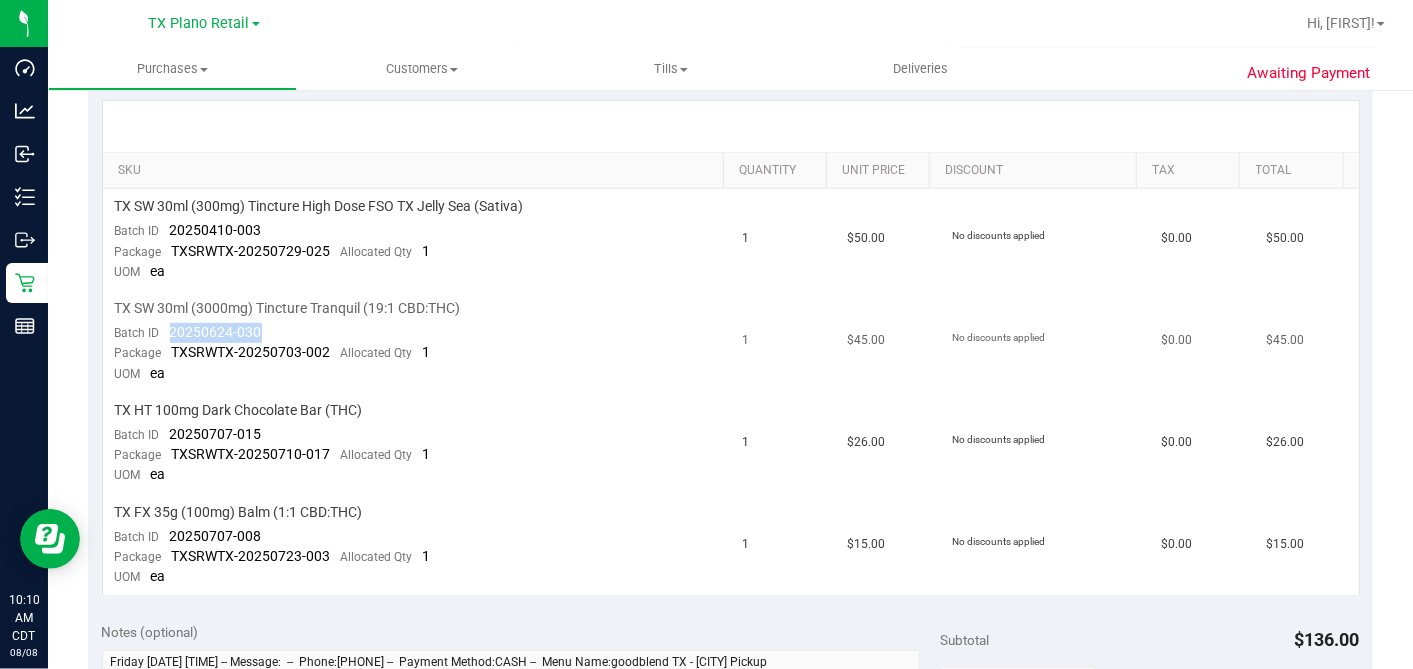 drag, startPoint x: 269, startPoint y: 328, endPoint x: 169, endPoint y: 325, distance: 100.04499 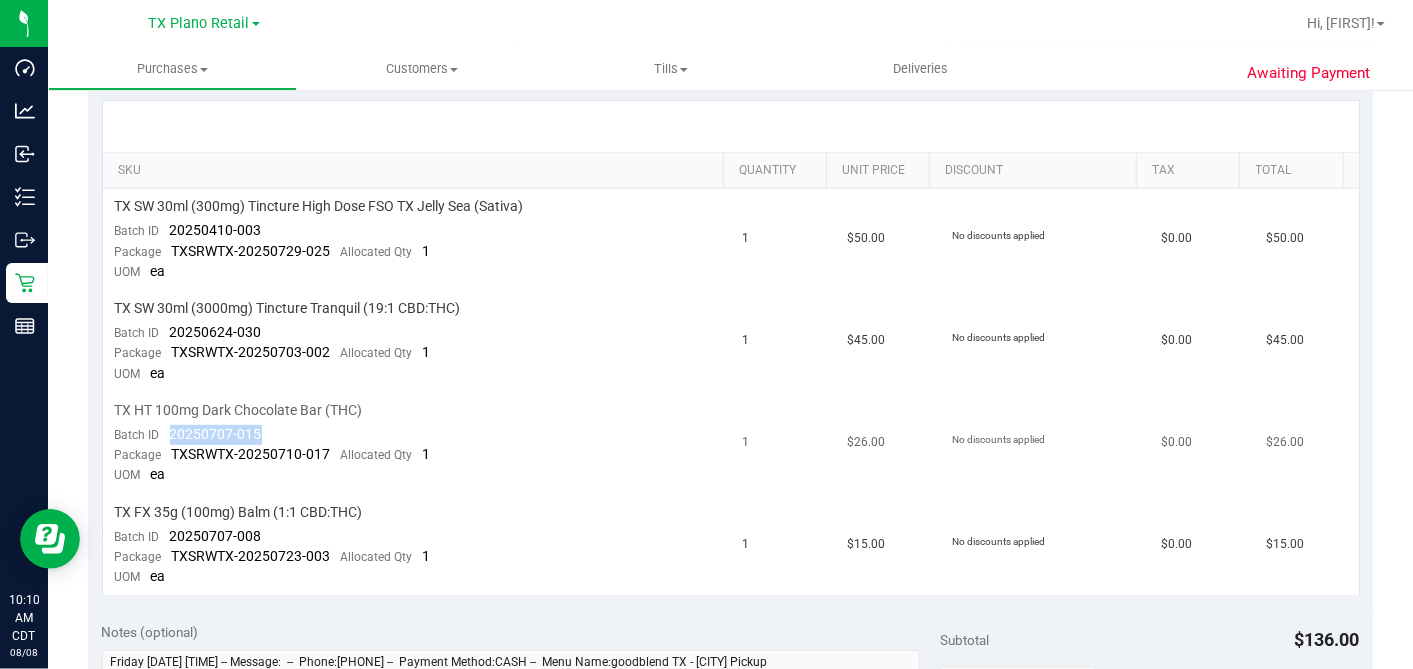 drag, startPoint x: 263, startPoint y: 432, endPoint x: 166, endPoint y: 436, distance: 97.082436 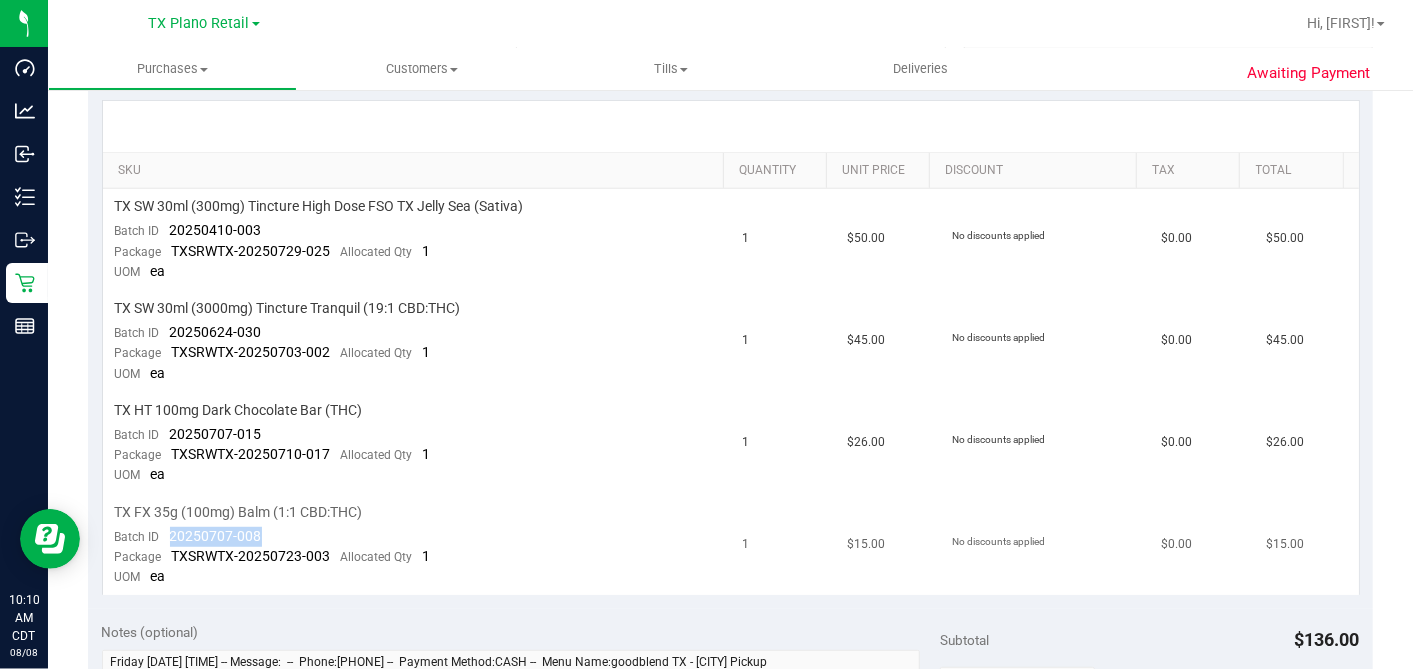 drag, startPoint x: 270, startPoint y: 523, endPoint x: 168, endPoint y: 528, distance: 102.122475 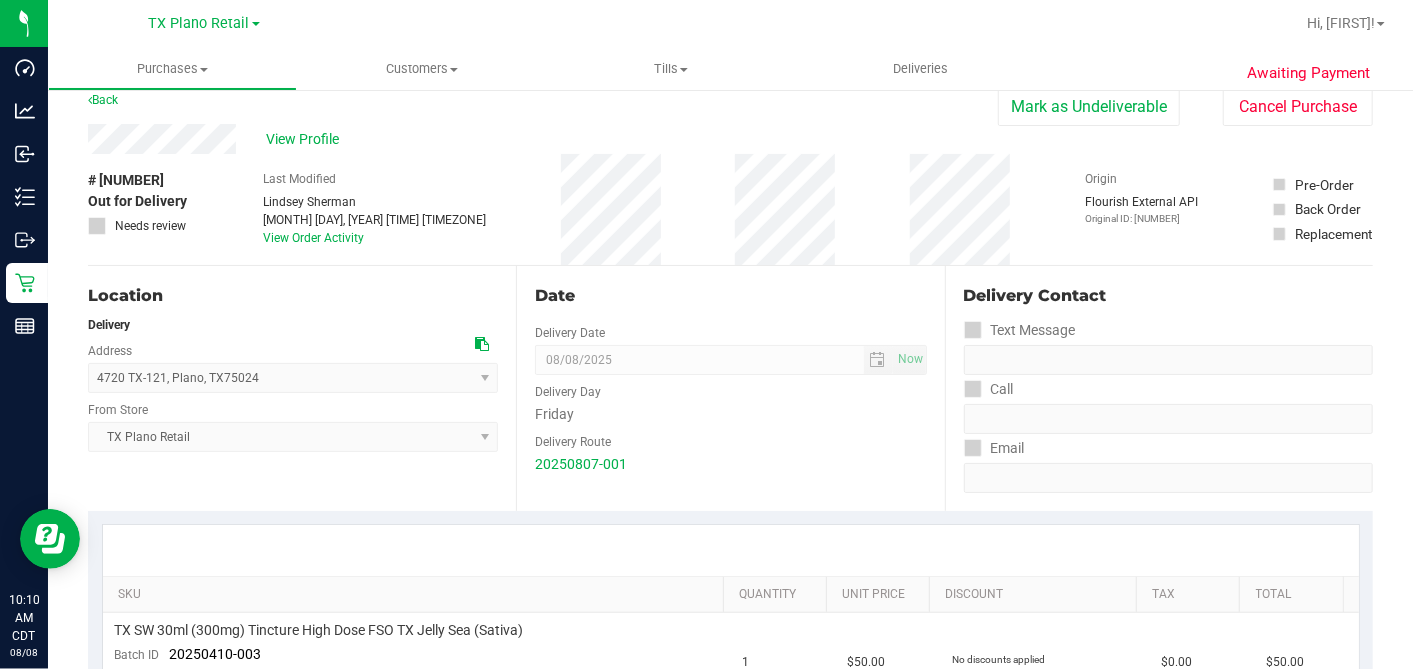 scroll, scrollTop: 0, scrollLeft: 0, axis: both 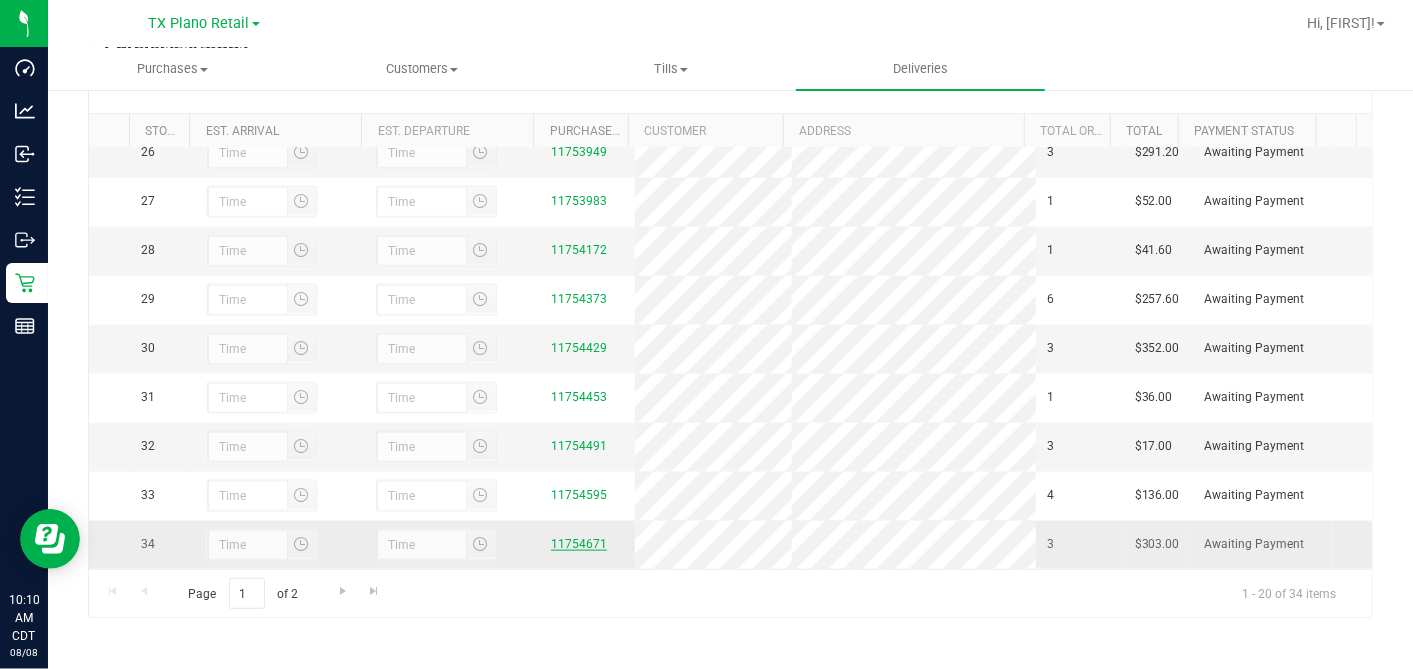 click on "11754671" at bounding box center (579, 544) 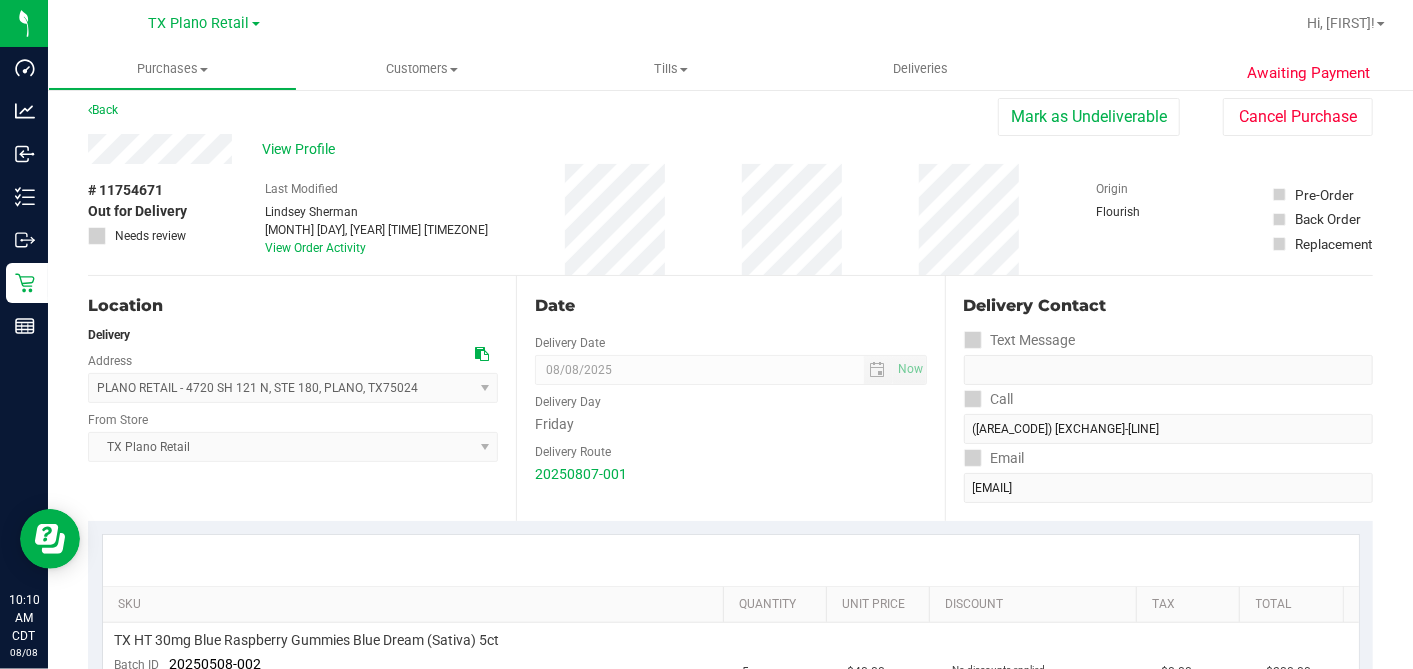 scroll, scrollTop: 0, scrollLeft: 0, axis: both 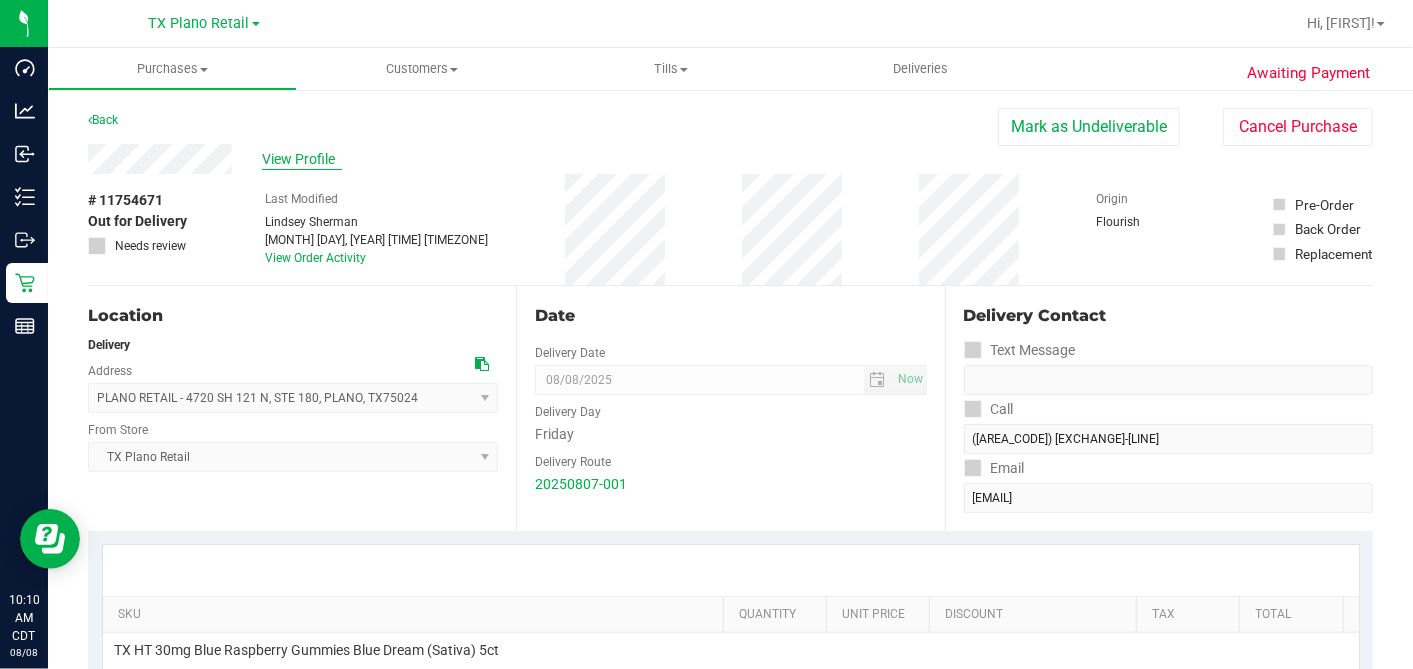 click on "View Profile" at bounding box center (302, 159) 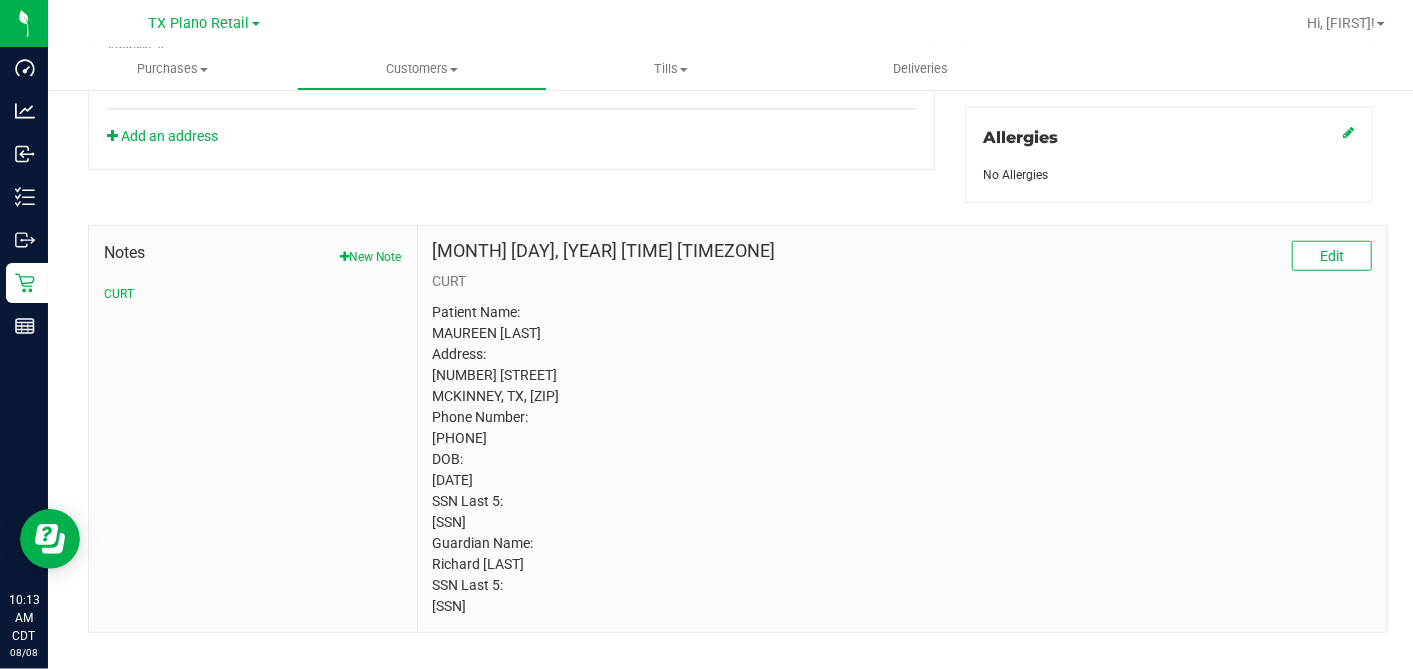 scroll, scrollTop: 911, scrollLeft: 0, axis: vertical 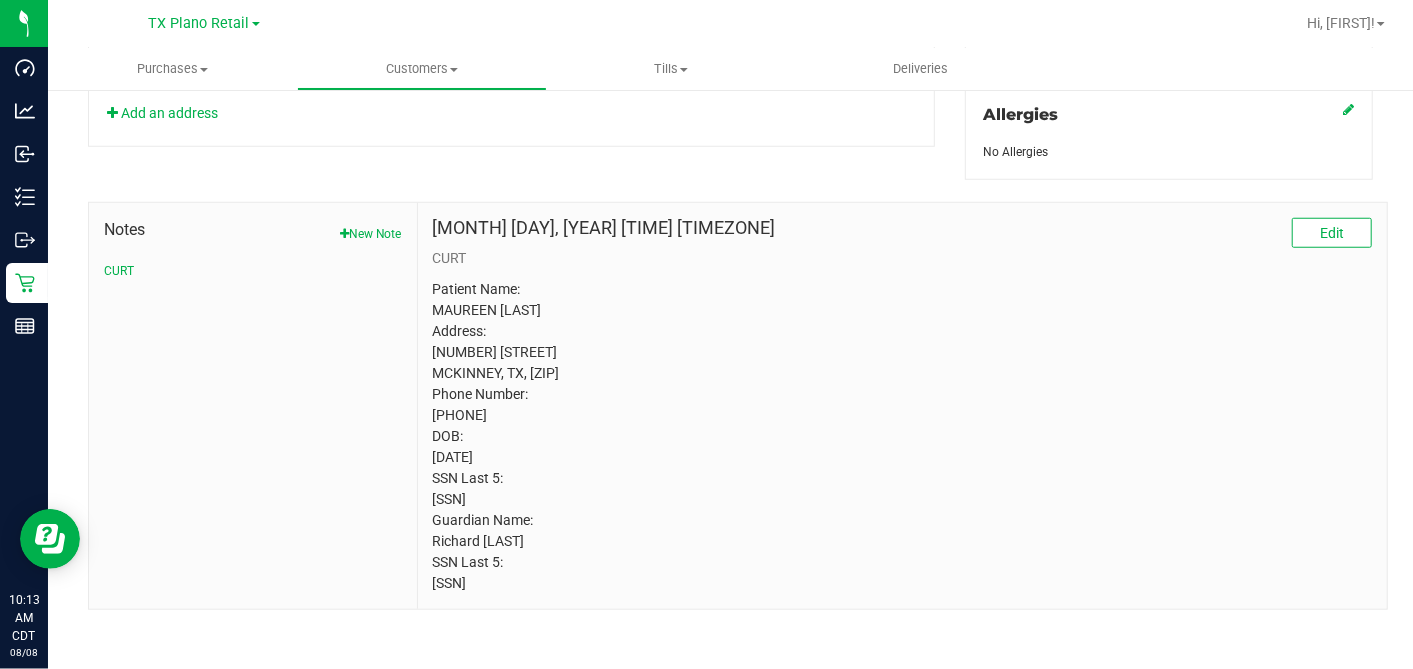 click on "Patient Name:
MAUREEN [LAST]
Address:
[NUMBER] [STREET]
MCKINNEY, TX, [ZIP]
Phone Number:
[PHONE]
DOB:
[DATE]
SSN Last 5:
[SSN]
Guardian Name:
Richard [LAST]
SSN Last 5:
[SSN]" at bounding box center (902, 436) 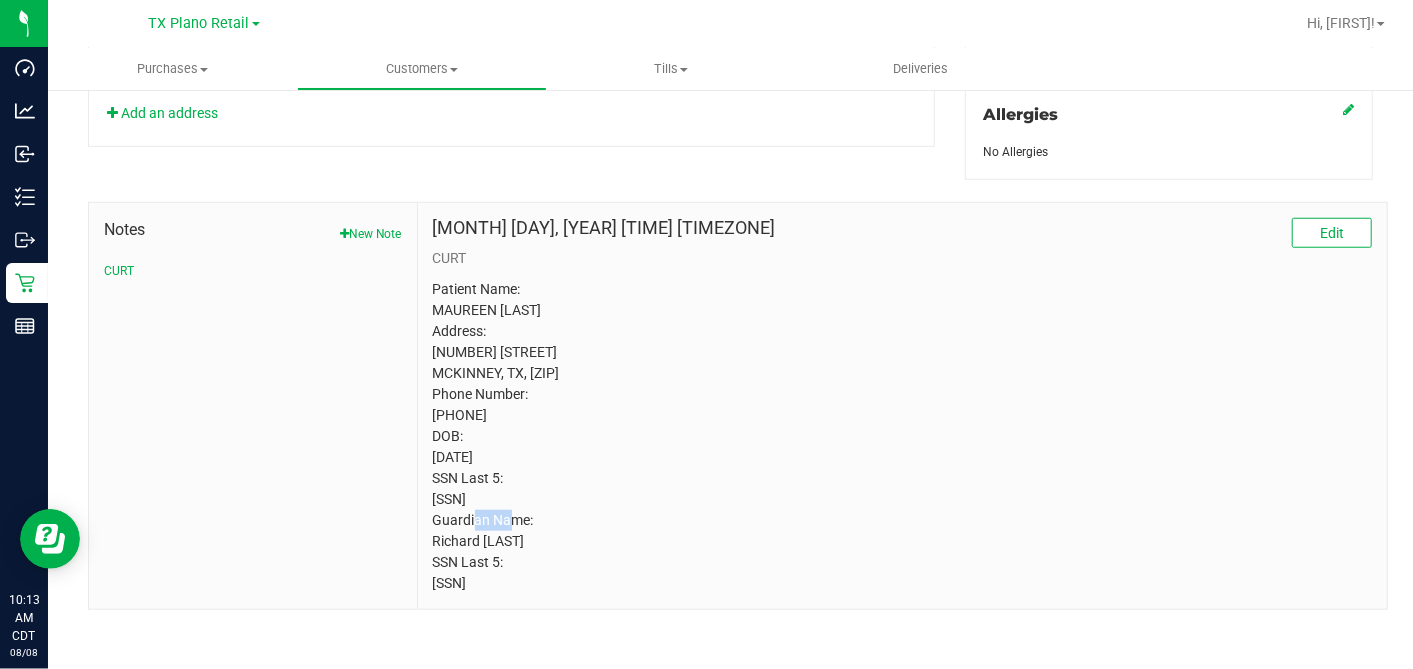 click on "Patient Name:
MAUREEN [LAST]
Address:
[NUMBER] [STREET]
MCKINNEY, TX, [ZIP]
Phone Number:
[PHONE]
DOB:
[DATE]
SSN Last 5:
[SSN]
Guardian Name:
Richard [LAST]
SSN Last 5:
[SSN]" at bounding box center [902, 436] 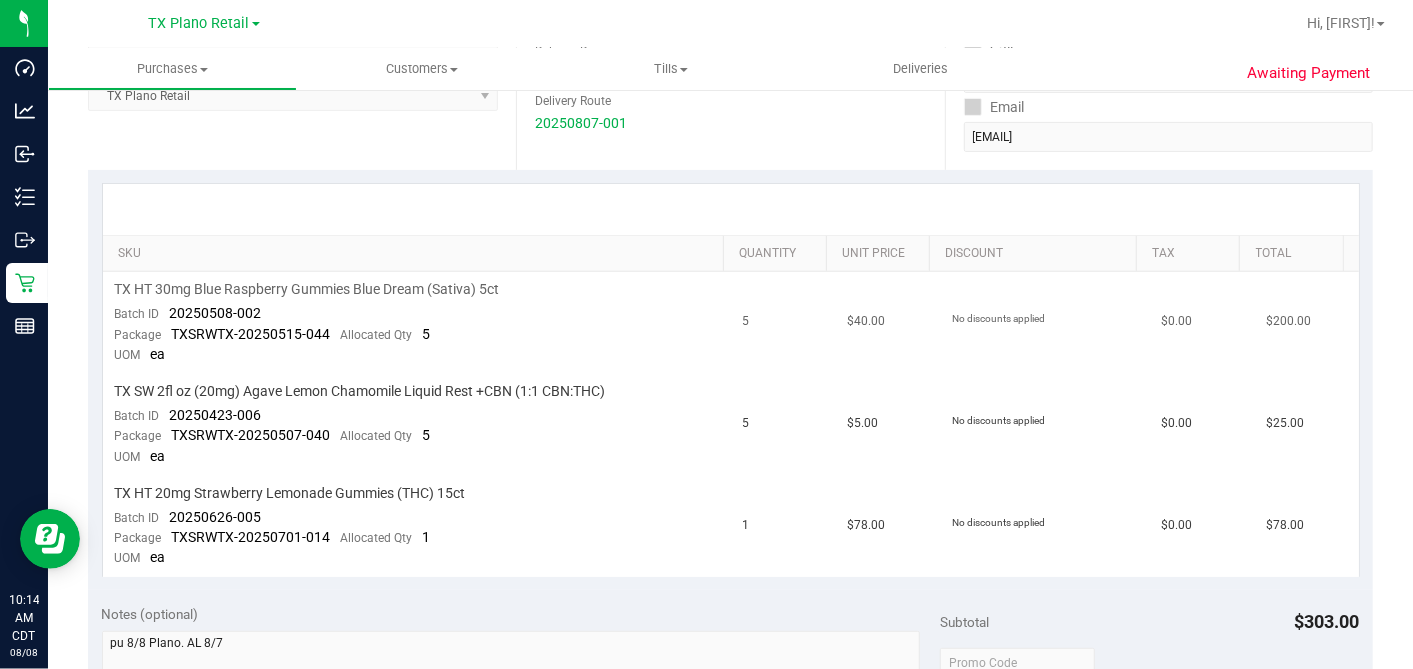 scroll, scrollTop: 355, scrollLeft: 0, axis: vertical 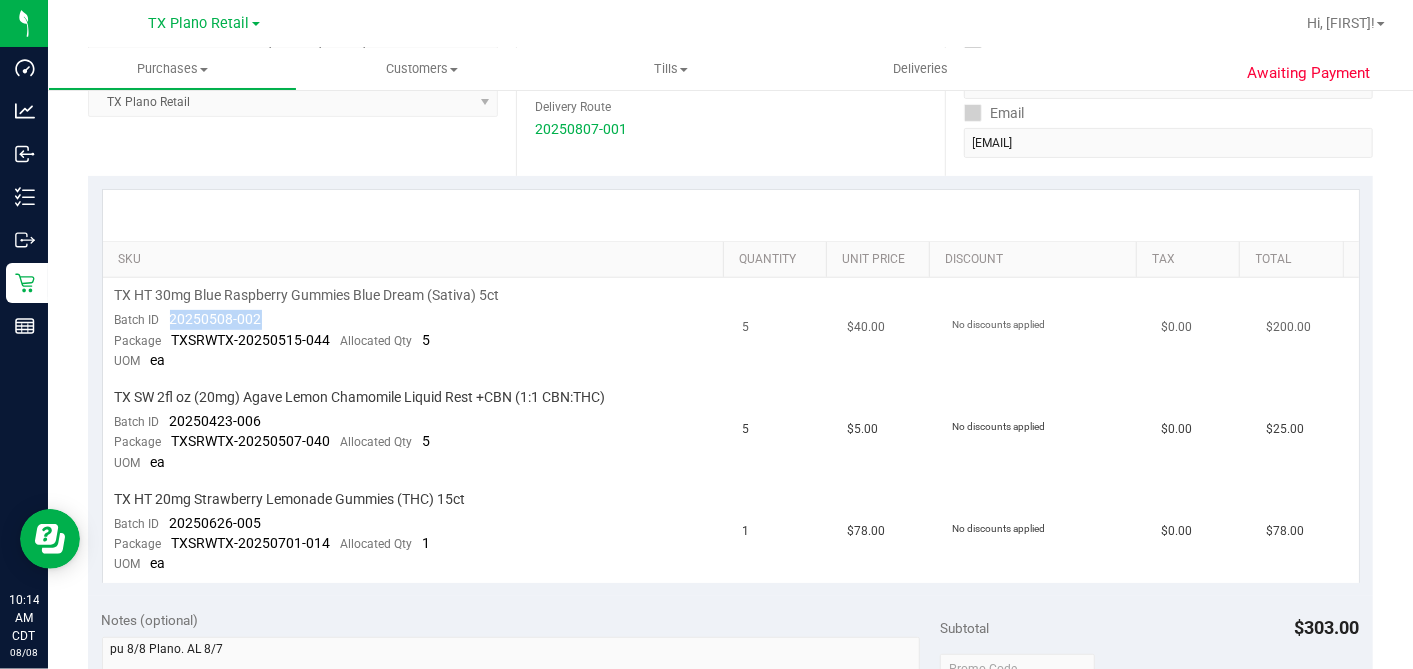 drag, startPoint x: 267, startPoint y: 314, endPoint x: 172, endPoint y: 319, distance: 95.131485 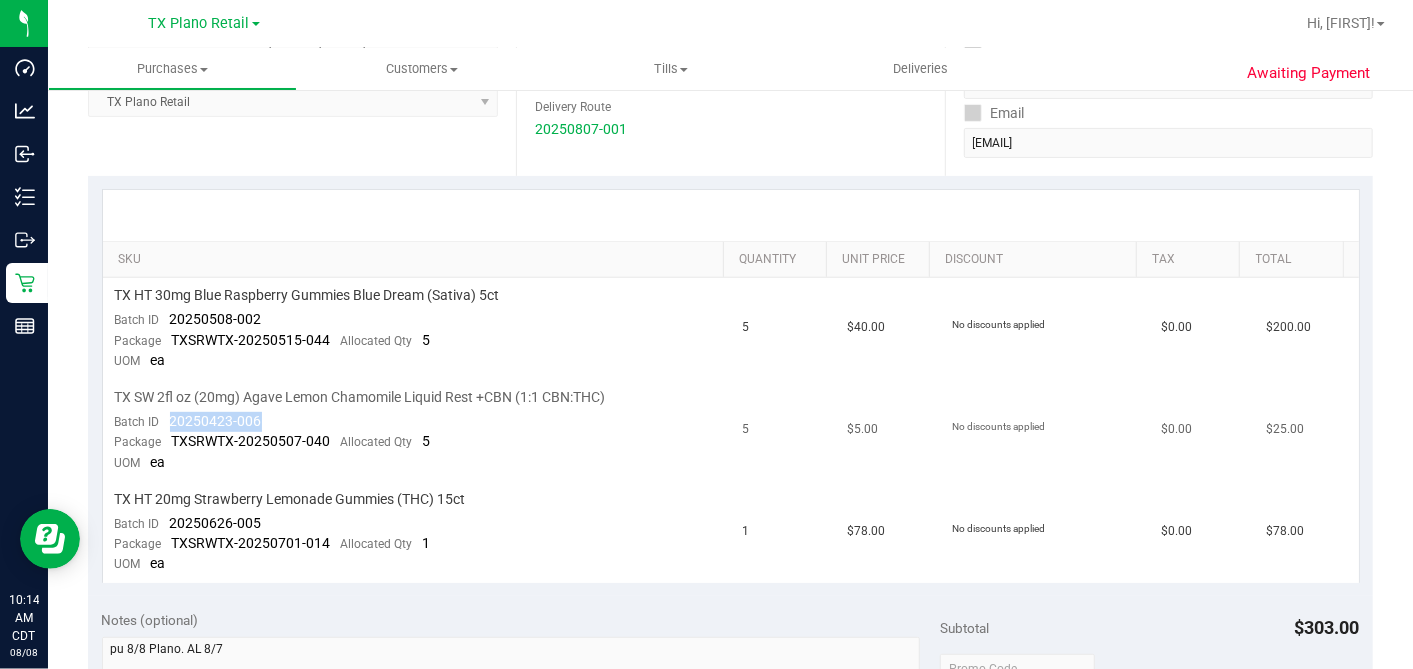 drag, startPoint x: 265, startPoint y: 417, endPoint x: 169, endPoint y: 417, distance: 96 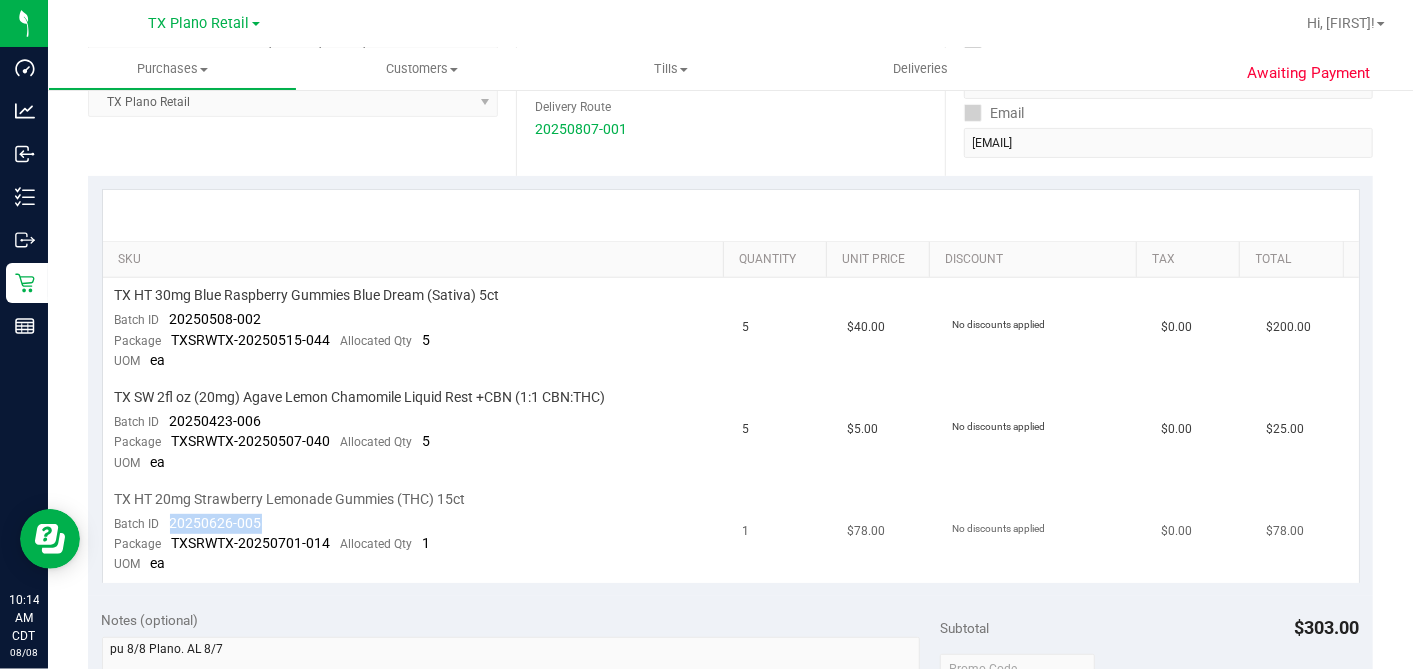 drag, startPoint x: 269, startPoint y: 521, endPoint x: 163, endPoint y: 517, distance: 106.07545 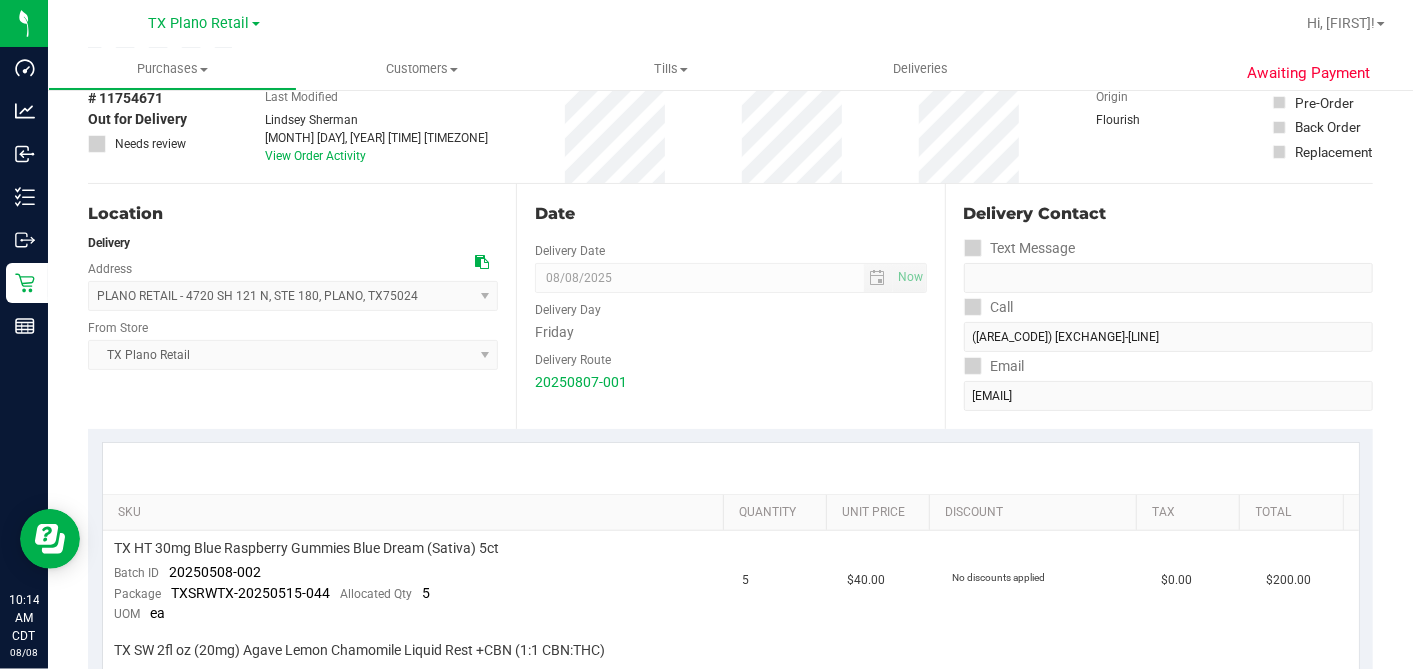 scroll, scrollTop: 0, scrollLeft: 0, axis: both 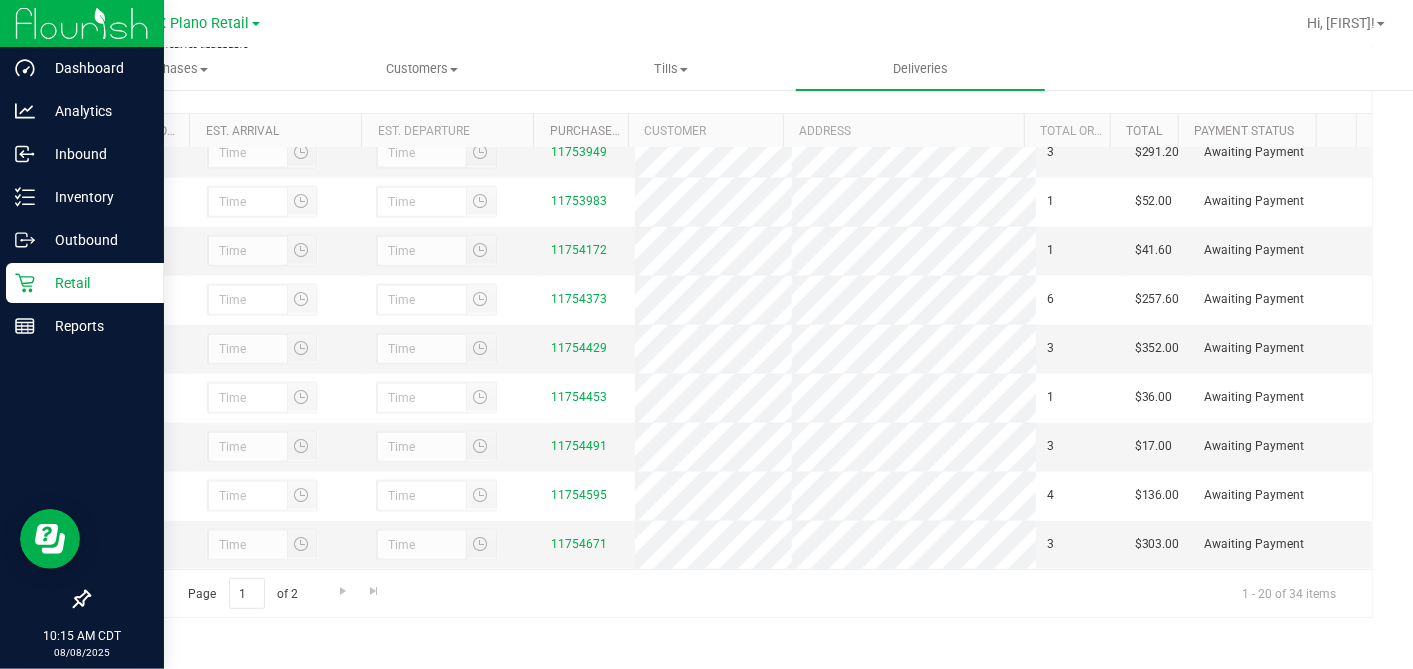 drag, startPoint x: 38, startPoint y: 282, endPoint x: 51, endPoint y: 284, distance: 13.152946 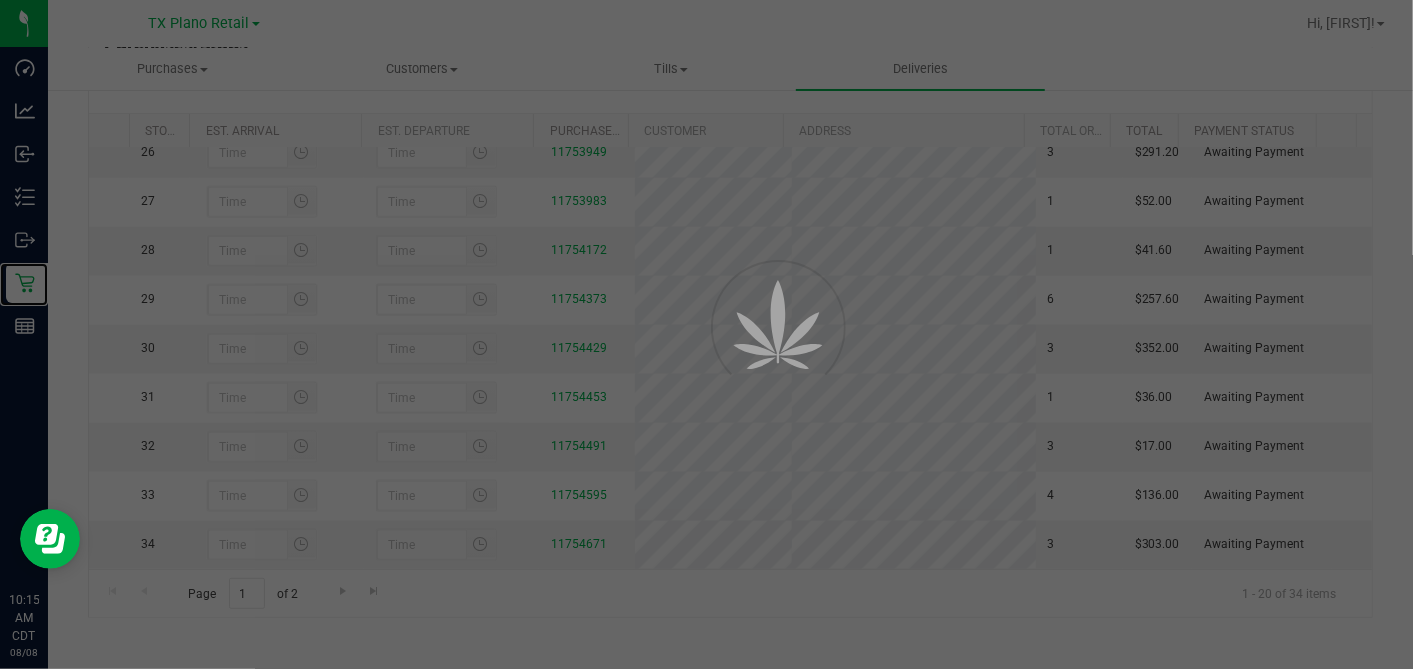 scroll, scrollTop: 0, scrollLeft: 0, axis: both 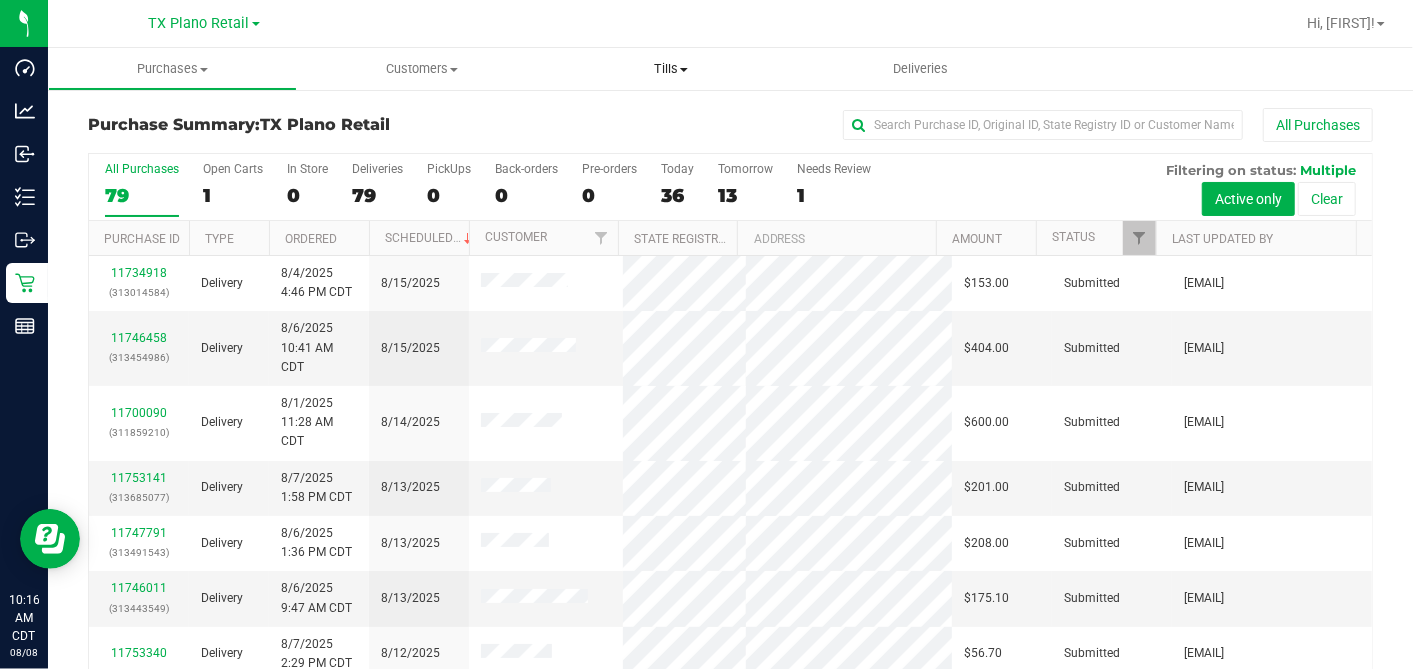 click on "Tills" at bounding box center (671, 69) 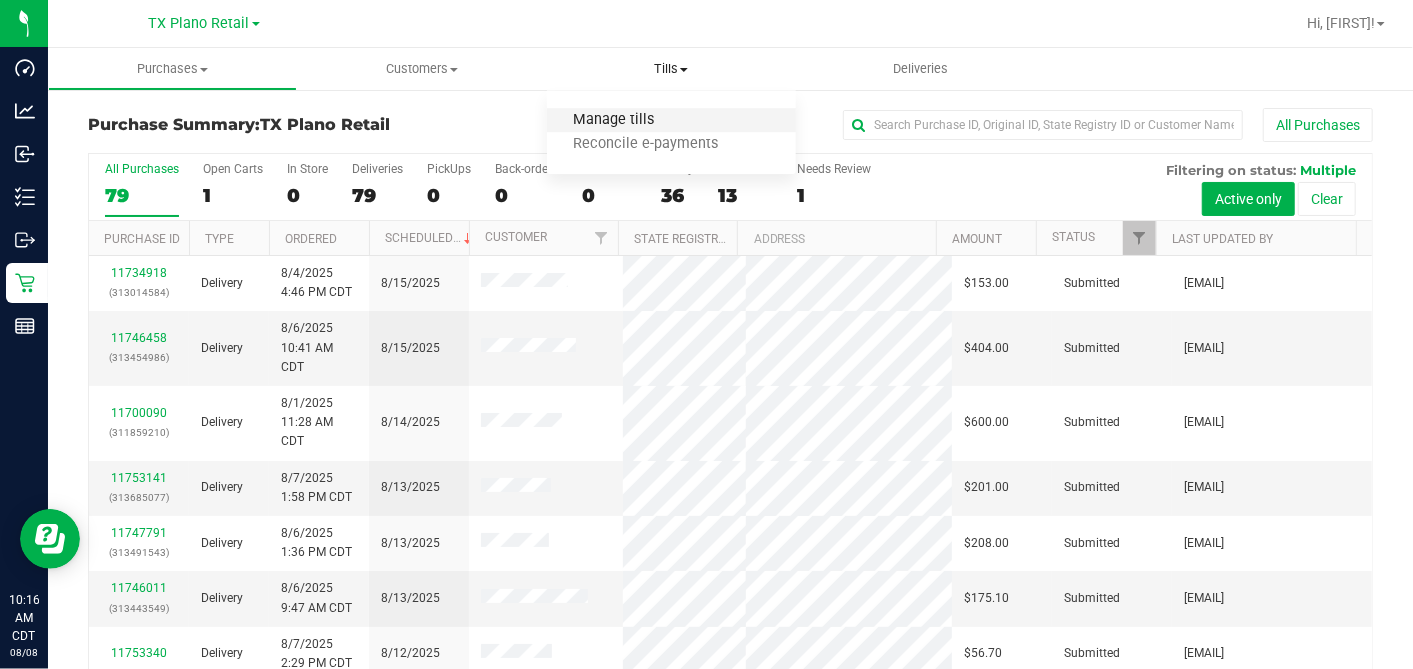 click on "Manage tills" at bounding box center (614, 120) 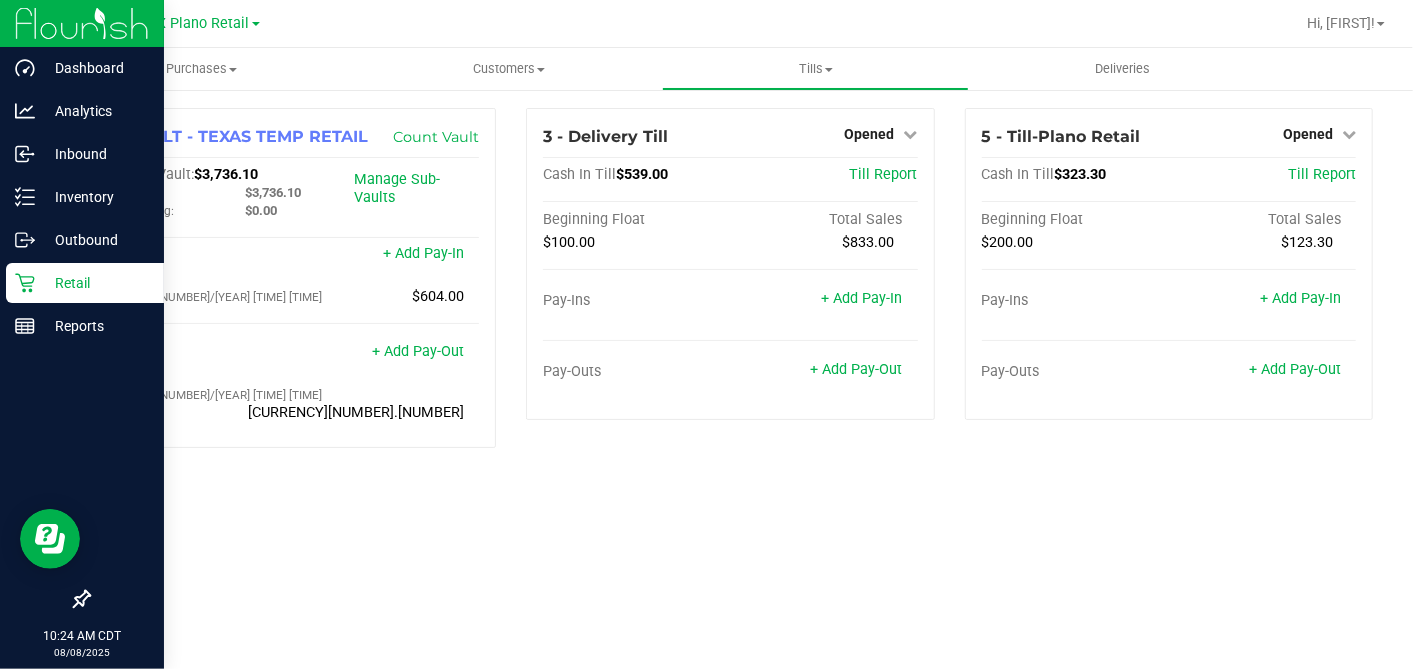 click 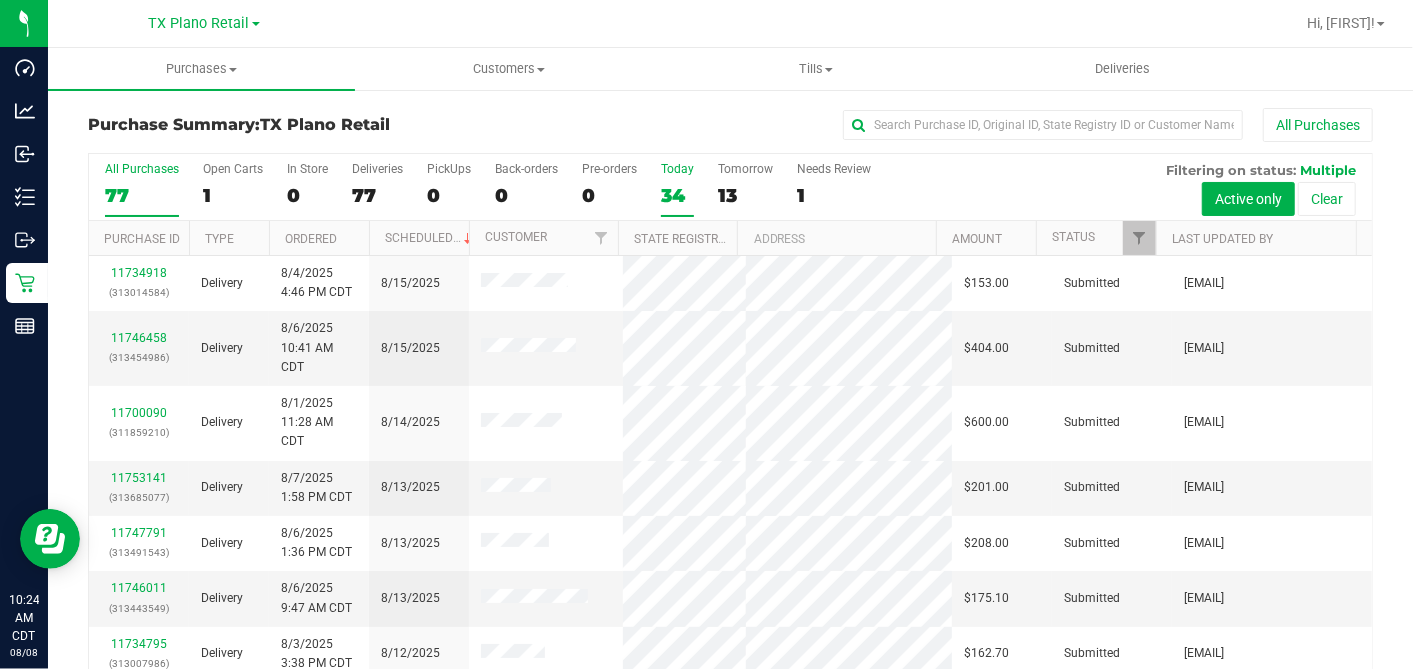 click on "34" at bounding box center [677, 195] 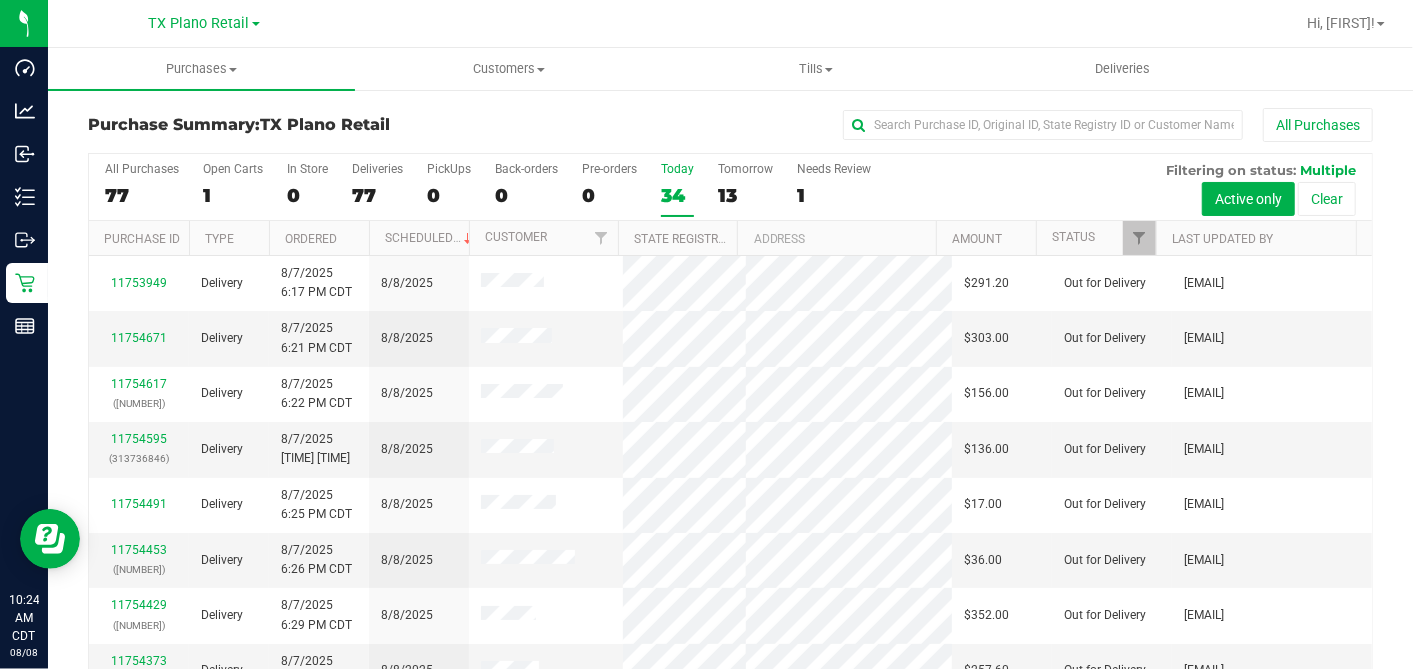 scroll, scrollTop: 795, scrollLeft: 0, axis: vertical 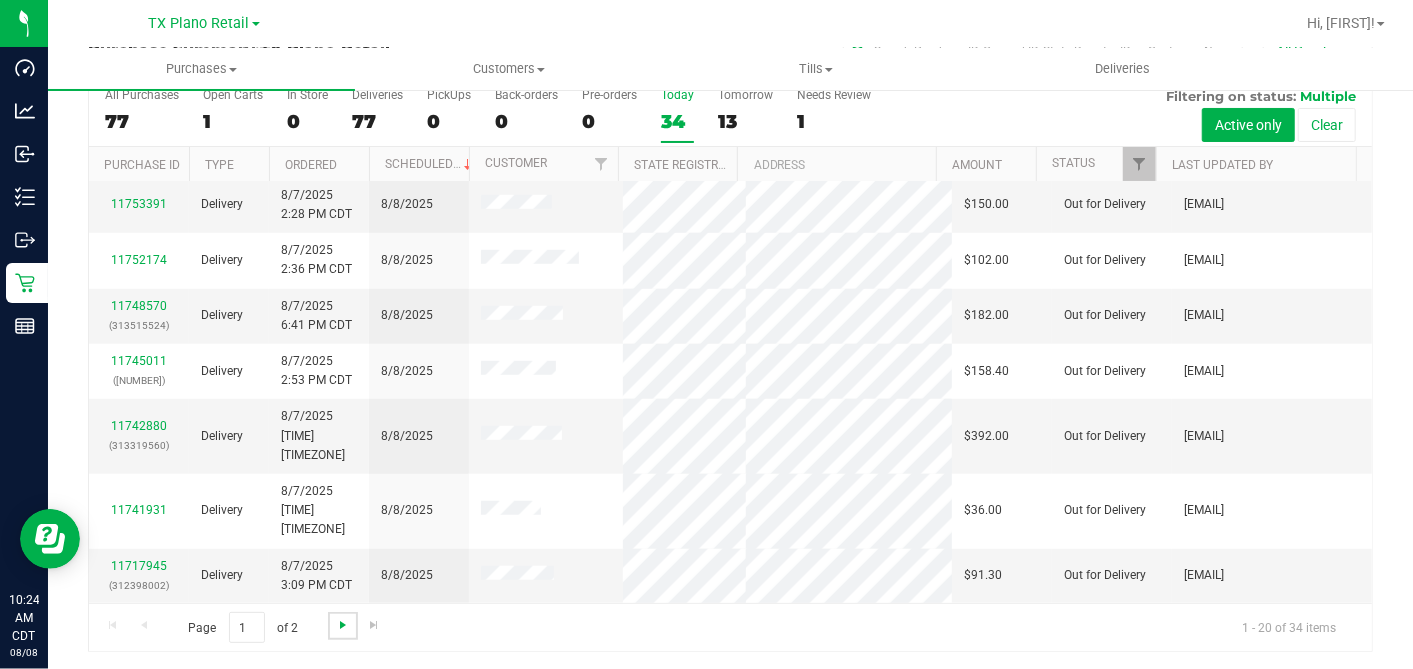 click at bounding box center (343, 625) 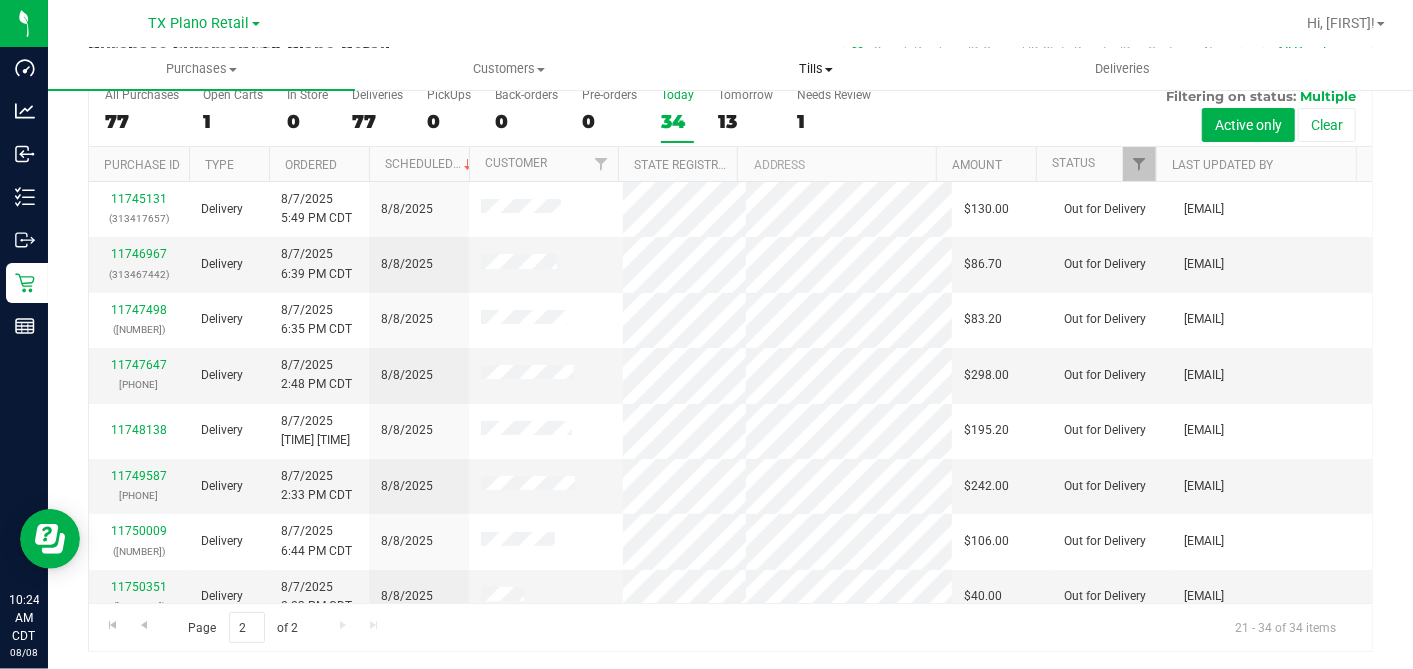scroll, scrollTop: 560, scrollLeft: 0, axis: vertical 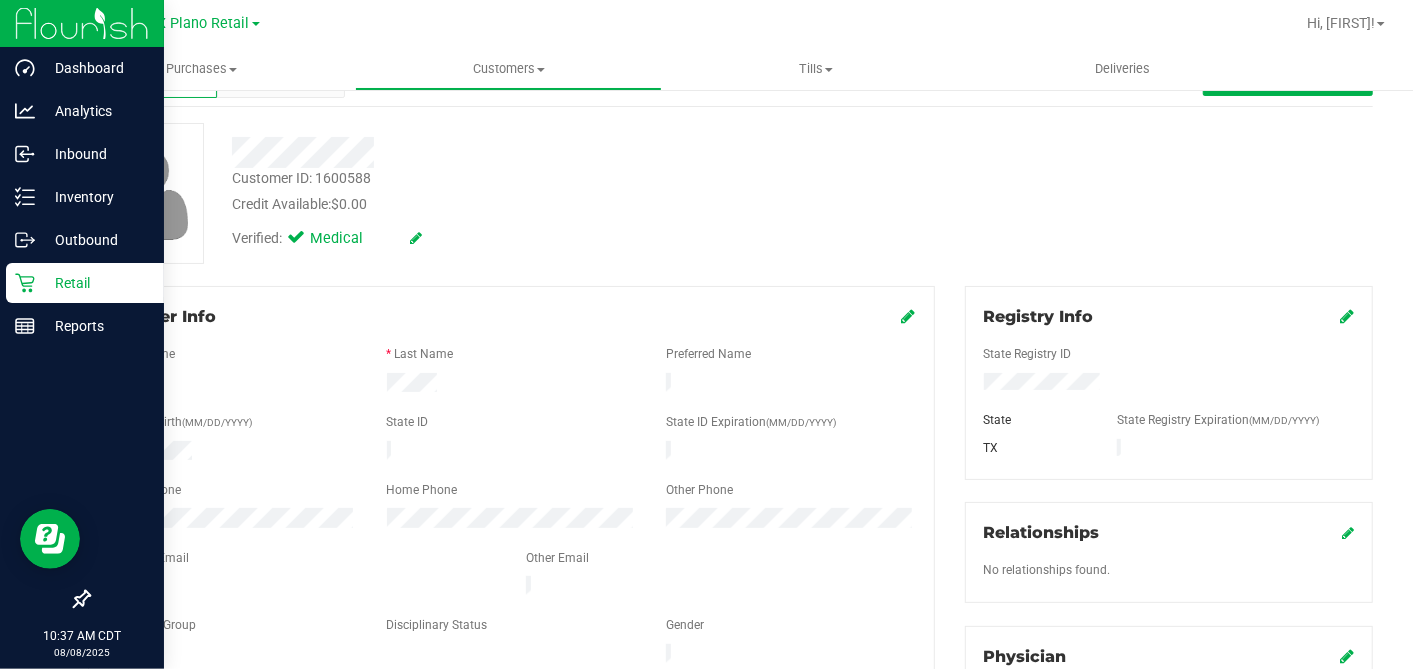 click on "Retail" at bounding box center [95, 283] 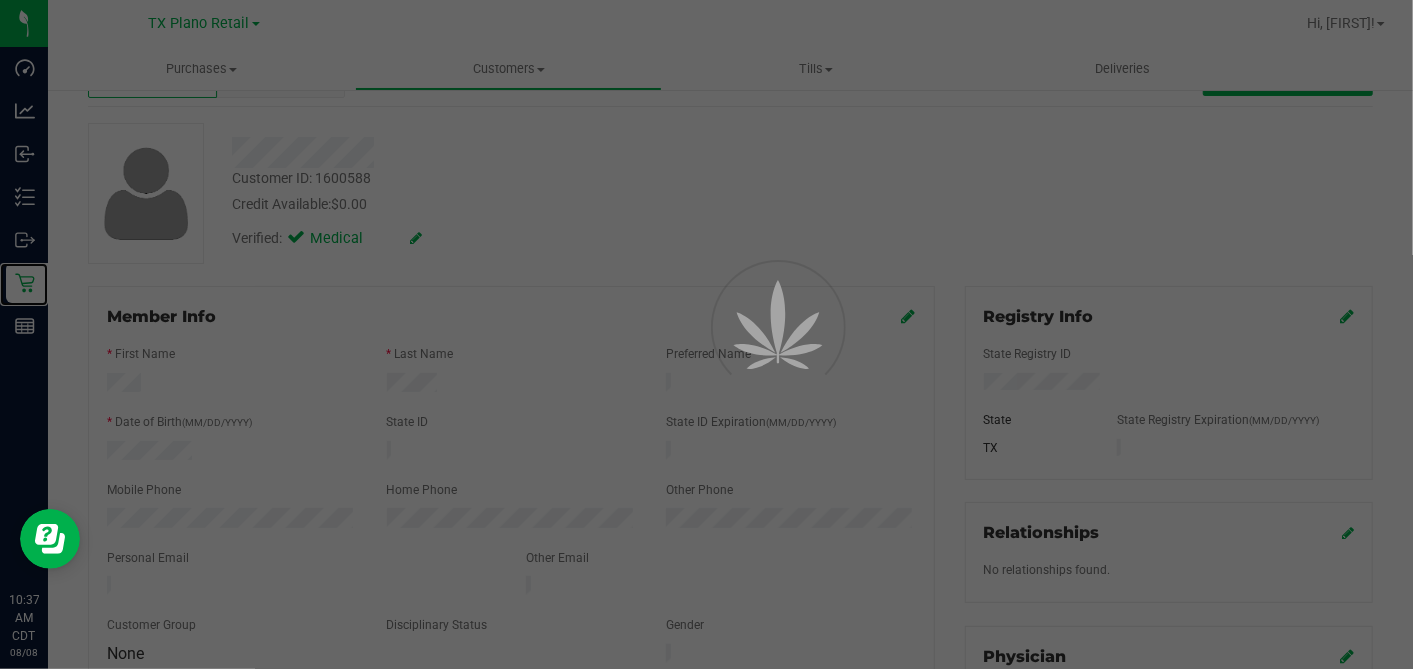 scroll, scrollTop: 0, scrollLeft: 0, axis: both 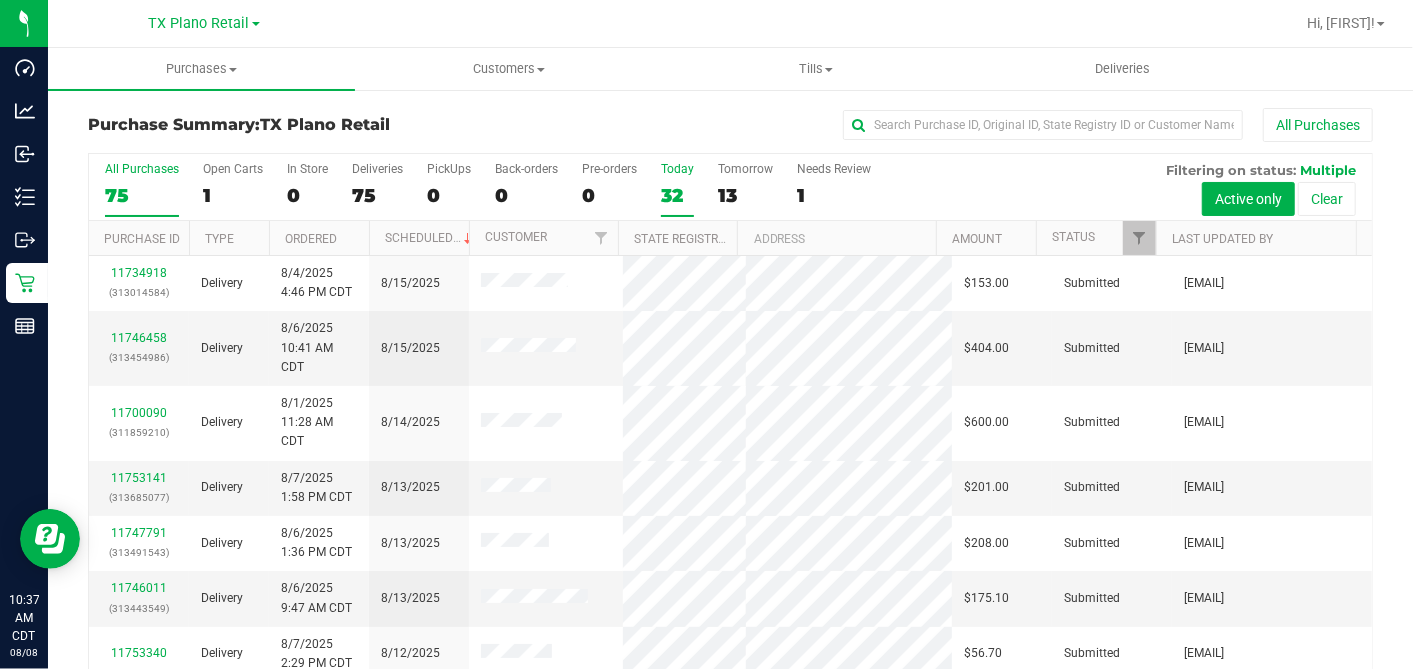 click on "32" at bounding box center [677, 195] 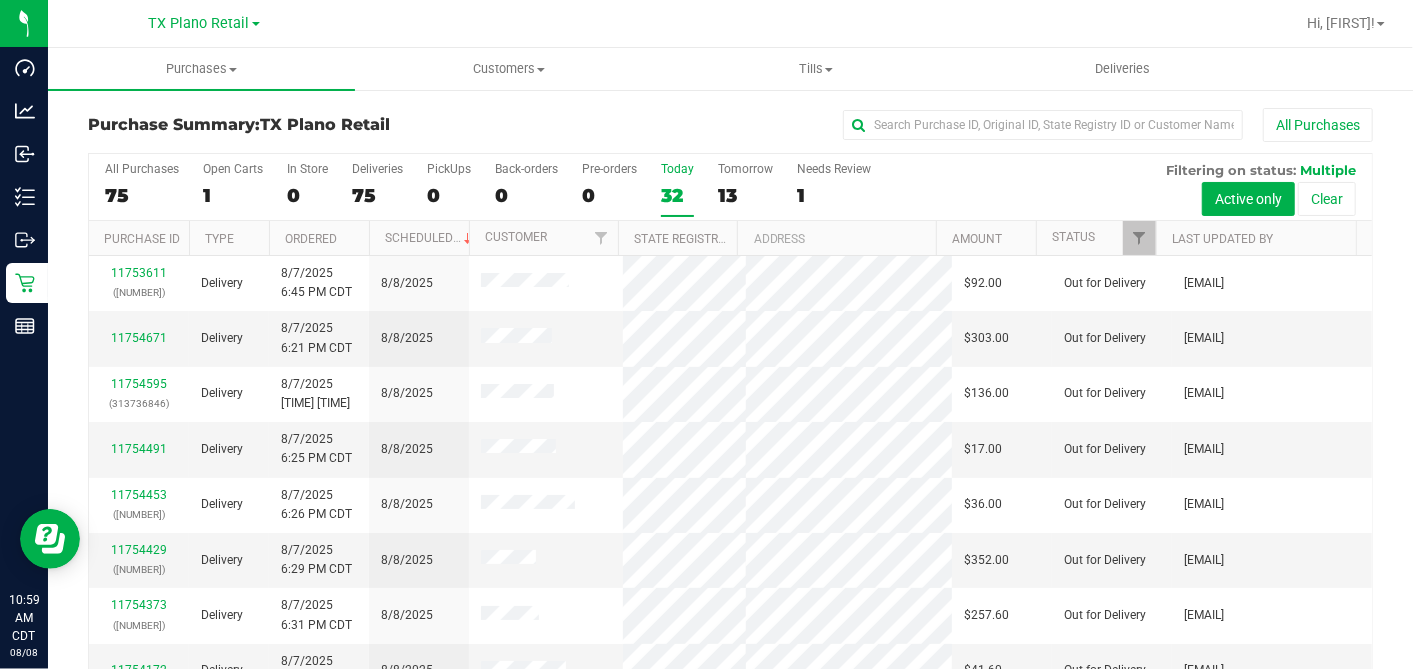 click on "32" at bounding box center [677, 195] 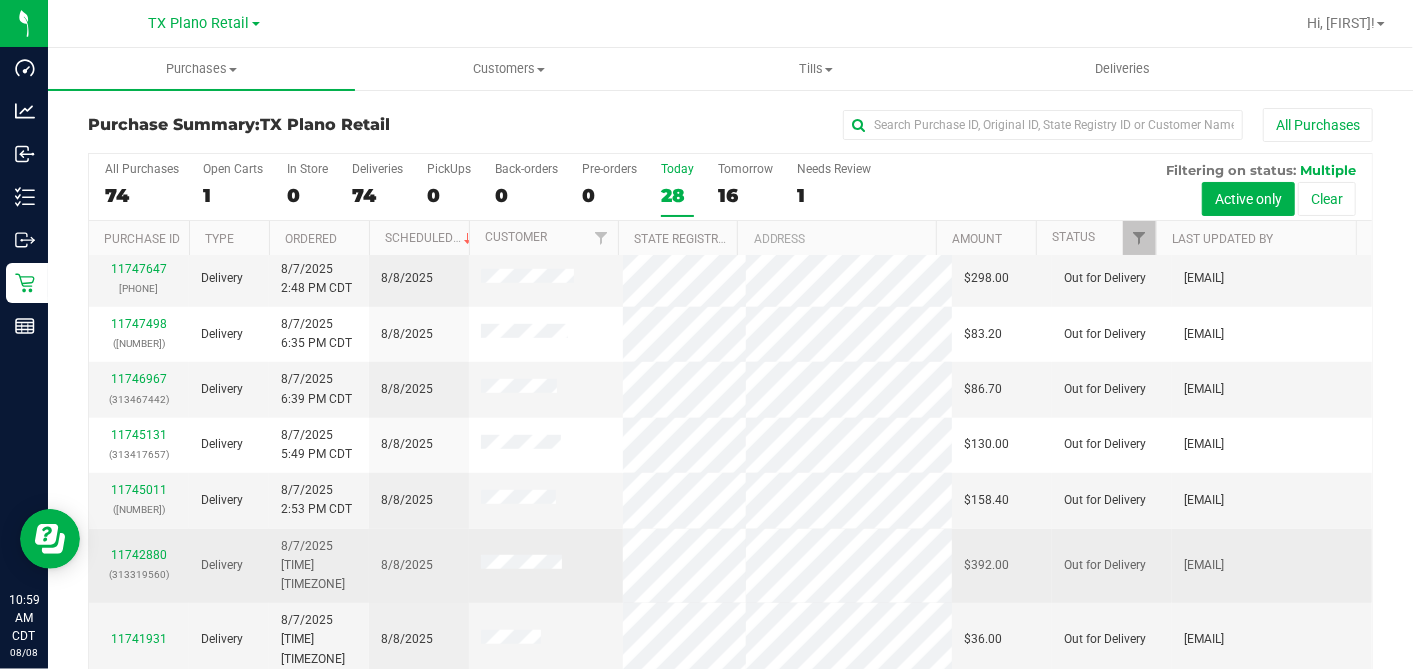 scroll, scrollTop: 872, scrollLeft: 0, axis: vertical 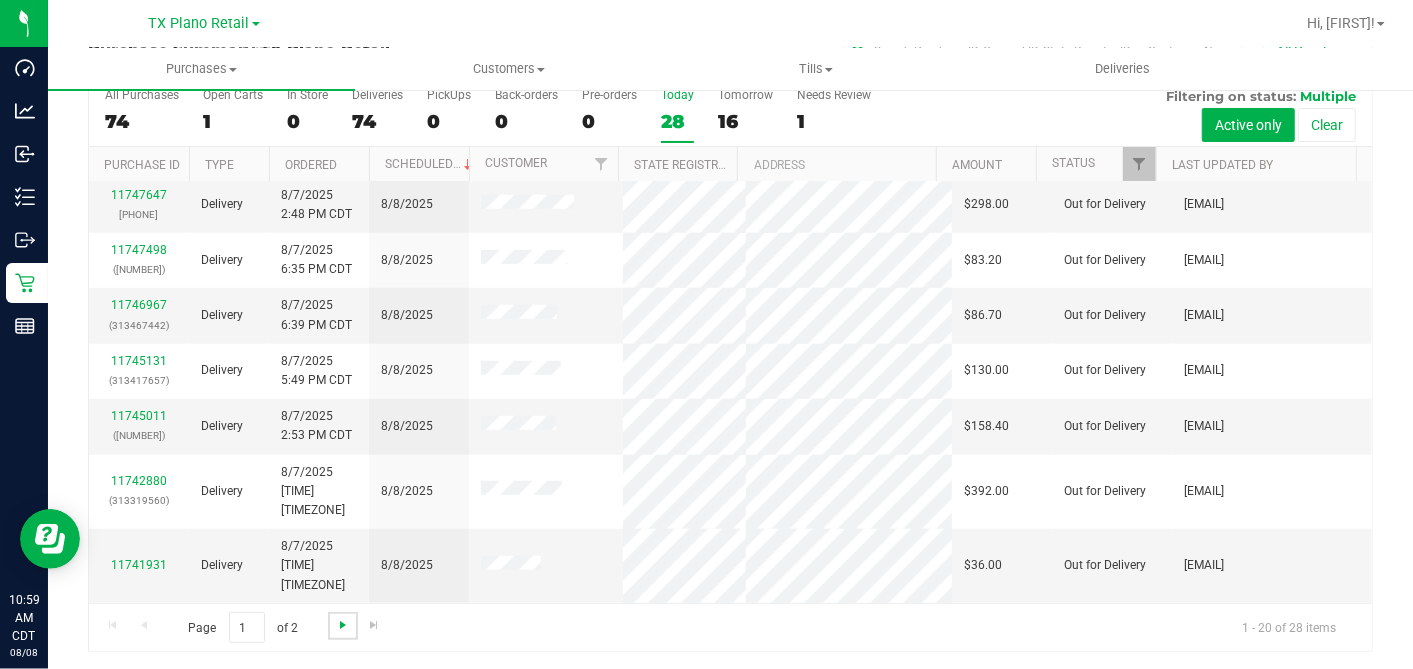 click at bounding box center (343, 625) 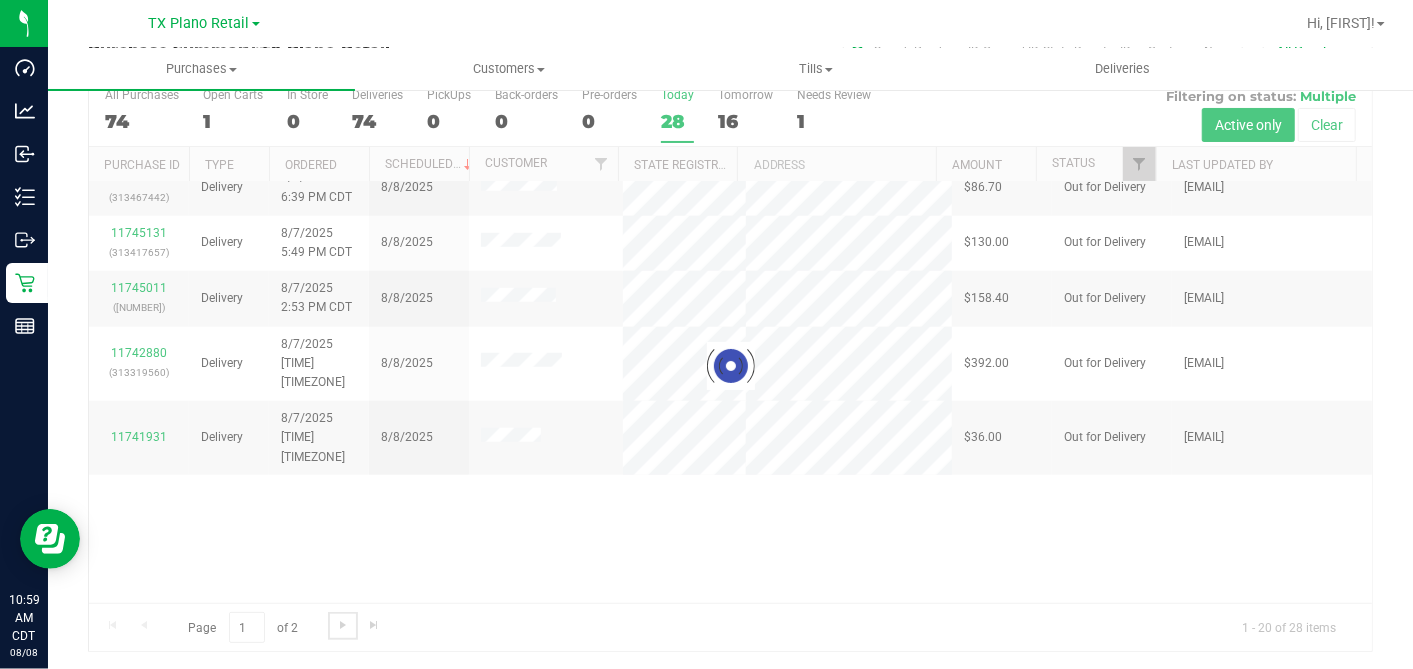 scroll, scrollTop: 0, scrollLeft: 0, axis: both 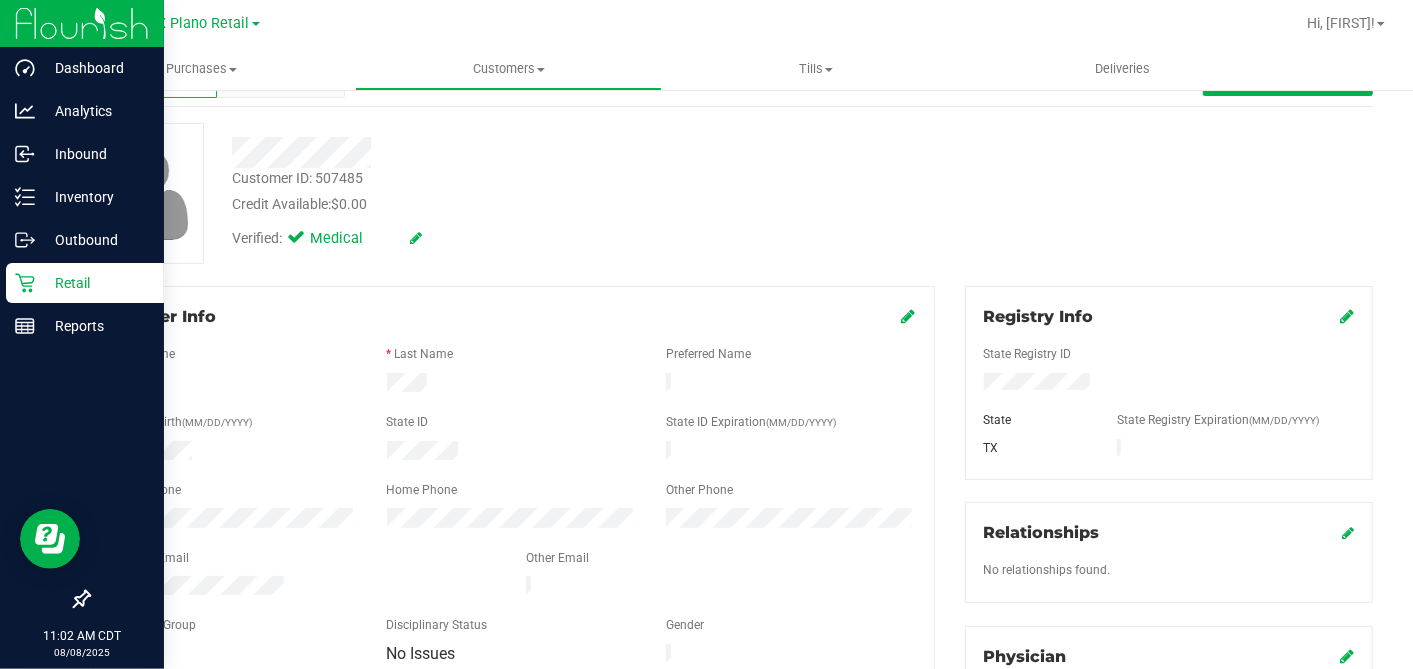 drag, startPoint x: 29, startPoint y: 274, endPoint x: 39, endPoint y: 277, distance: 10.440307 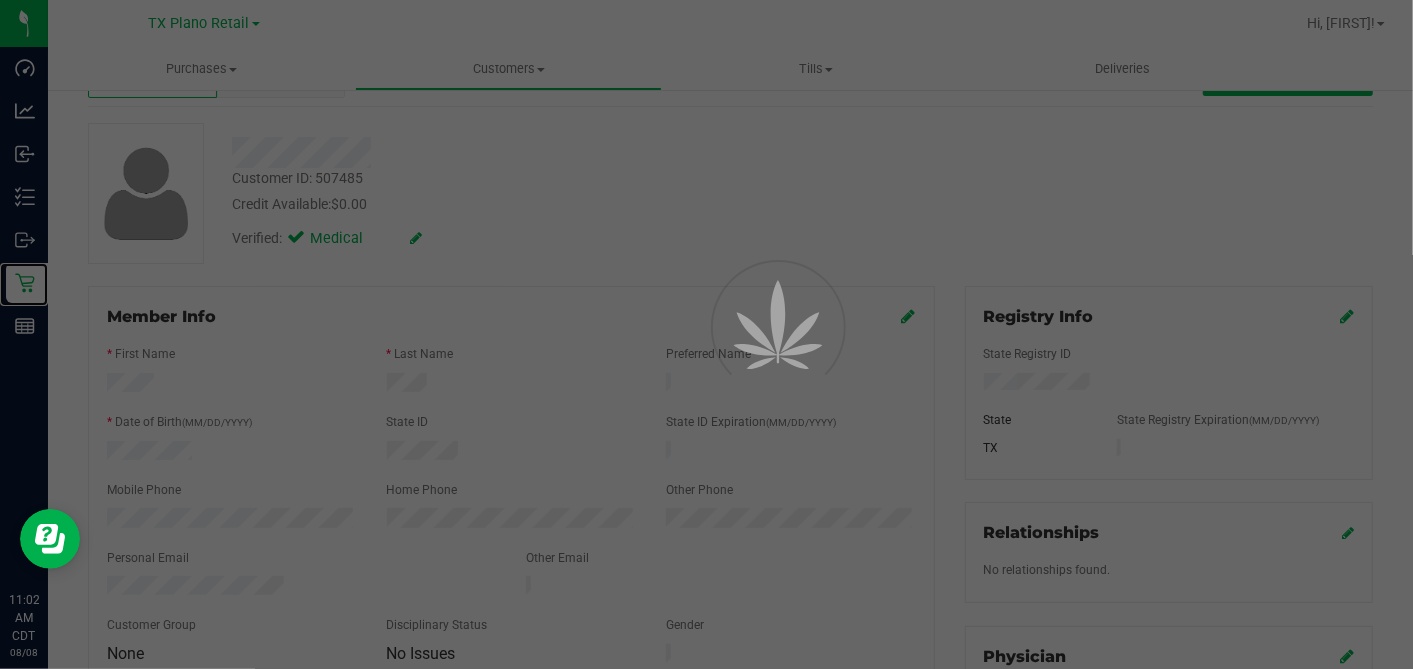 scroll, scrollTop: 0, scrollLeft: 0, axis: both 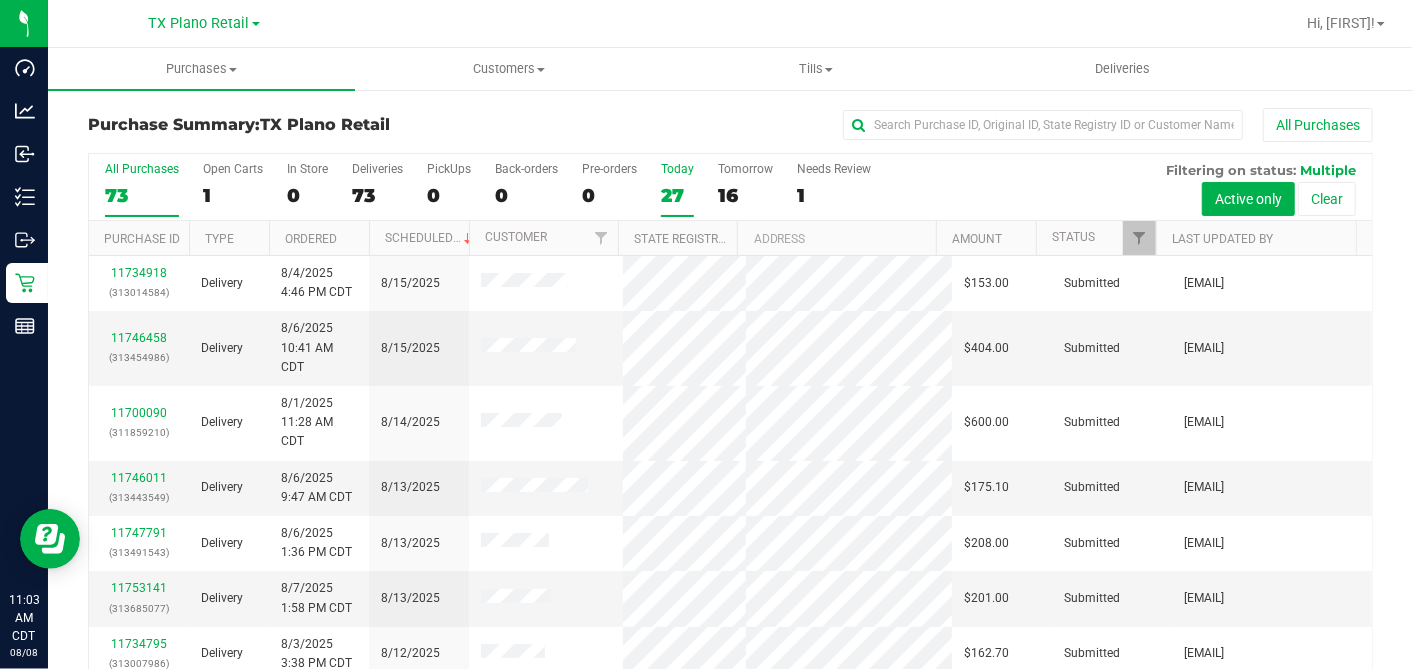 click on "27" at bounding box center (677, 195) 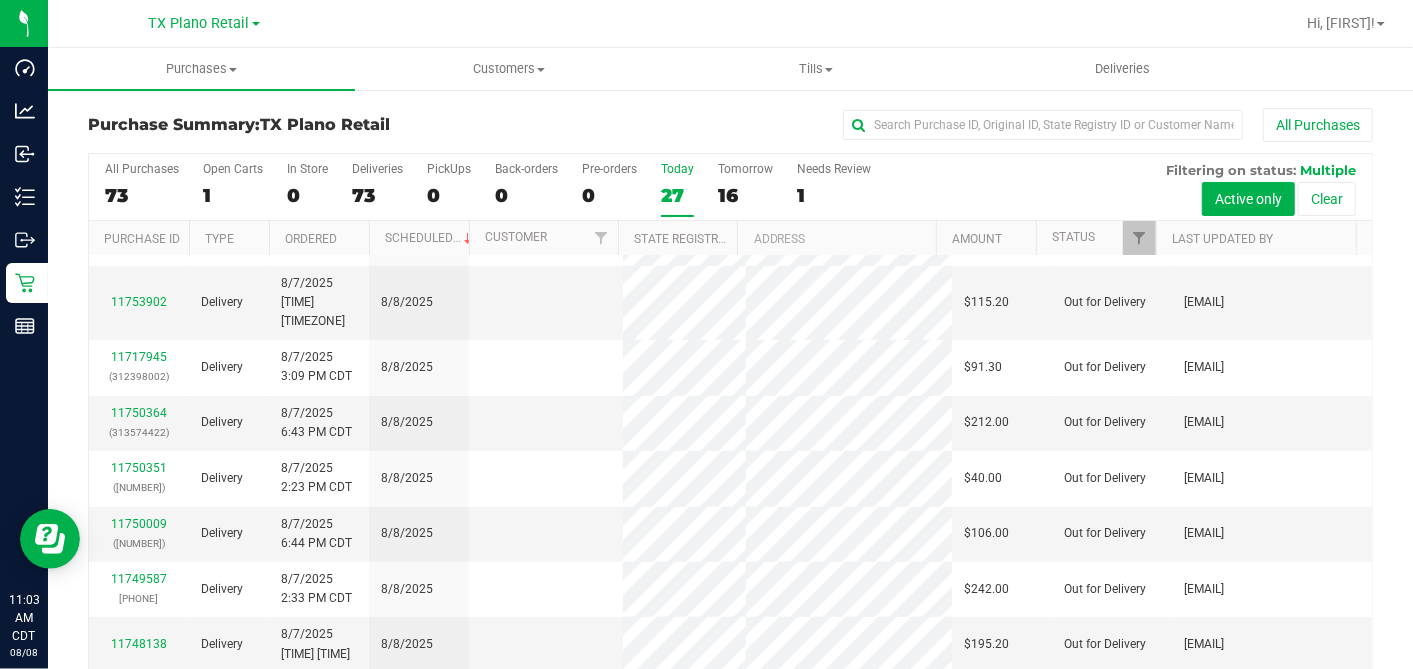 scroll, scrollTop: 489, scrollLeft: 0, axis: vertical 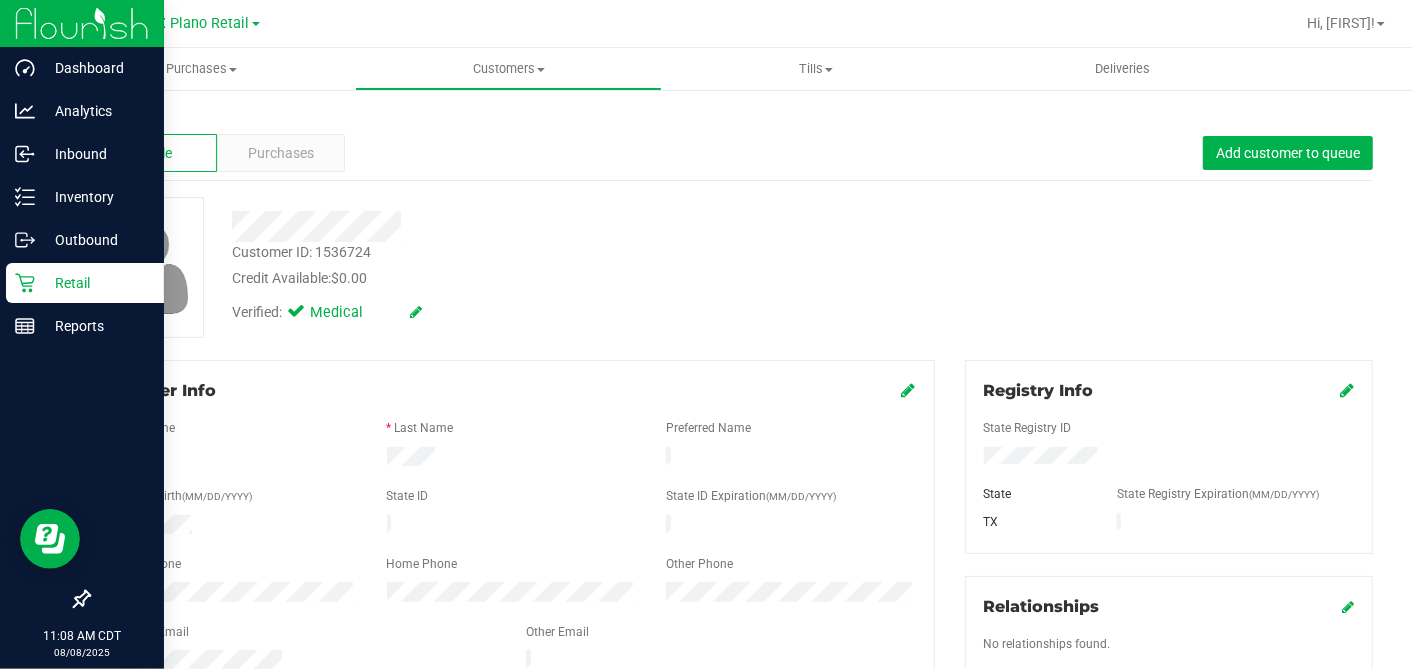 drag, startPoint x: 31, startPoint y: 285, endPoint x: 75, endPoint y: 288, distance: 44.102154 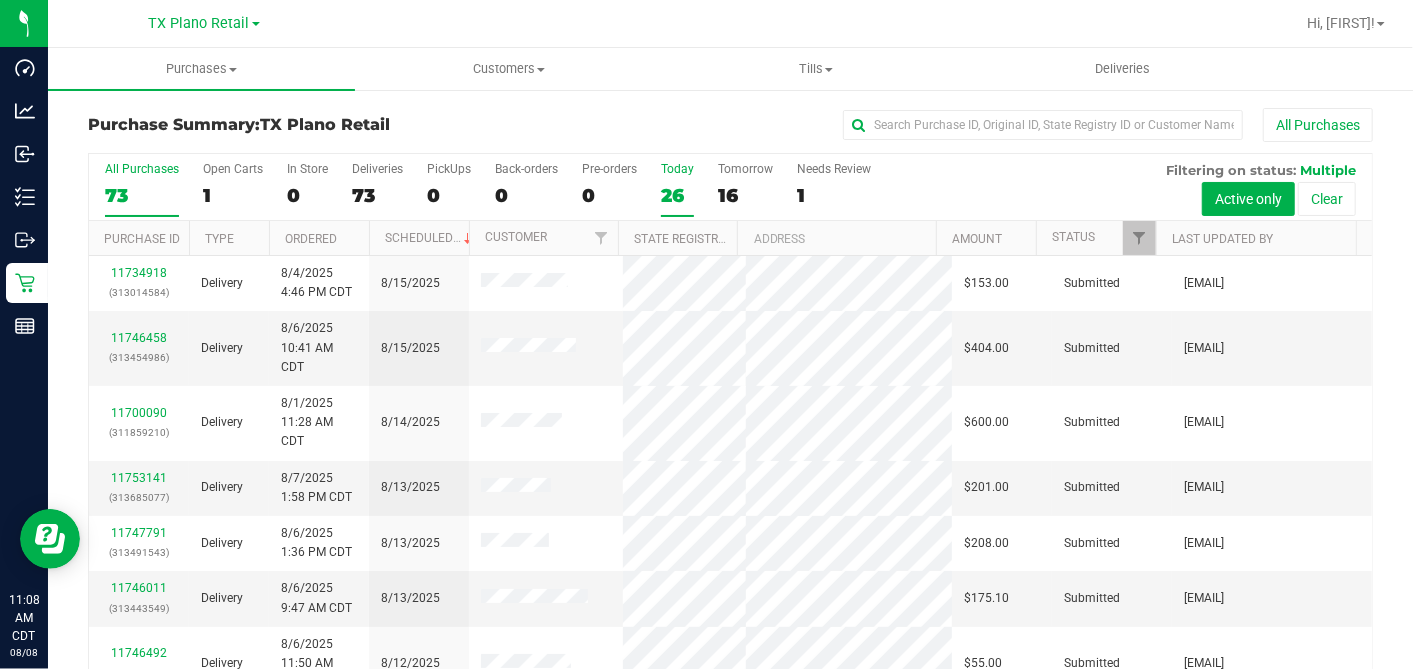 click on "26" at bounding box center (677, 195) 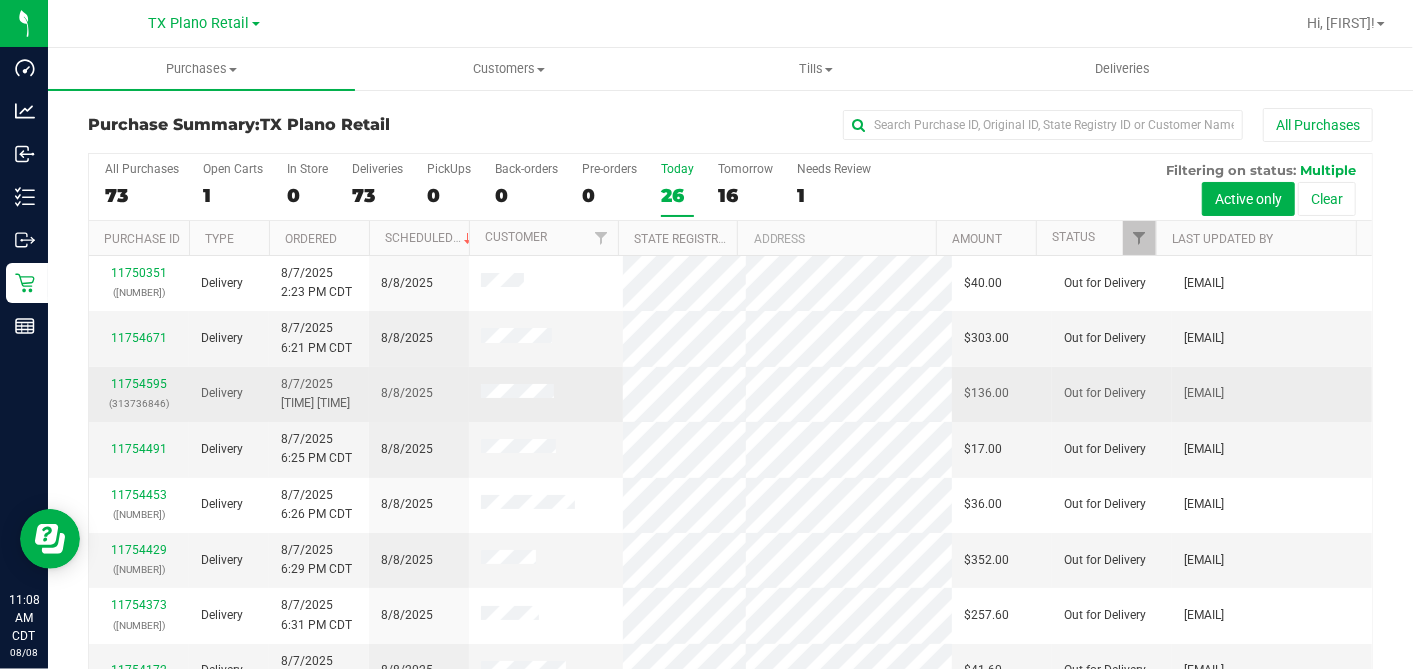 scroll, scrollTop: 891, scrollLeft: 0, axis: vertical 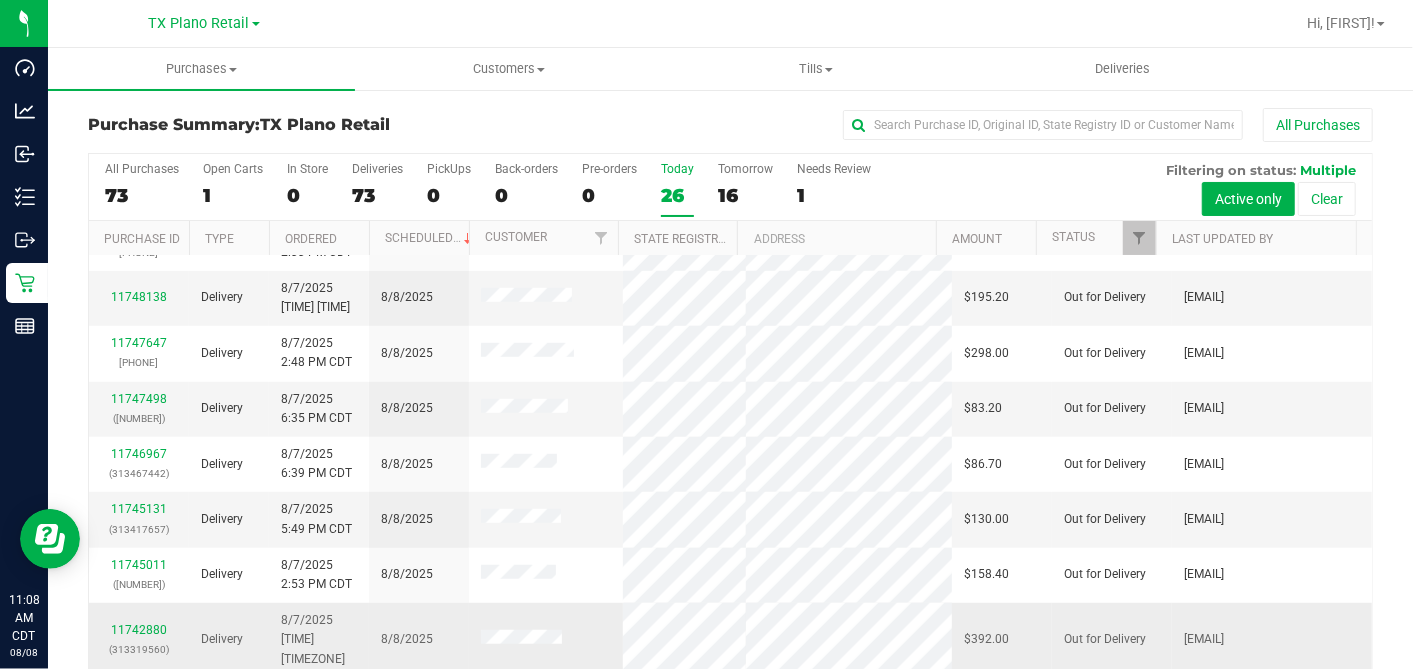 click at bounding box center (521, 640) 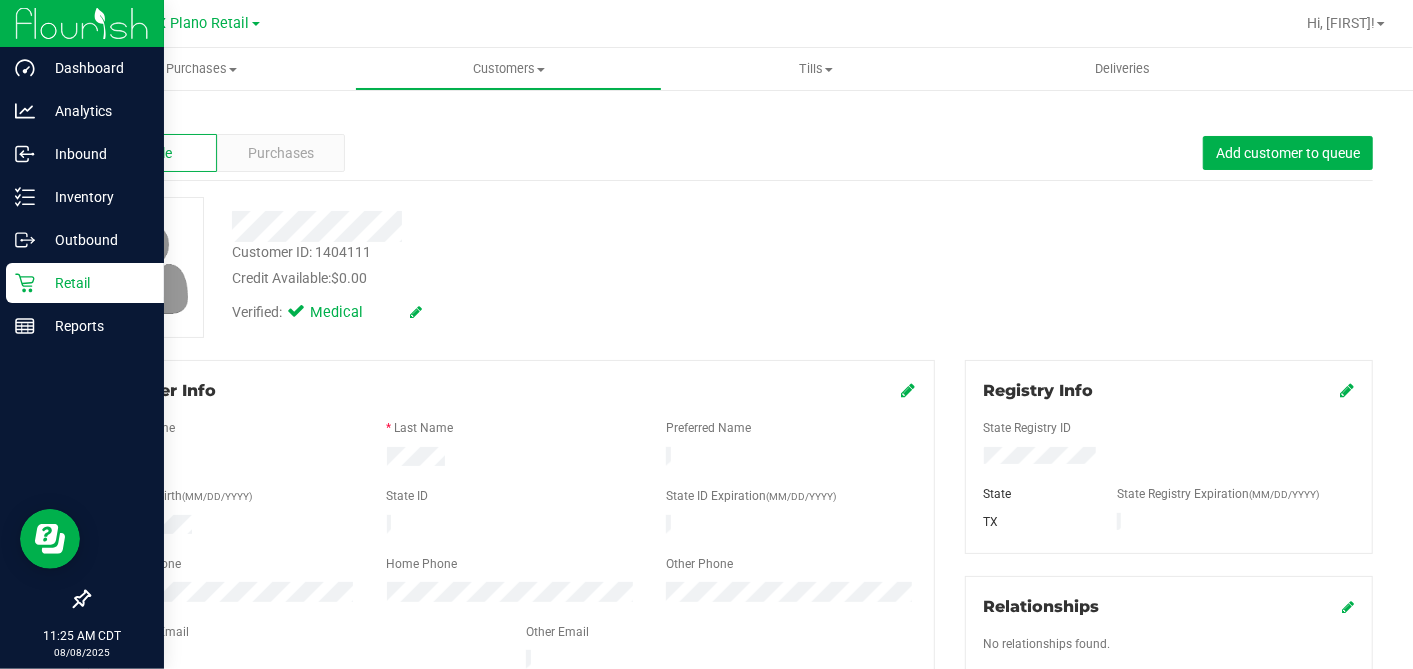 click on "Retail" at bounding box center [95, 283] 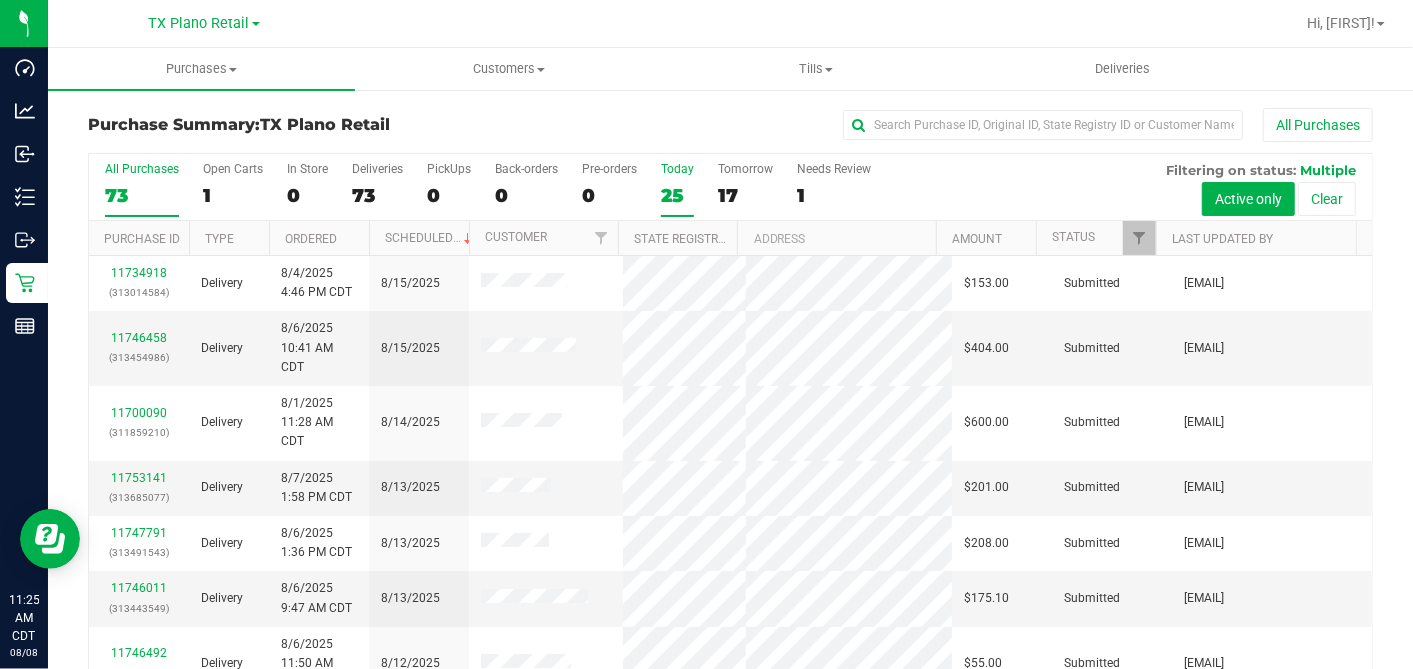 click on "25" at bounding box center (677, 195) 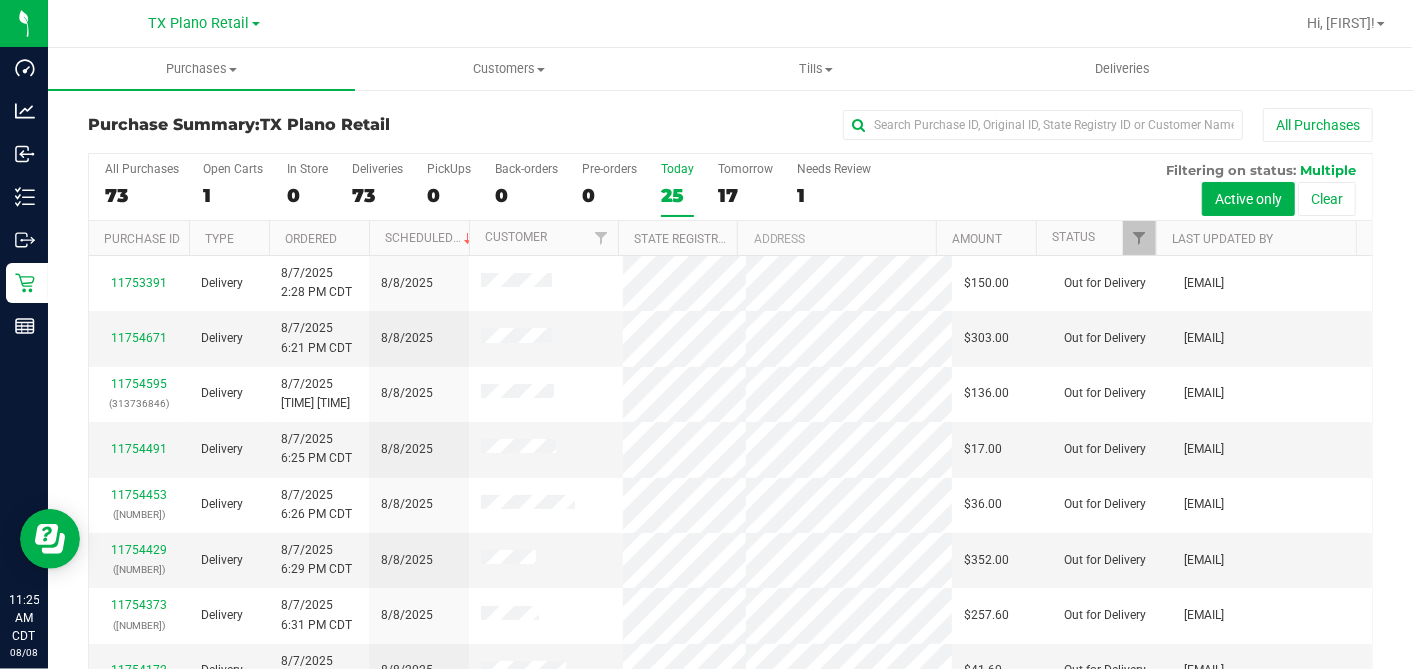 click on "Today
25" at bounding box center [677, 189] 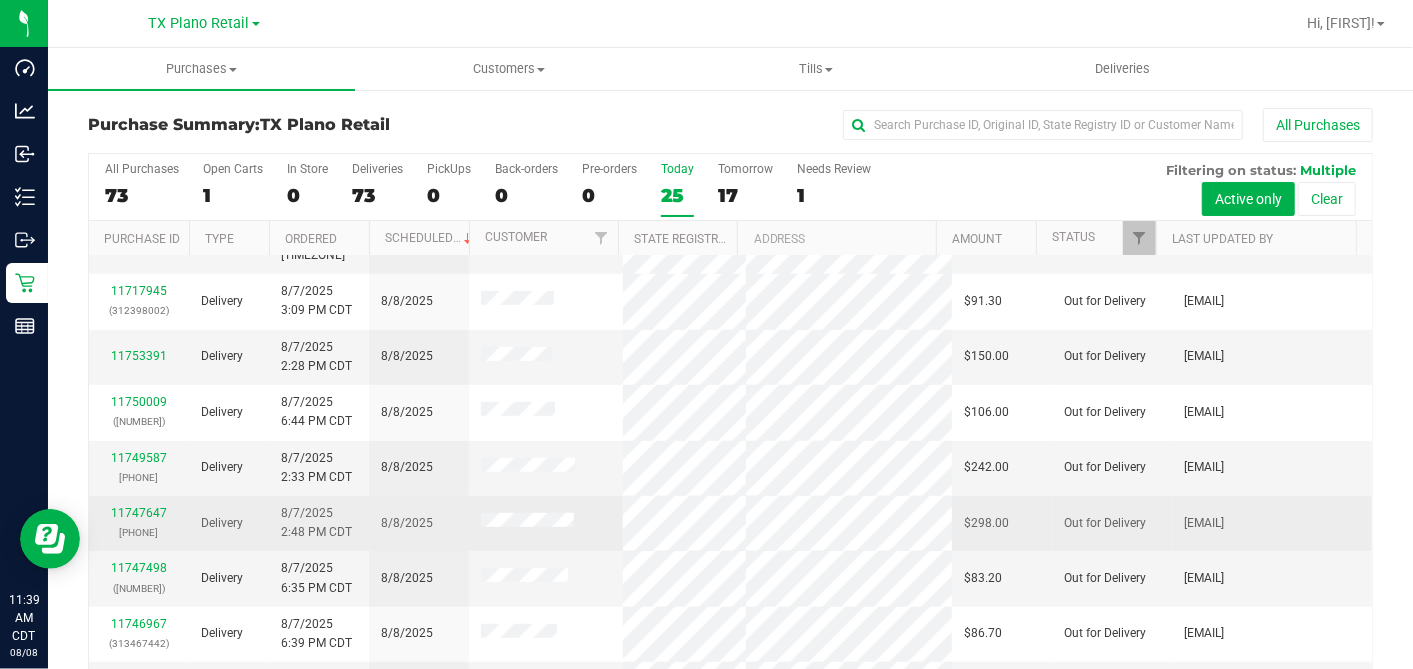 scroll, scrollTop: 853, scrollLeft: 0, axis: vertical 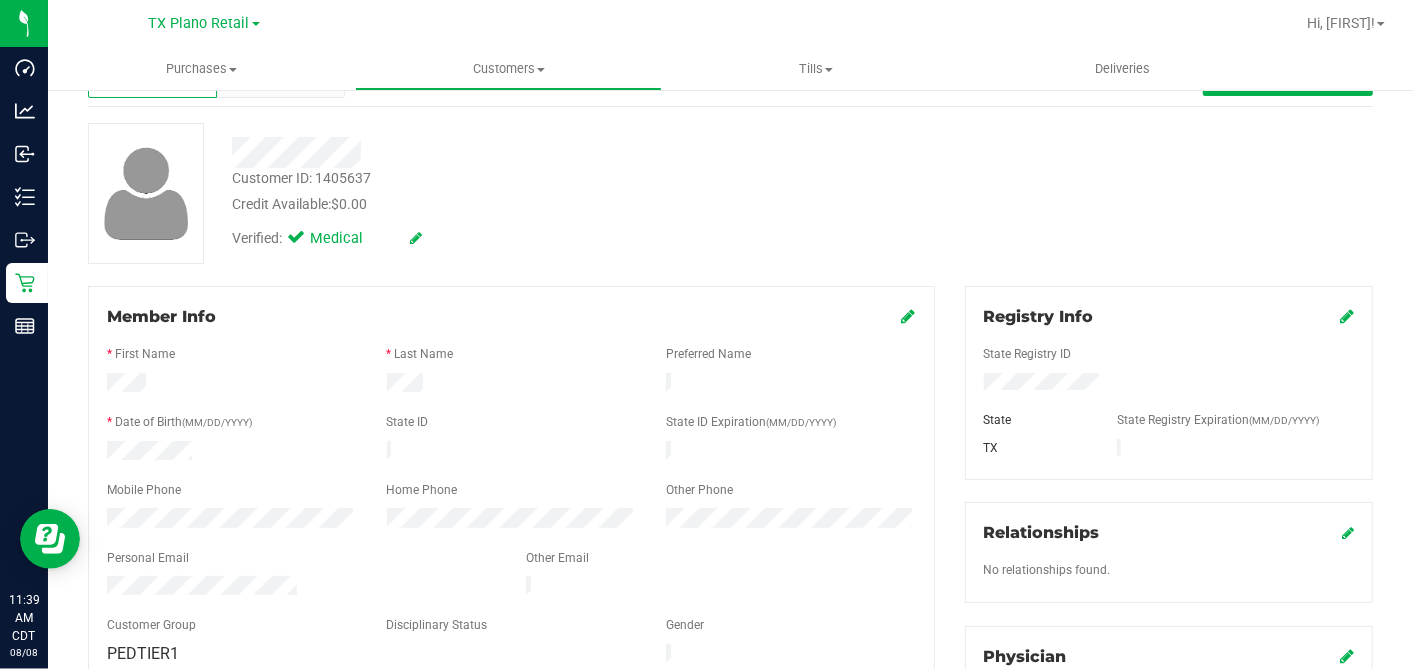 click on "State Registry ID" at bounding box center (1169, 356) 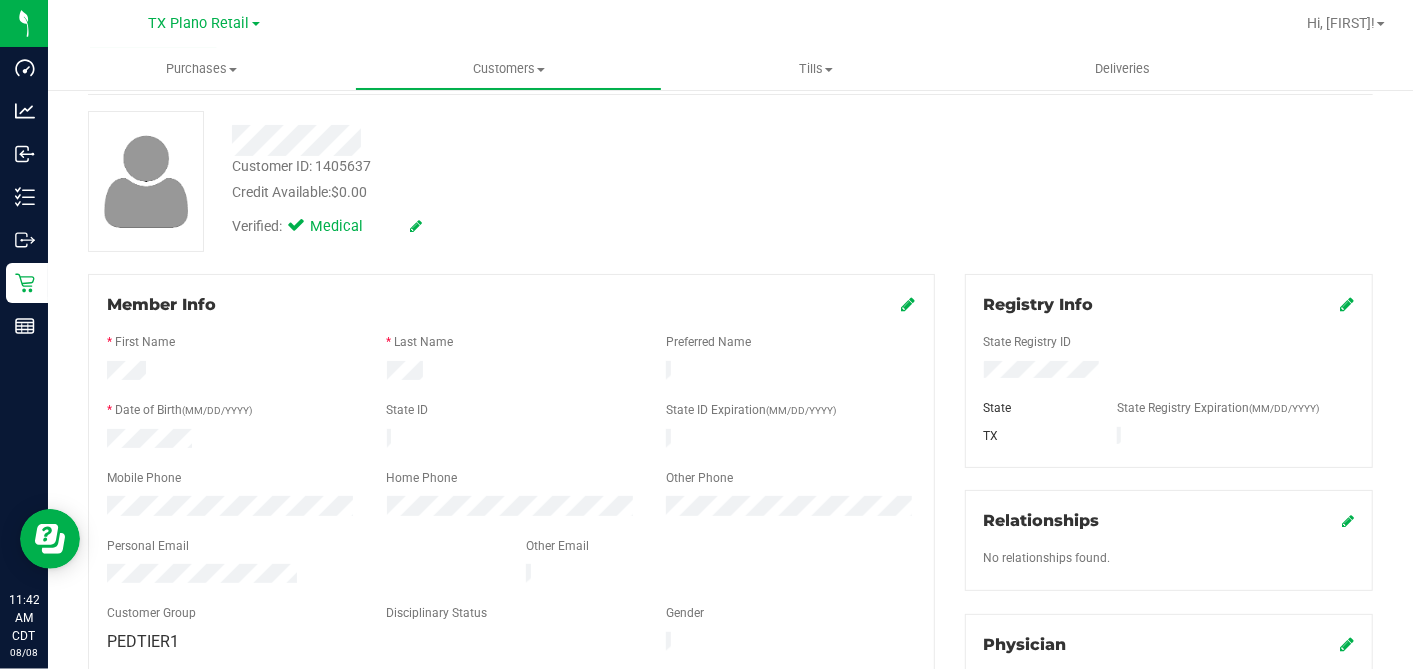 scroll, scrollTop: 28, scrollLeft: 0, axis: vertical 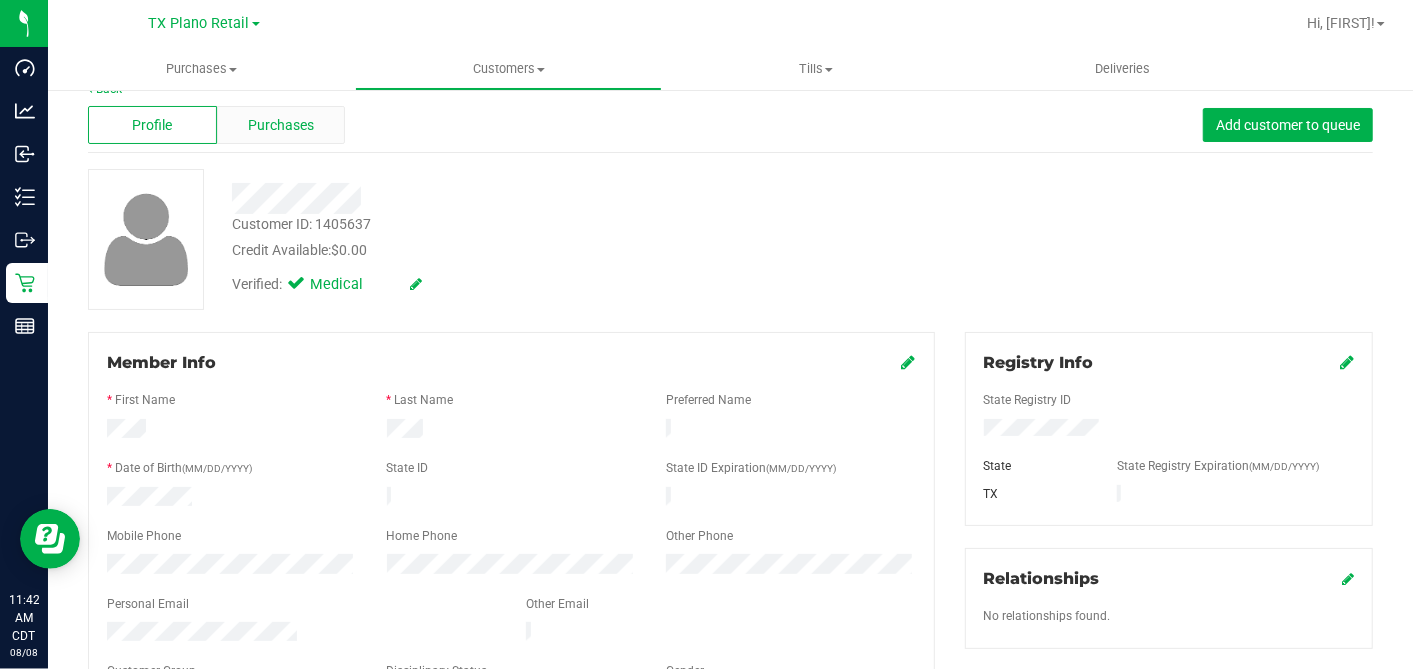 click on "Purchases" at bounding box center (281, 125) 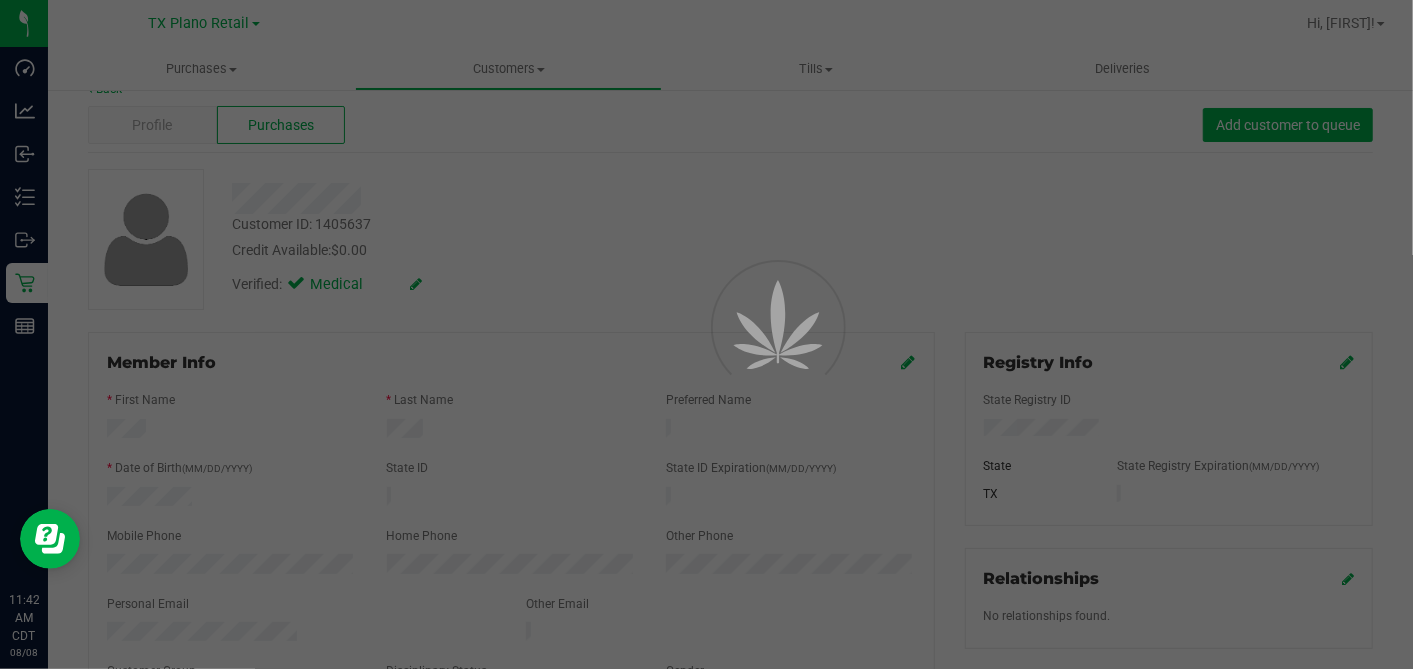 scroll, scrollTop: 0, scrollLeft: 0, axis: both 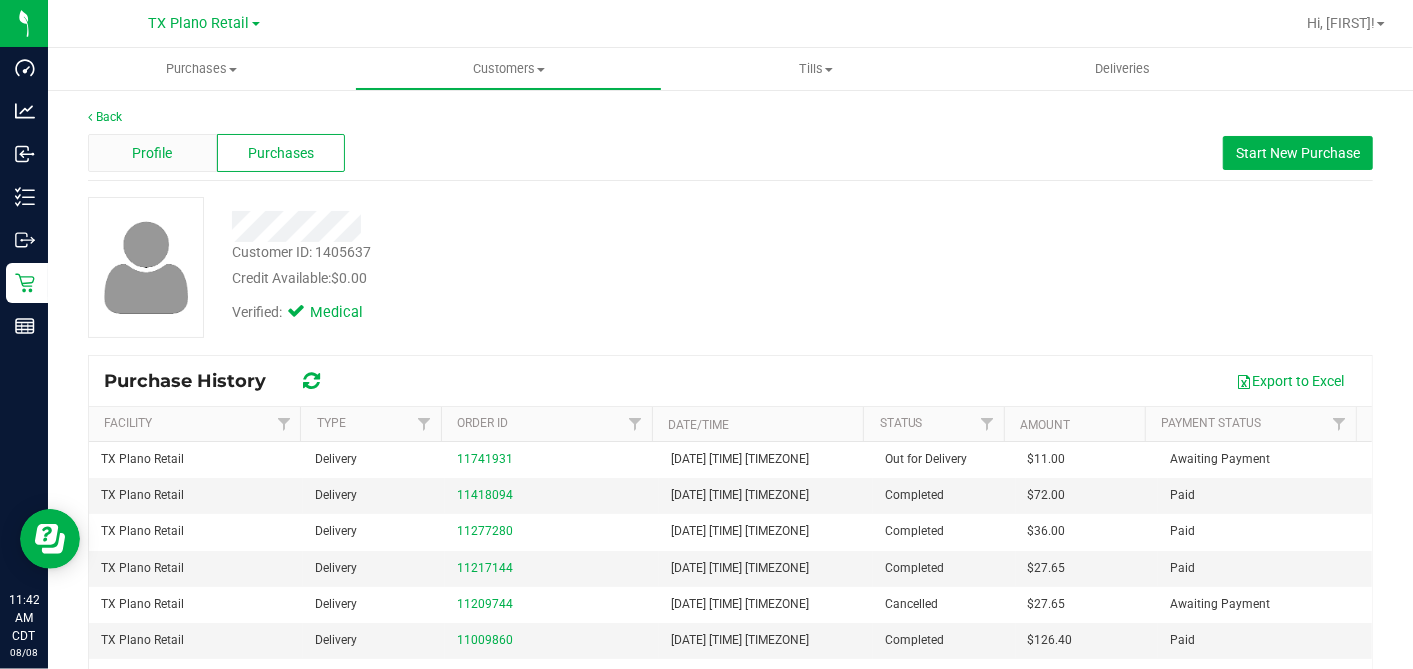 click on "Profile" at bounding box center [152, 153] 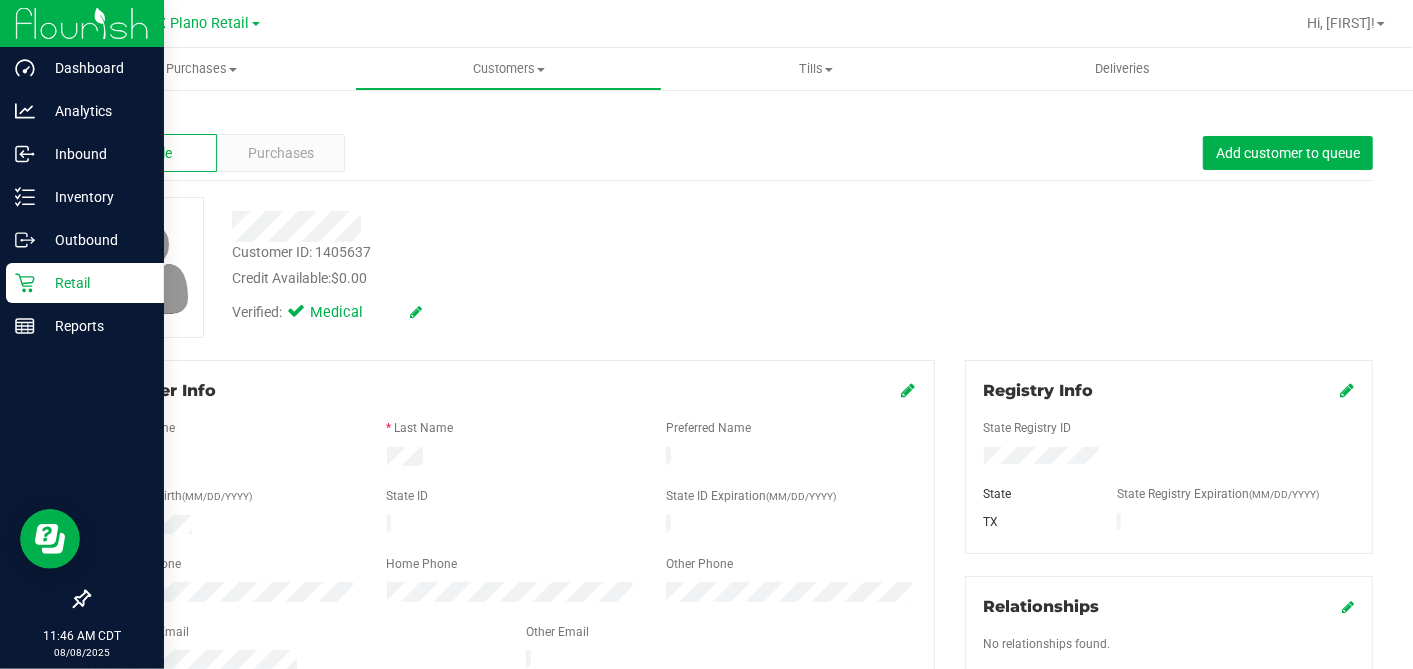 click on "Retail" at bounding box center (95, 283) 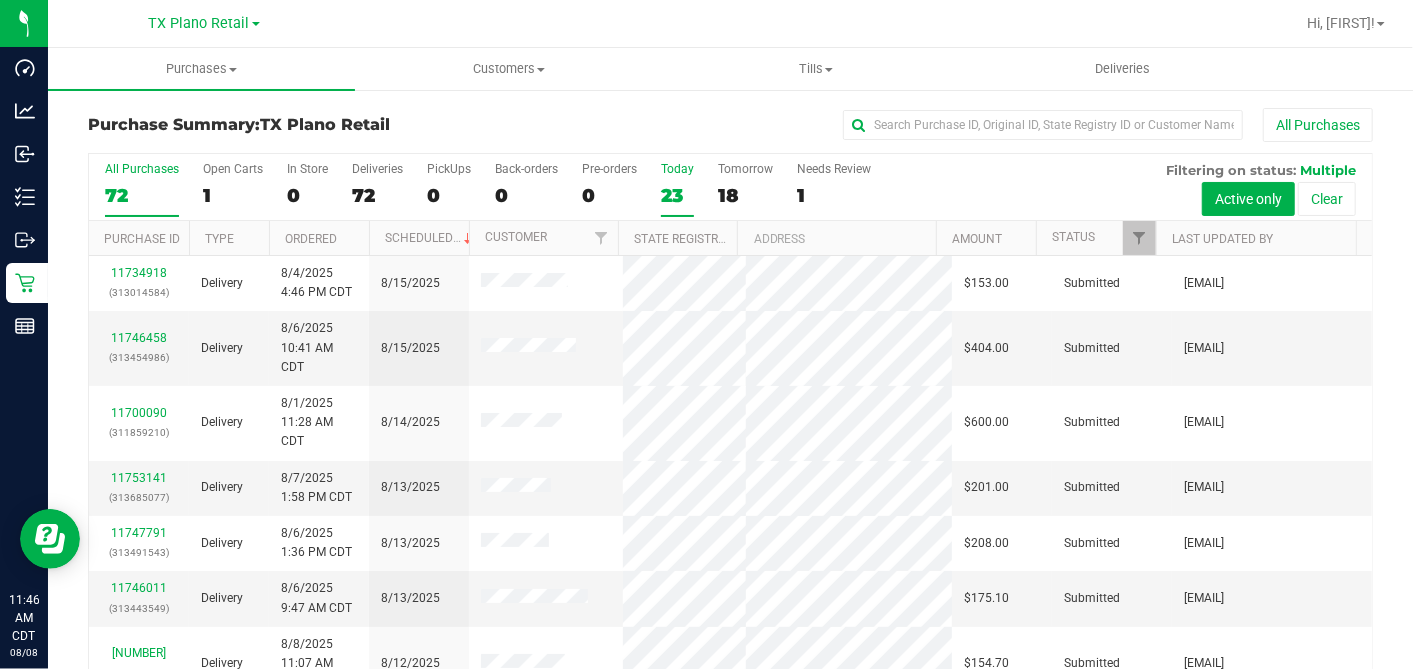 click on "Today
23" at bounding box center (677, 189) 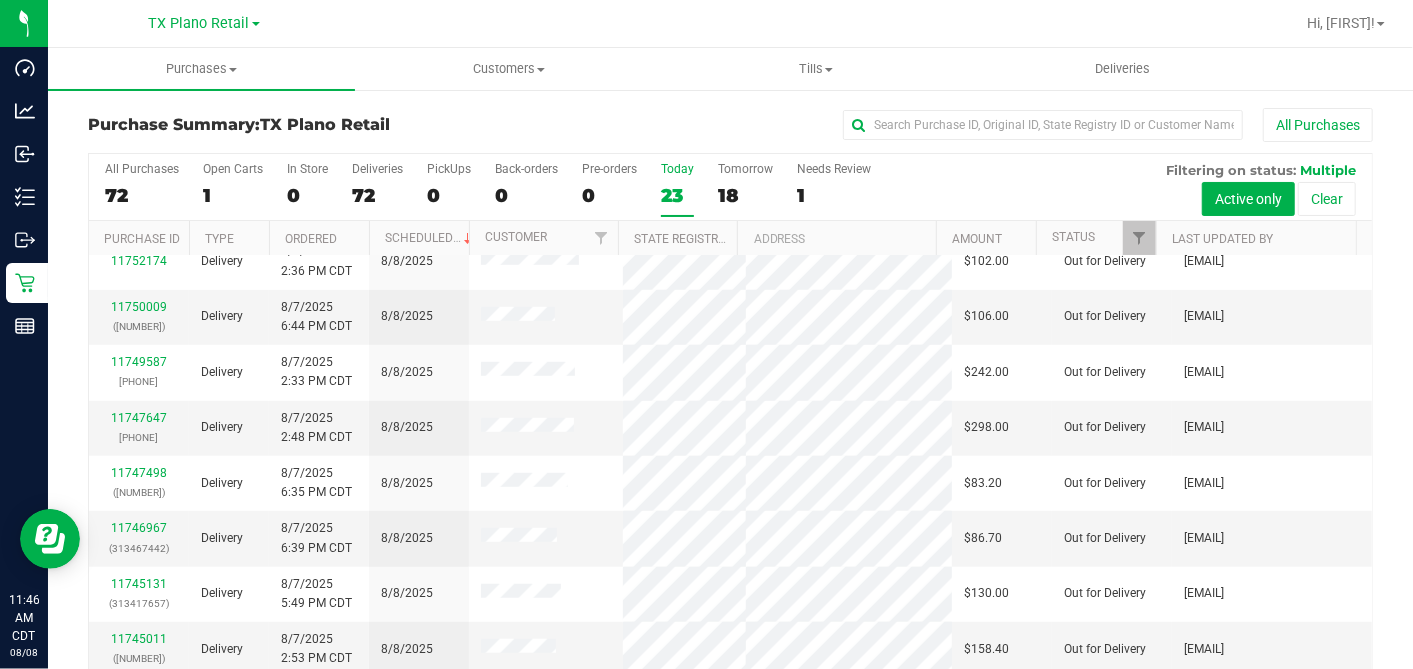 scroll, scrollTop: 853, scrollLeft: 0, axis: vertical 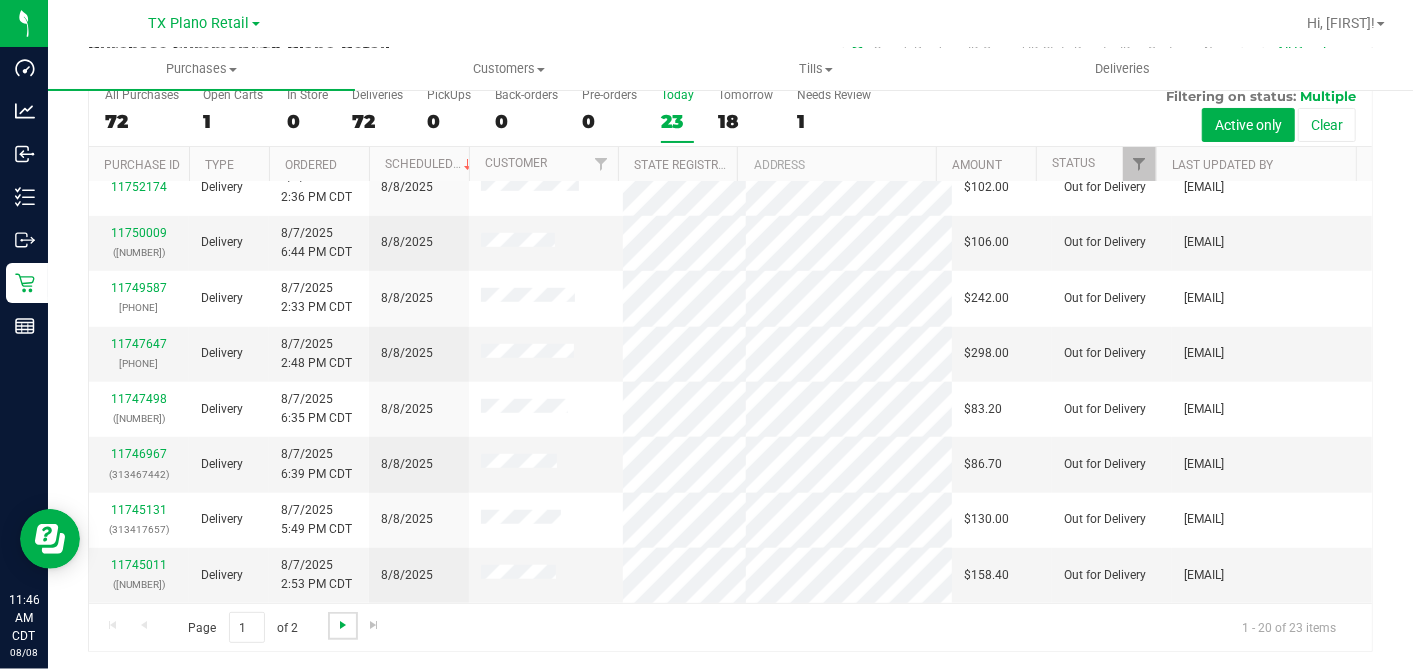 click at bounding box center (343, 625) 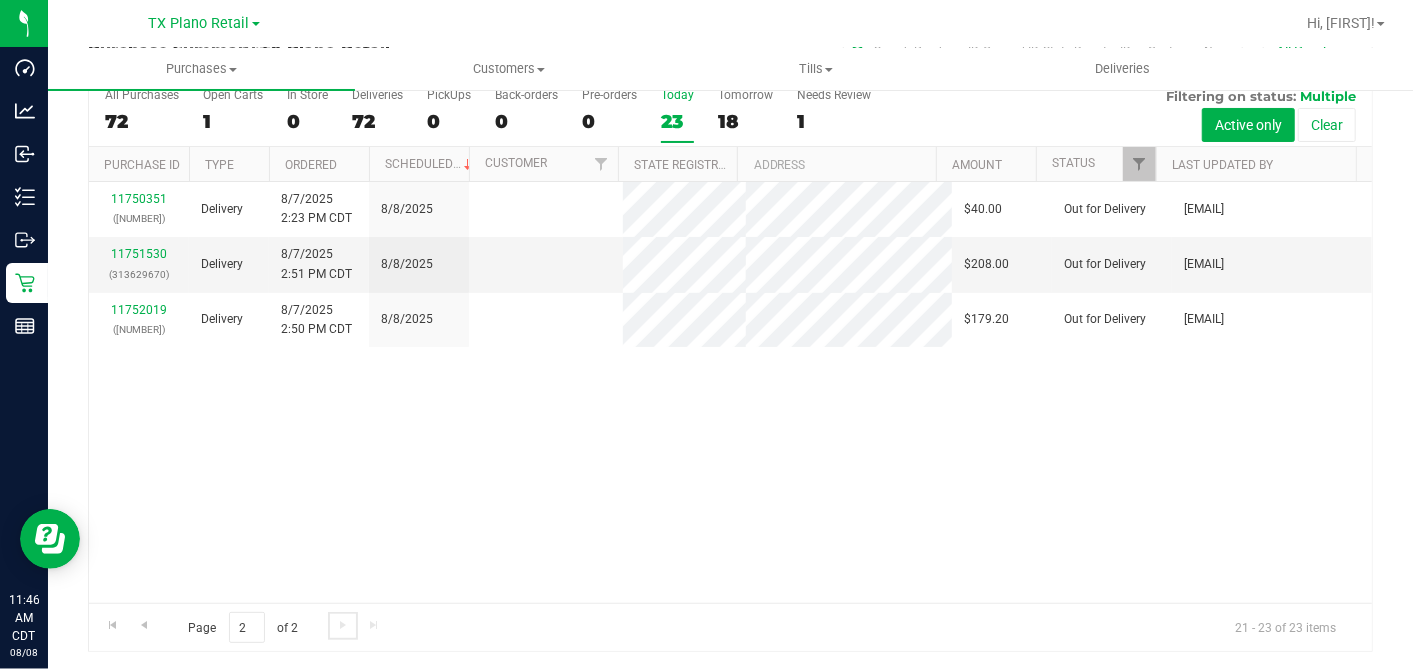 scroll, scrollTop: 0, scrollLeft: 0, axis: both 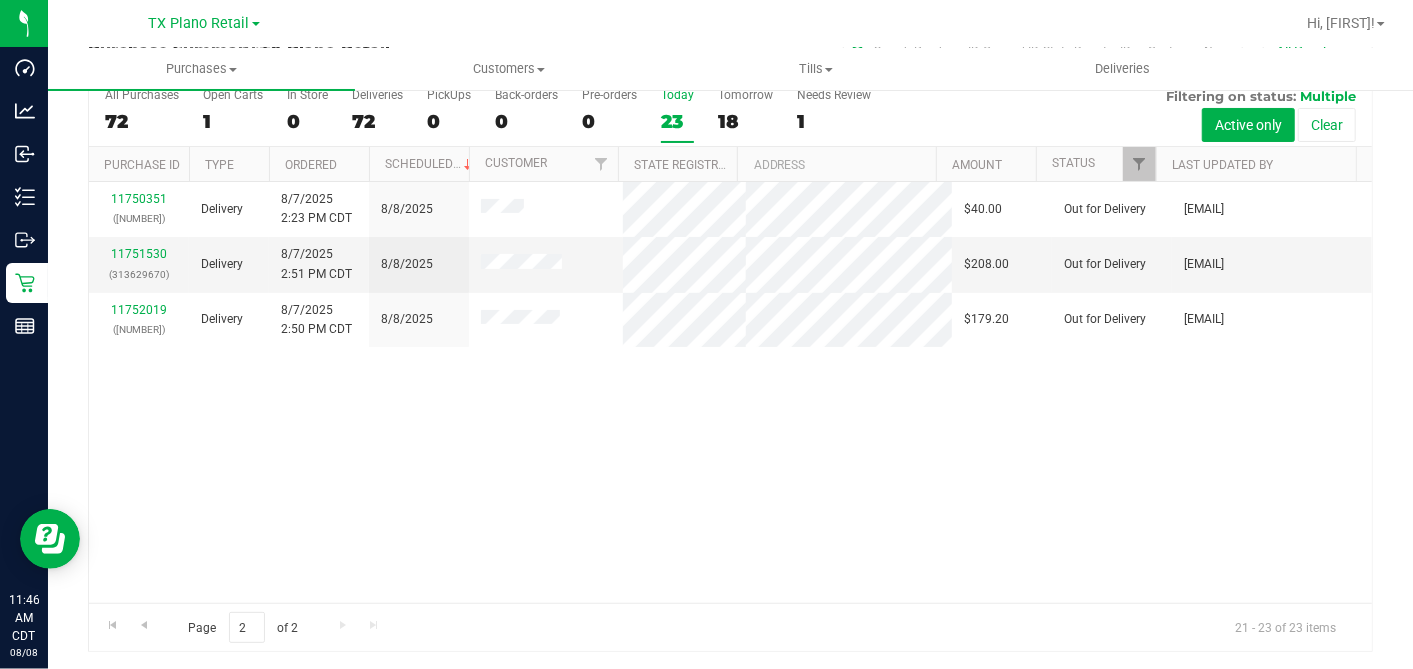 click on "Today
23" at bounding box center (677, 115) 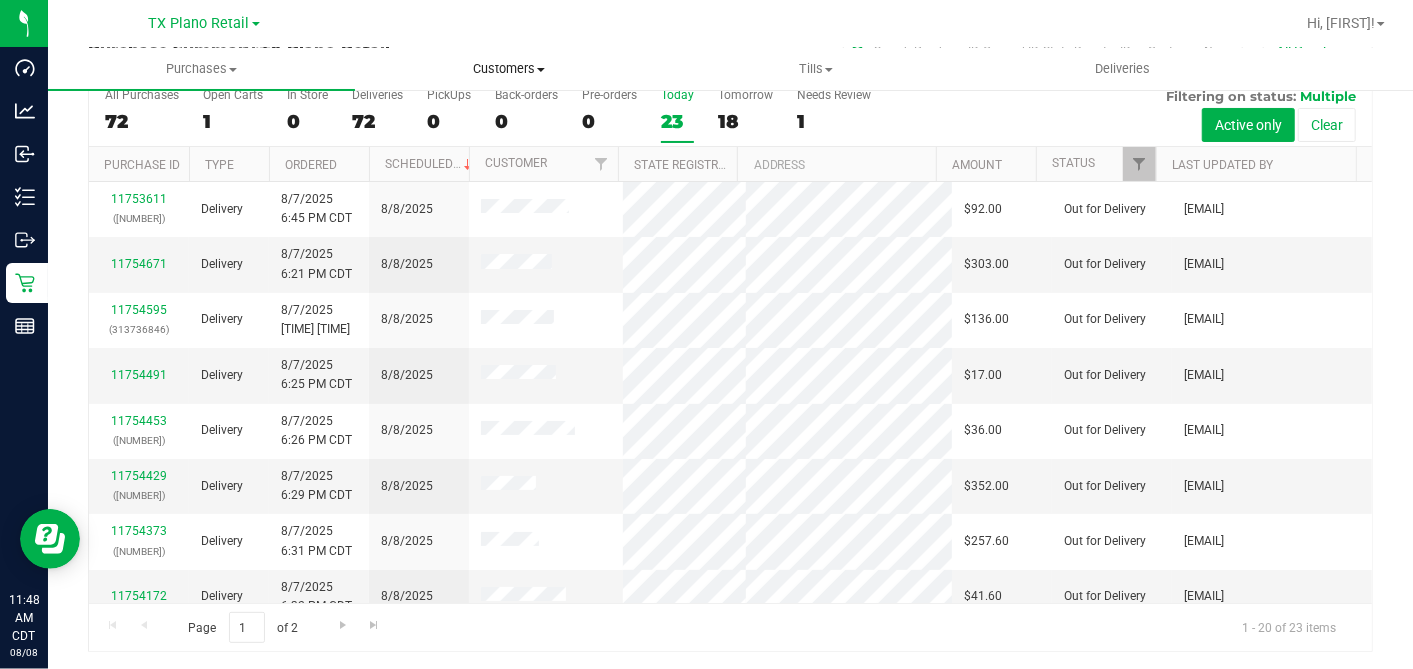 click on "Customers" at bounding box center [508, 69] 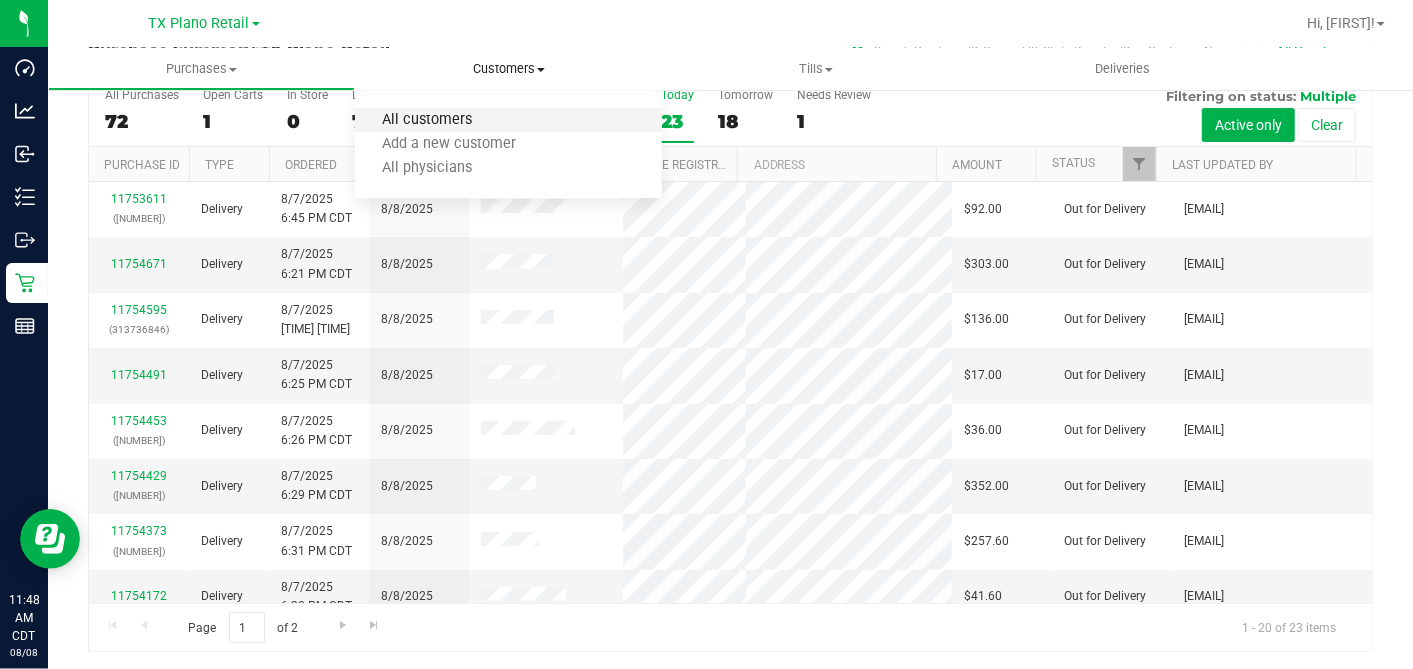 click on "All customers" at bounding box center (427, 120) 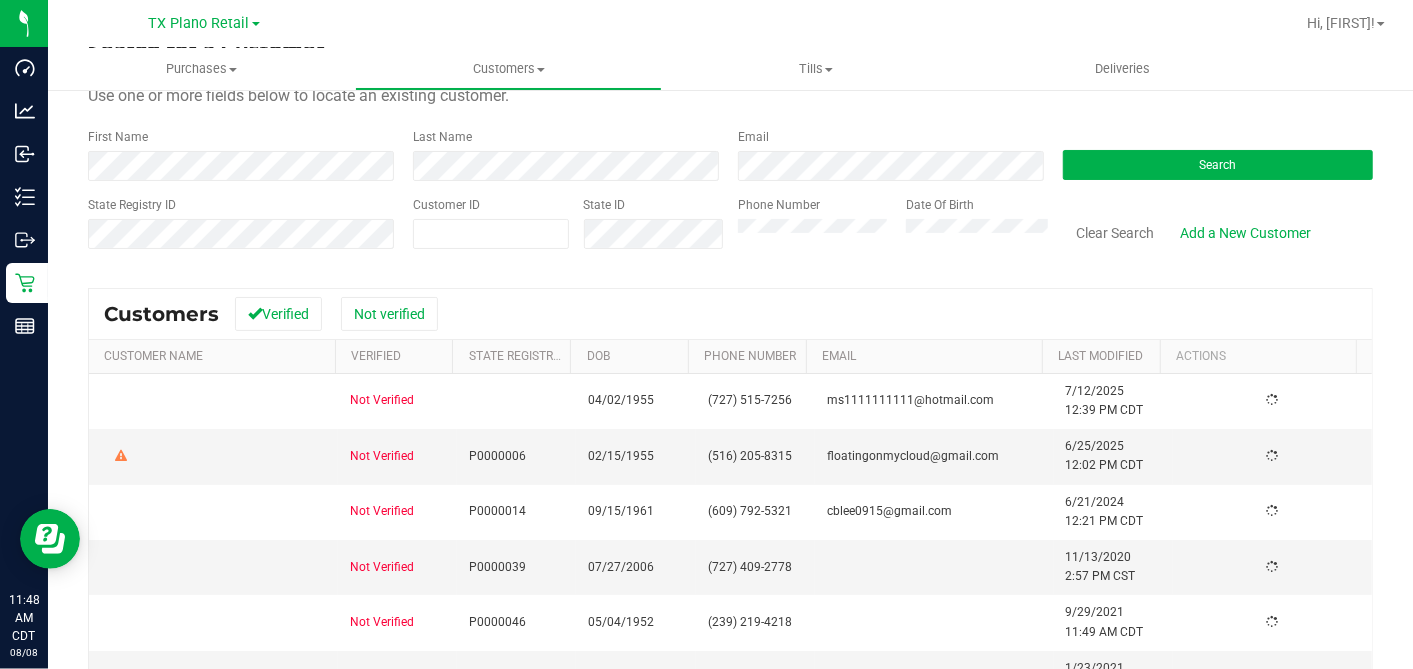 scroll, scrollTop: 0, scrollLeft: 0, axis: both 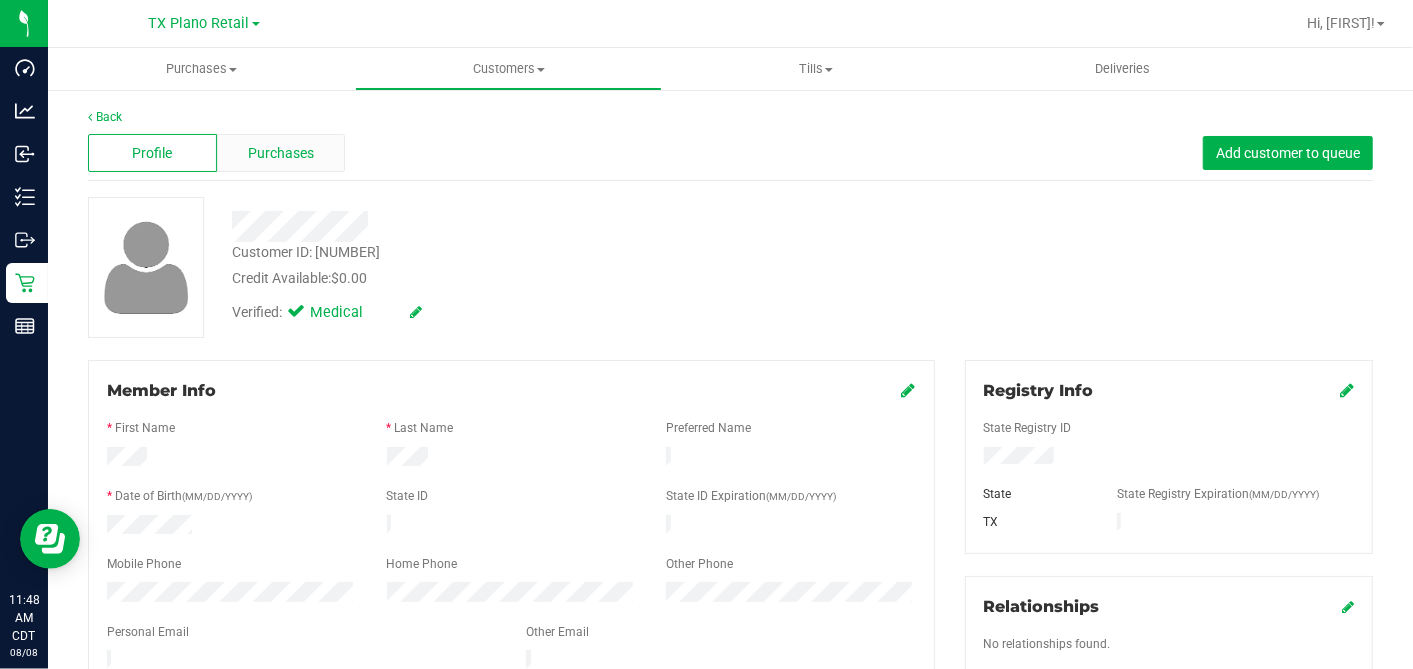 click on "Purchases" at bounding box center (281, 153) 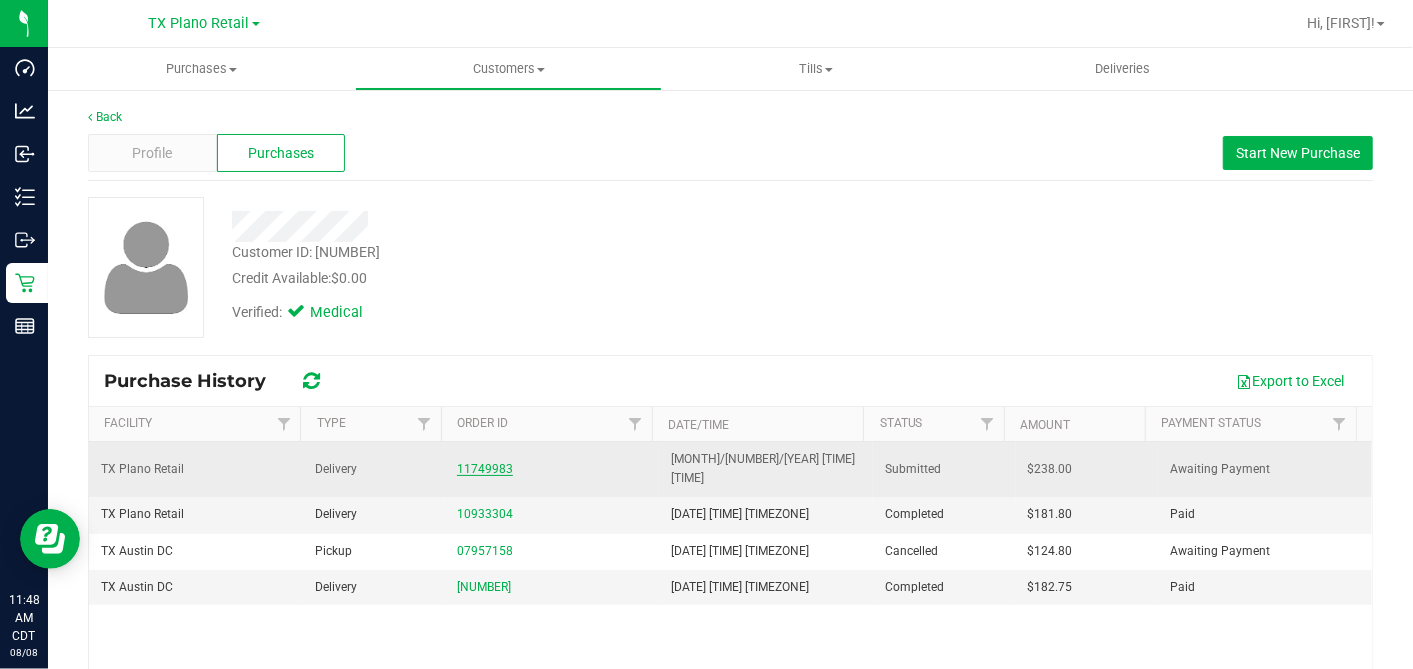 click on "11749983" at bounding box center (485, 469) 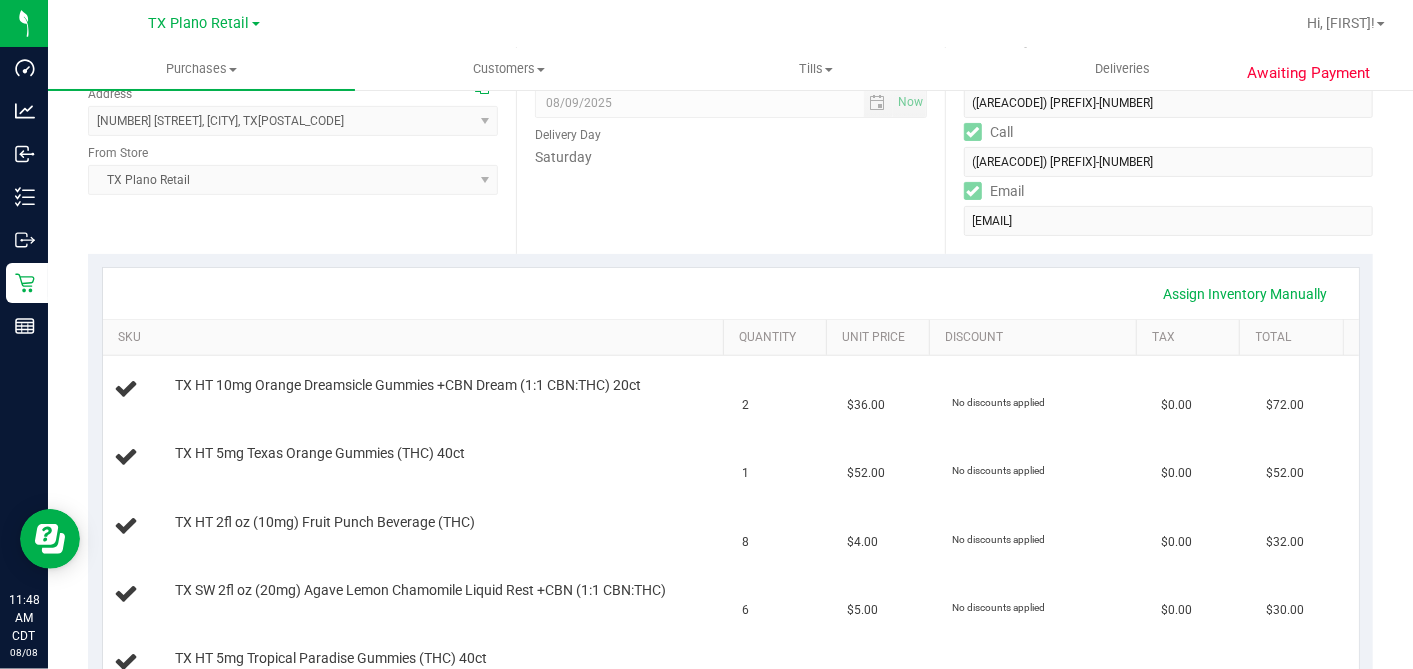 scroll, scrollTop: 333, scrollLeft: 0, axis: vertical 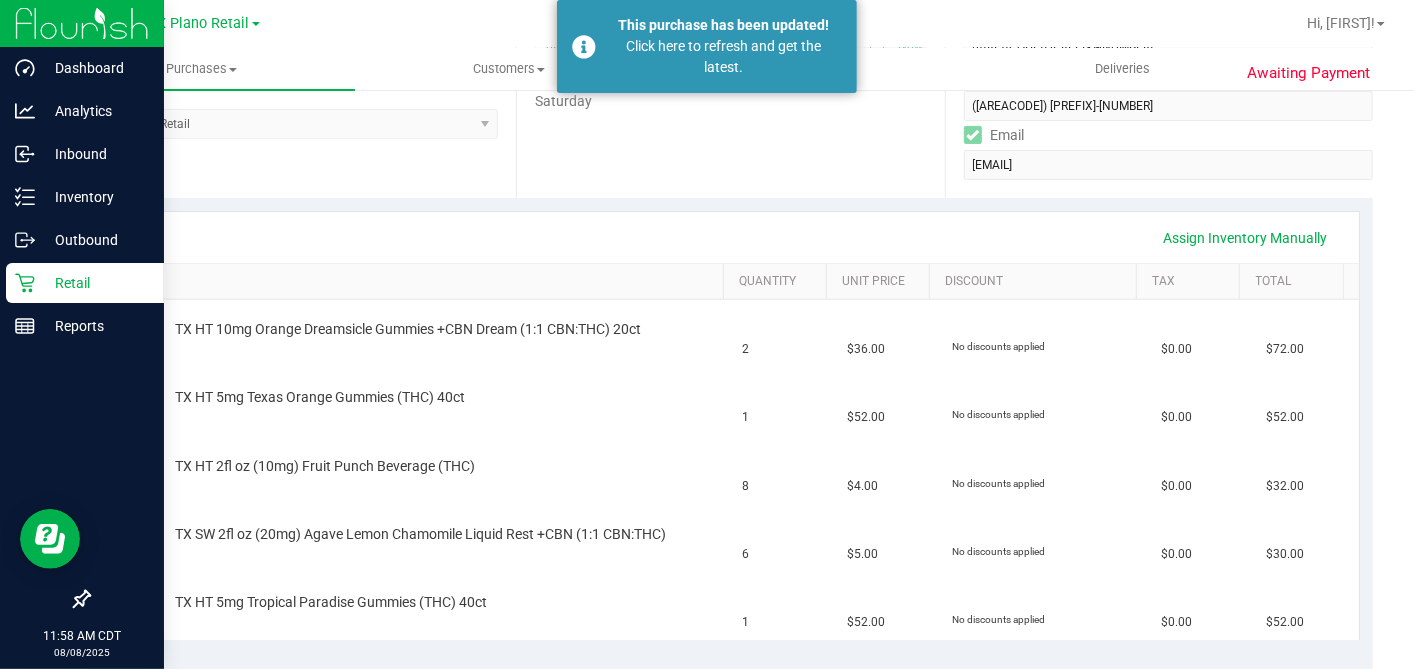 click 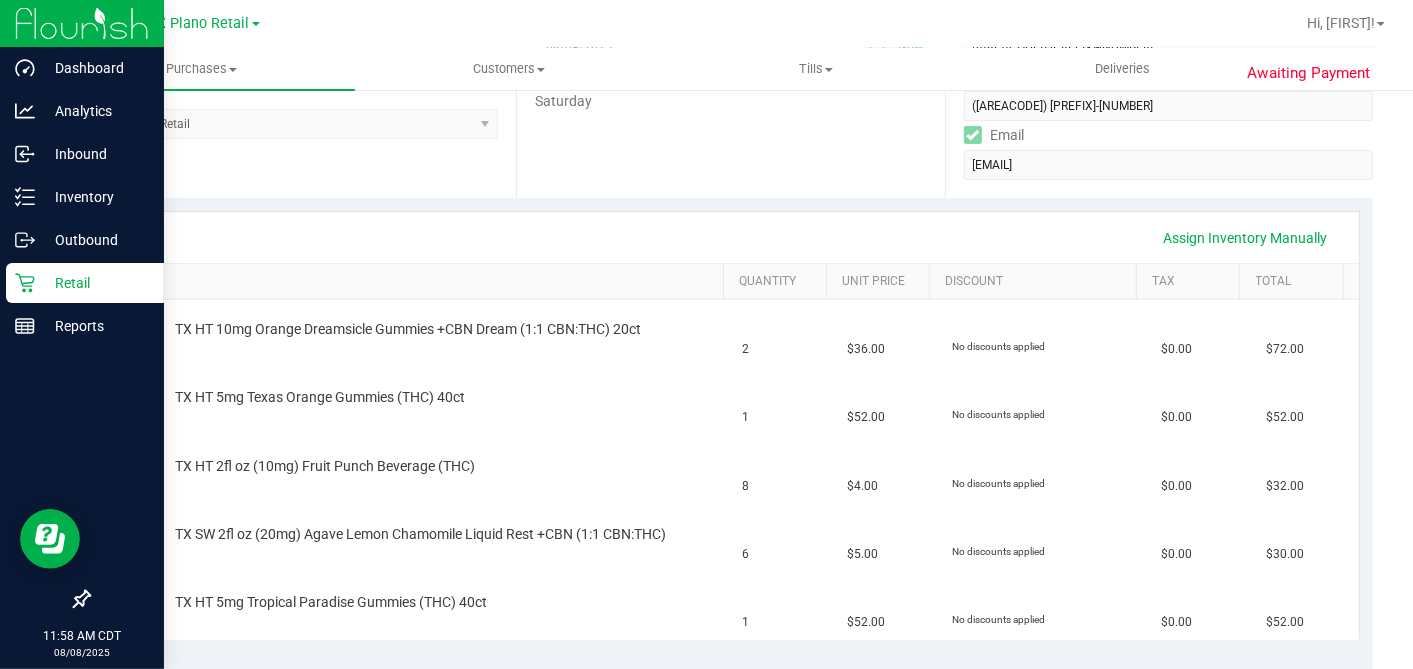 scroll, scrollTop: 0, scrollLeft: 0, axis: both 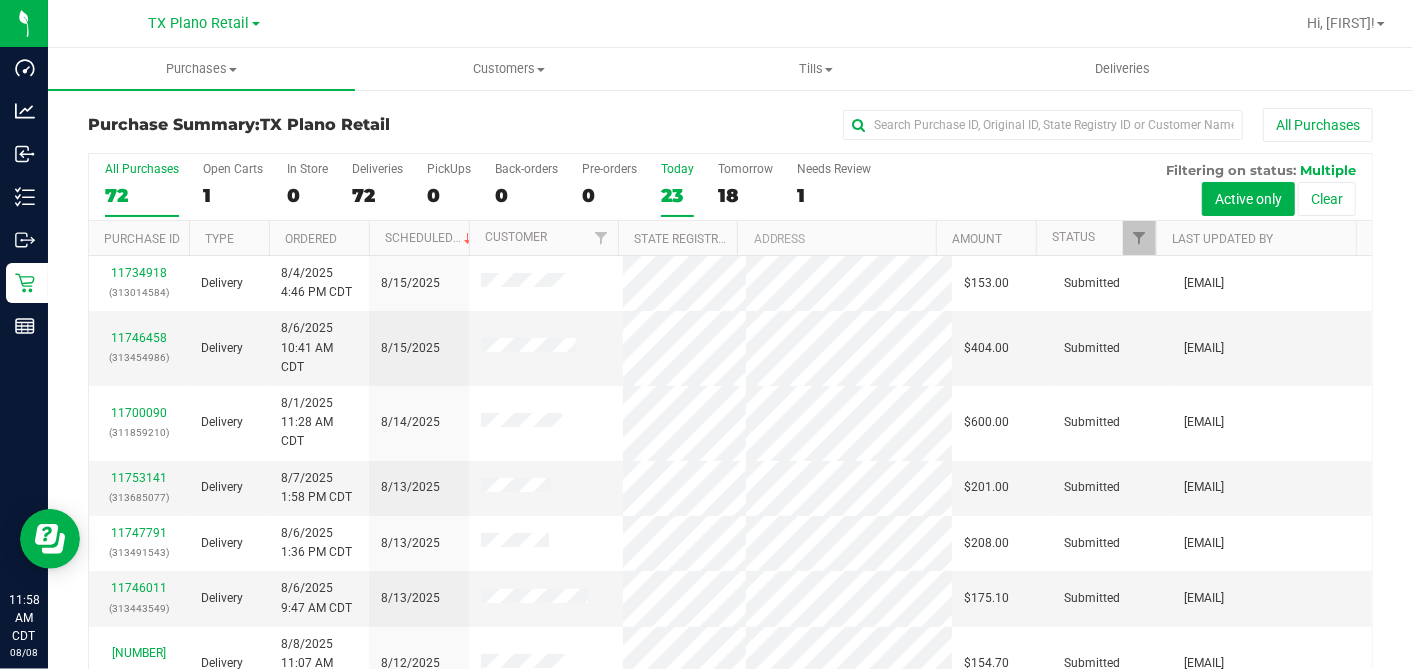 click on "23" at bounding box center [677, 195] 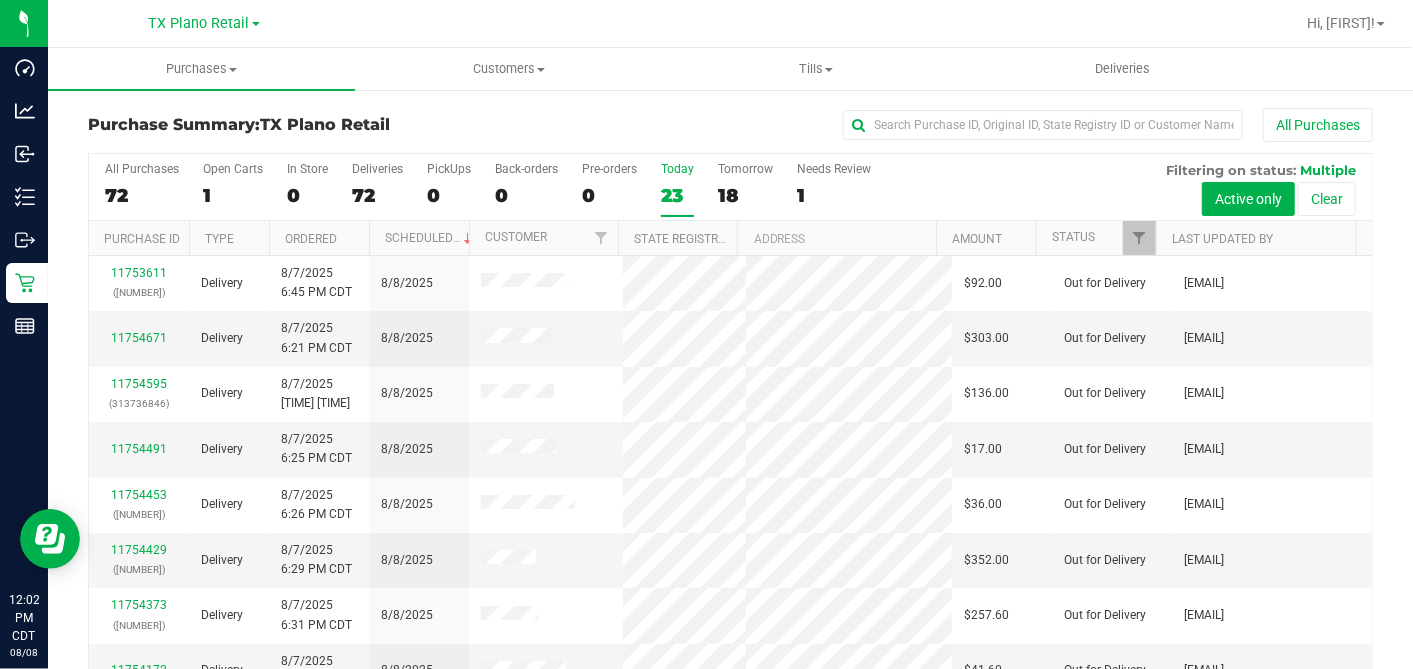 click on "23" at bounding box center (677, 195) 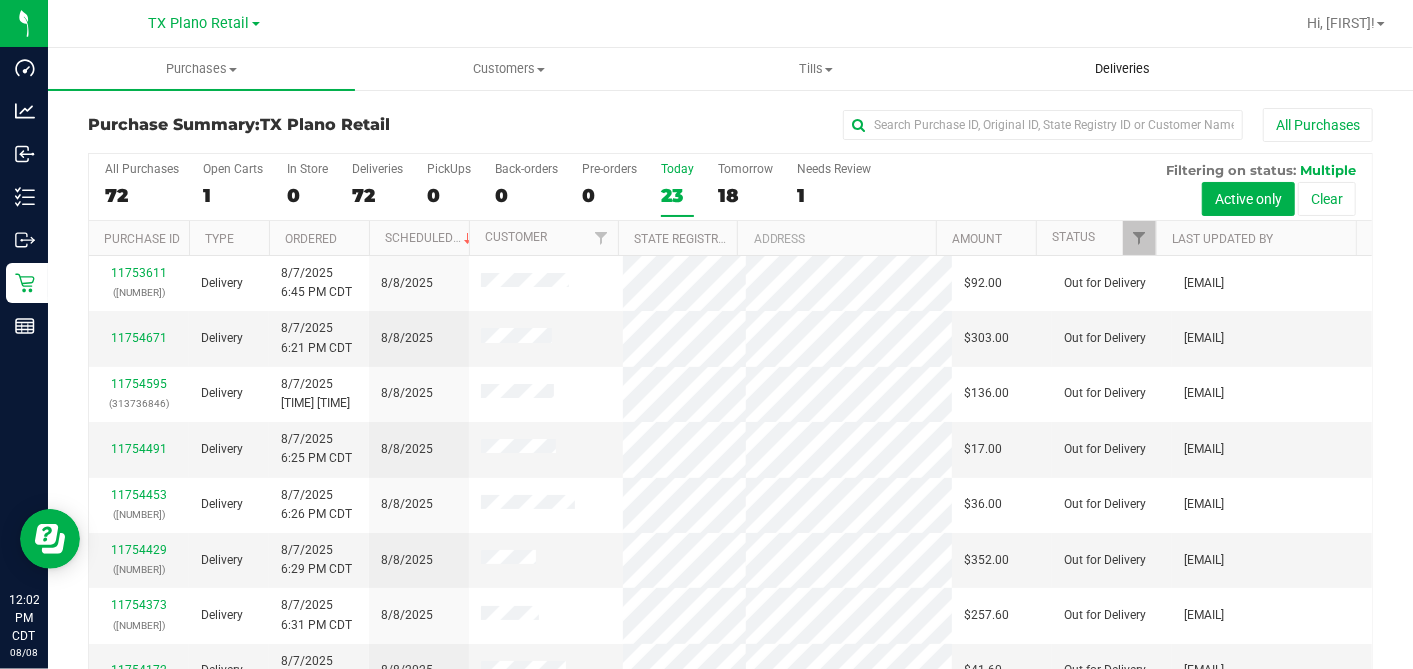 click on "Deliveries" at bounding box center (1122, 69) 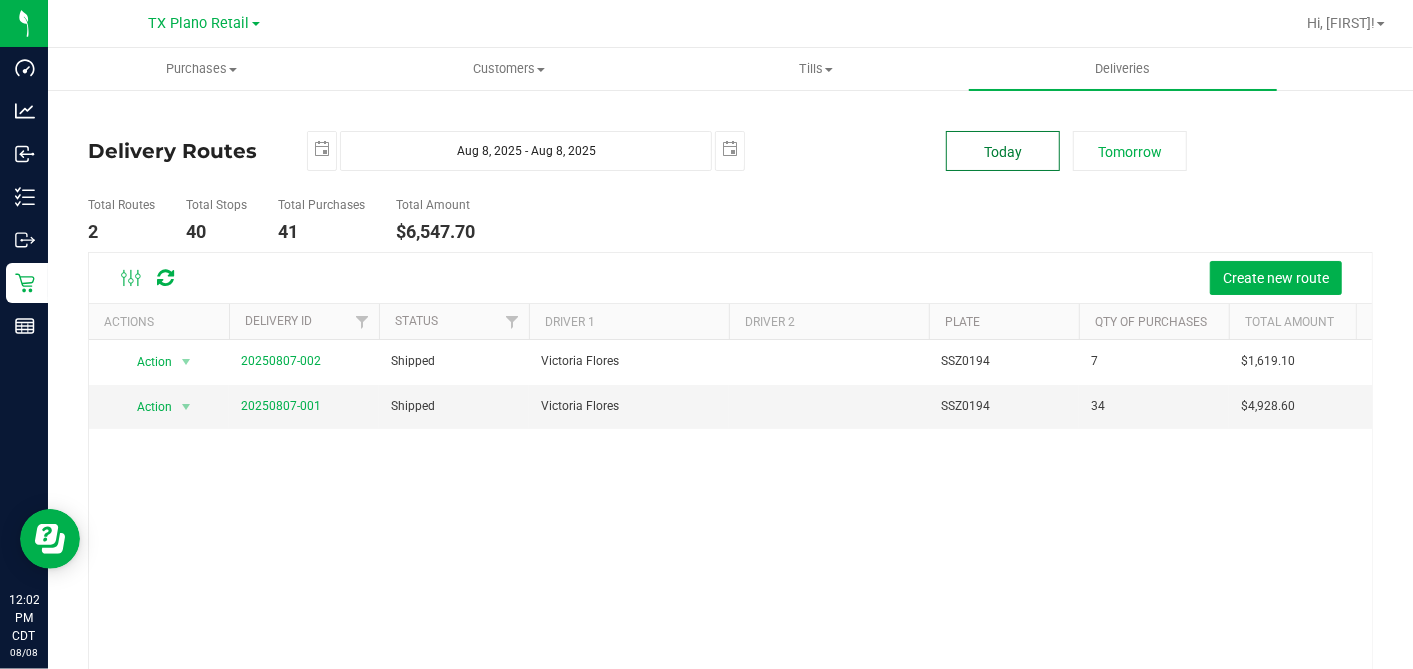 click on "Today" at bounding box center [1003, 151] 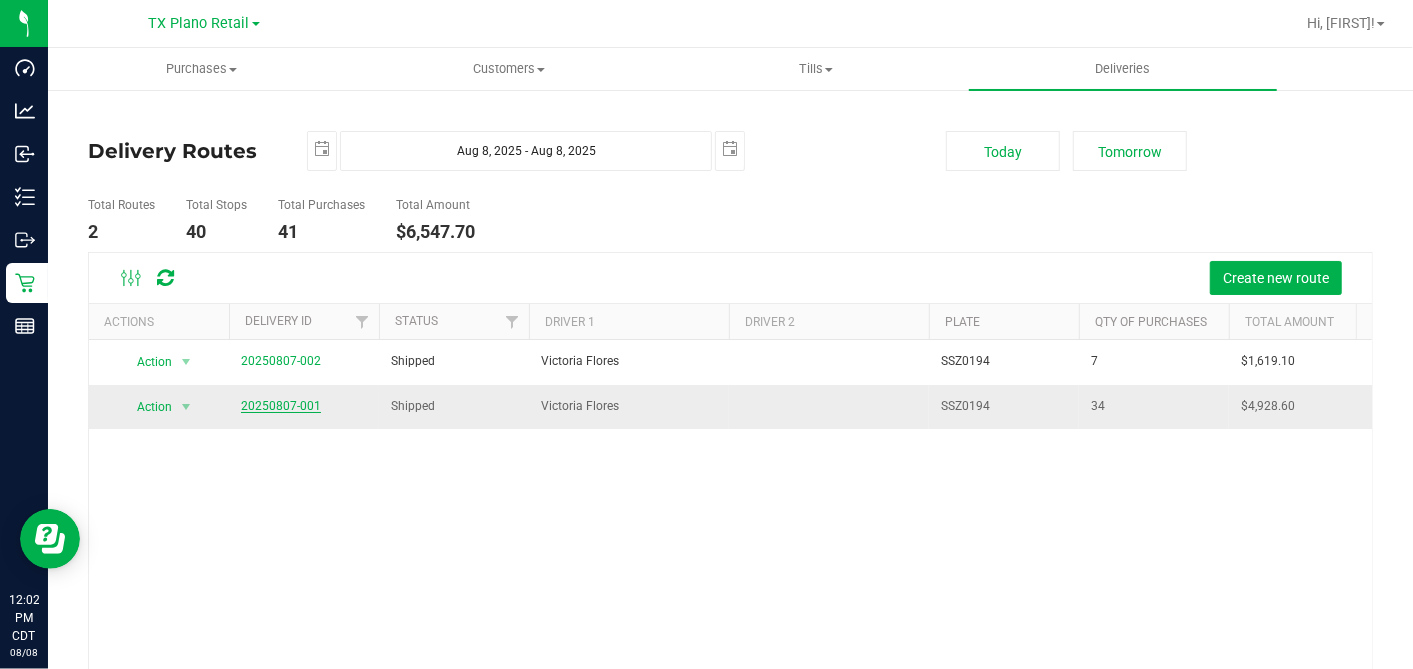 click on "20250807-001" at bounding box center (281, 406) 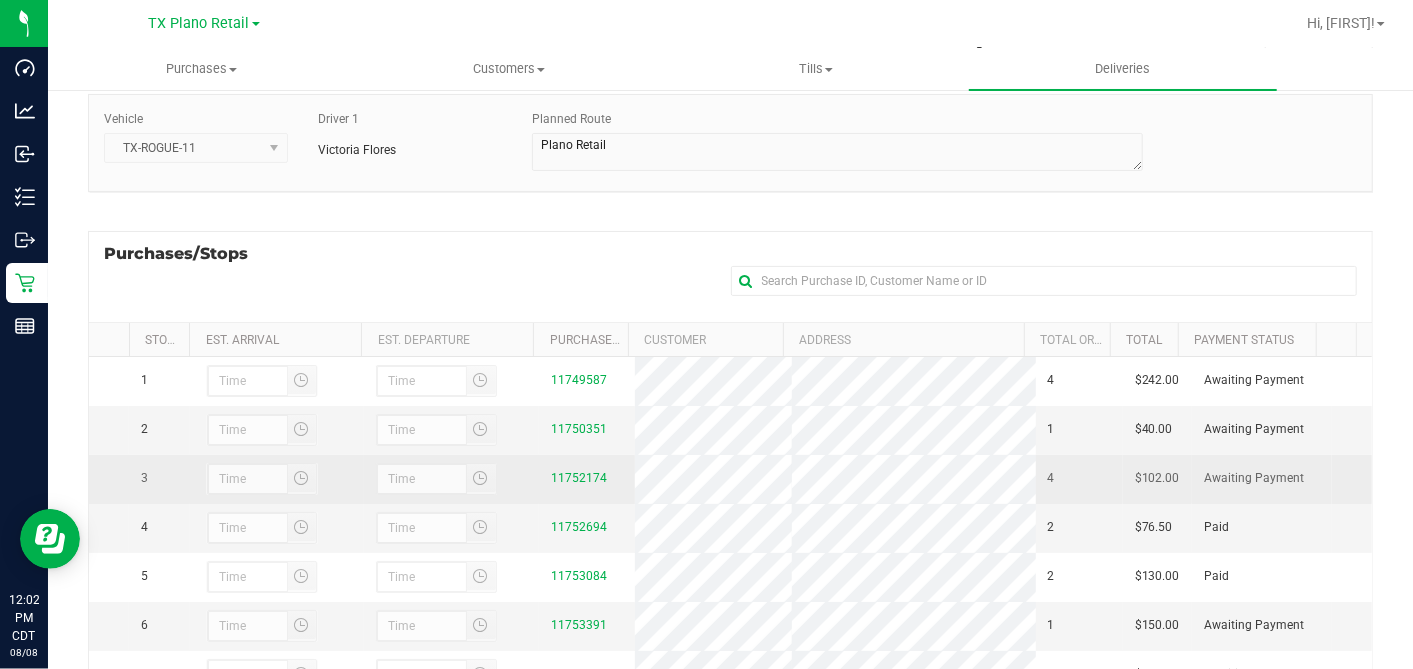 scroll, scrollTop: 357, scrollLeft: 0, axis: vertical 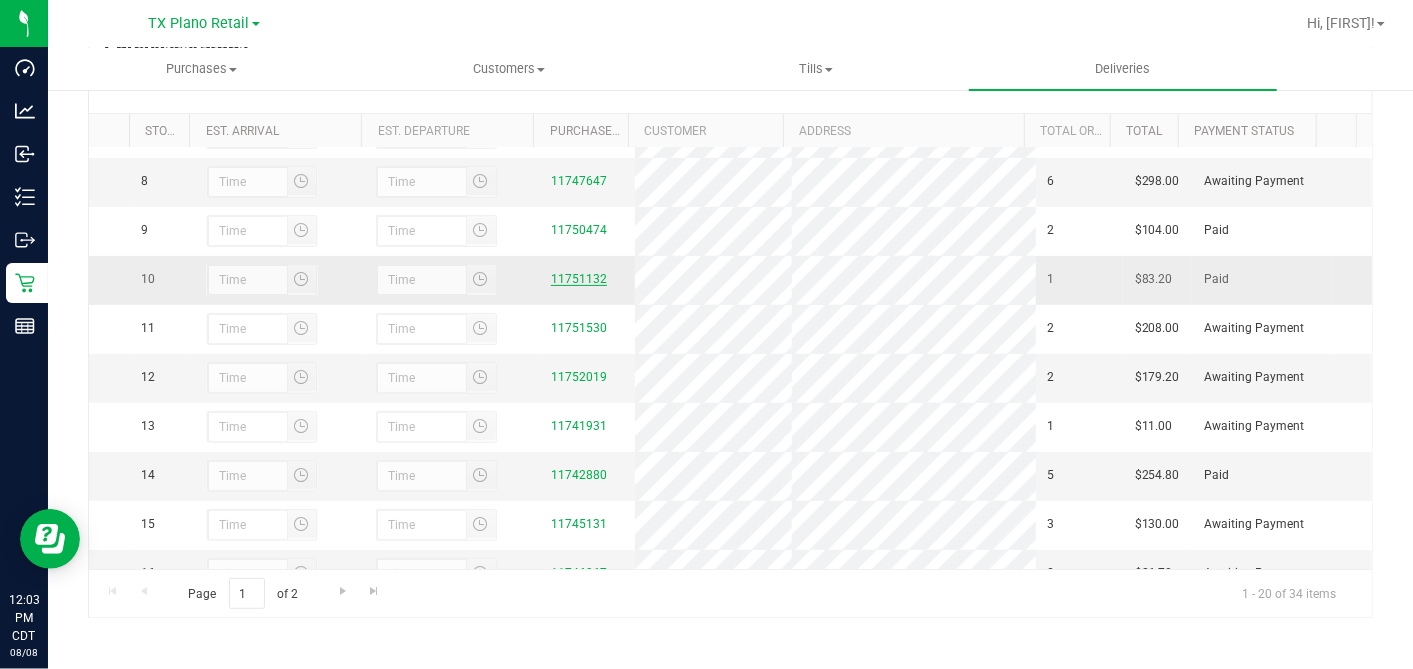 click on "11751132" at bounding box center (579, 279) 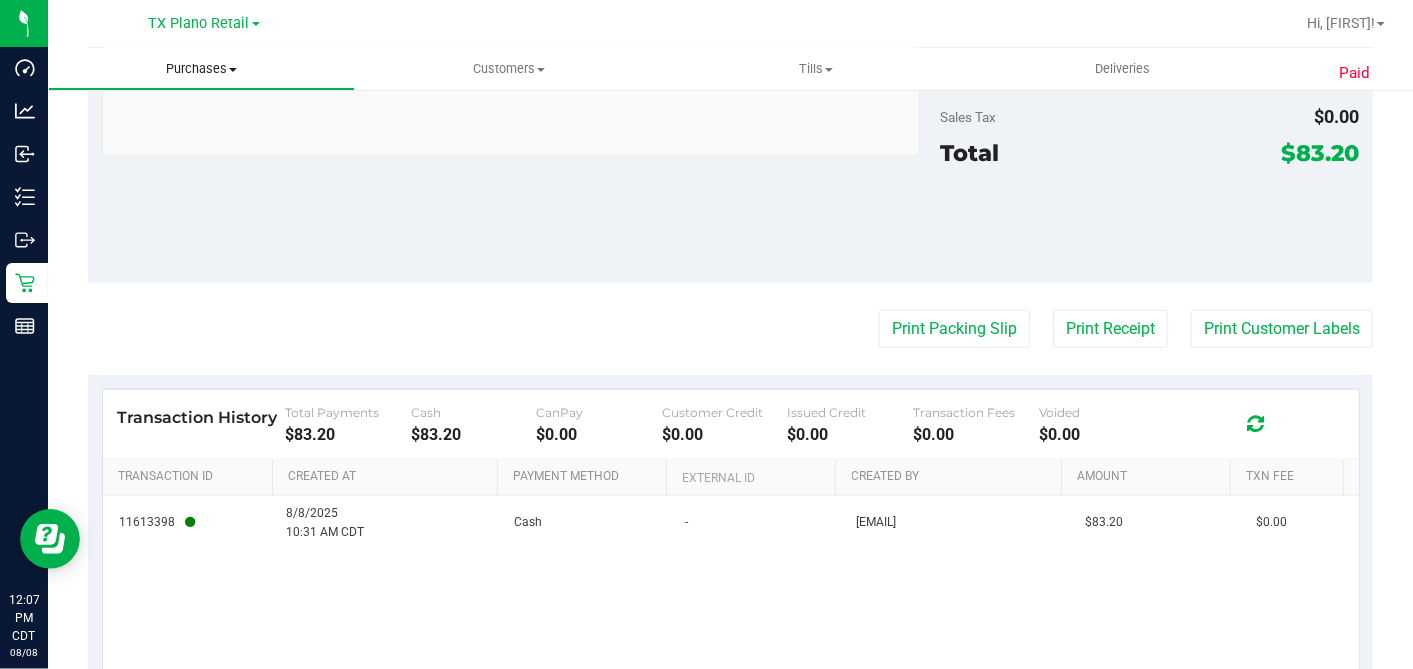 scroll, scrollTop: 808, scrollLeft: 0, axis: vertical 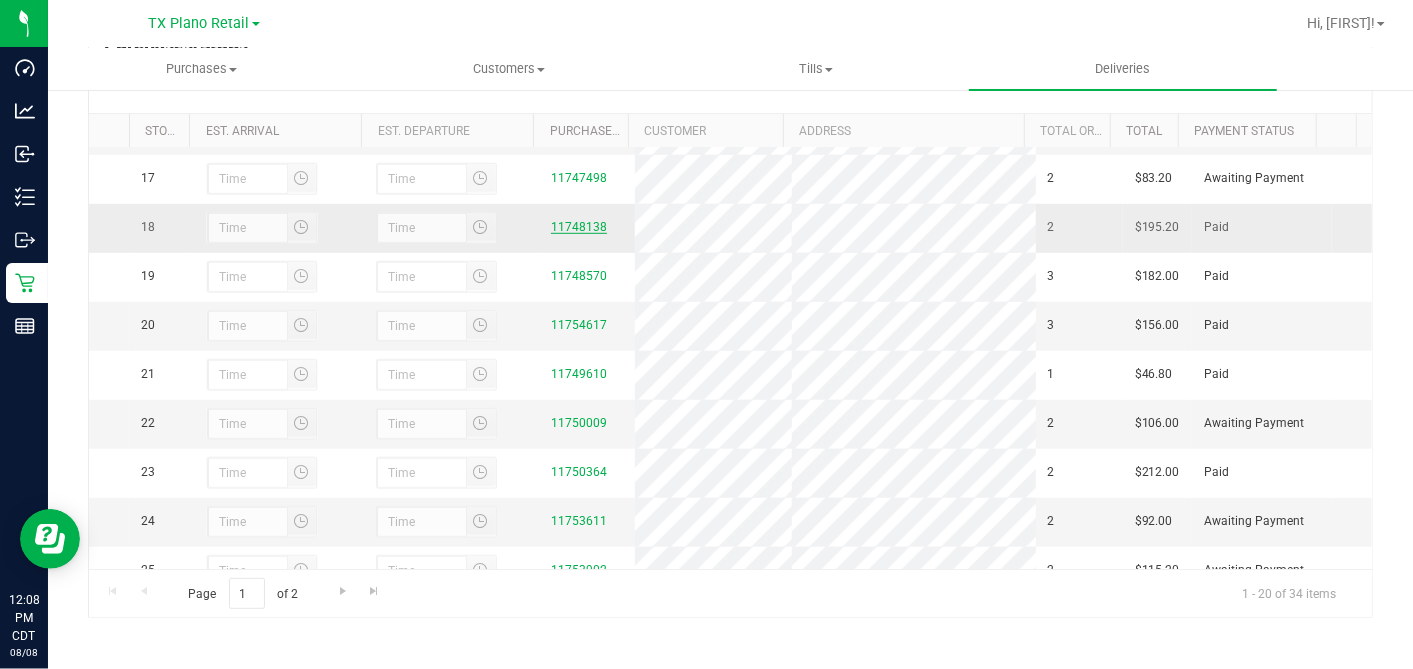 click on "11748138" at bounding box center (579, 227) 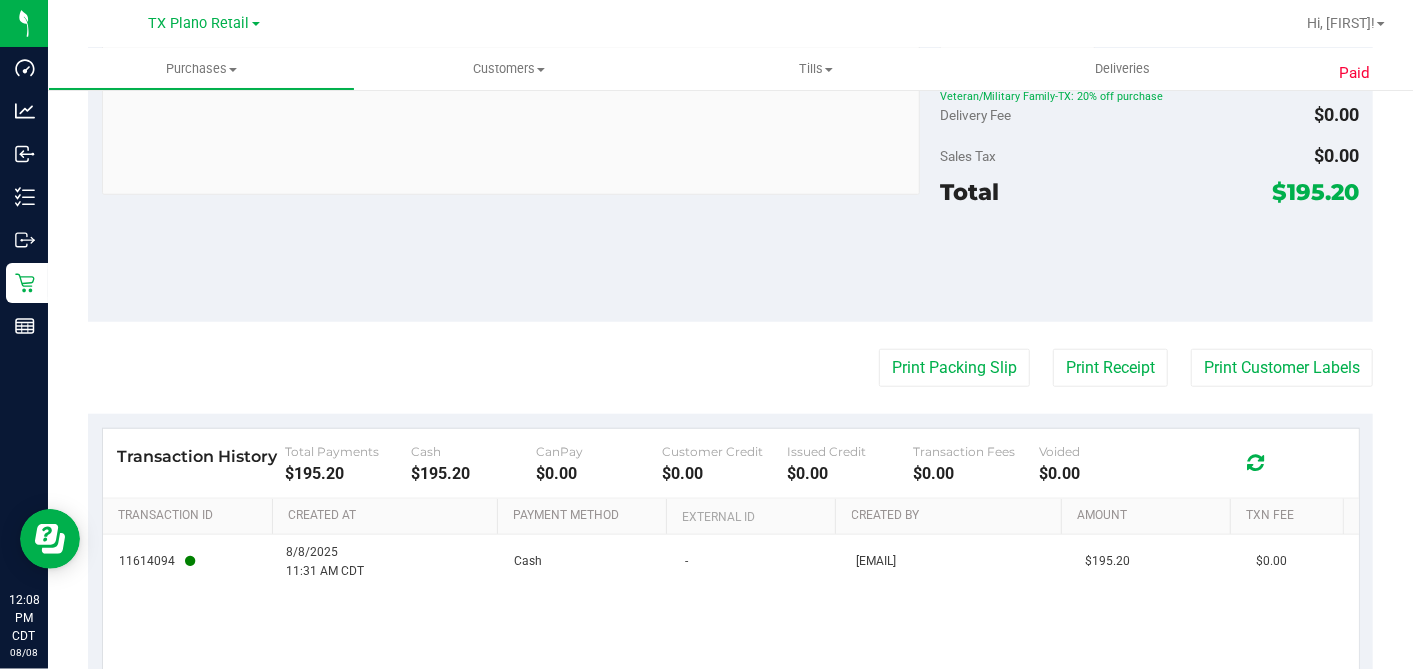 scroll, scrollTop: 1020, scrollLeft: 0, axis: vertical 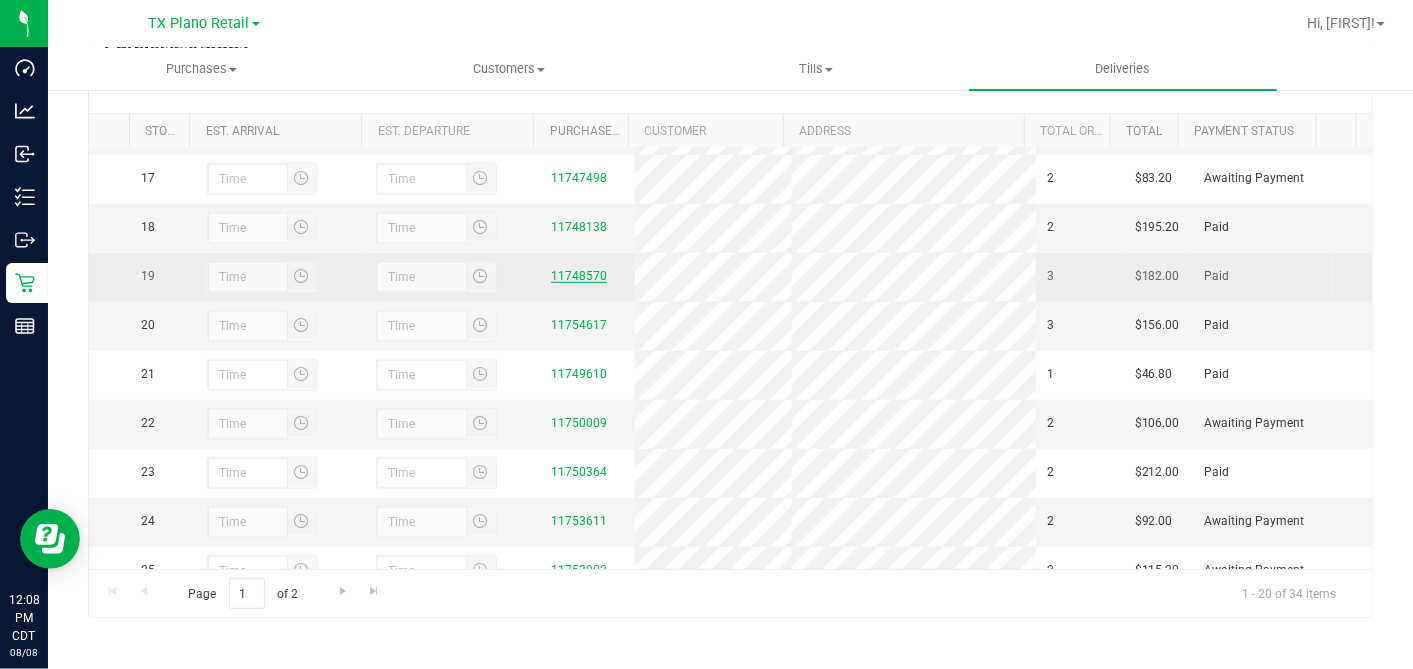 click on "11748570" at bounding box center [579, 276] 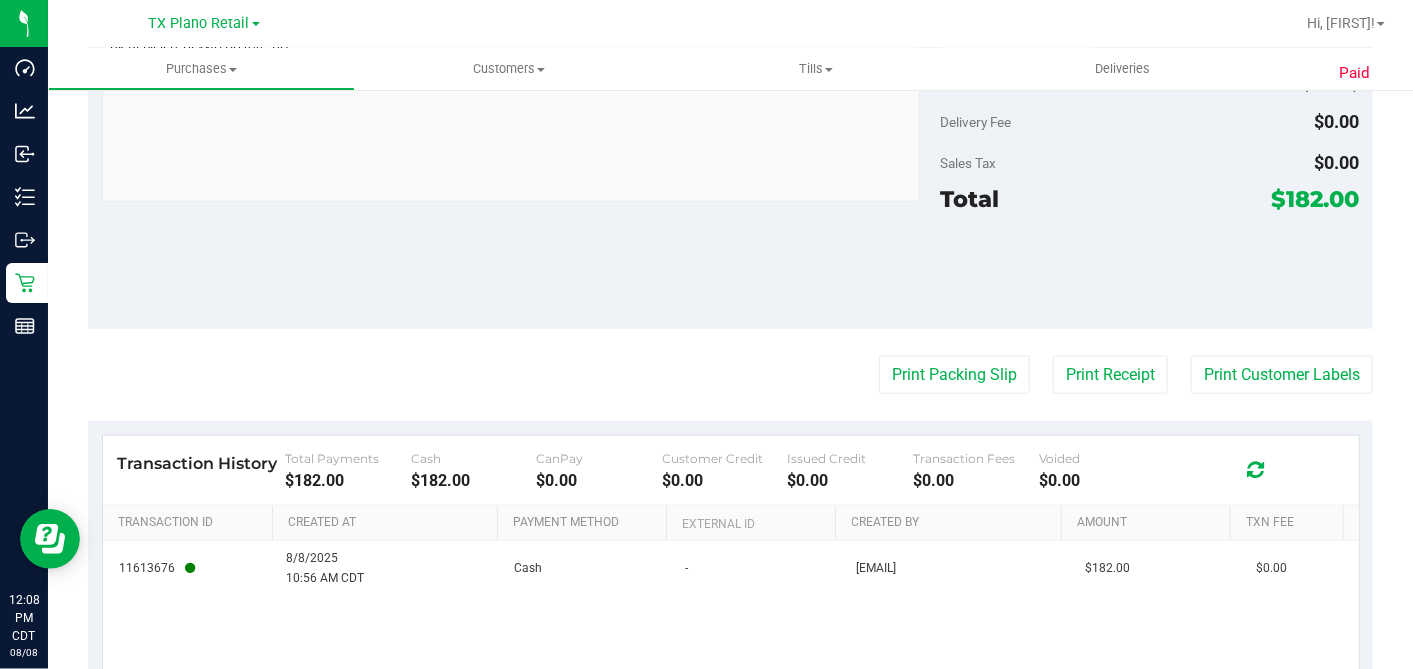 scroll, scrollTop: 1120, scrollLeft: 0, axis: vertical 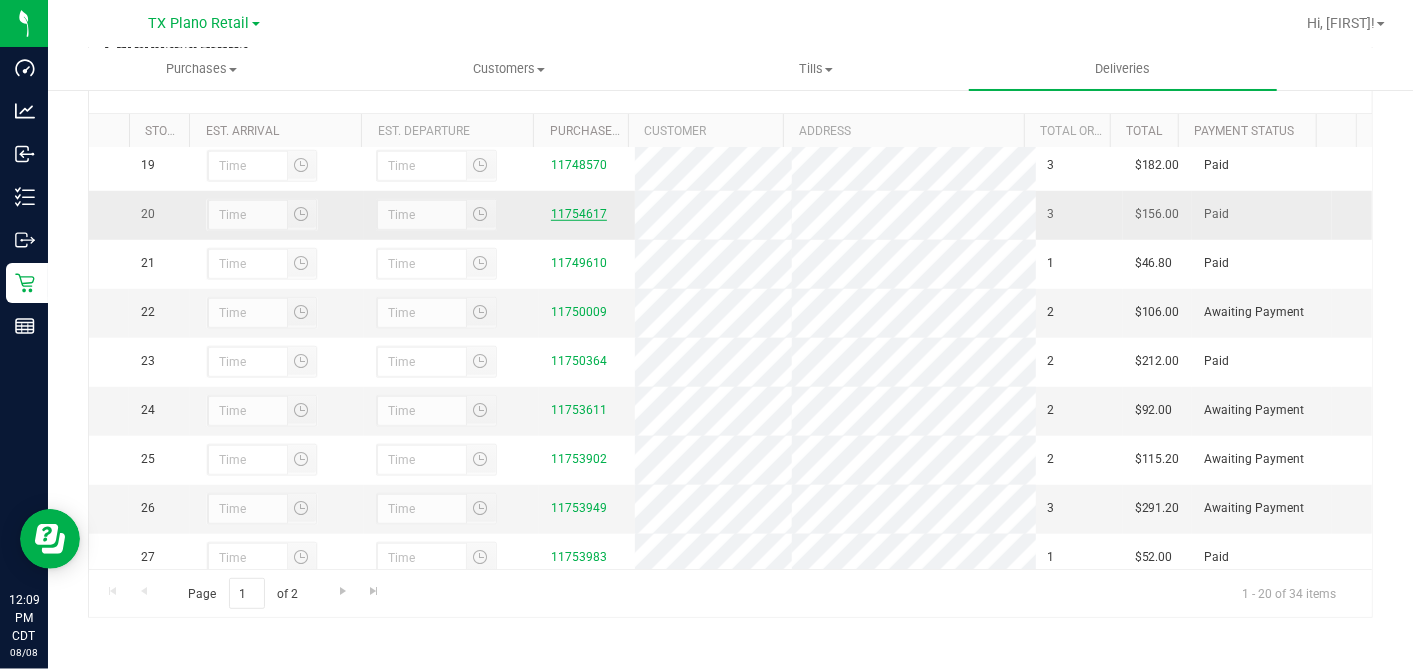 click on "11754617" at bounding box center [579, 214] 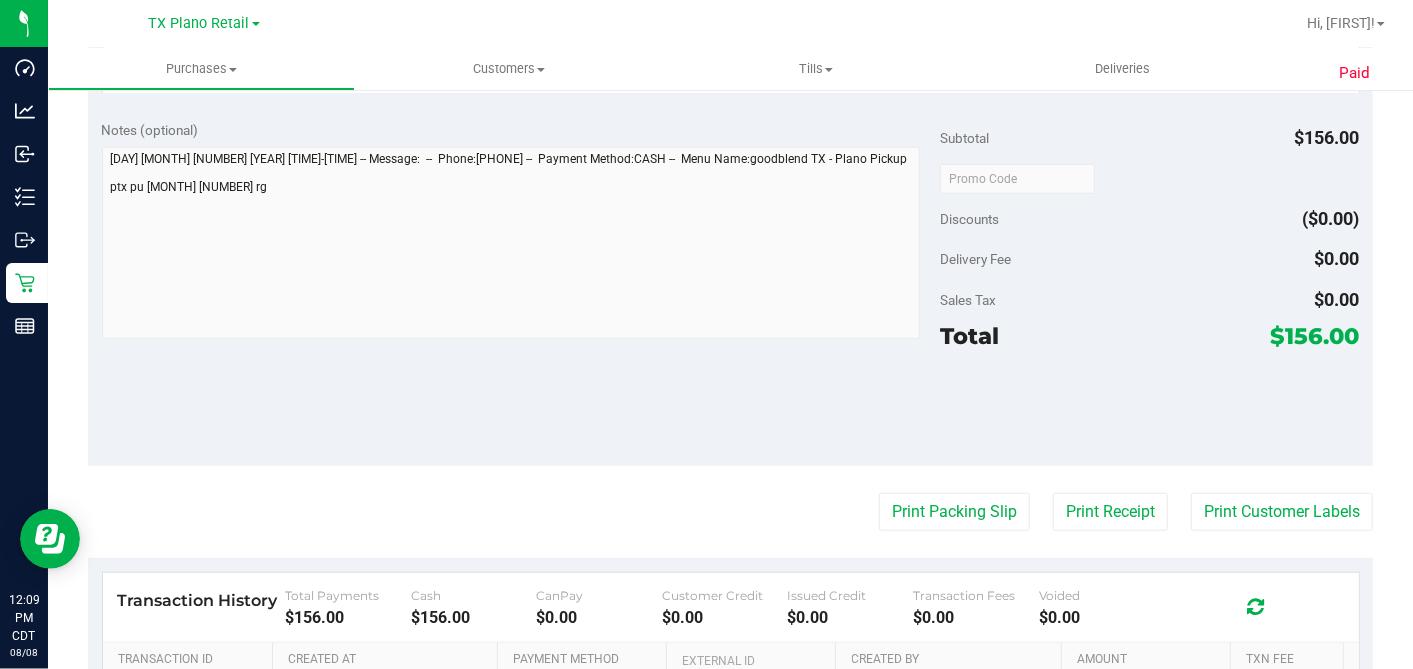 scroll, scrollTop: 1120, scrollLeft: 0, axis: vertical 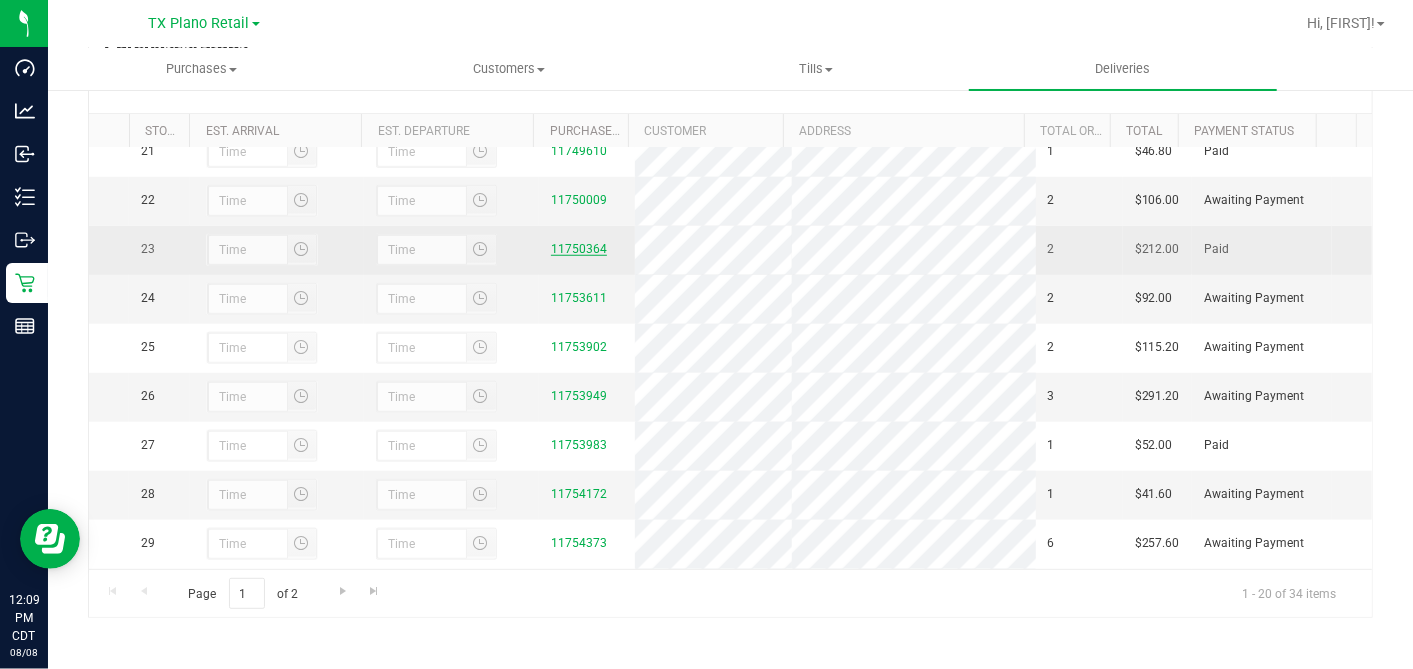 click on "11750364" at bounding box center (579, 249) 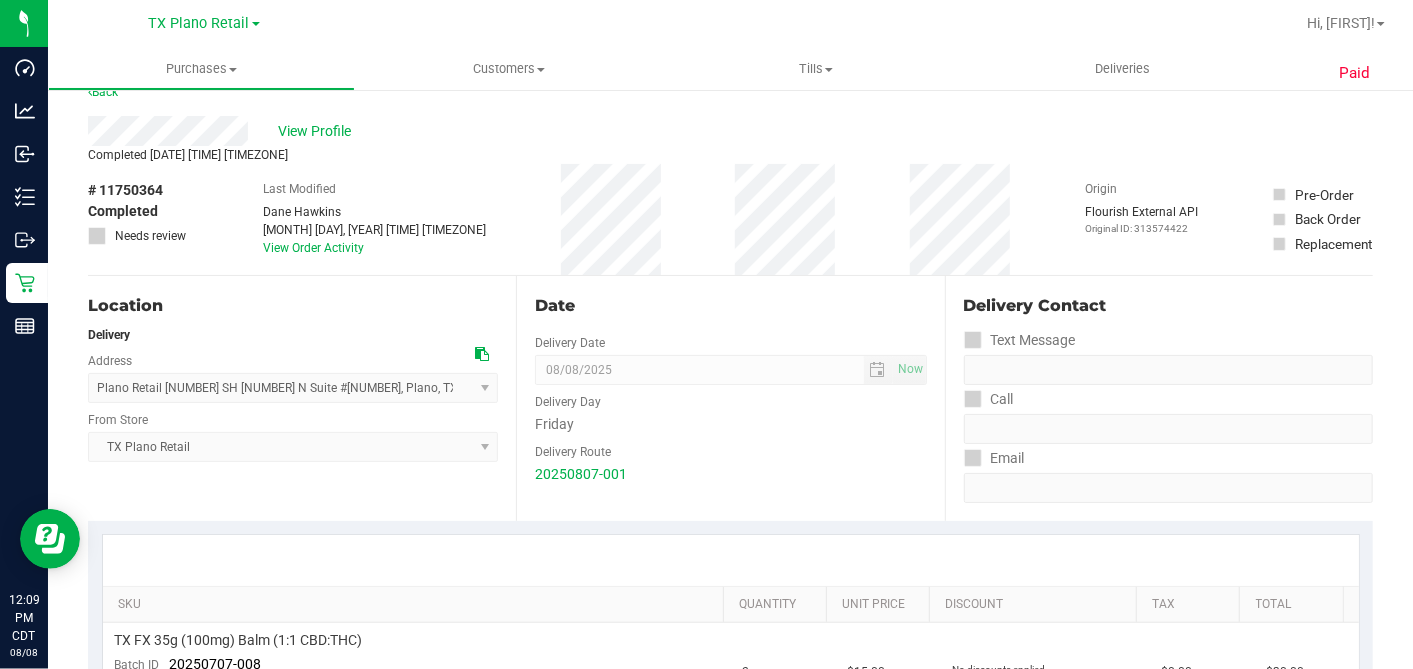 scroll, scrollTop: 0, scrollLeft: 0, axis: both 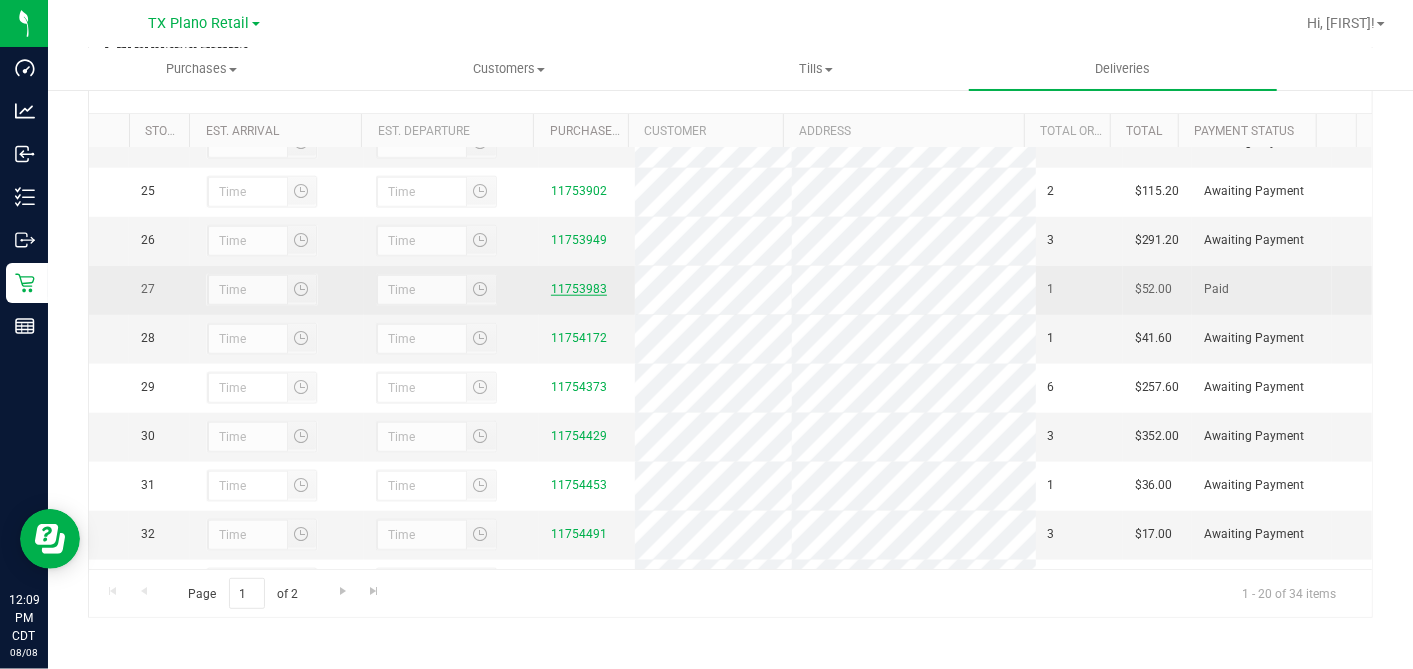 click on "11753983" at bounding box center [579, 289] 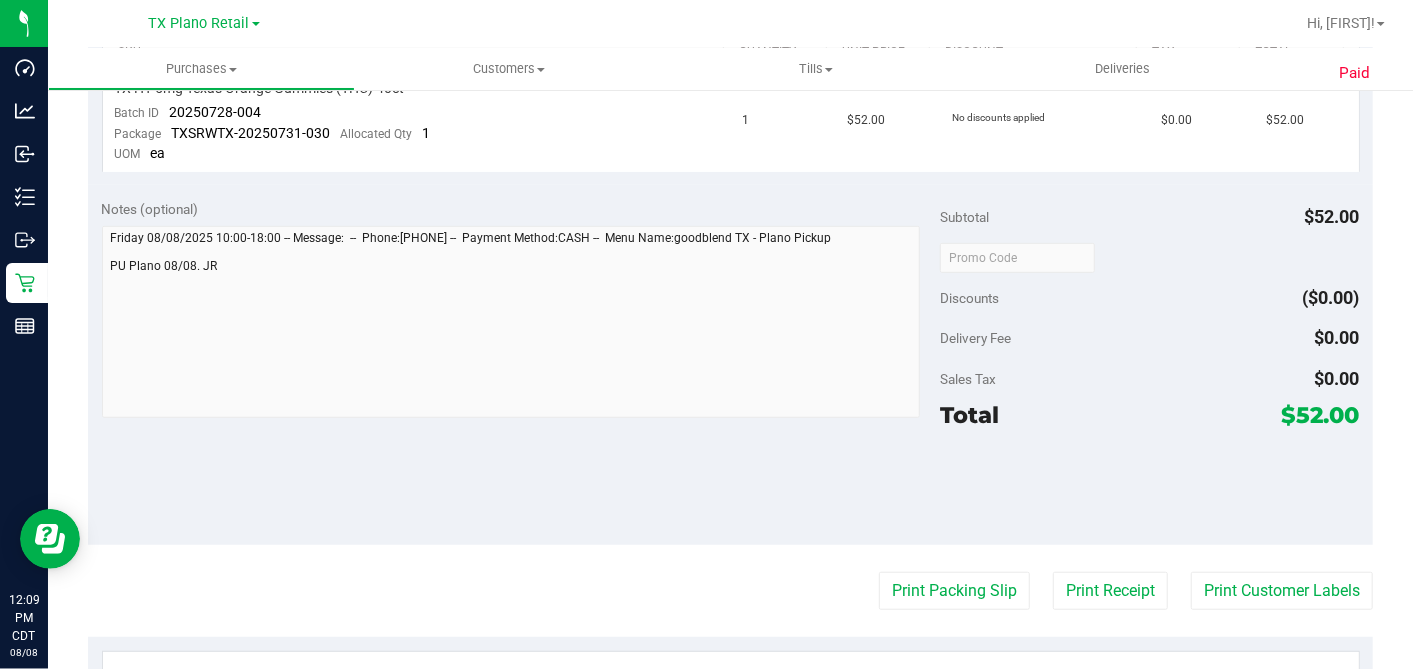 scroll, scrollTop: 919, scrollLeft: 0, axis: vertical 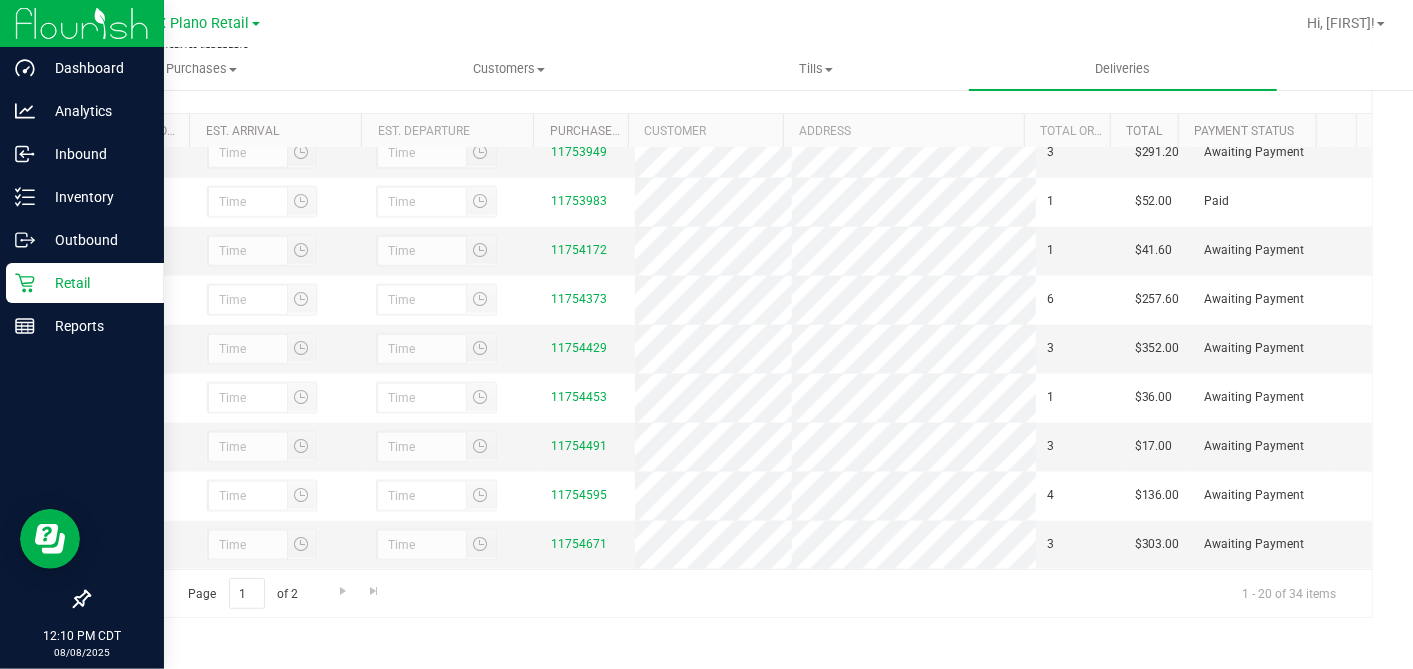 click on "Retail" at bounding box center (95, 283) 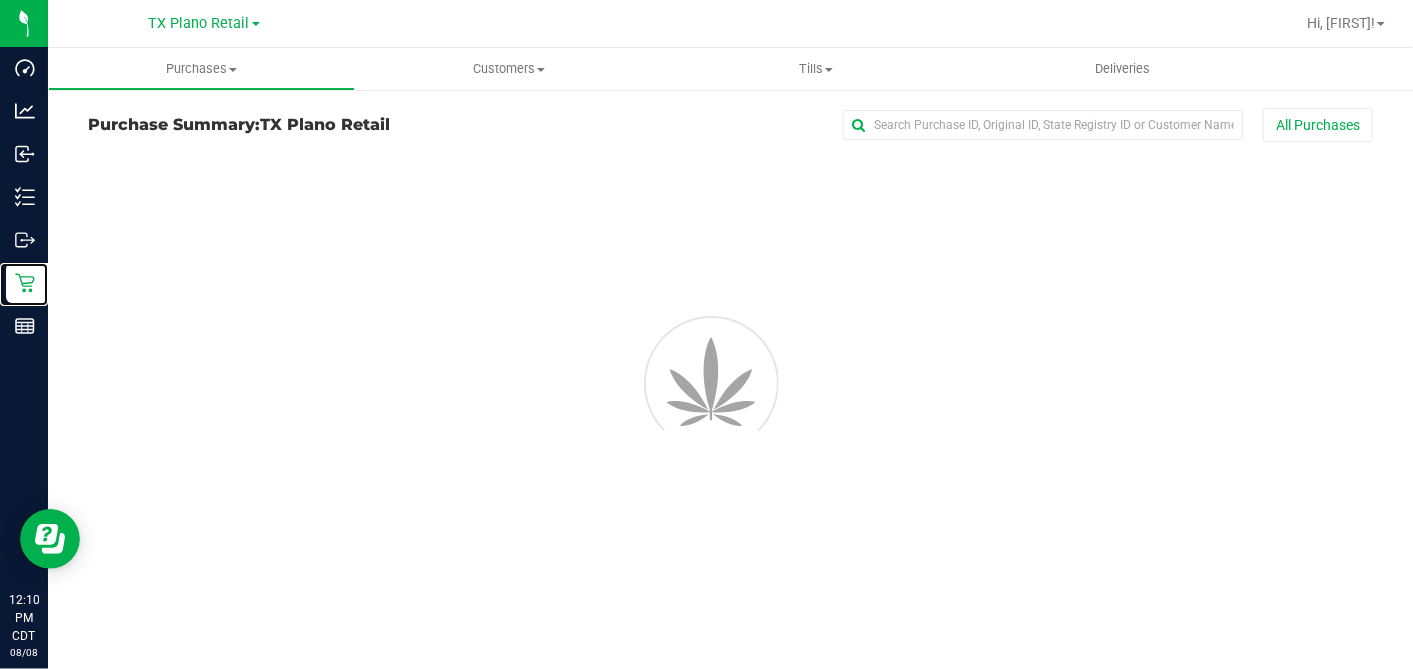 scroll, scrollTop: 0, scrollLeft: 0, axis: both 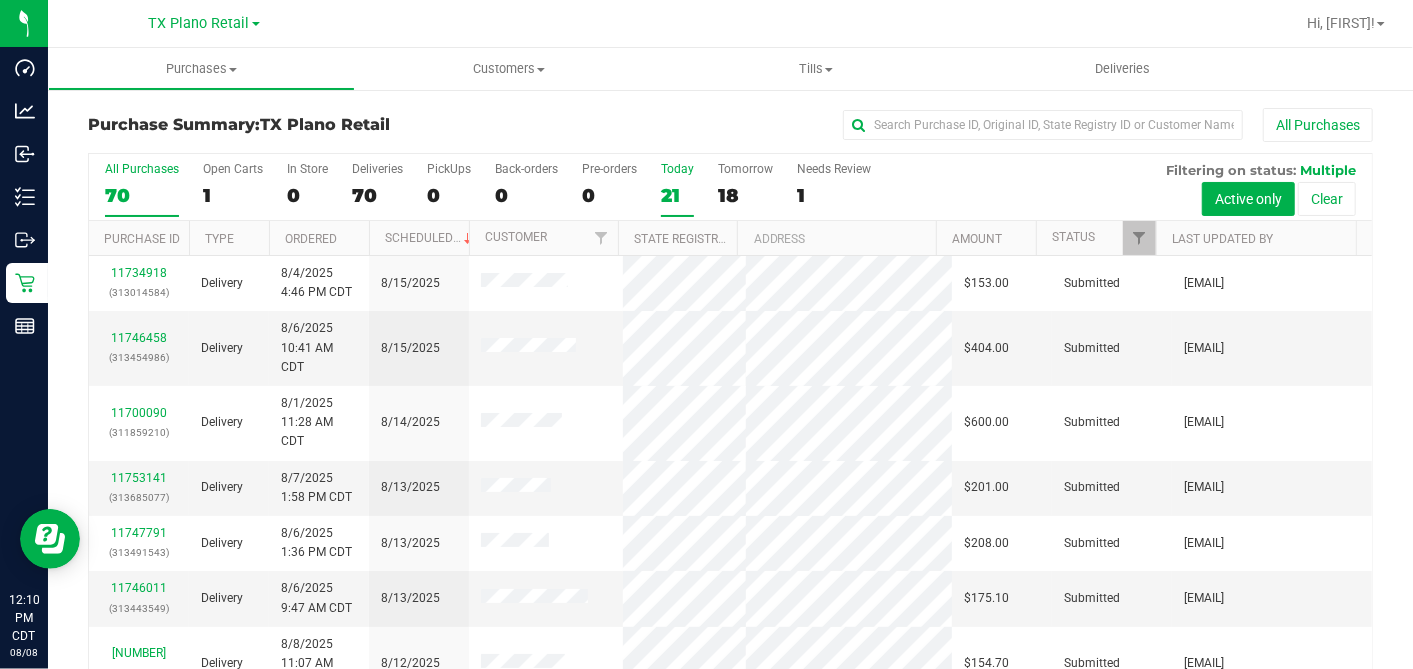 click on "21" at bounding box center (677, 195) 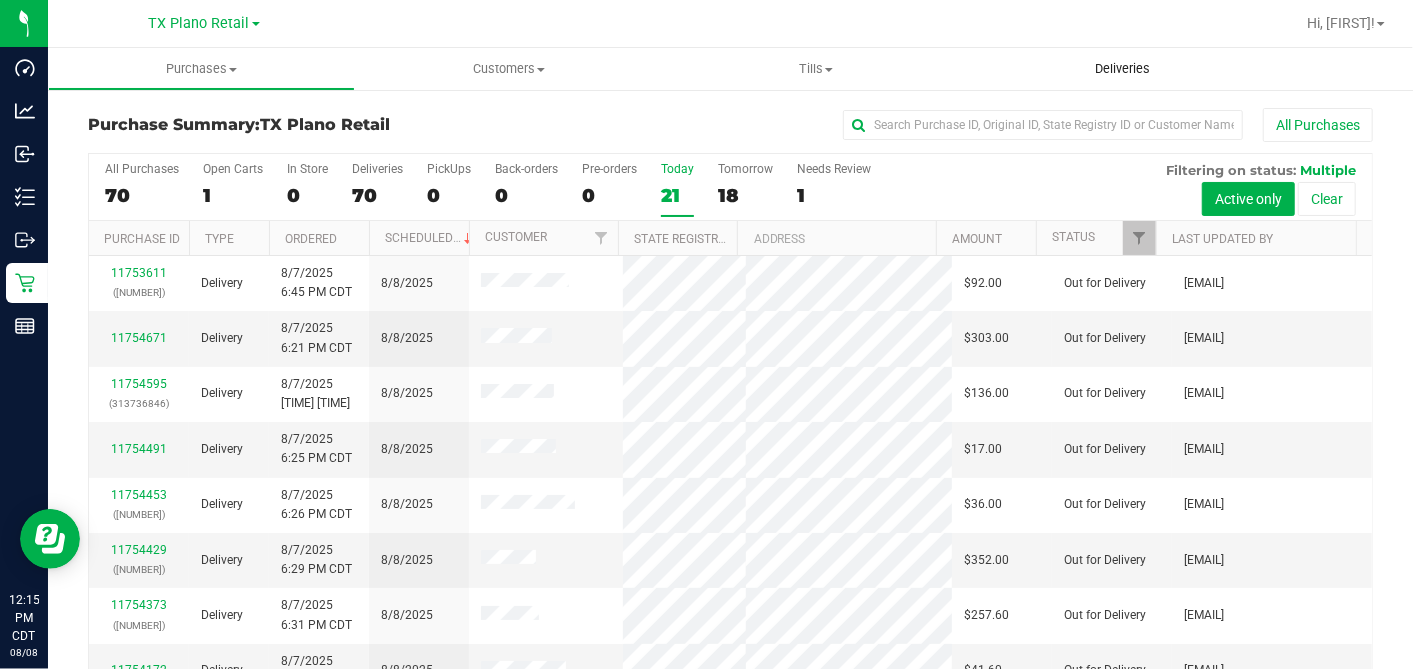 click on "Deliveries" at bounding box center [1122, 69] 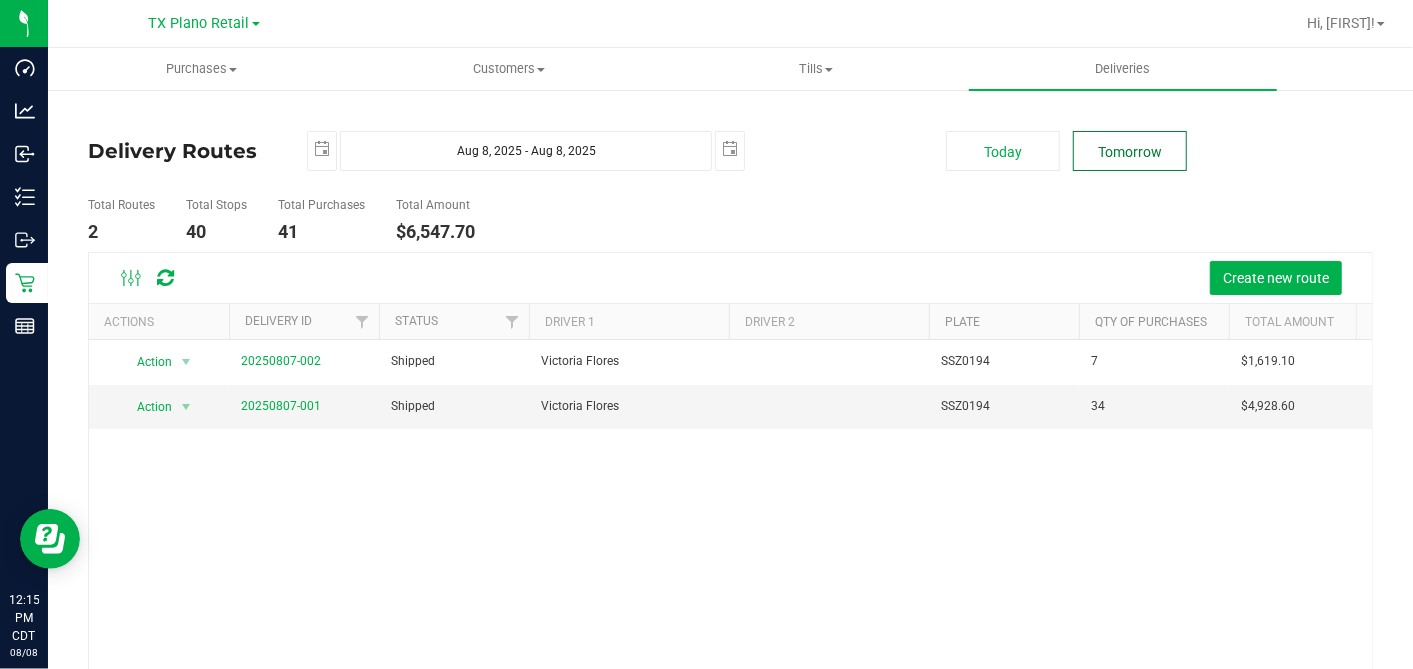 click on "Tomorrow" at bounding box center (1130, 151) 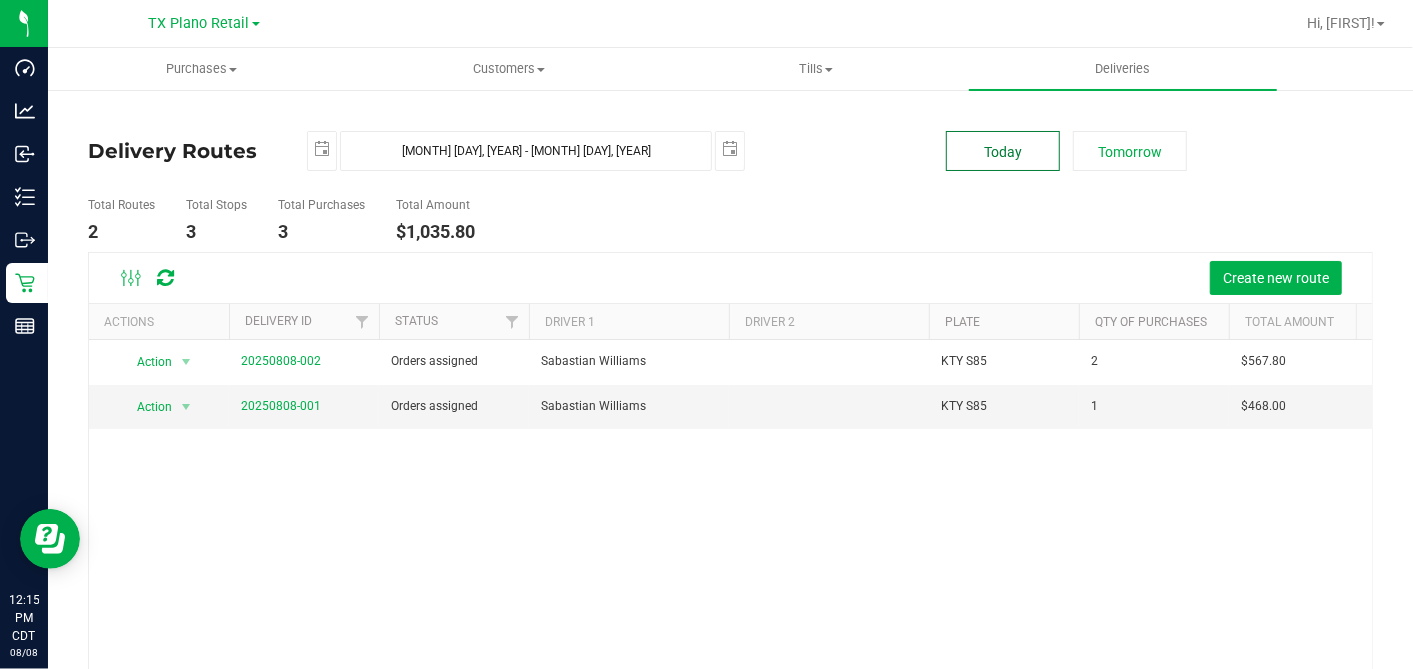 click on "Today" at bounding box center (1003, 151) 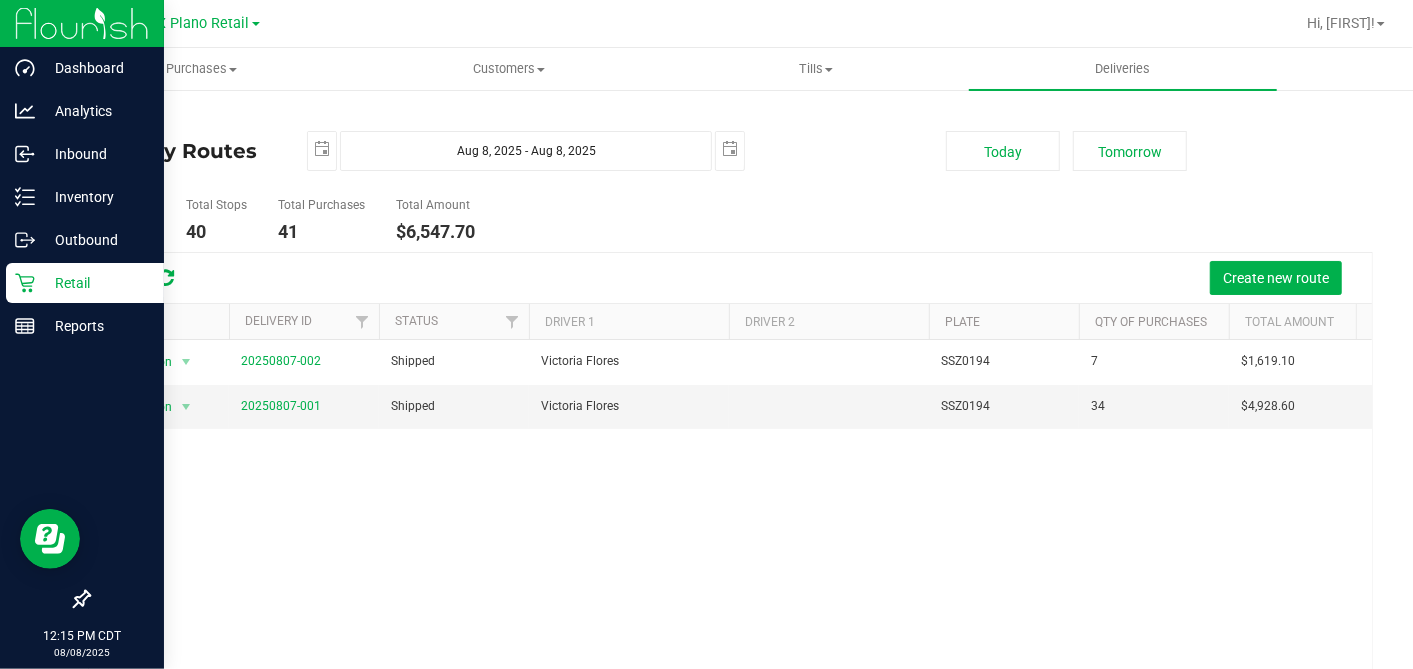 click on "Retail" at bounding box center [95, 283] 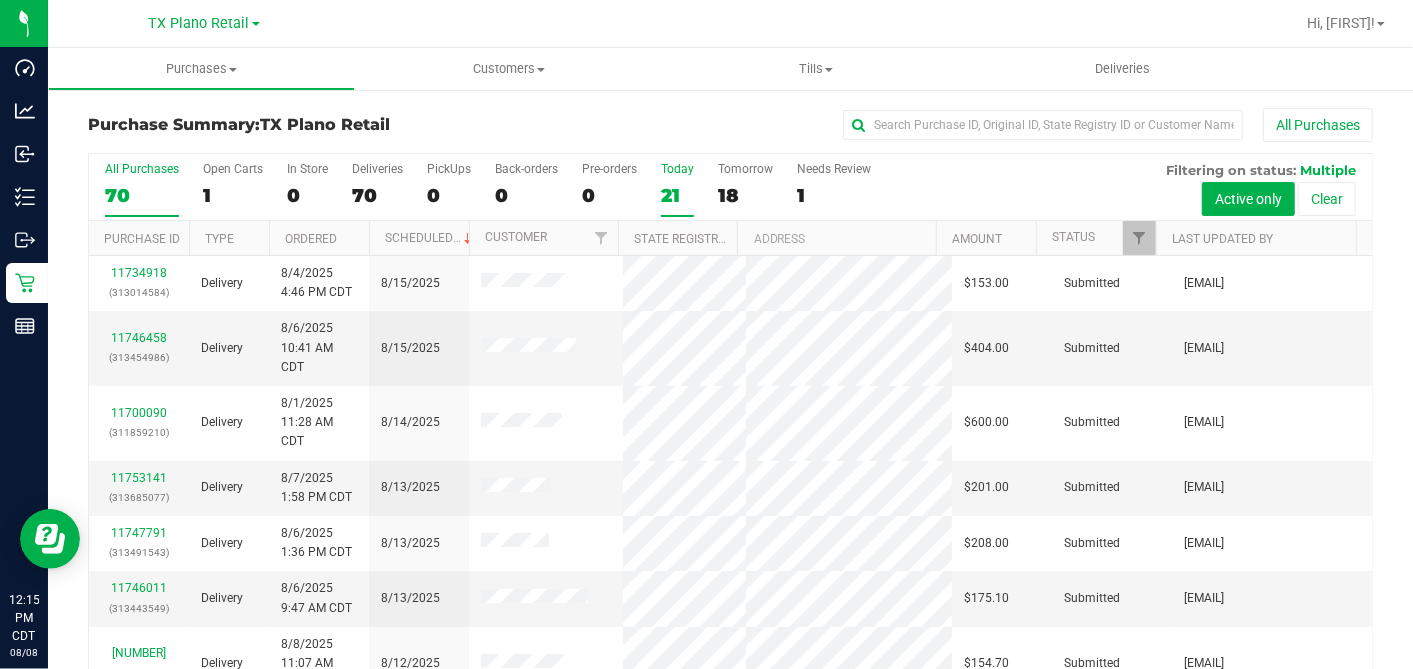 click on "21" at bounding box center [677, 195] 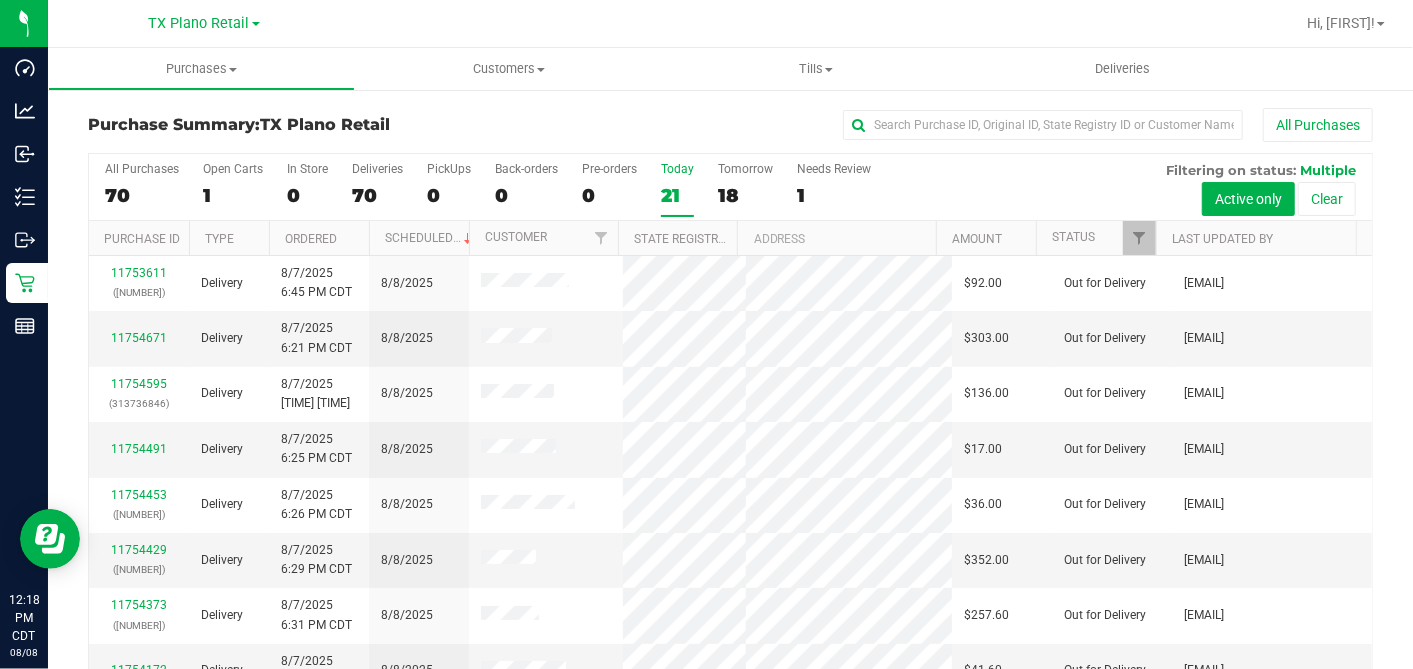 click on "21" at bounding box center [677, 195] 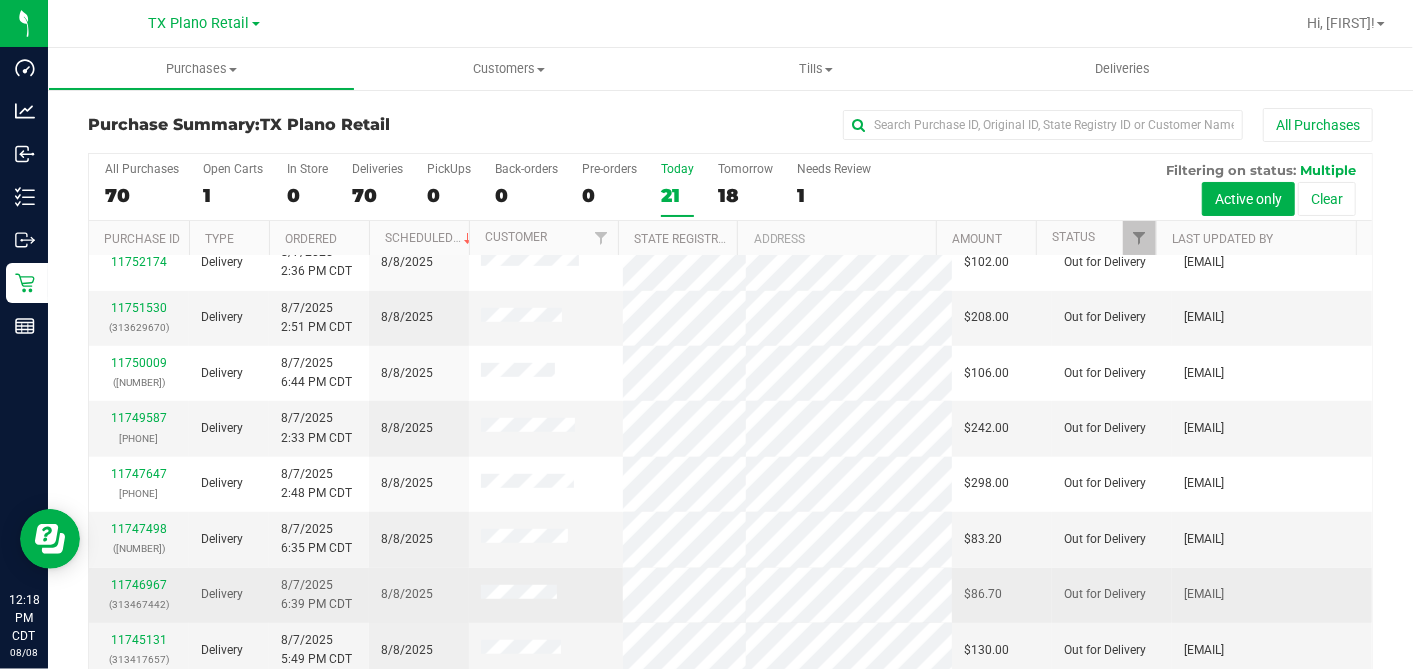 scroll, scrollTop: 872, scrollLeft: 0, axis: vertical 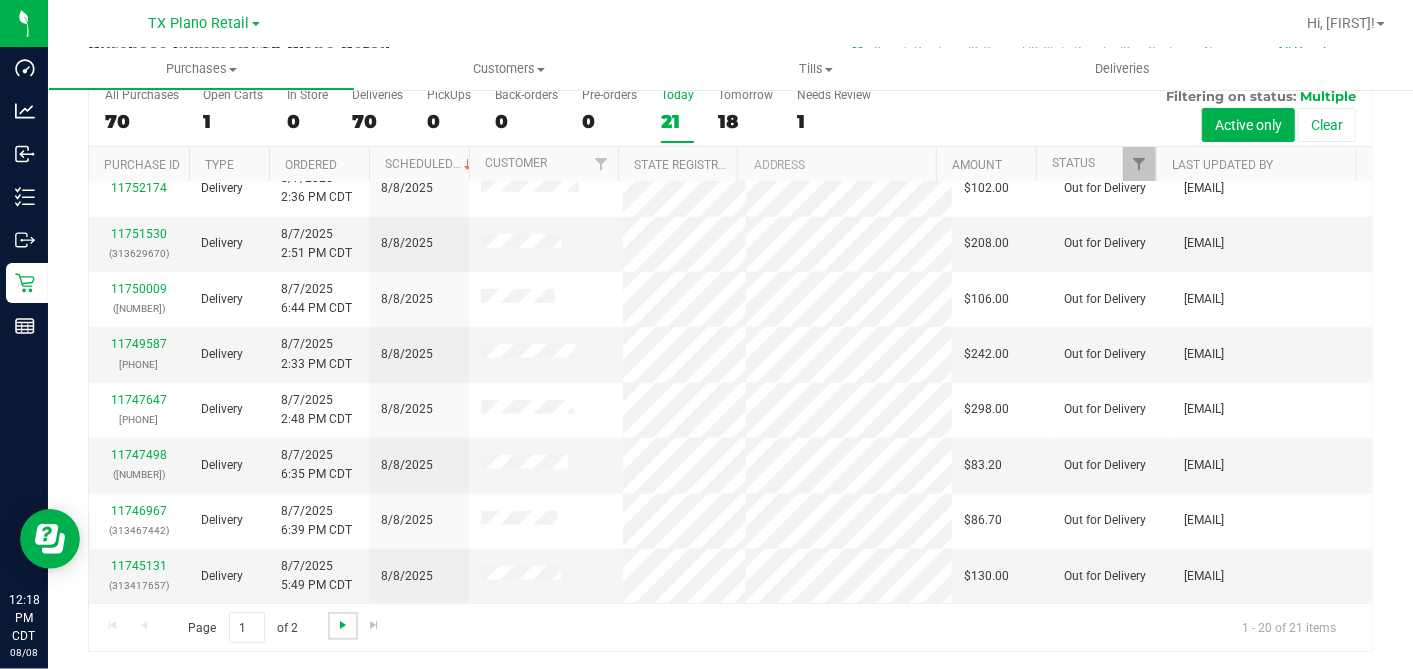 click at bounding box center [343, 625] 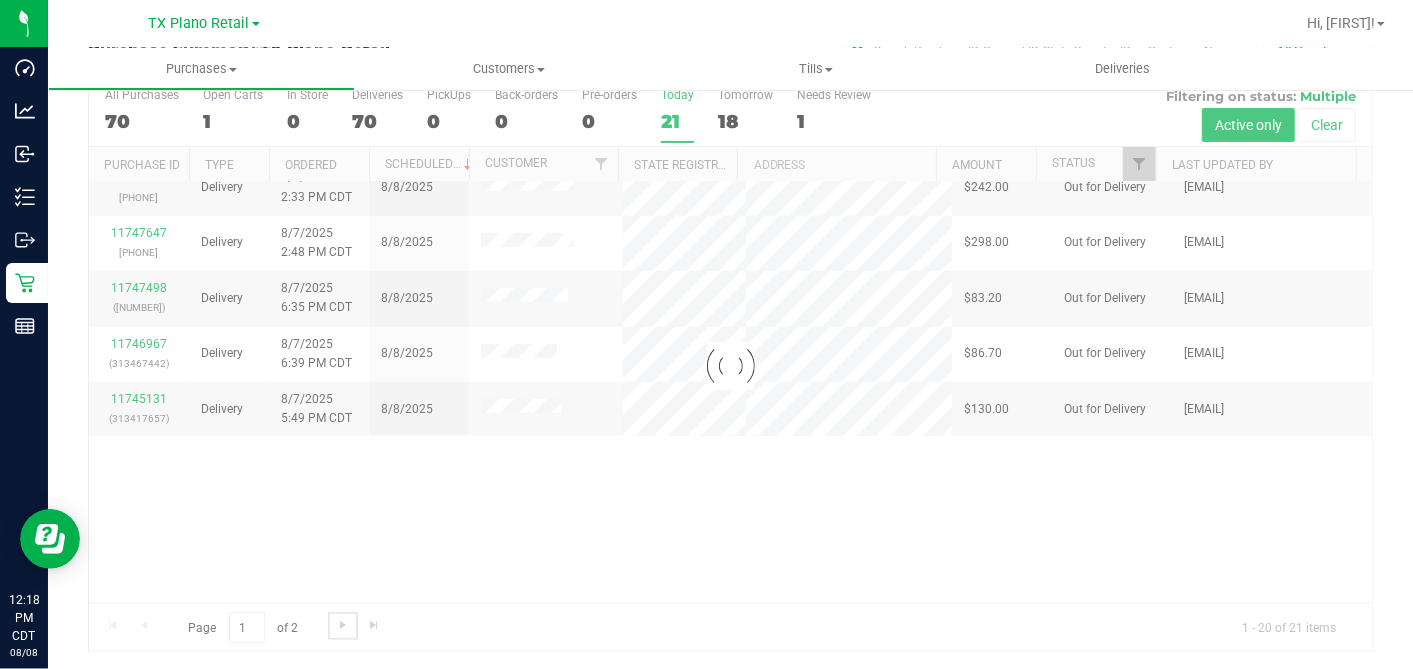 scroll, scrollTop: 0, scrollLeft: 0, axis: both 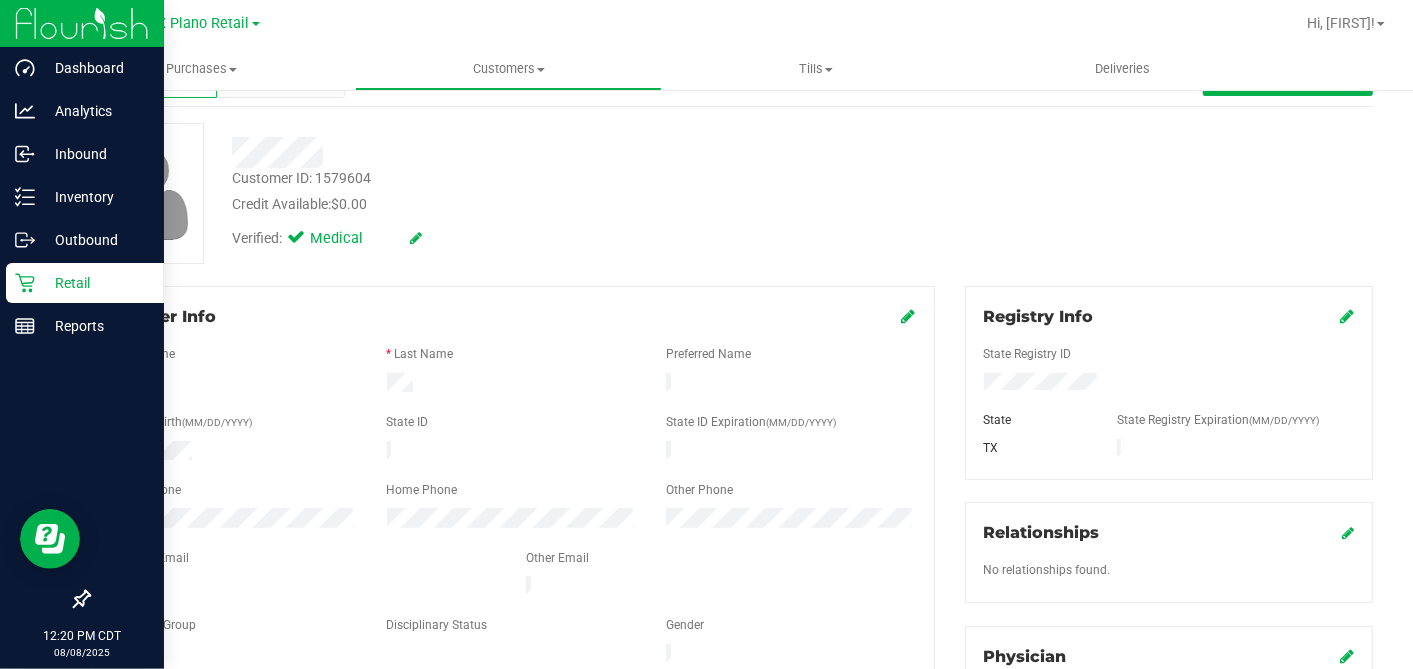 drag, startPoint x: 36, startPoint y: 279, endPoint x: 51, endPoint y: 285, distance: 16.155495 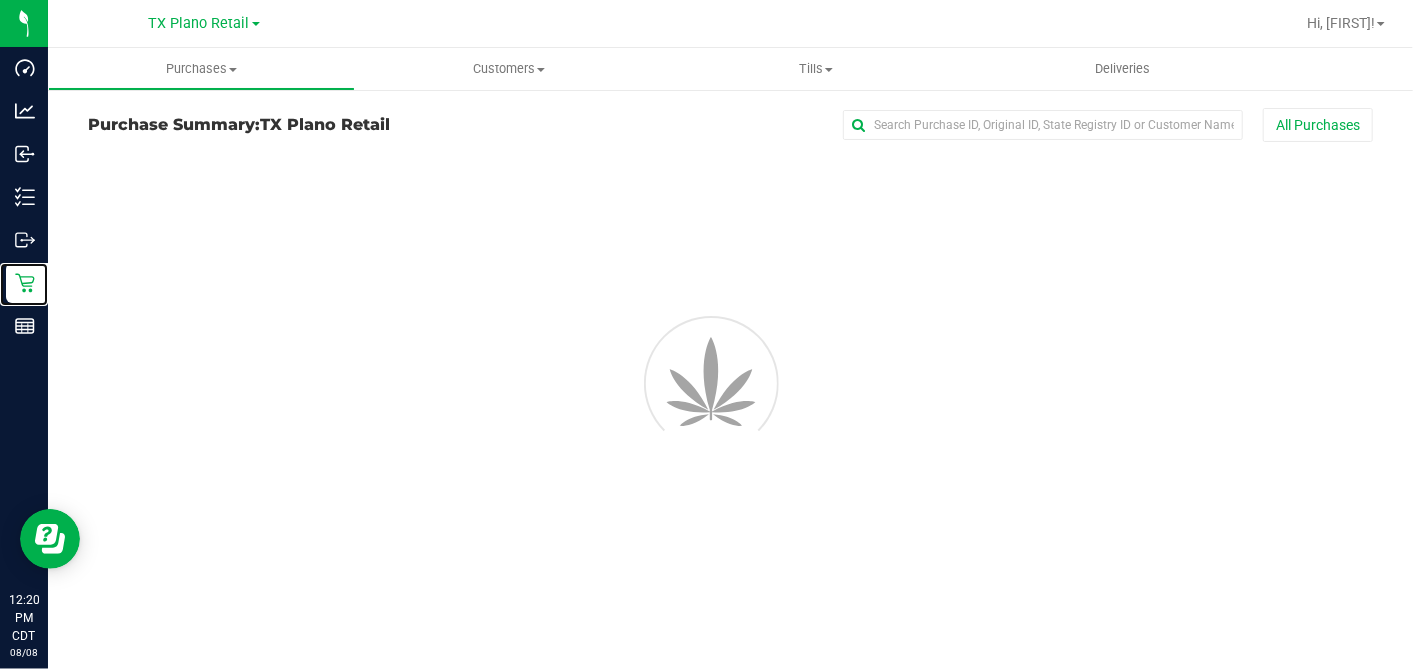 scroll, scrollTop: 0, scrollLeft: 0, axis: both 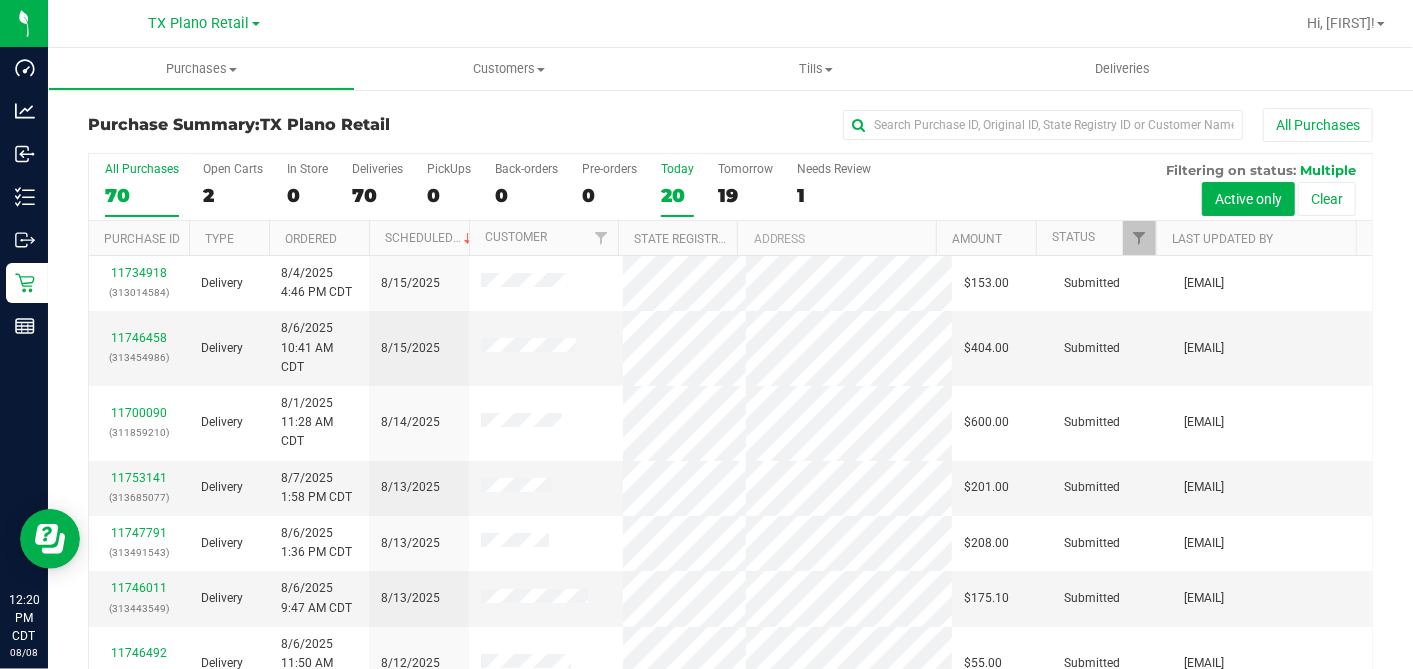 click on "Today
20" at bounding box center (677, 189) 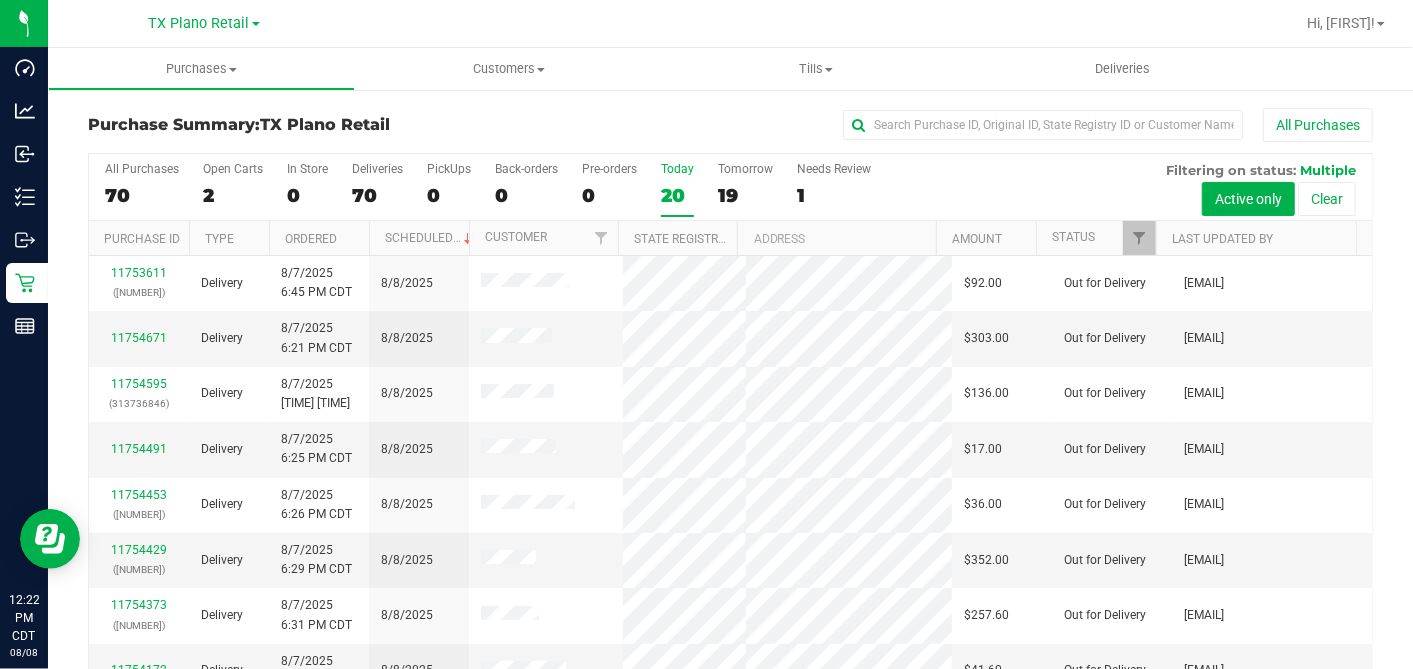 click on "20" at bounding box center [677, 195] 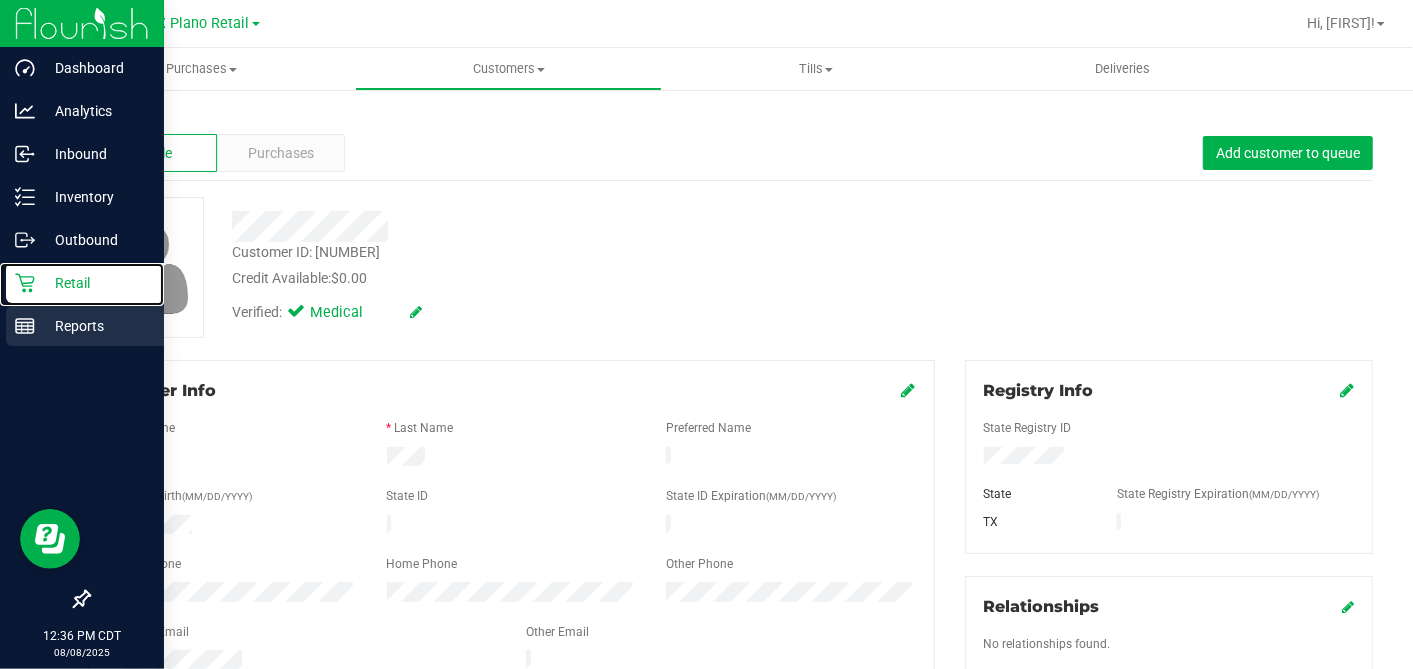 drag, startPoint x: 44, startPoint y: 289, endPoint x: 123, endPoint y: 309, distance: 81.49233 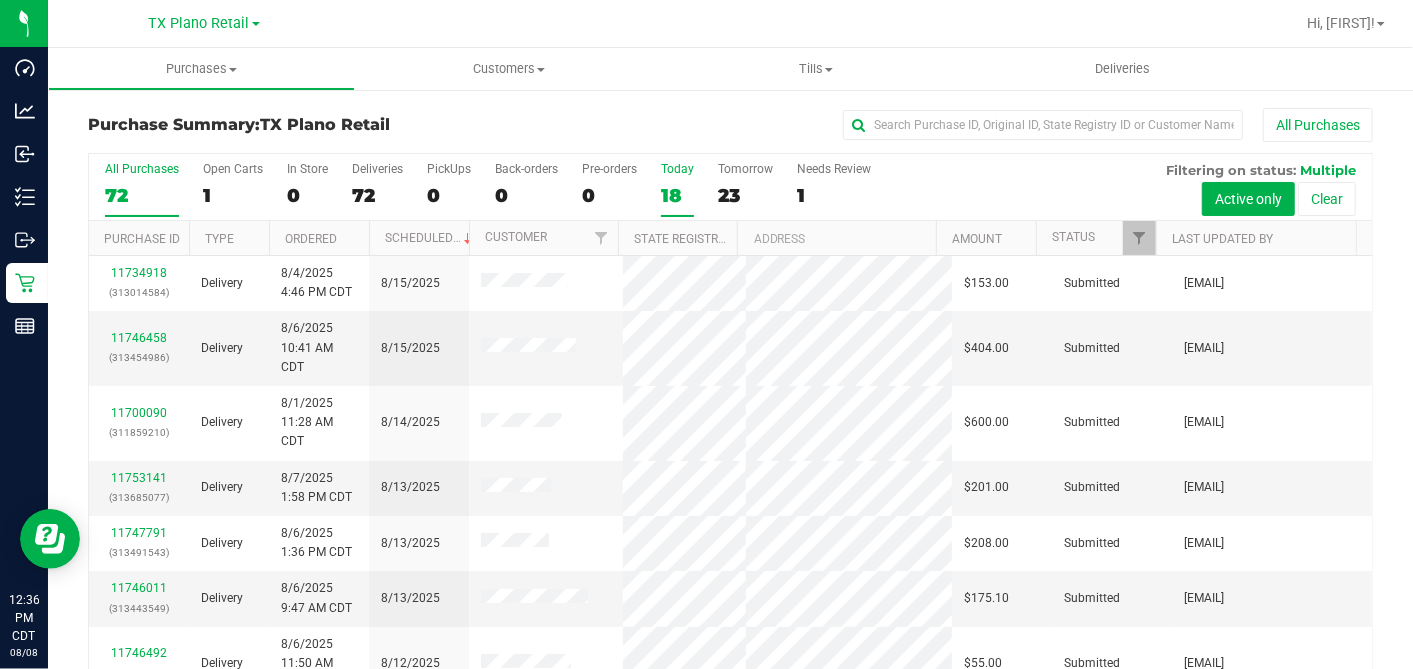 click on "18" at bounding box center [677, 195] 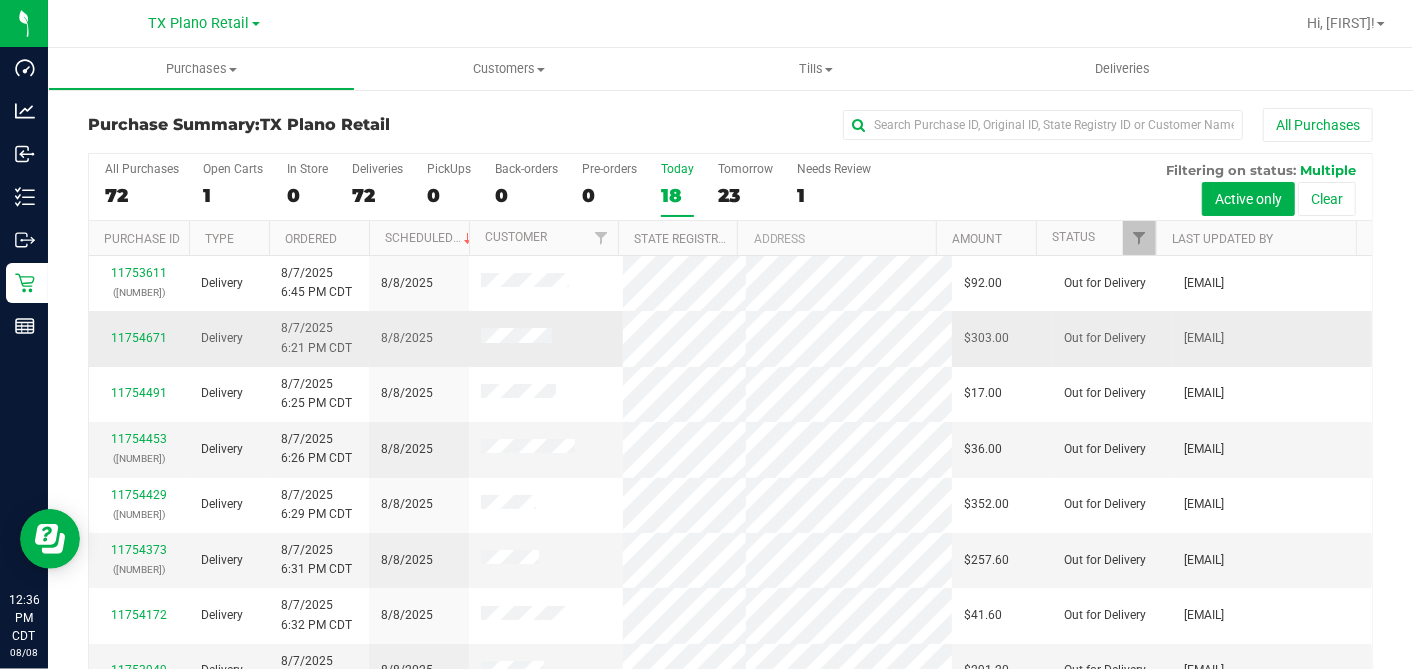 scroll, scrollTop: 638, scrollLeft: 0, axis: vertical 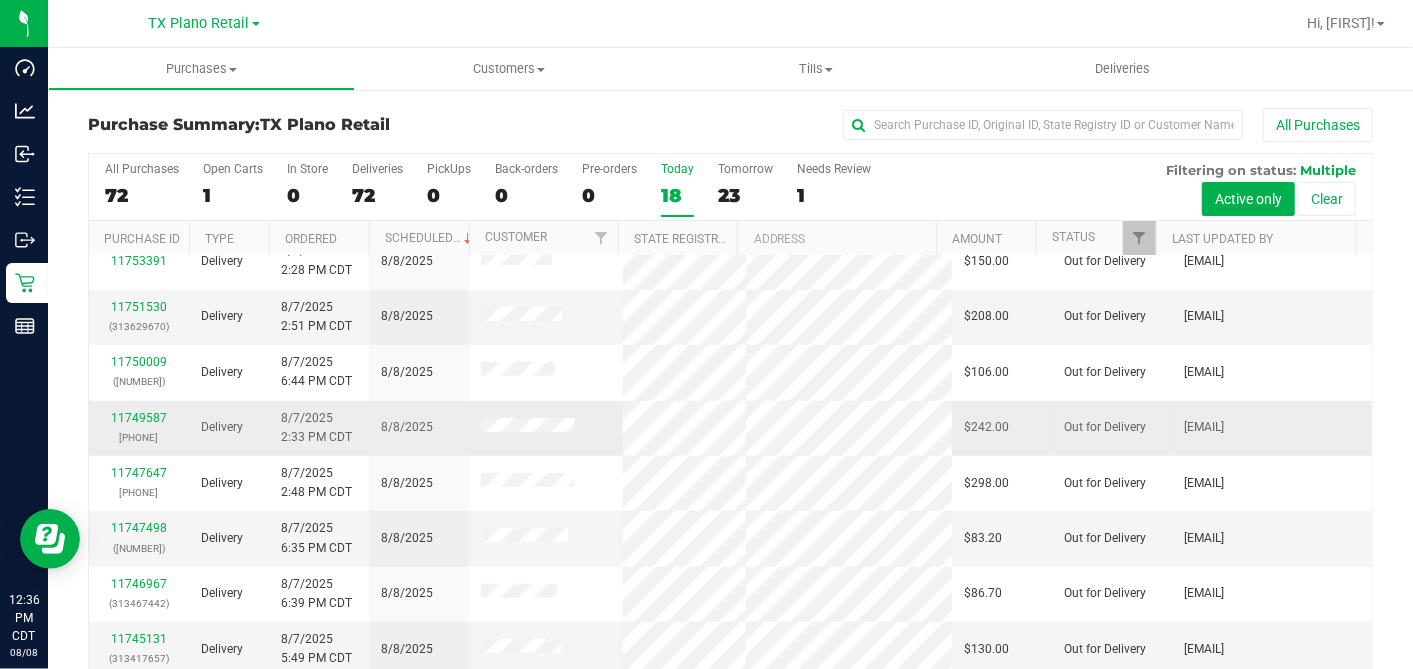 click at bounding box center [546, 428] 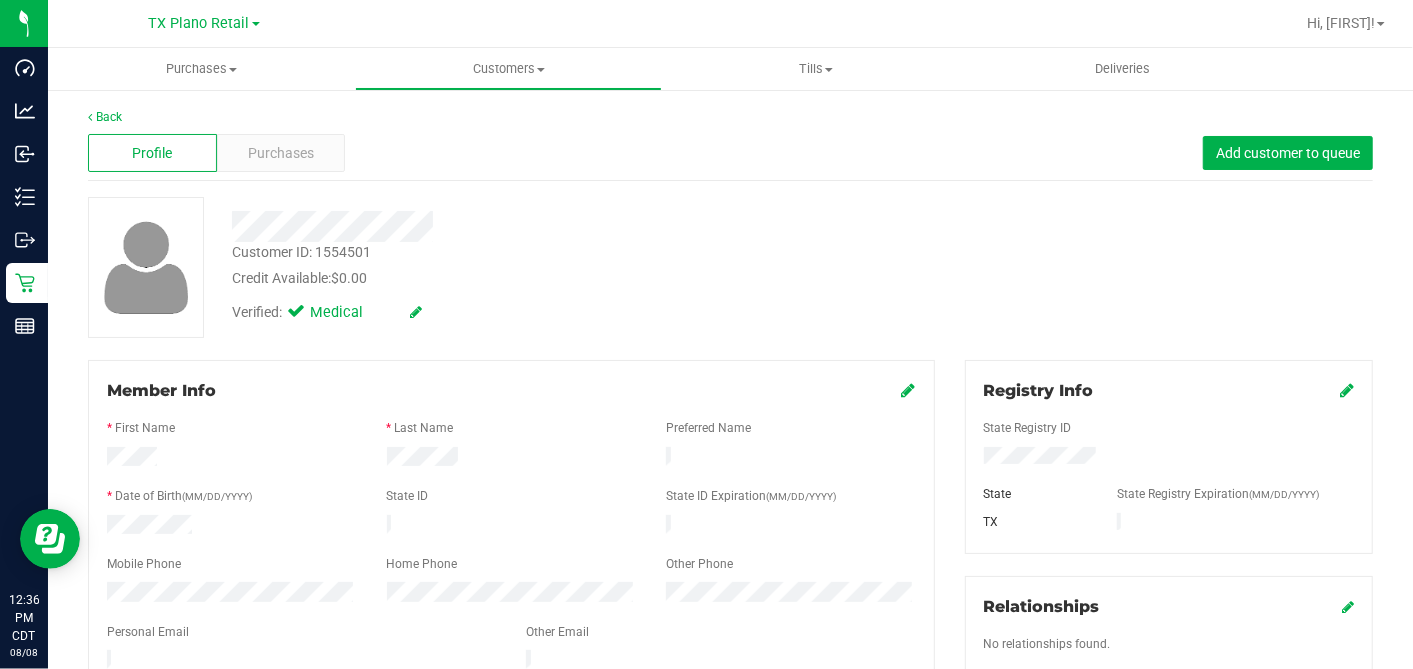 click at bounding box center [301, 662] 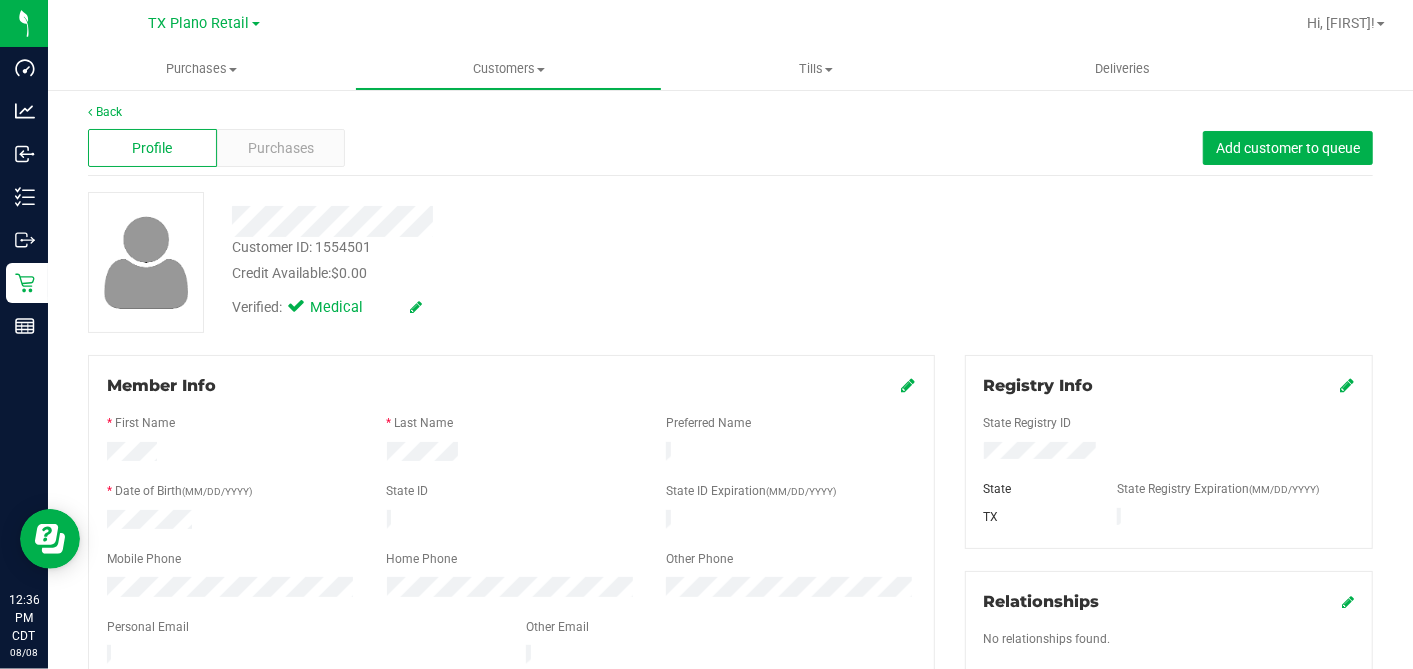 click on "Member Info
*
First Name
*
Last Name
Preferred Name
*
Date of Birth
(MM/DD/YYYY)
State ID
State ID Expiration
(MM/DD/YYYY)" at bounding box center [511, 555] 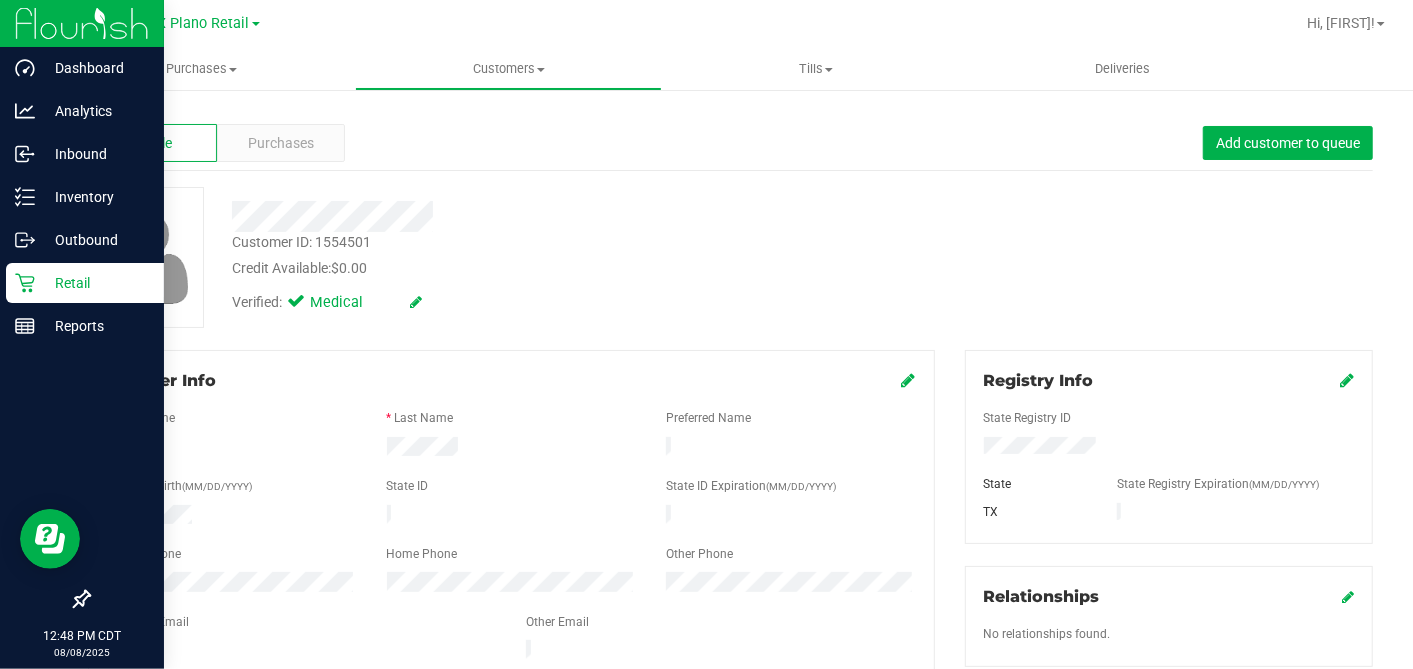 click 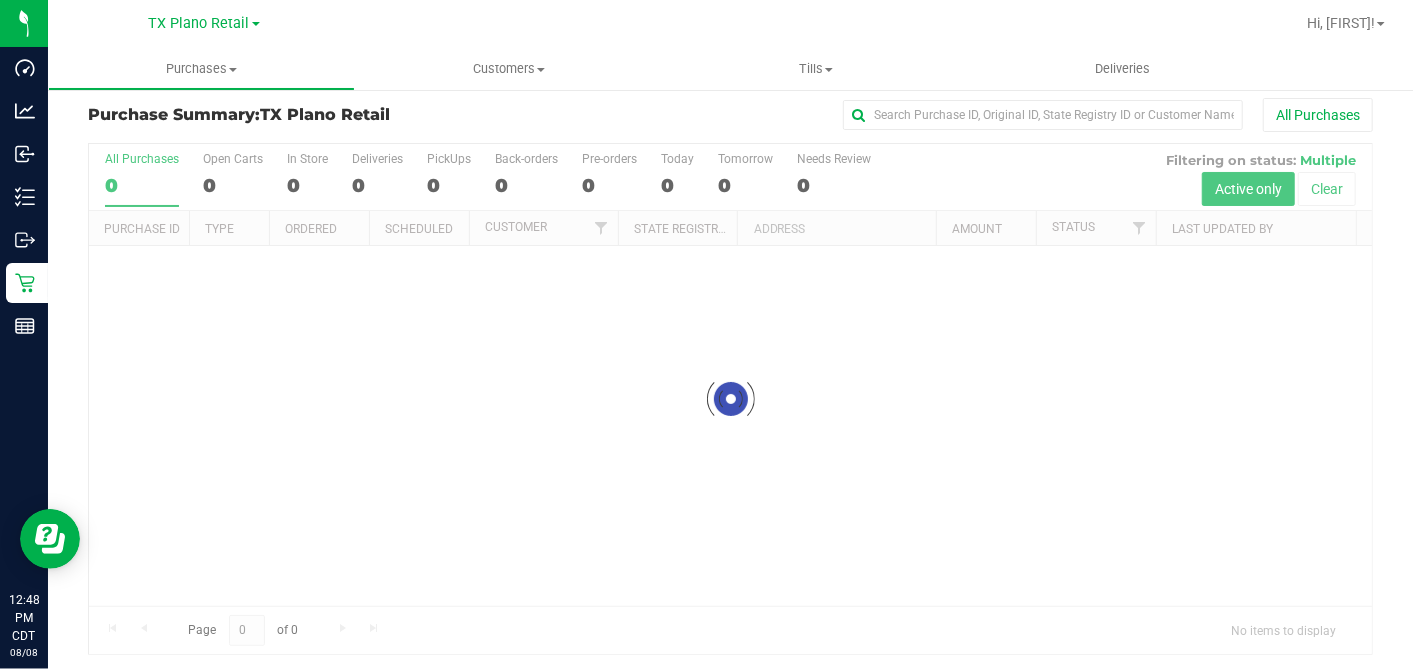 scroll, scrollTop: 0, scrollLeft: 0, axis: both 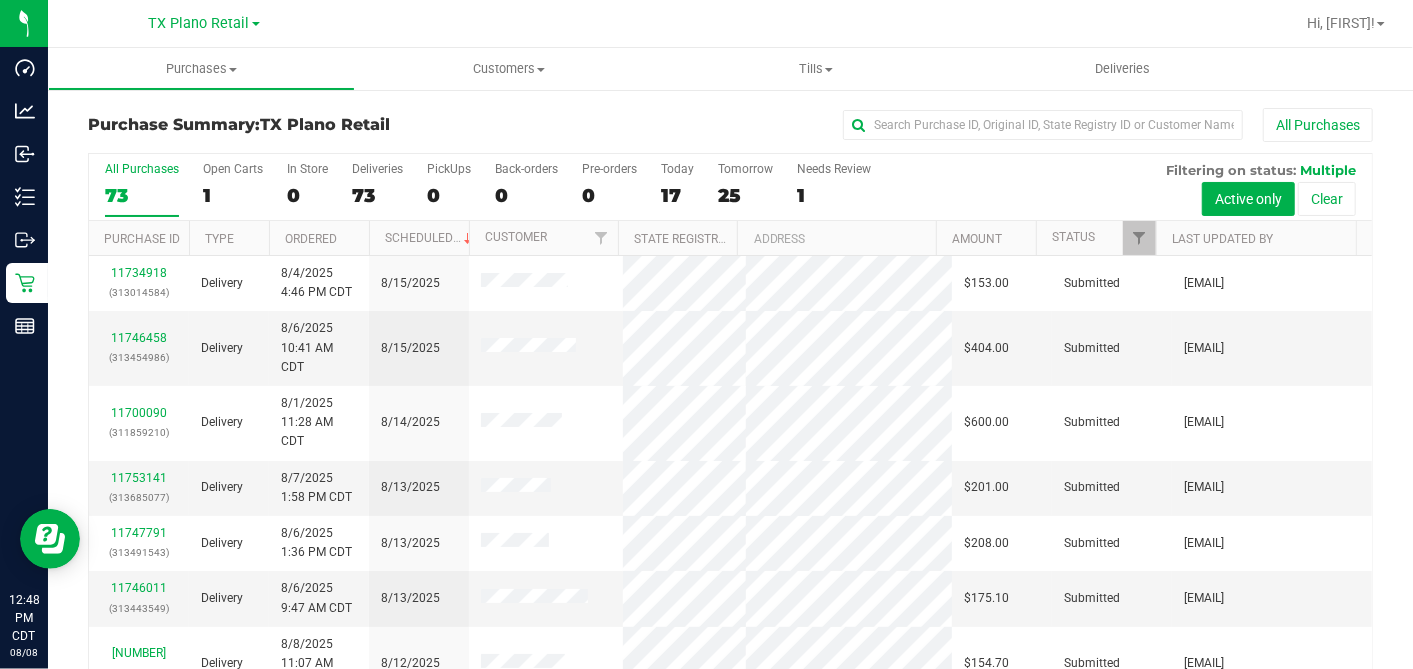 click on "Purchase Summary:
TX [CITY] Retail" at bounding box center (302, 125) 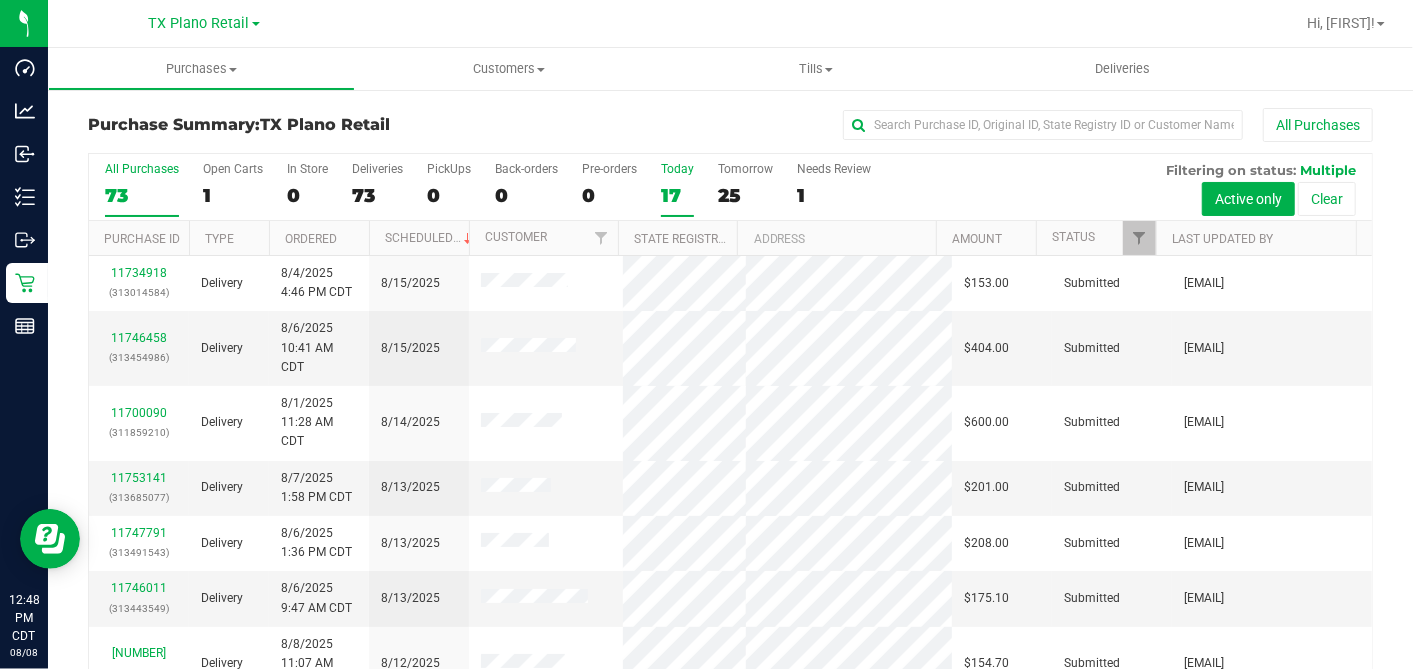 click on "17" at bounding box center [677, 195] 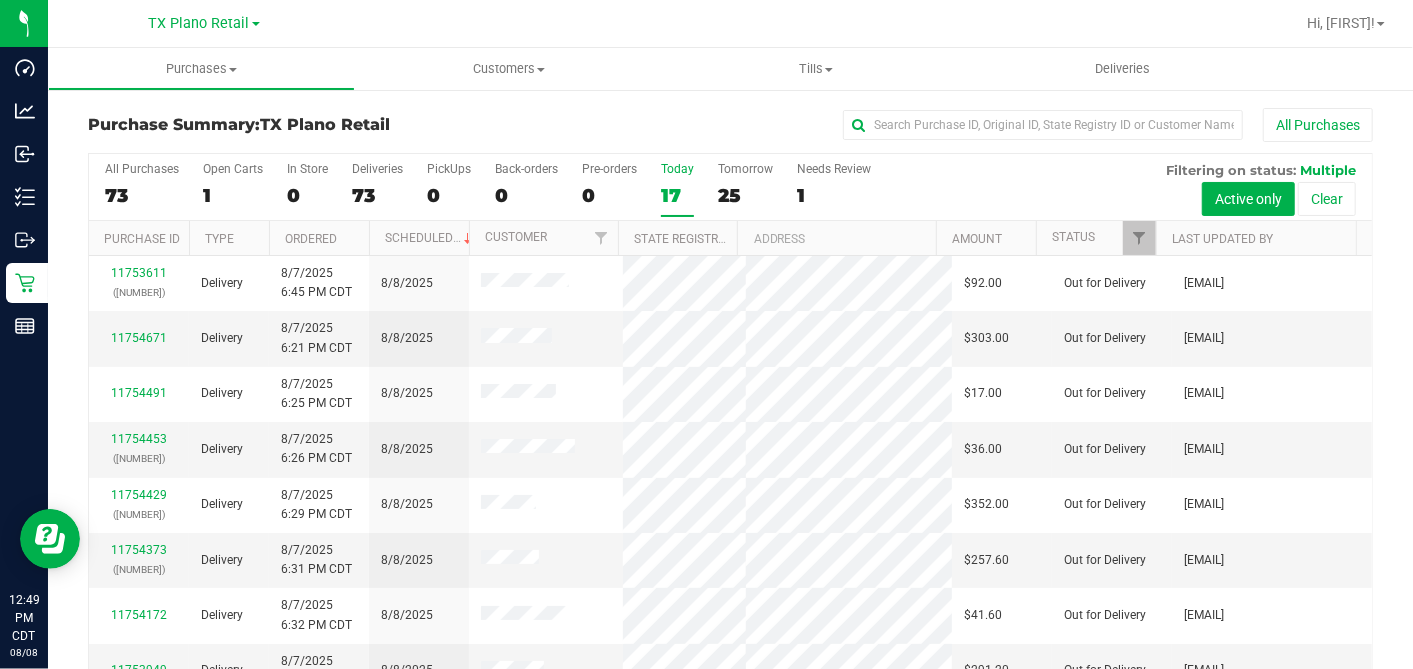 click on "17" at bounding box center (677, 195) 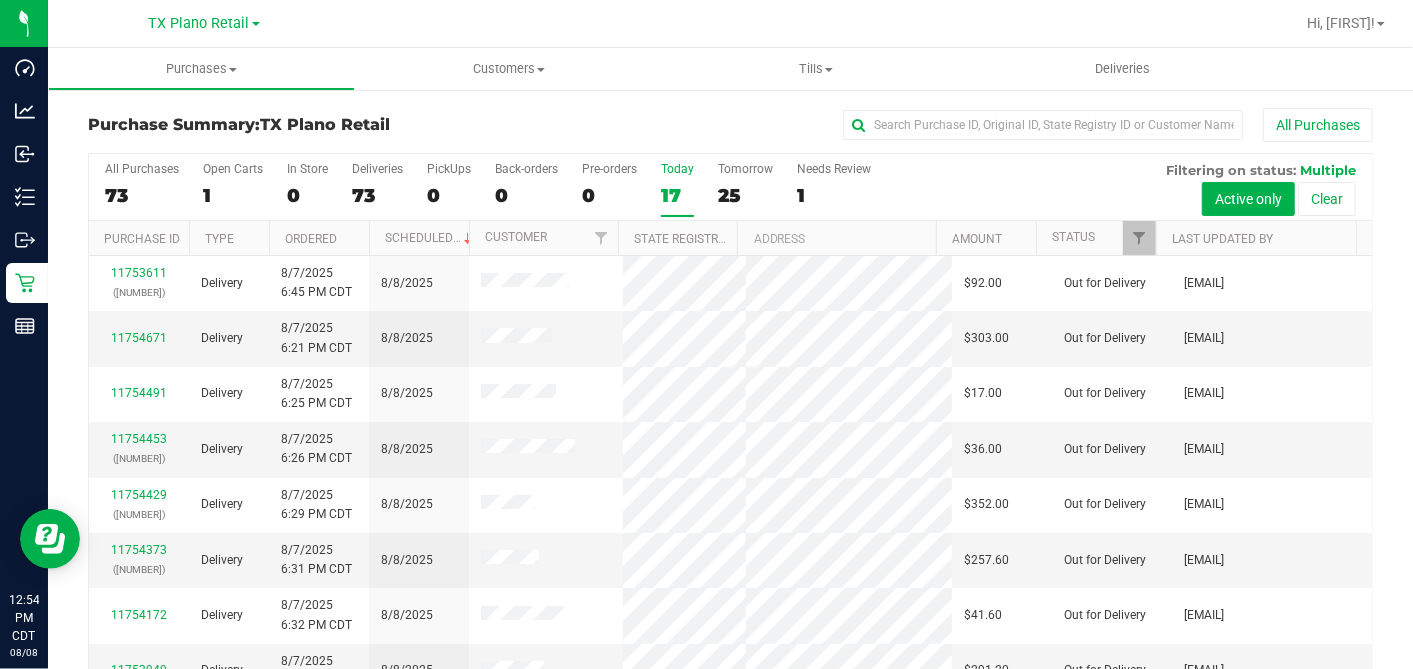 click on "17" at bounding box center [677, 195] 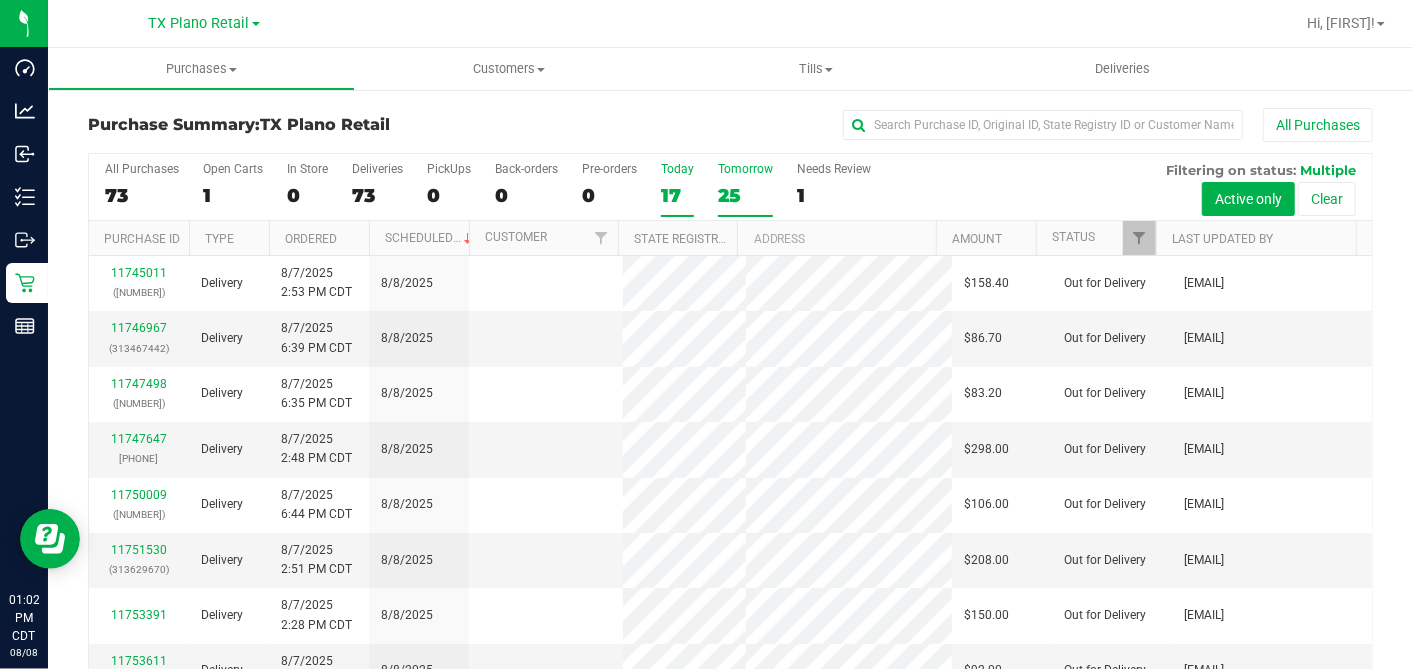 click on "25" at bounding box center [745, 195] 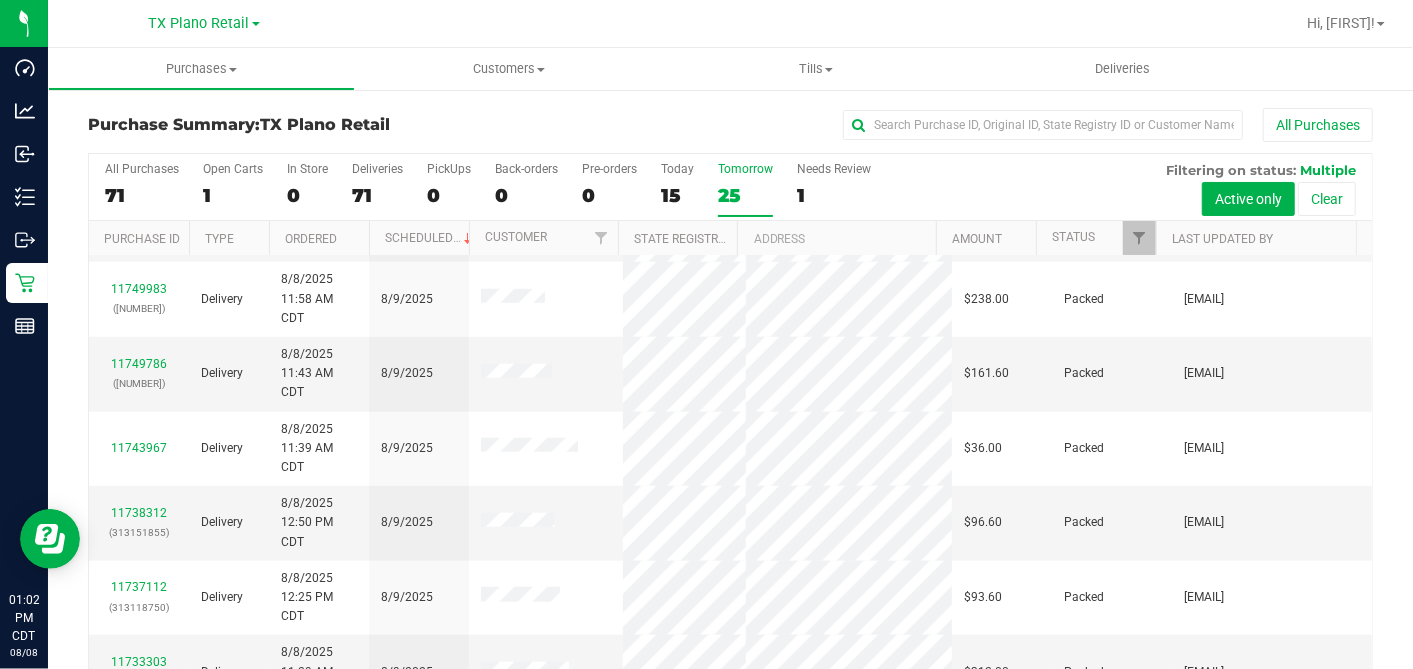 scroll, scrollTop: 1064, scrollLeft: 0, axis: vertical 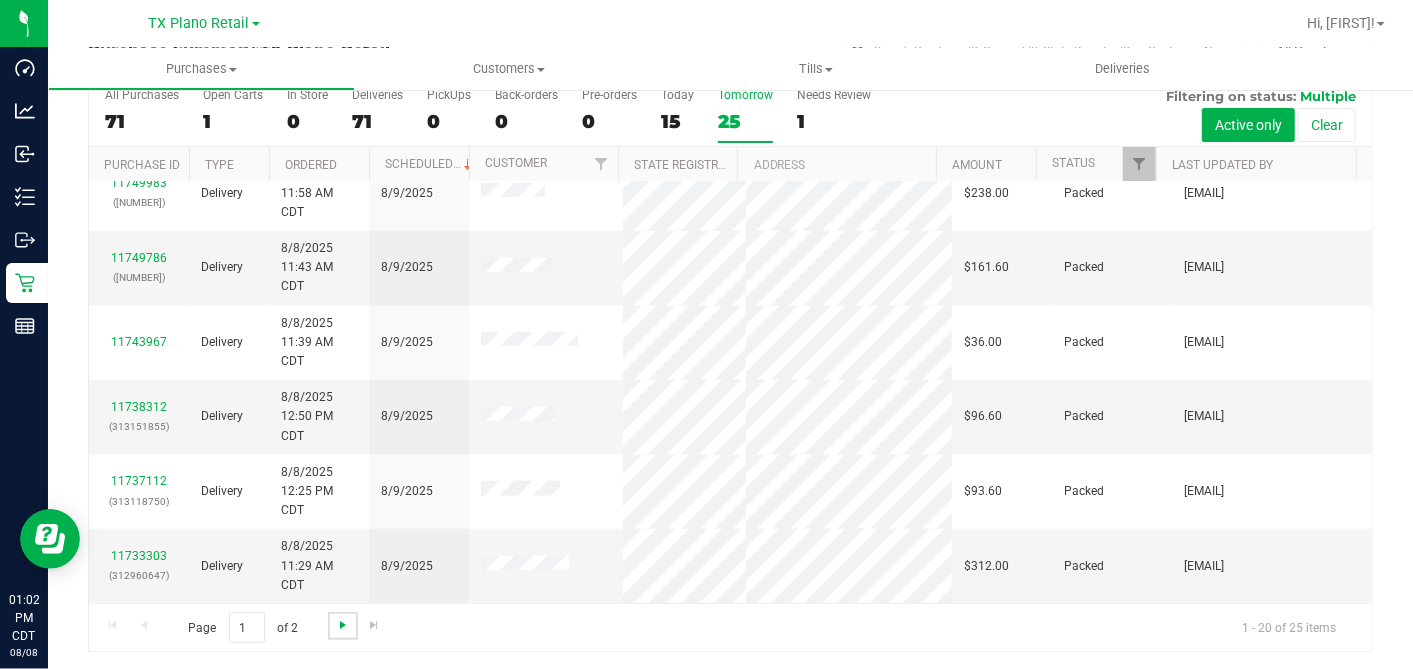 click at bounding box center (343, 625) 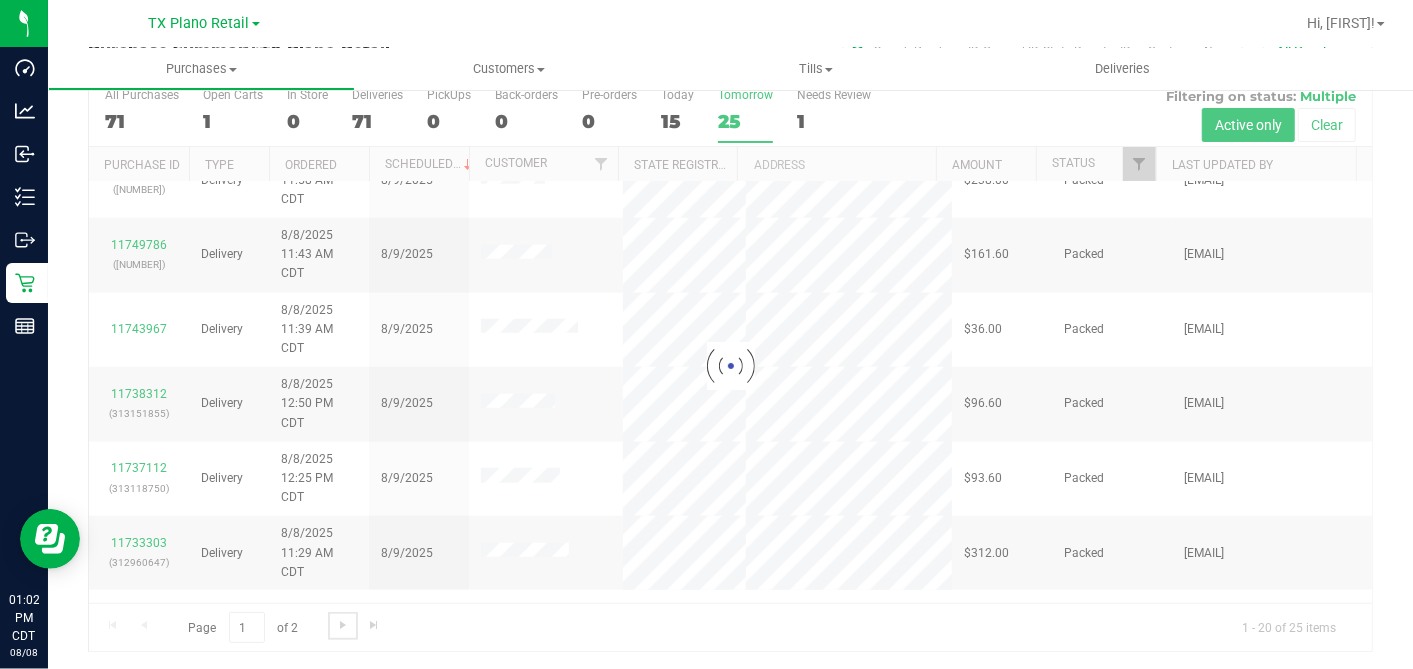 scroll, scrollTop: 0, scrollLeft: 0, axis: both 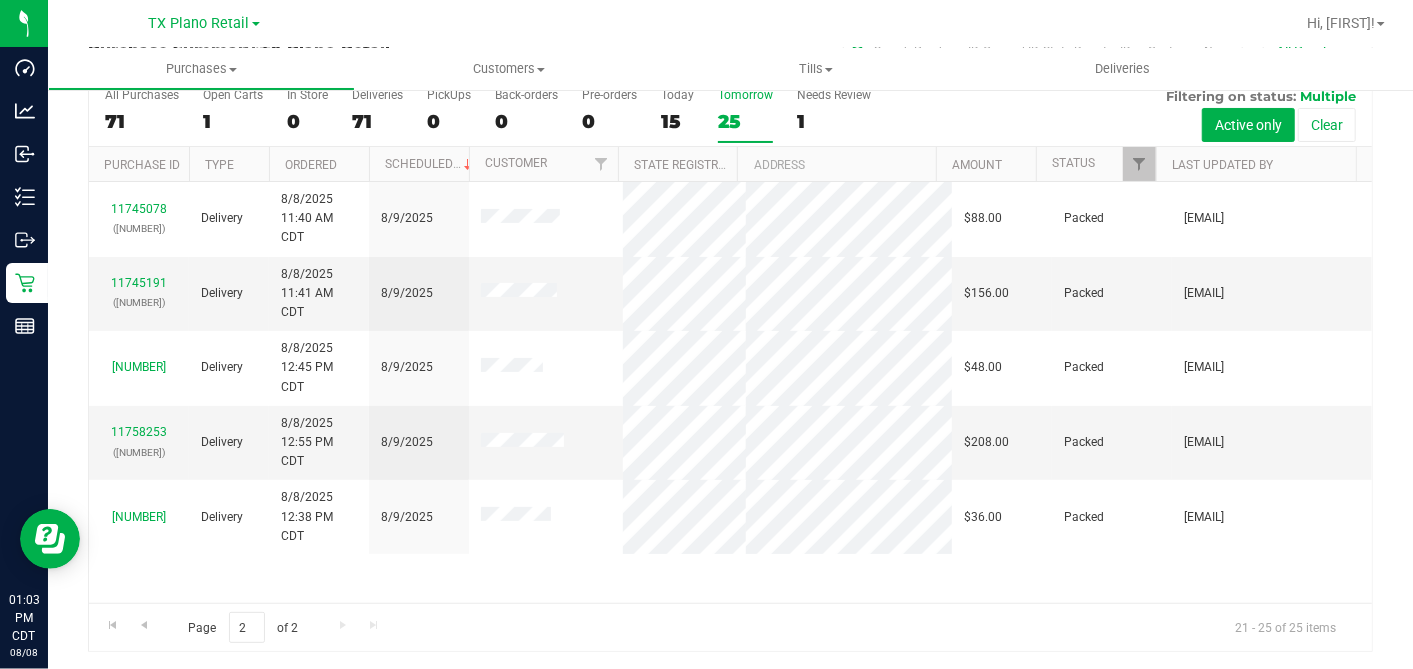 click on "25" at bounding box center (745, 121) 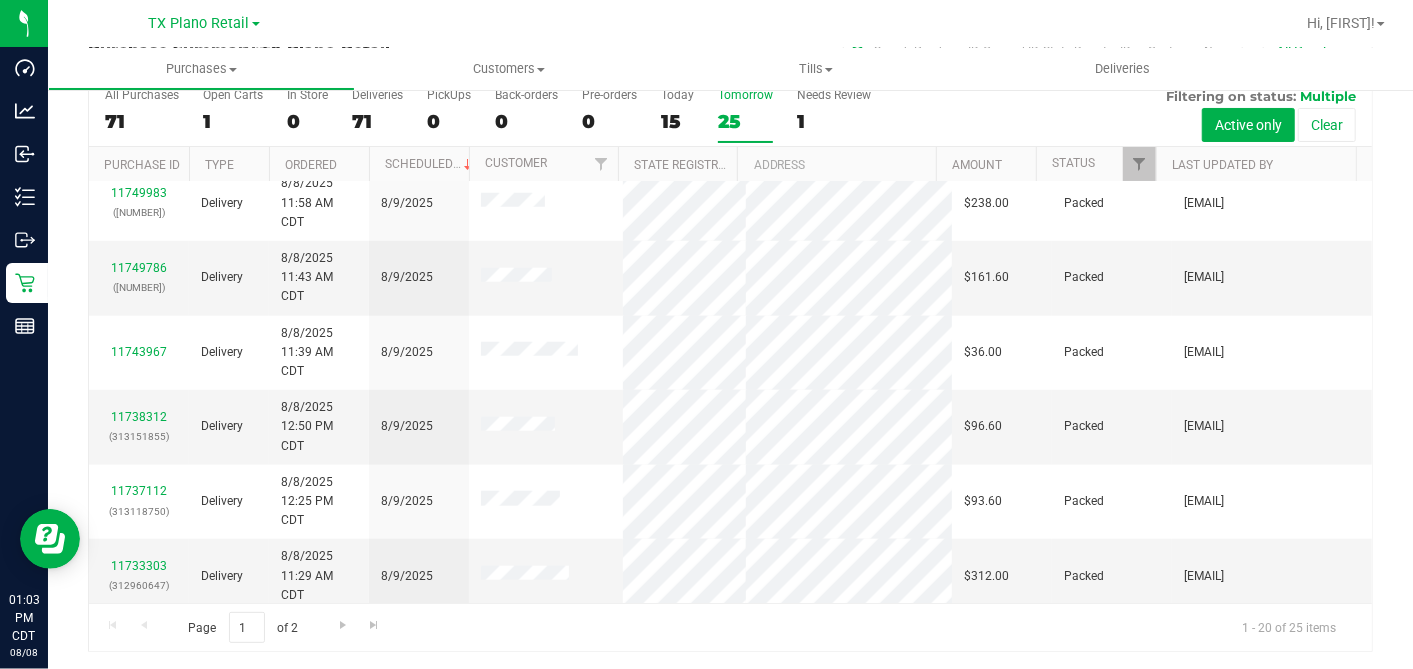 scroll, scrollTop: 1064, scrollLeft: 0, axis: vertical 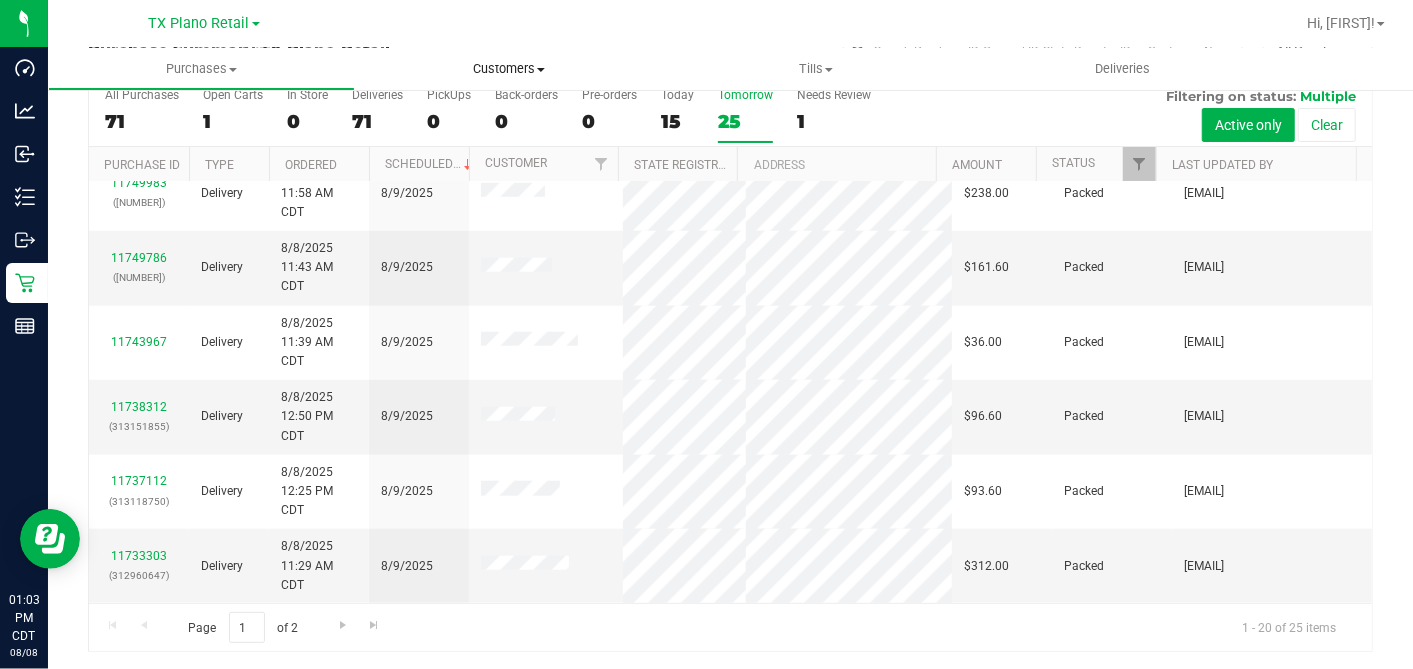 click on "Customers" at bounding box center (508, 69) 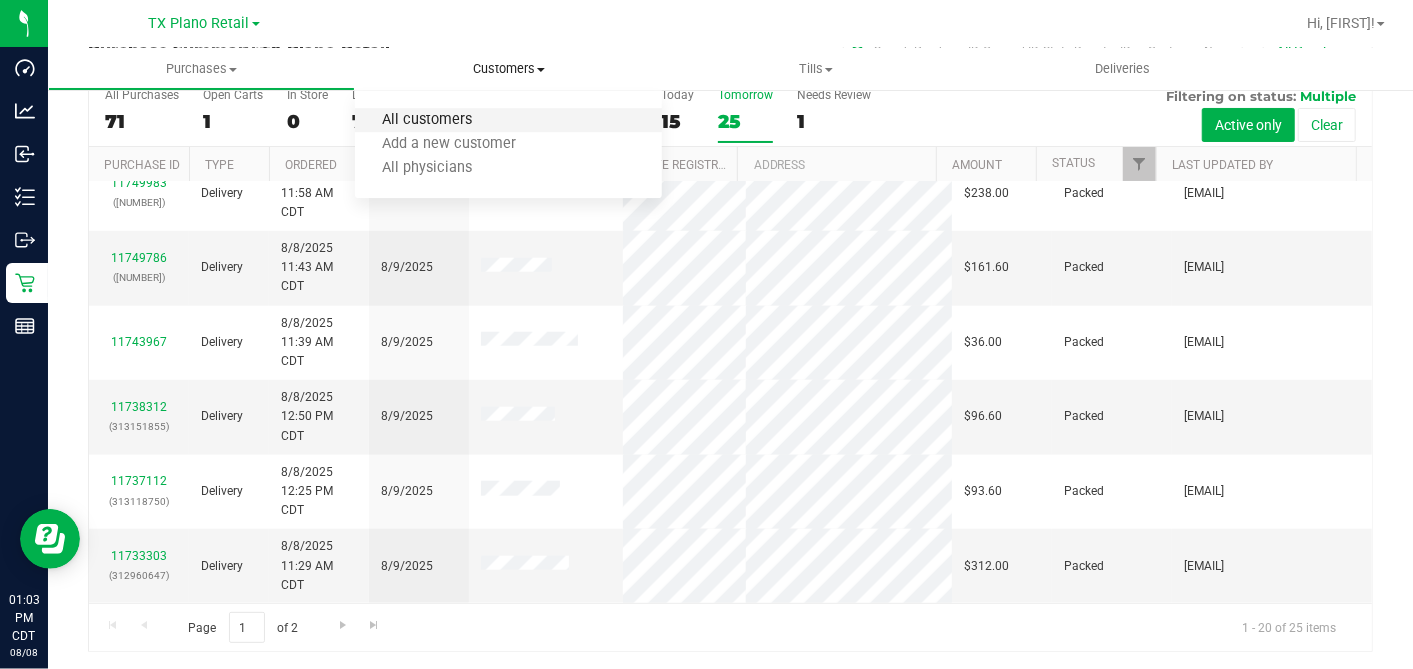 click on "All customers" at bounding box center [427, 120] 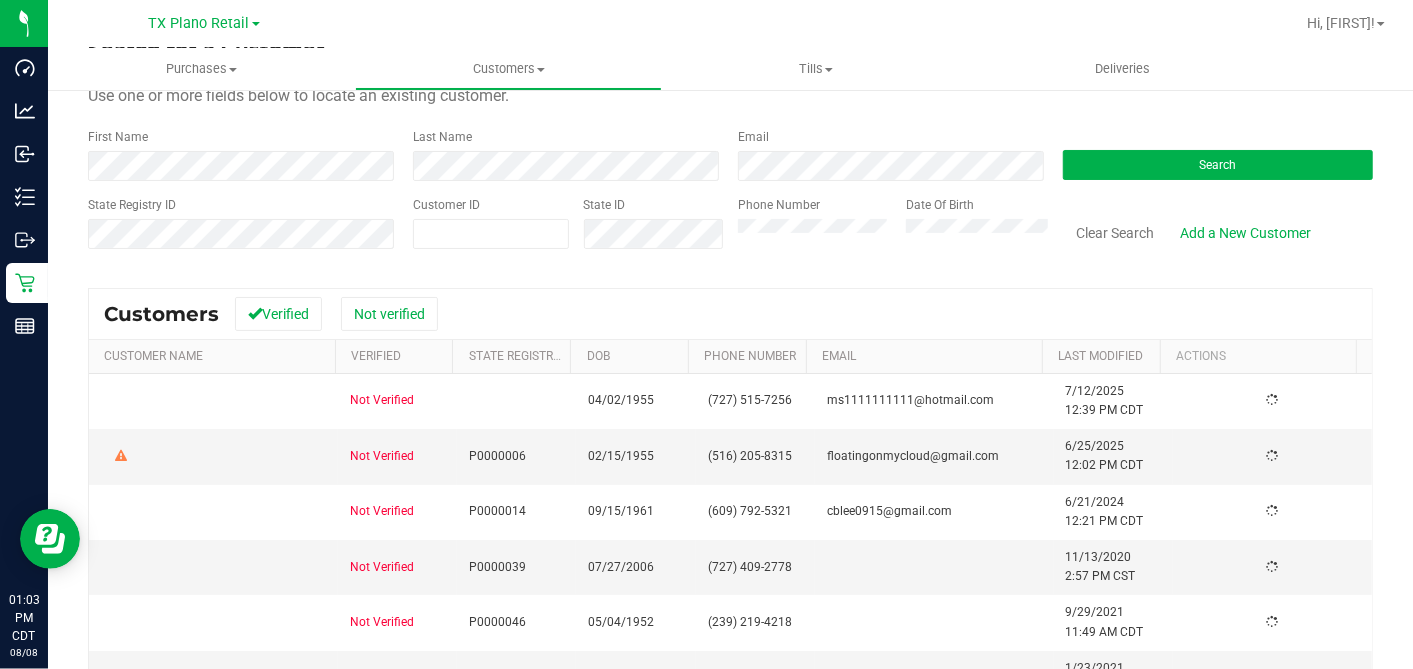 scroll, scrollTop: 0, scrollLeft: 0, axis: both 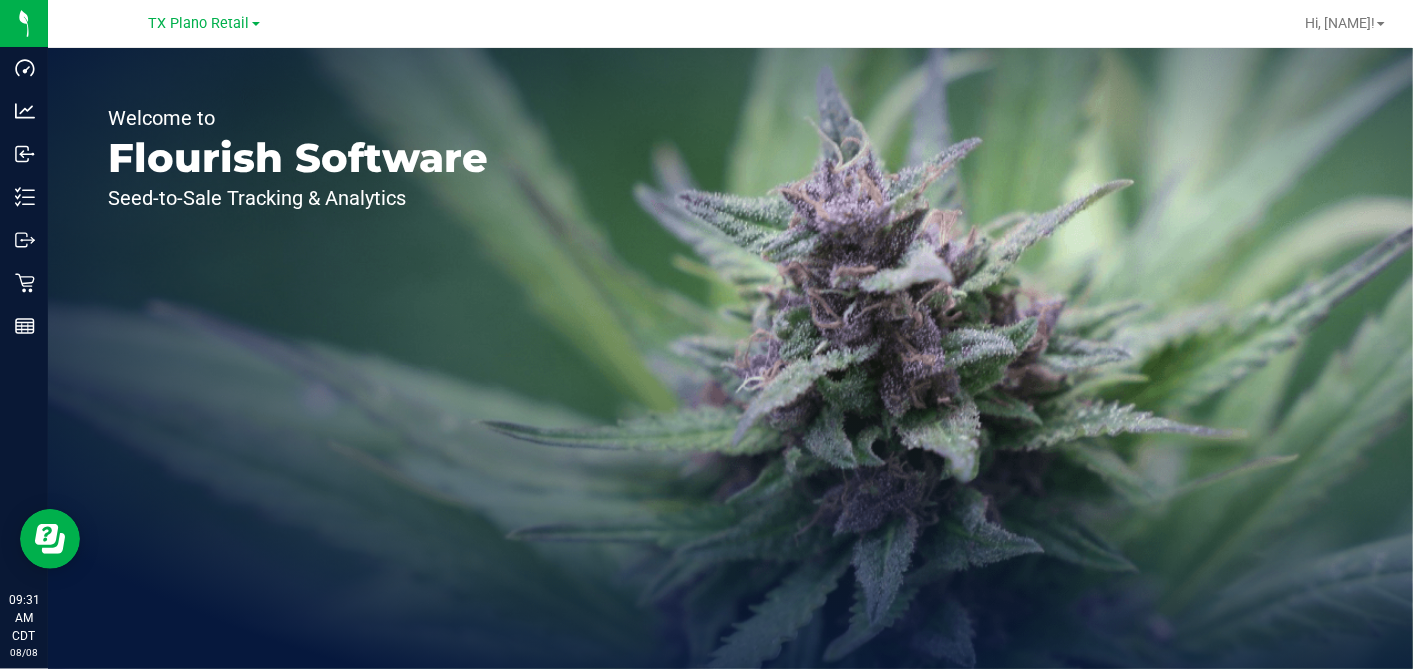 click on "TX Plano Retail" at bounding box center [199, 23] 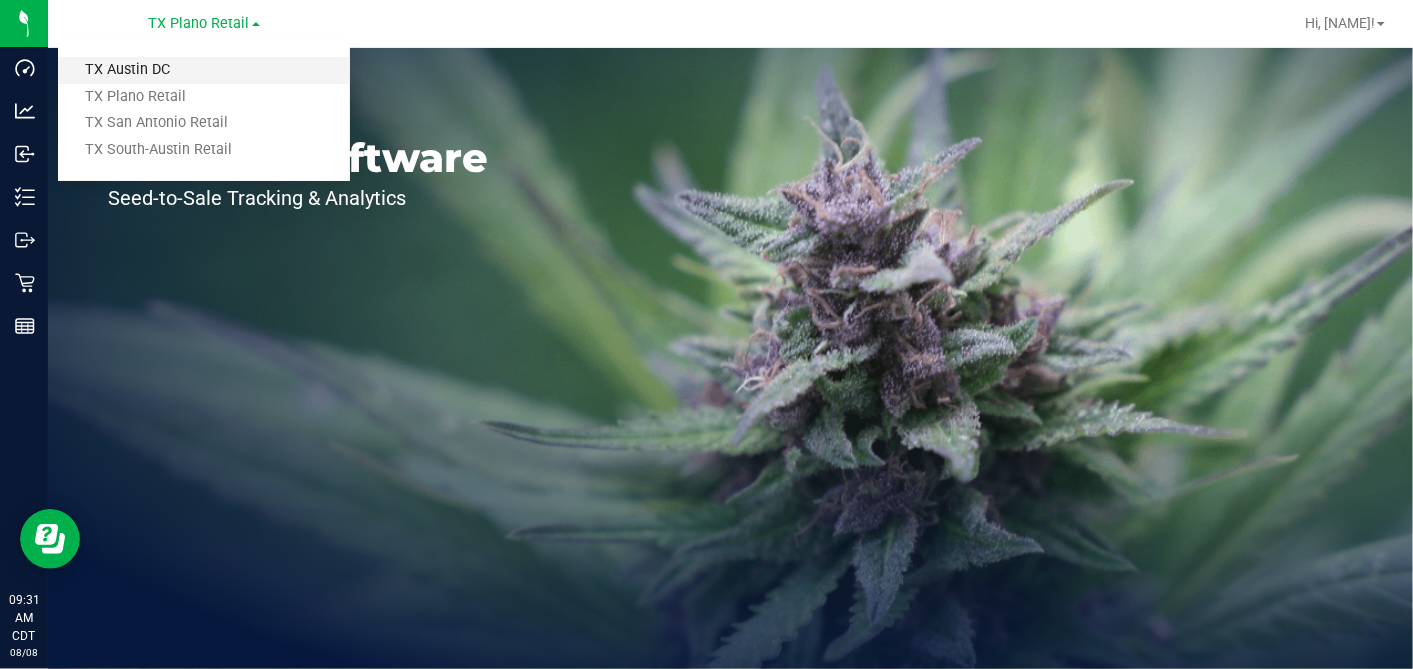 drag, startPoint x: 147, startPoint y: 70, endPoint x: 134, endPoint y: 82, distance: 17.691807 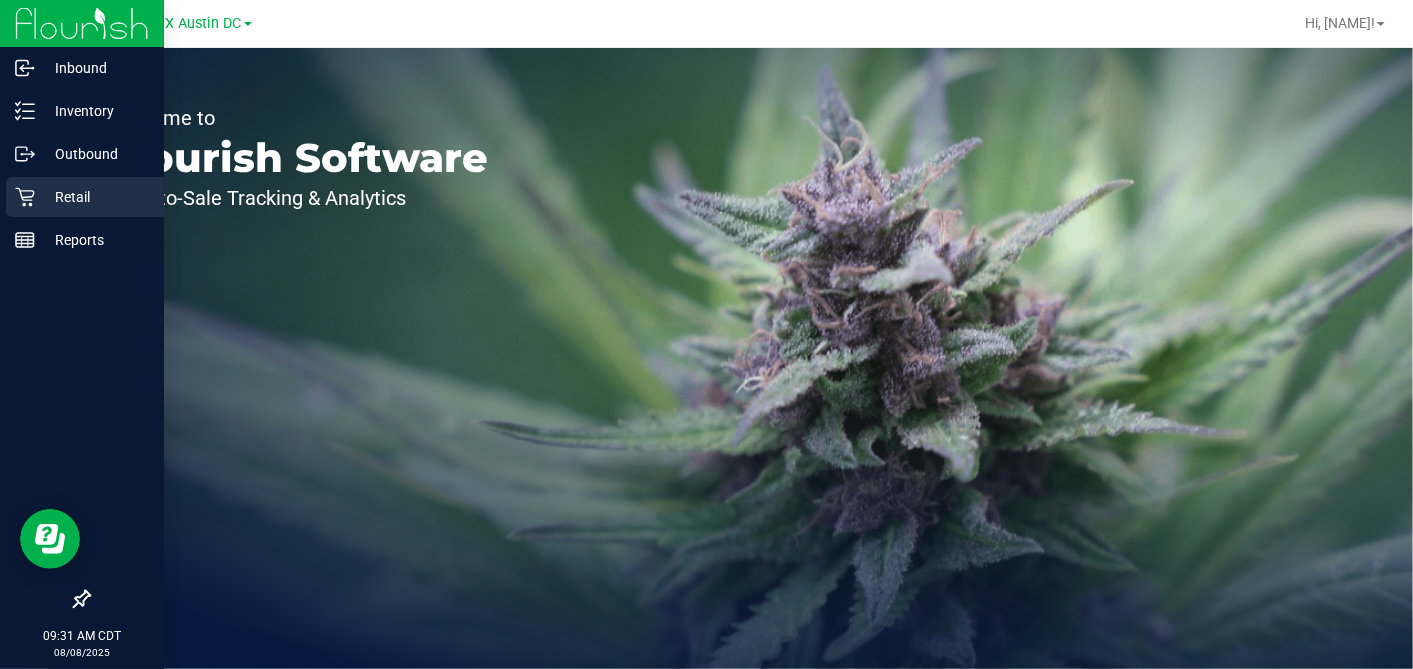 drag, startPoint x: 27, startPoint y: 191, endPoint x: 44, endPoint y: 192, distance: 17.029387 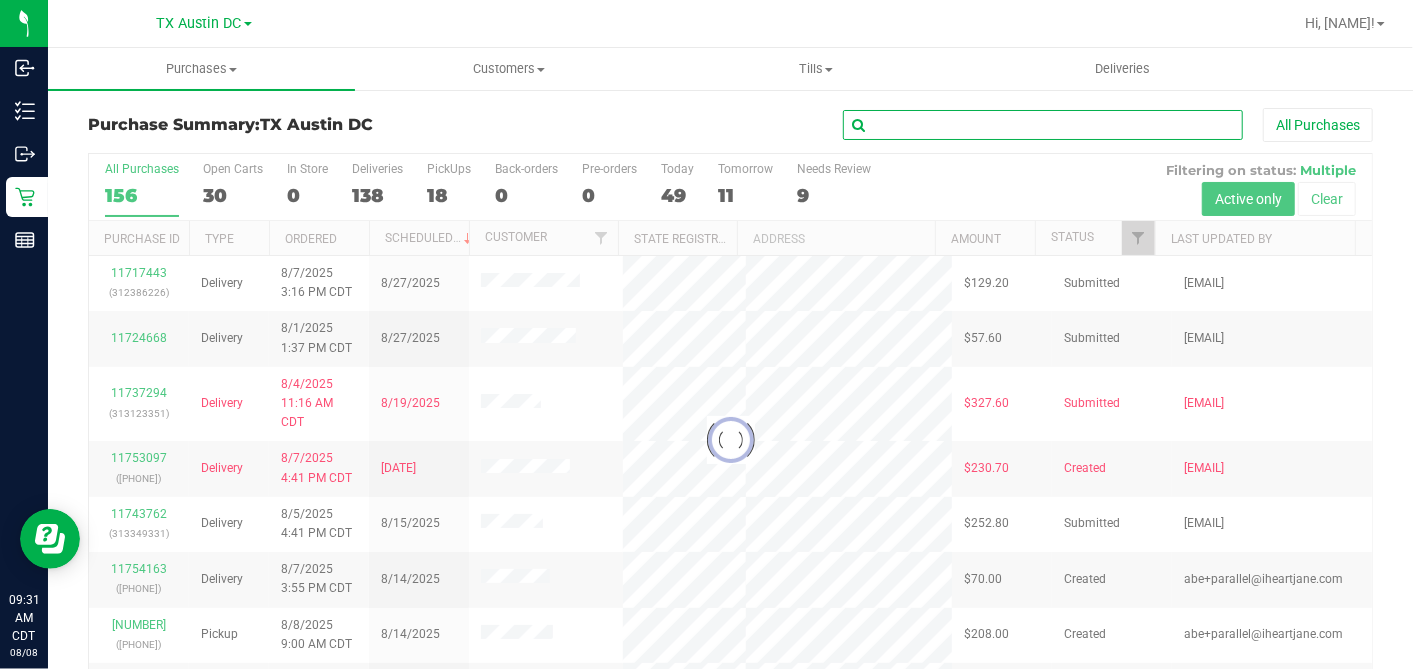 click at bounding box center (1043, 125) 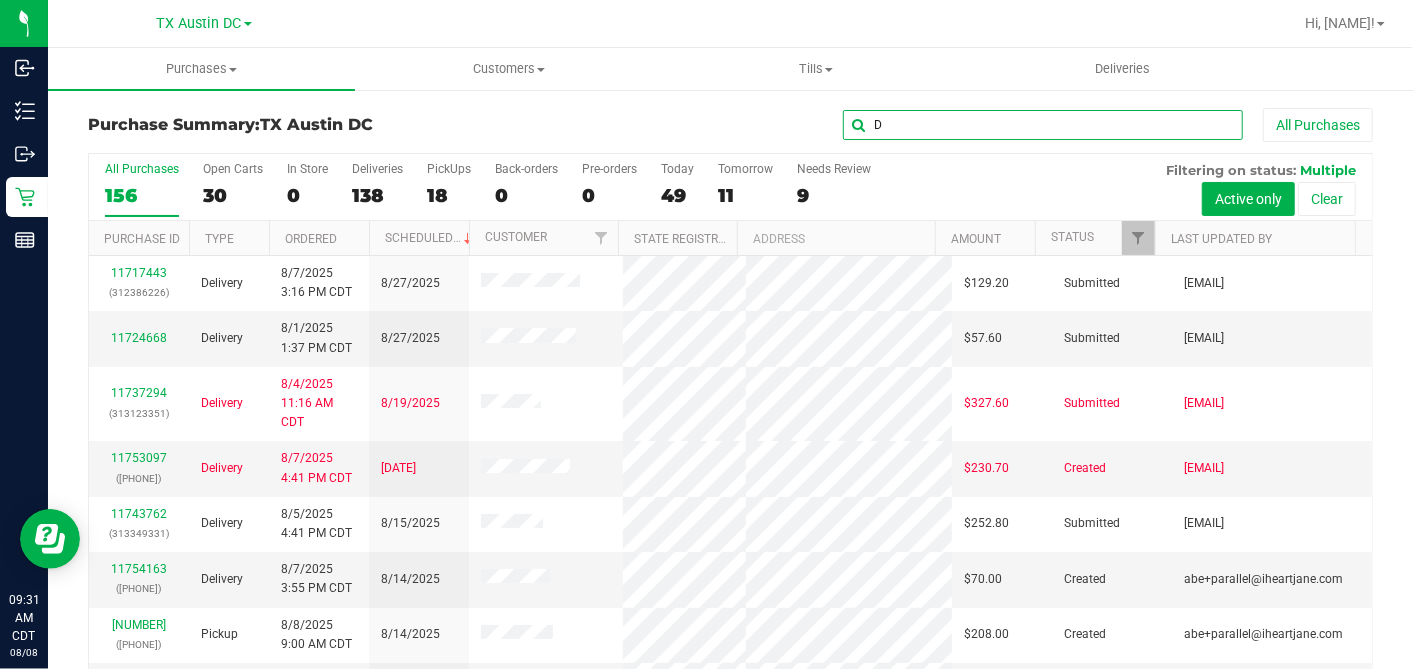 type on "DF" 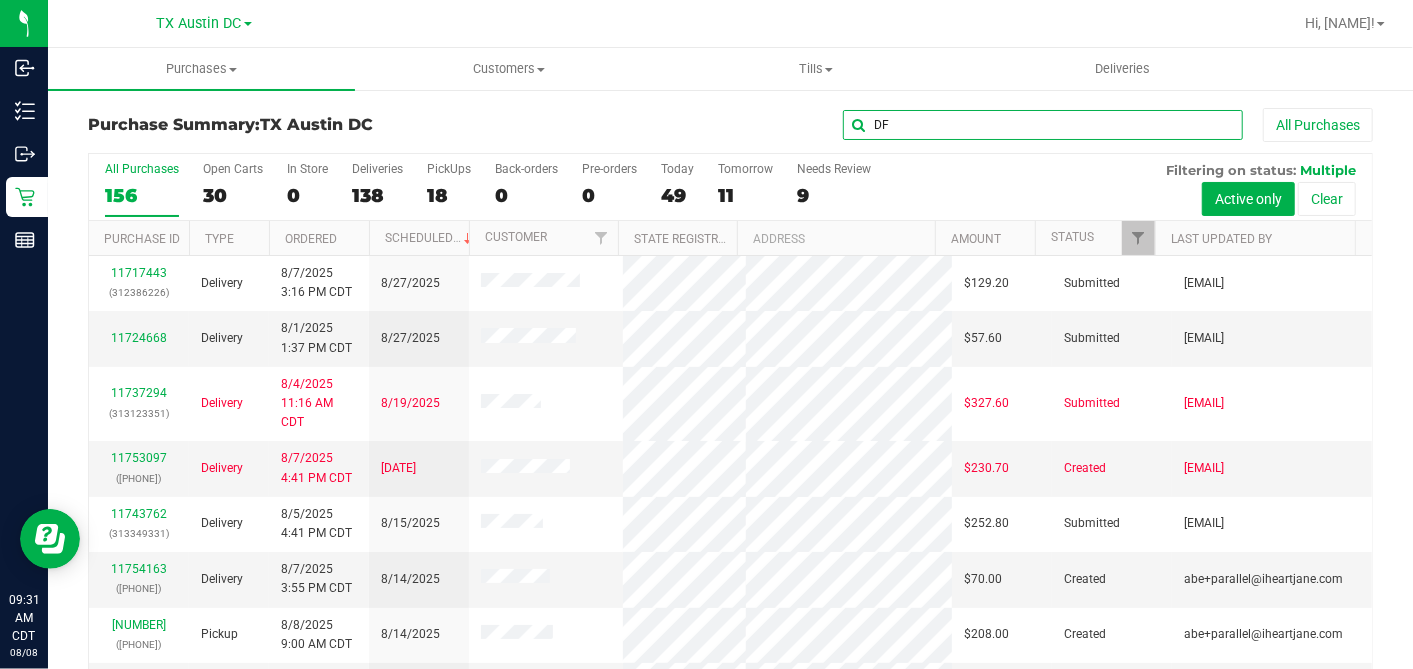 drag, startPoint x: 890, startPoint y: 124, endPoint x: 687, endPoint y: 124, distance: 203 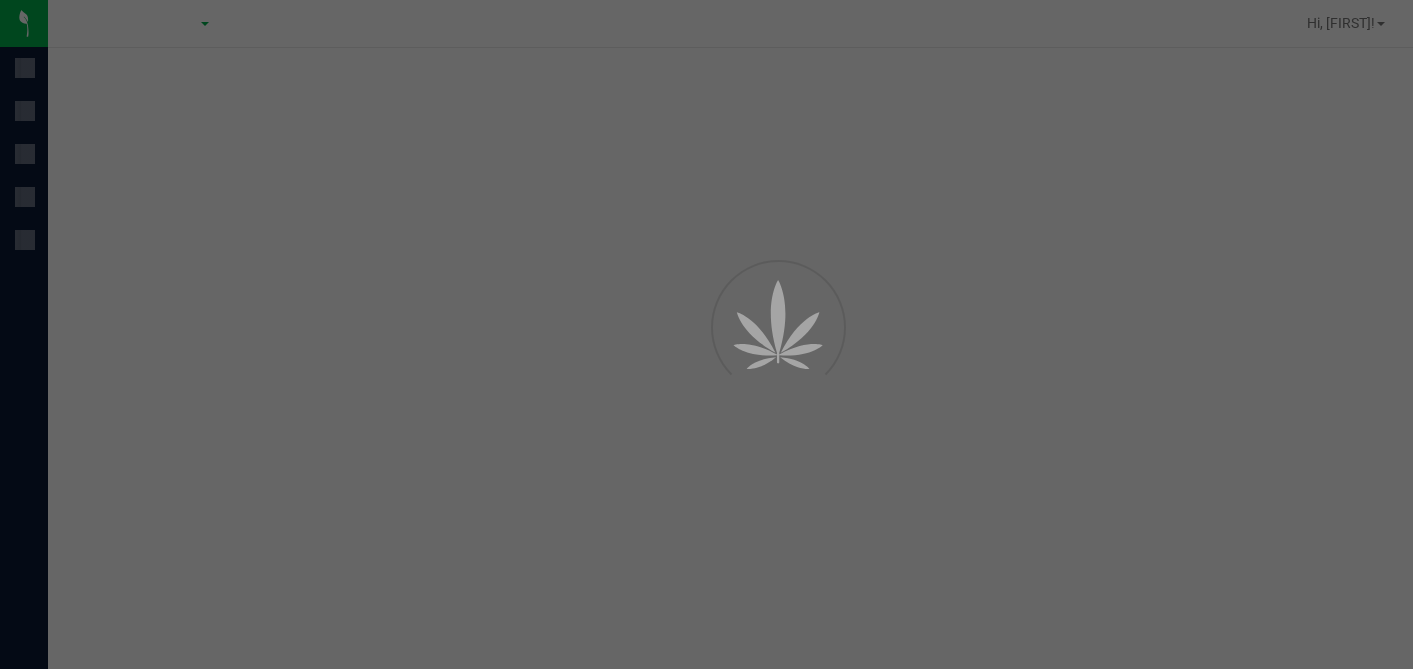 scroll, scrollTop: 0, scrollLeft: 0, axis: both 